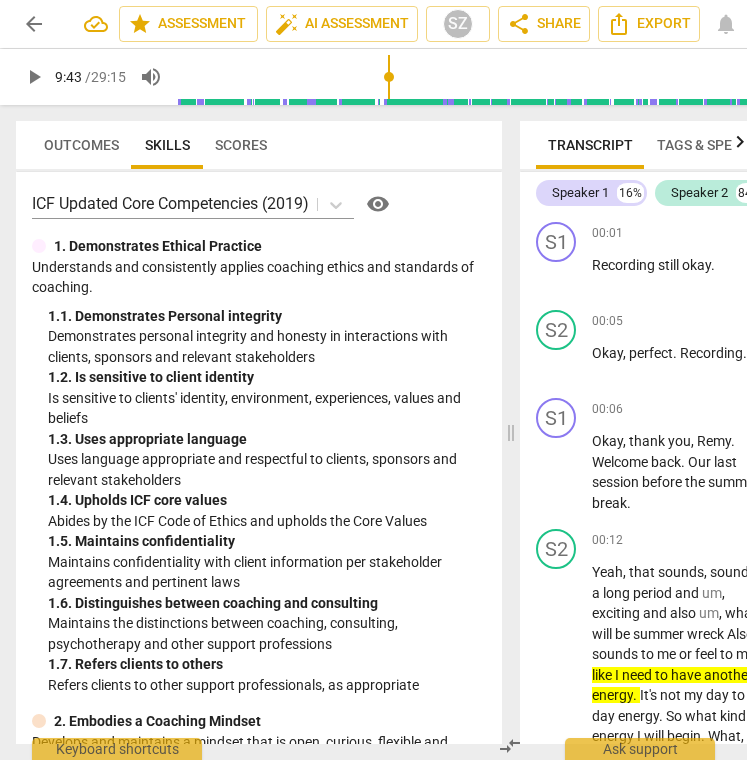 scroll, scrollTop: 0, scrollLeft: 0, axis: both 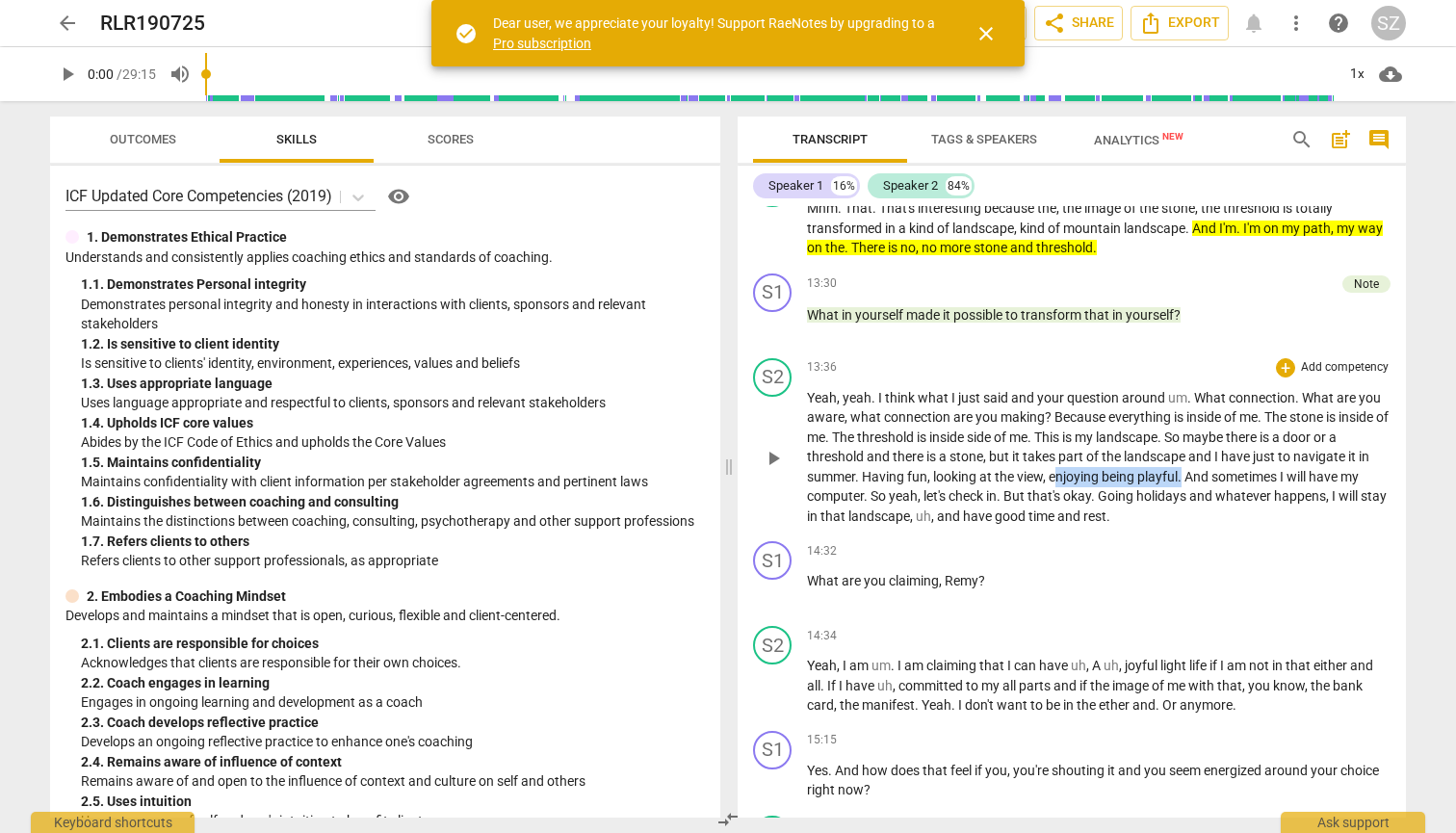drag, startPoint x: 1058, startPoint y: 463, endPoint x: 1183, endPoint y: 466, distance: 125.036 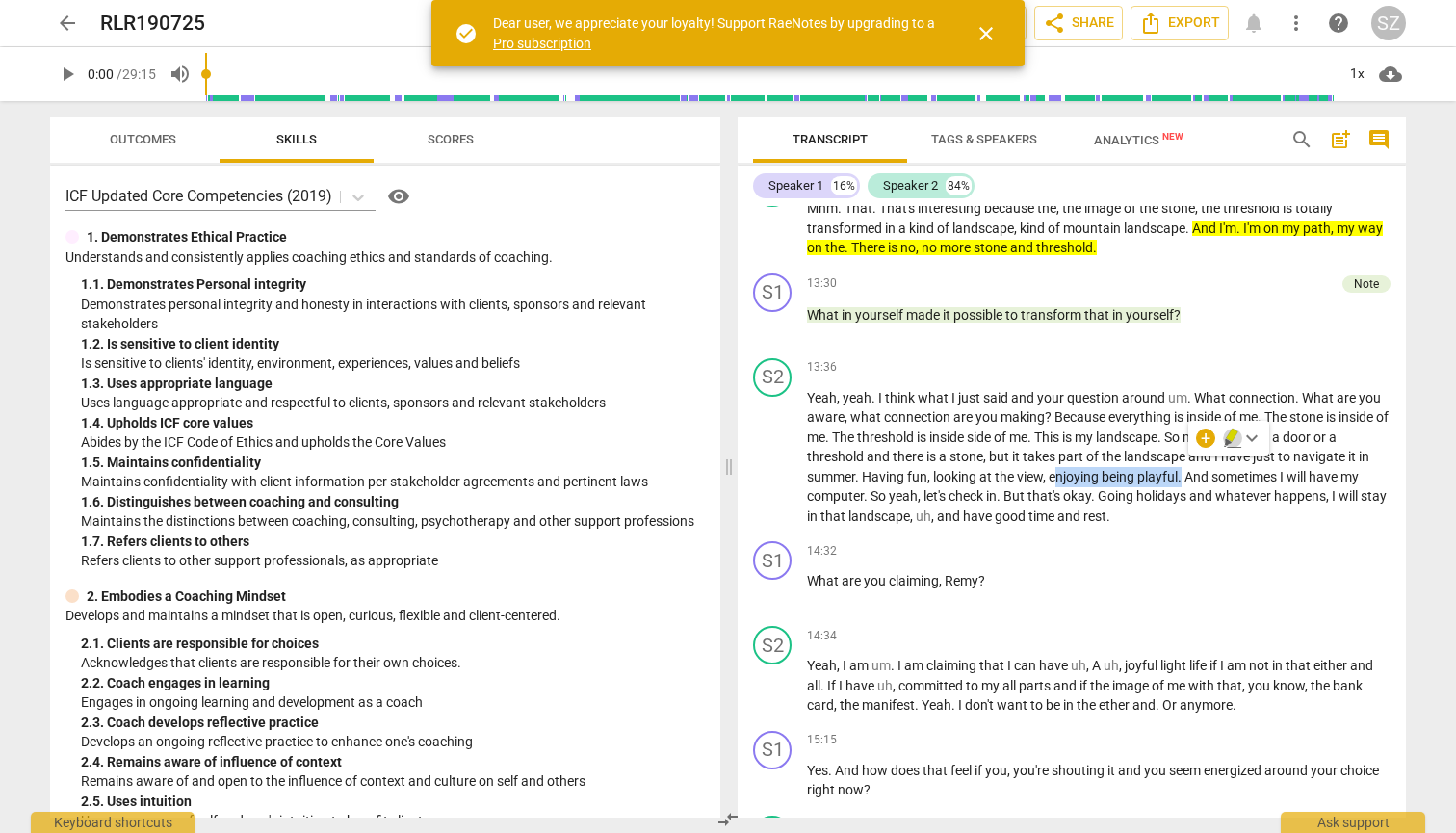 click 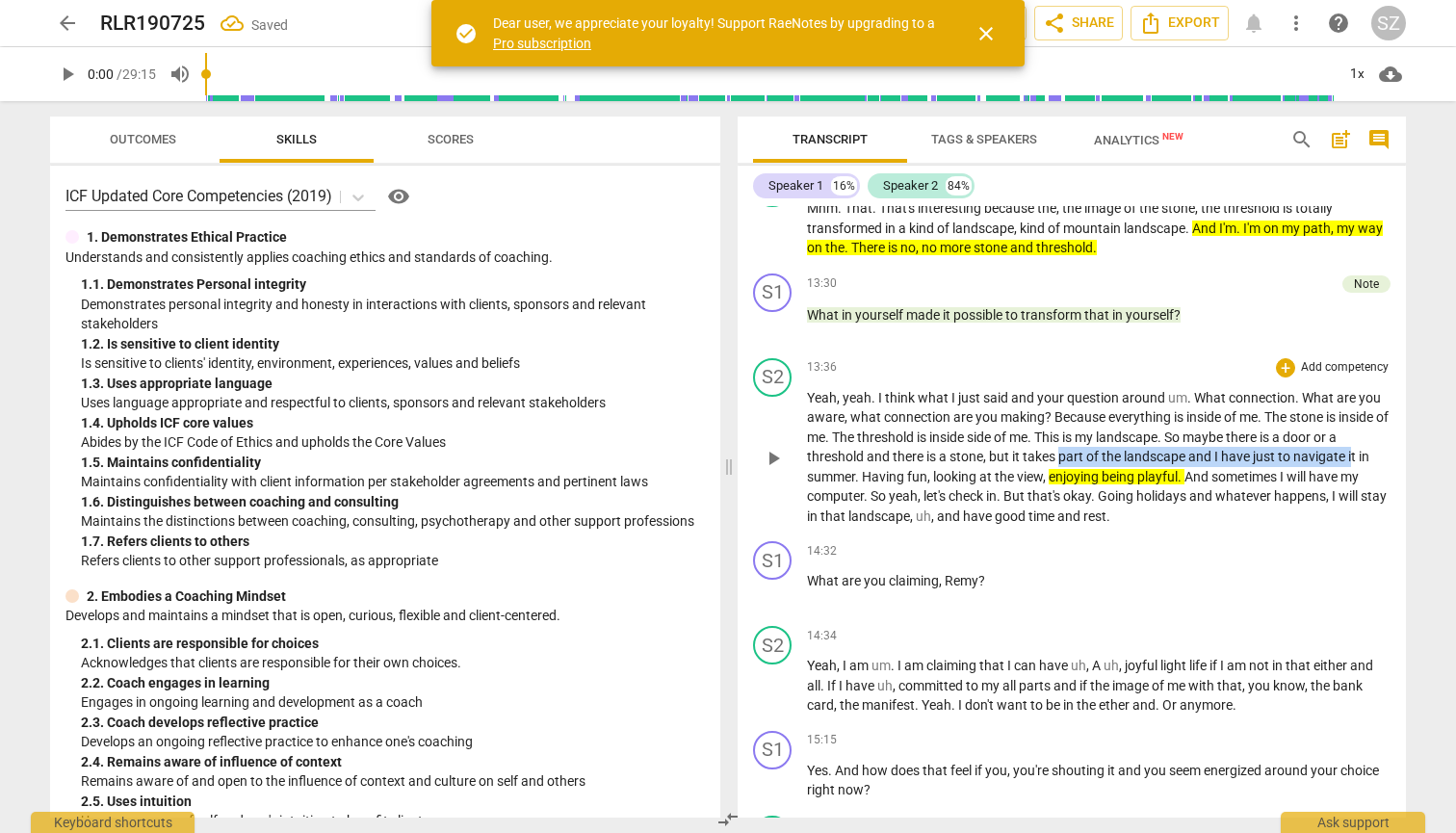 drag, startPoint x: 1060, startPoint y: 442, endPoint x: 1352, endPoint y: 439, distance: 292.01541 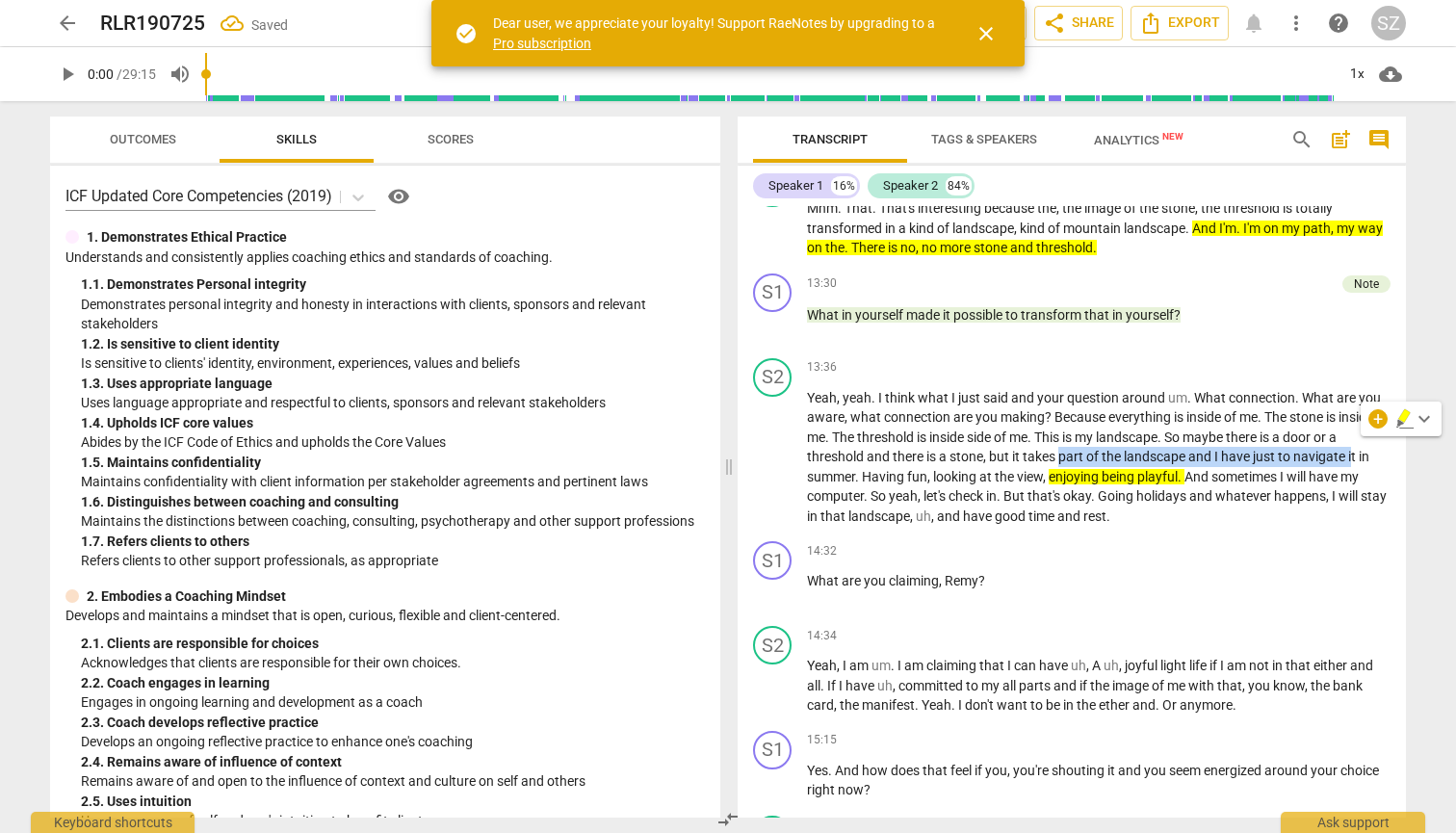 click 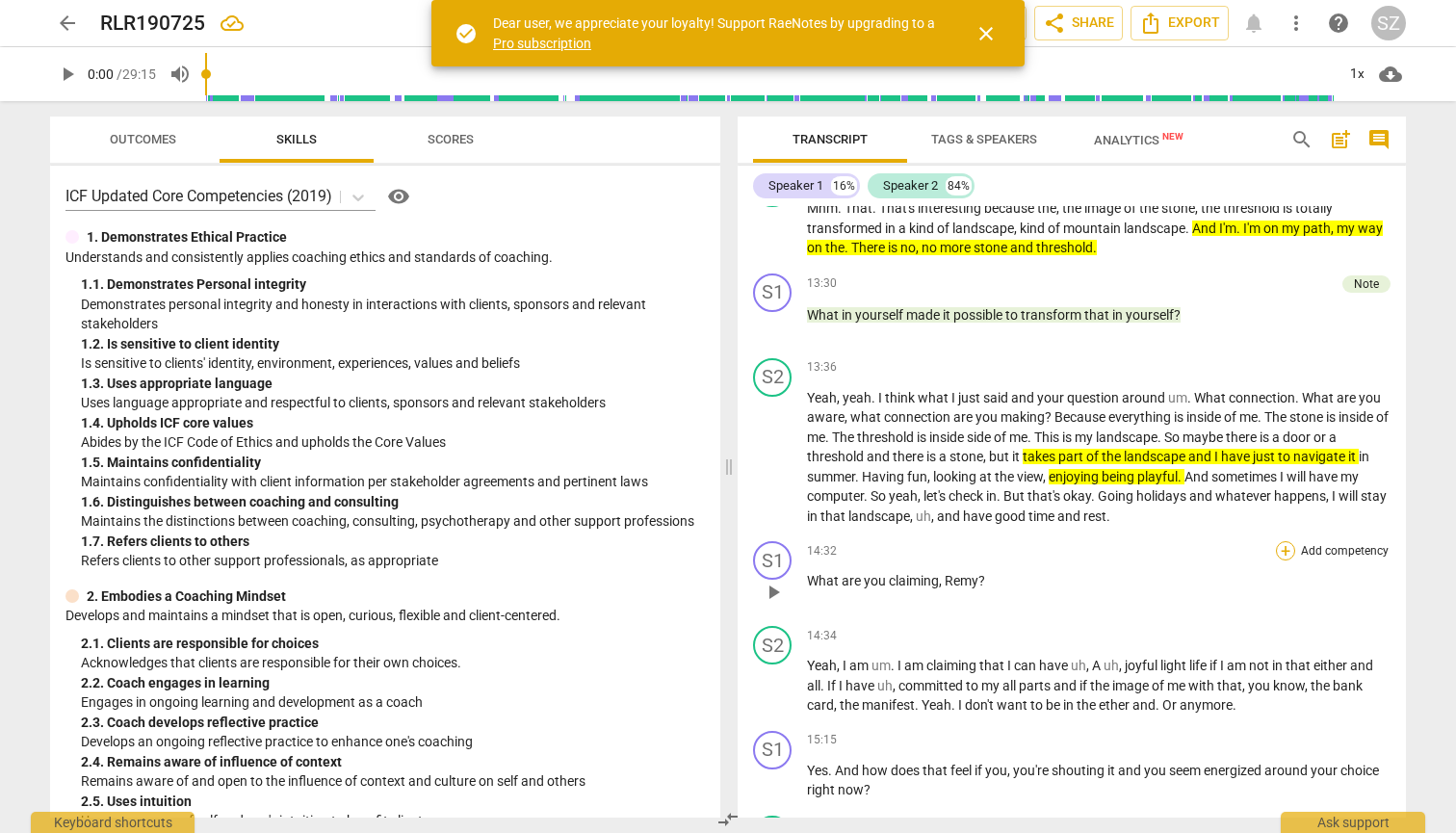 click on "+" at bounding box center [1286, 551] 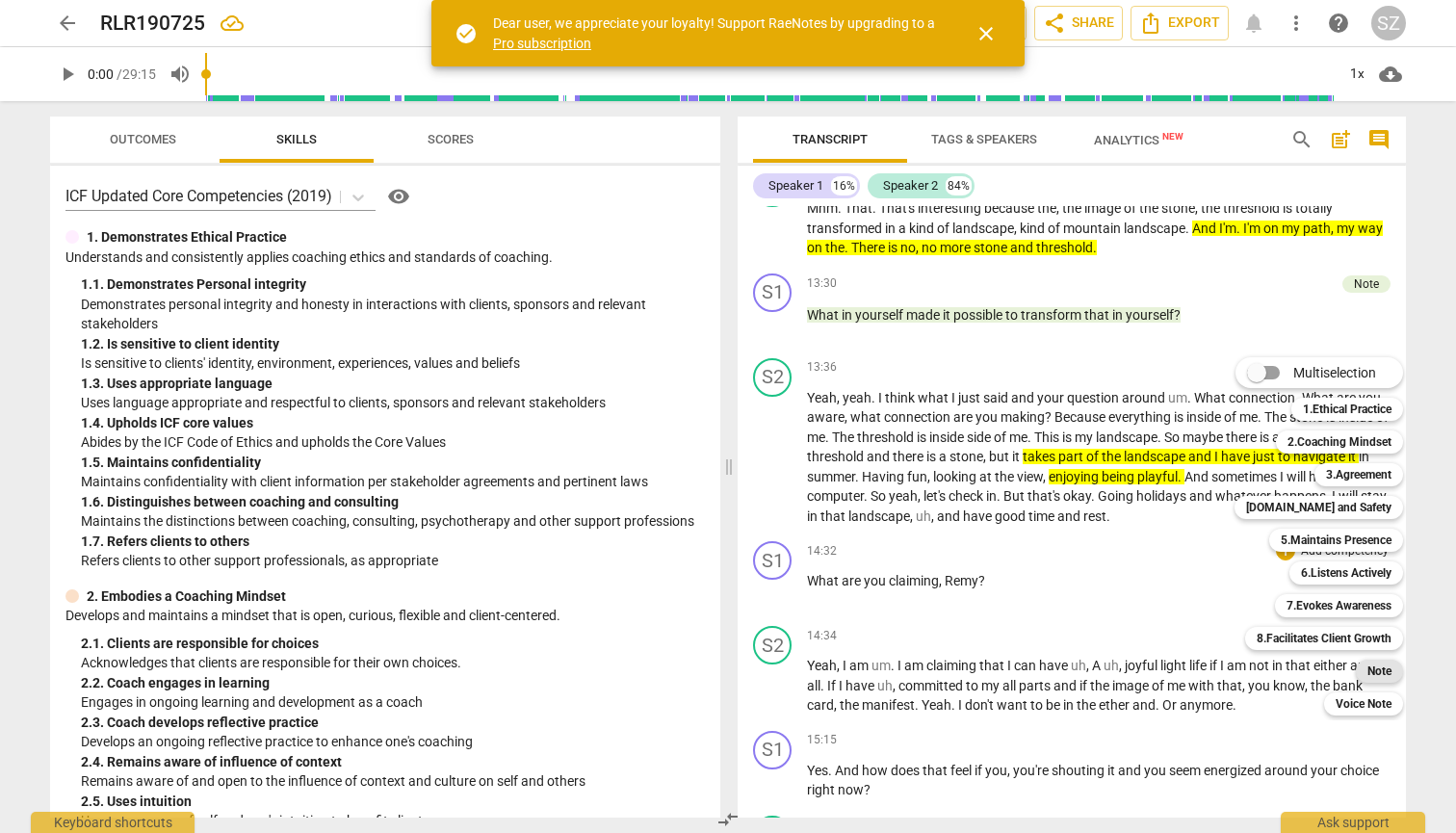 click on "Note" at bounding box center (1379, 671) 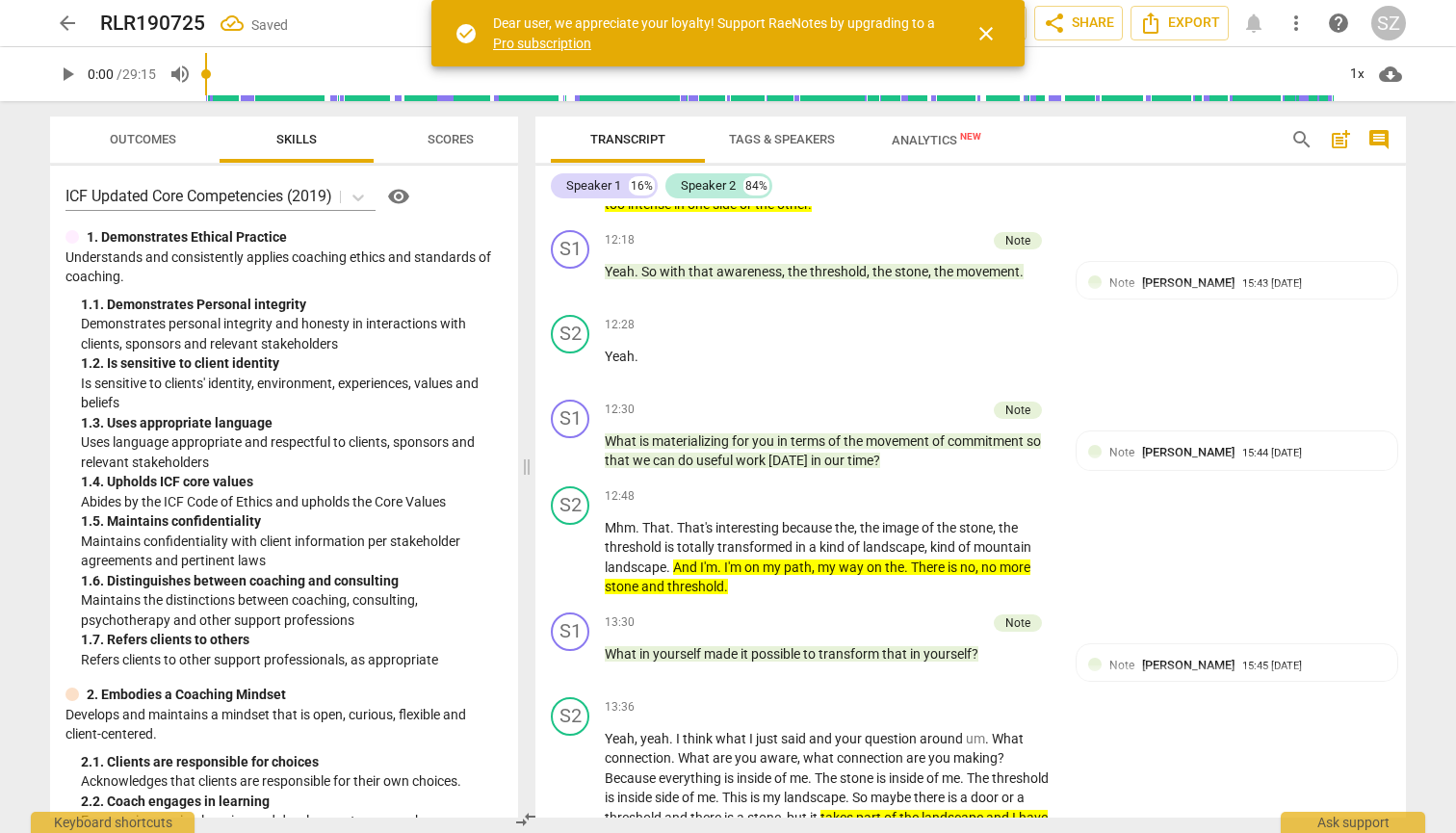 scroll, scrollTop: 3386, scrollLeft: 0, axis: vertical 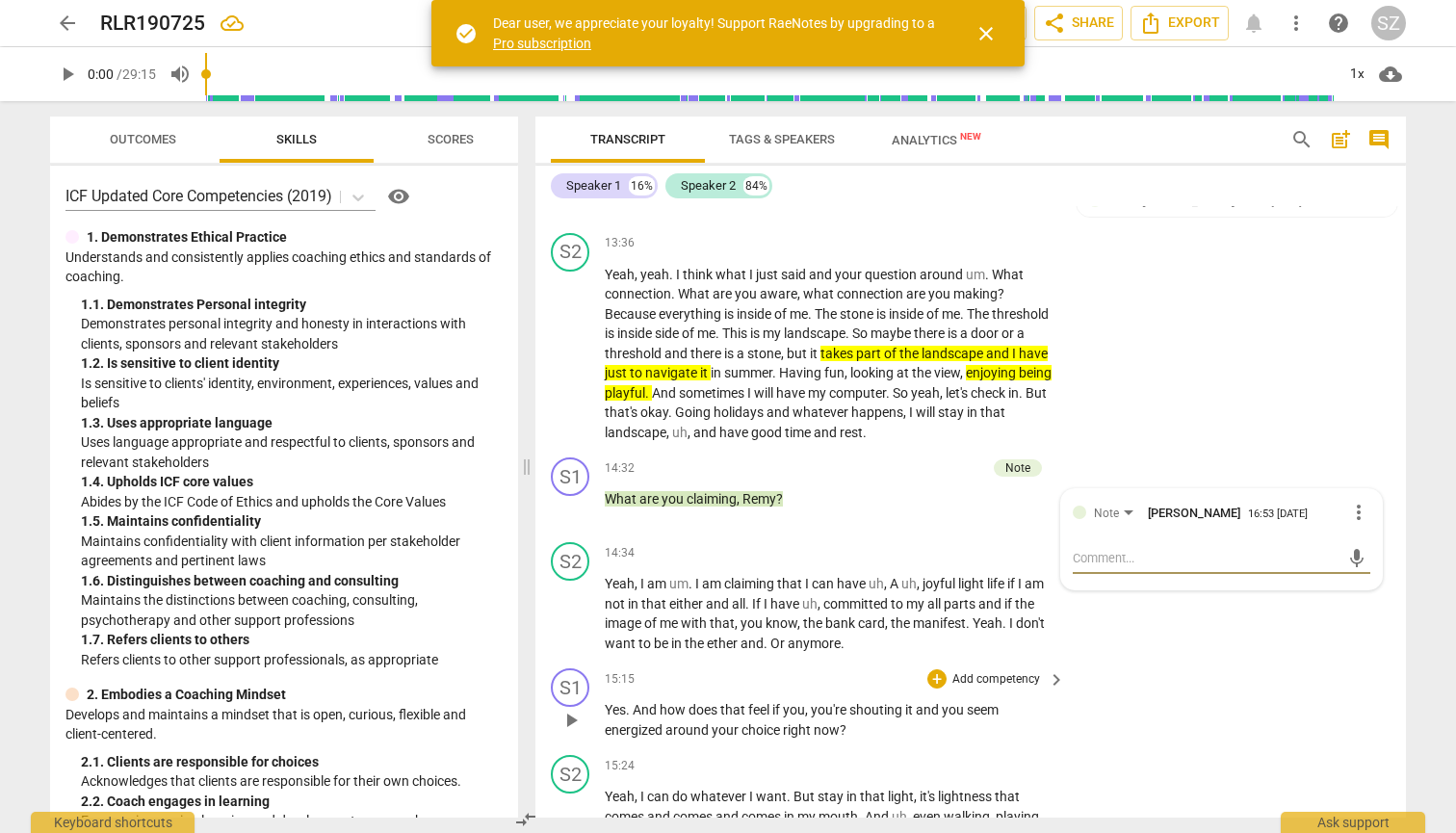 type on "W" 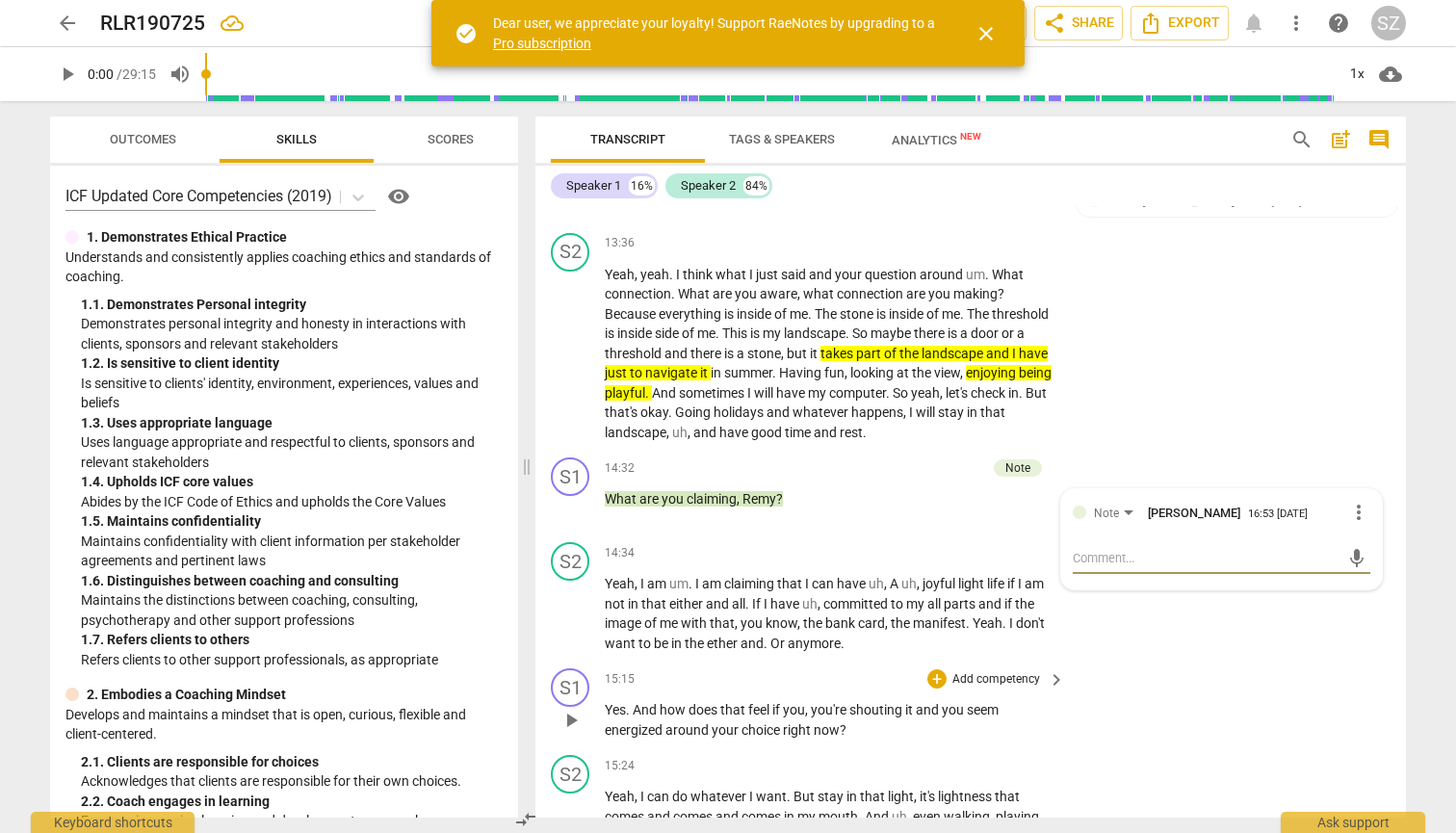 type on "W" 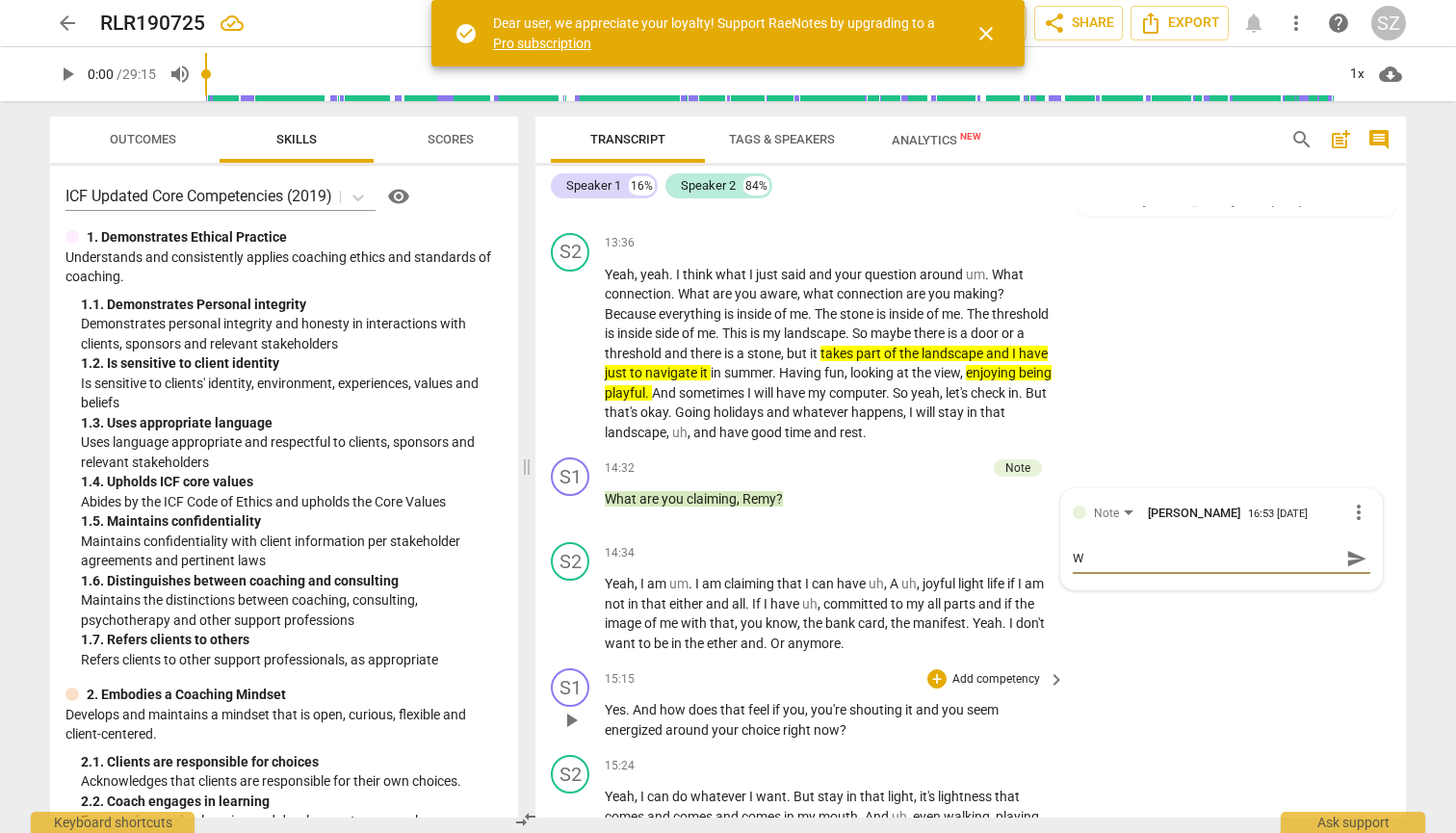 type on "Wh" 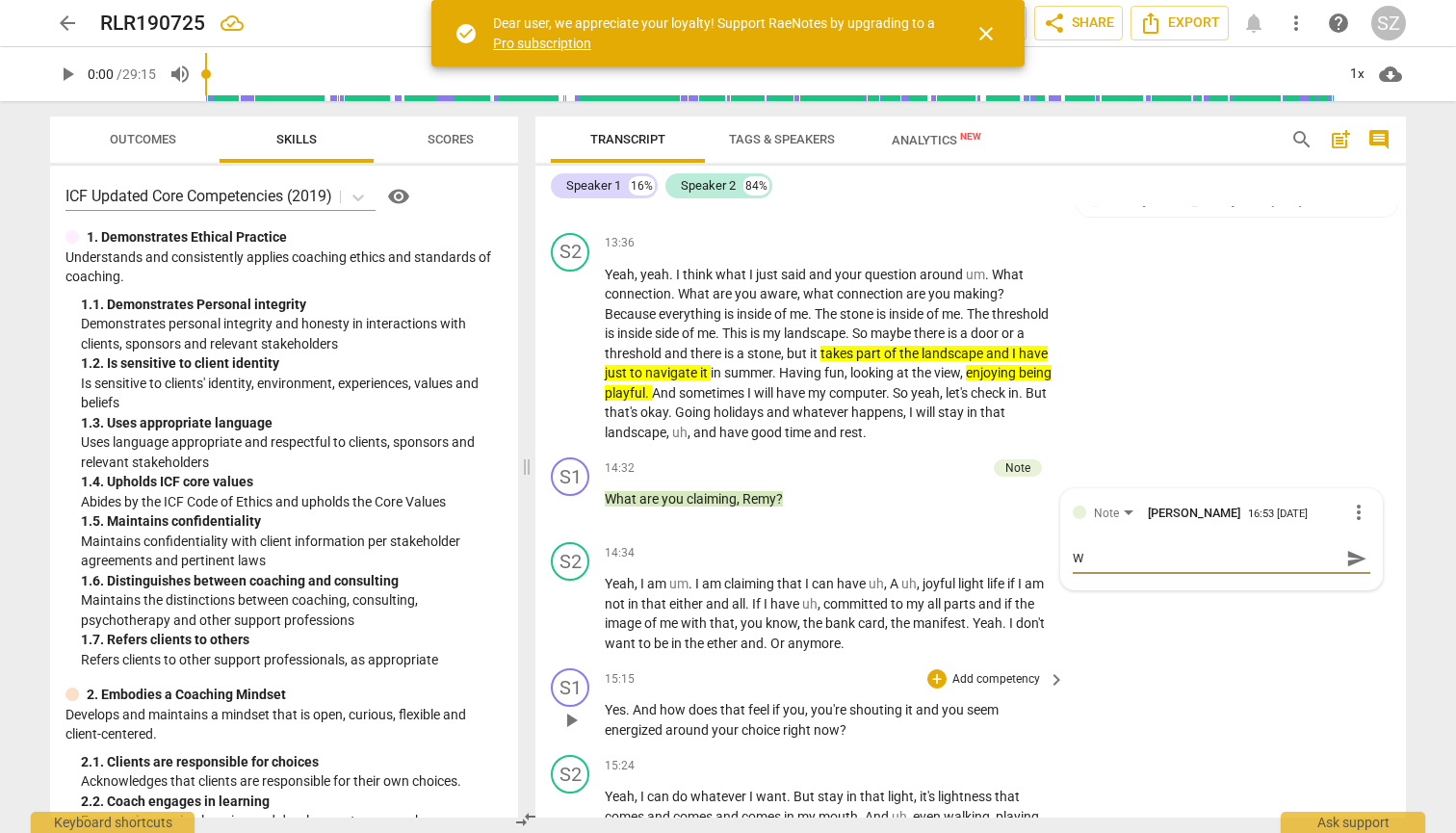 type on "Wh" 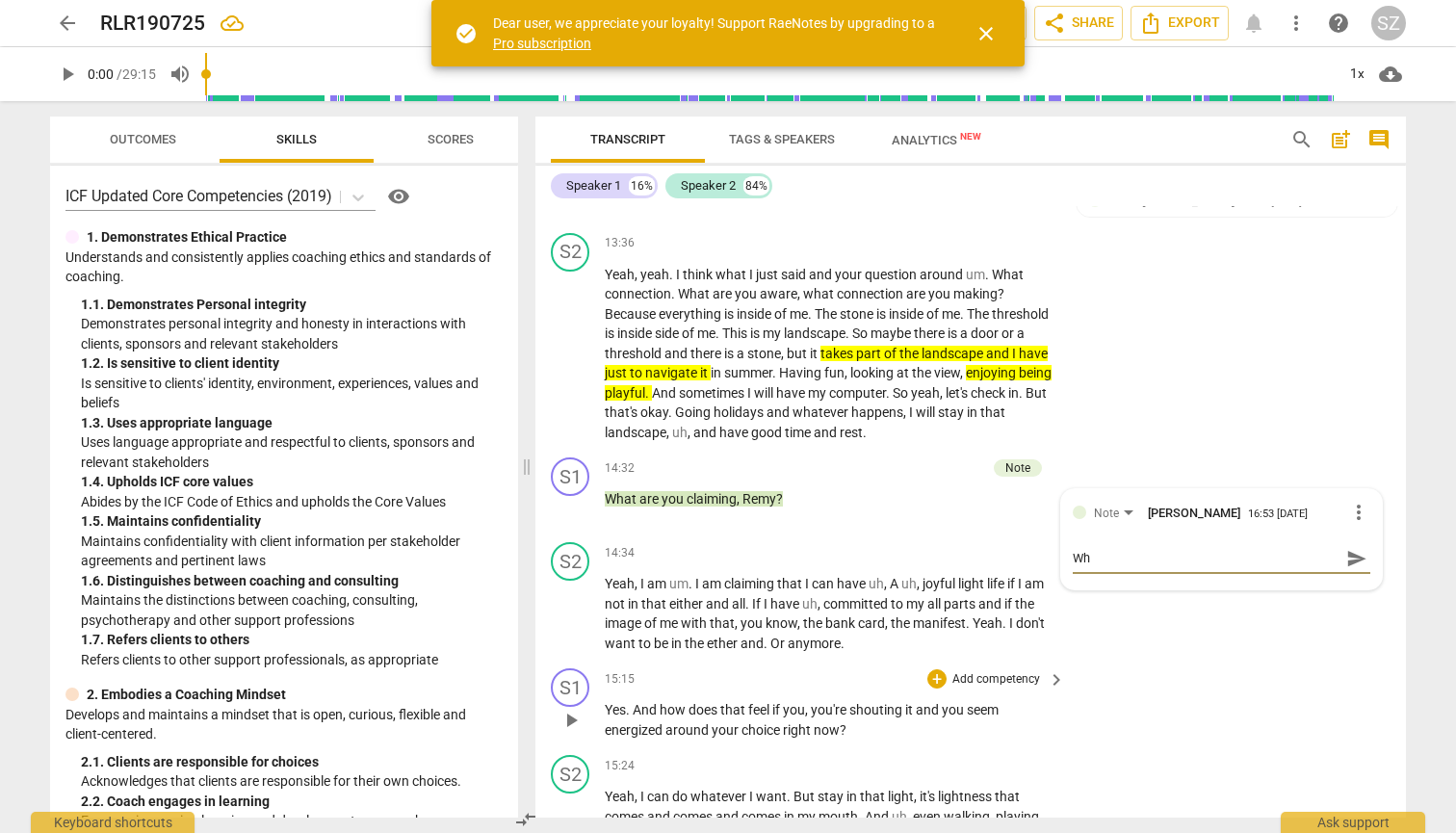 type on "Wha" 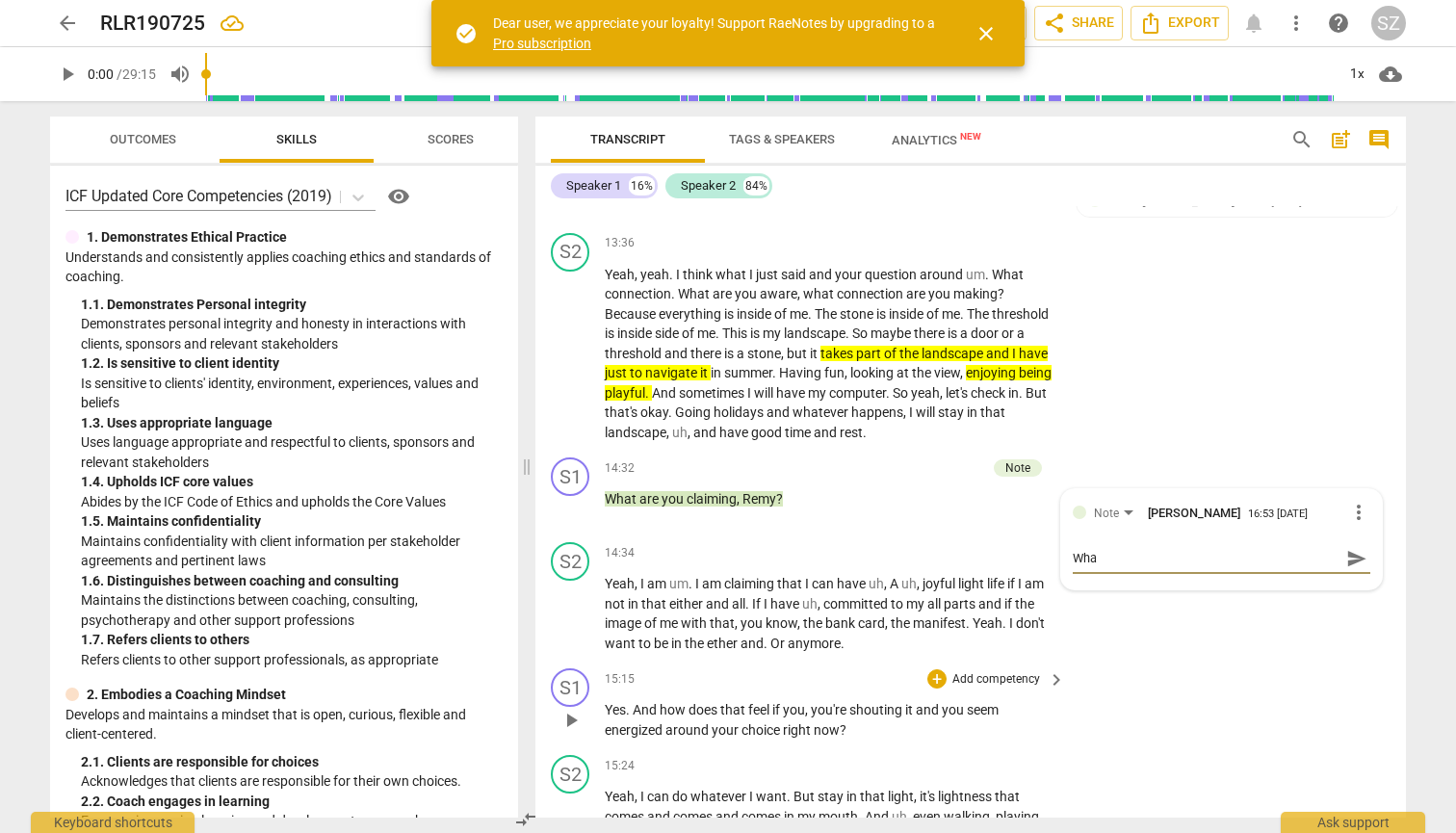 type on "What" 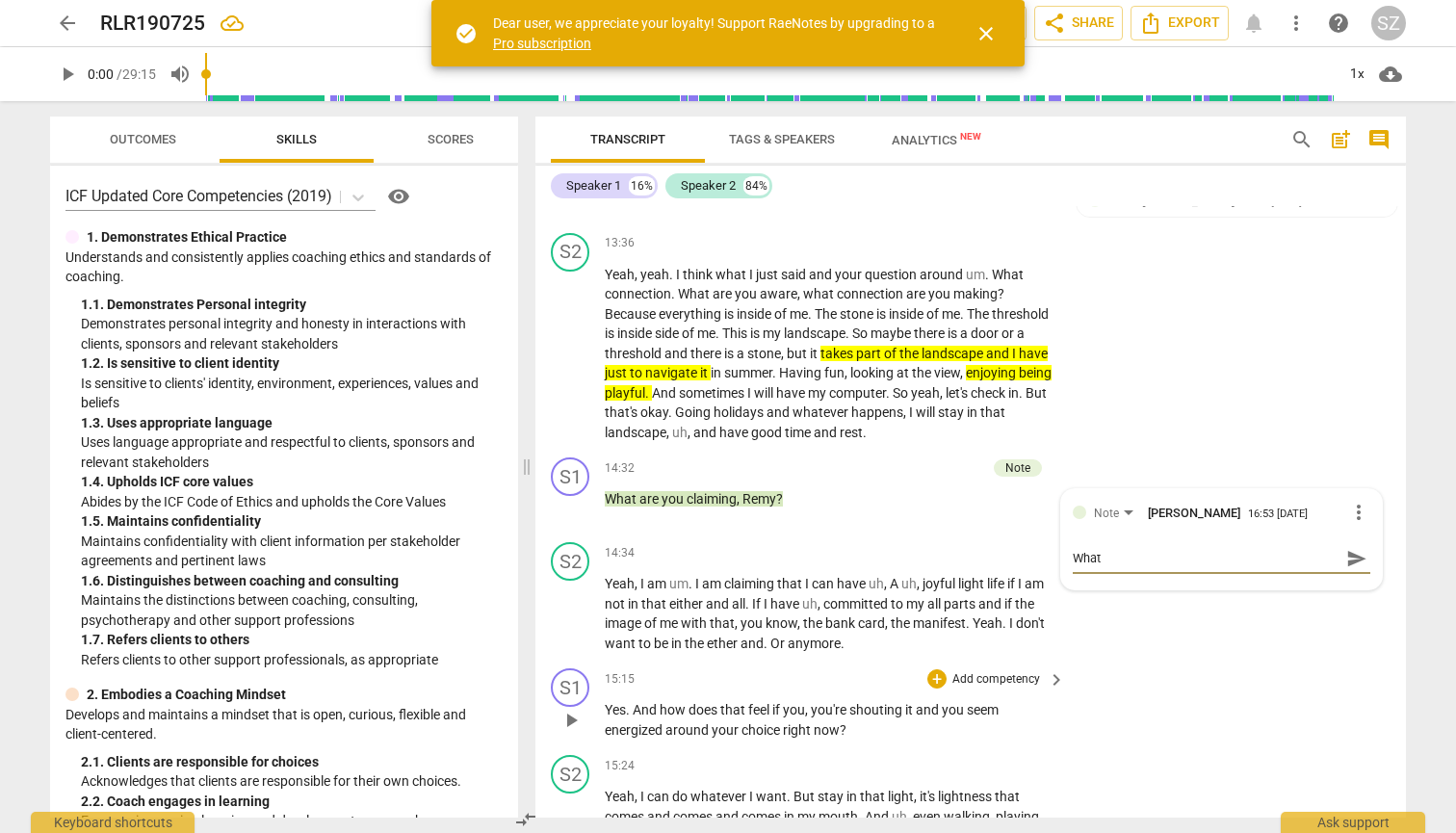 type on "What" 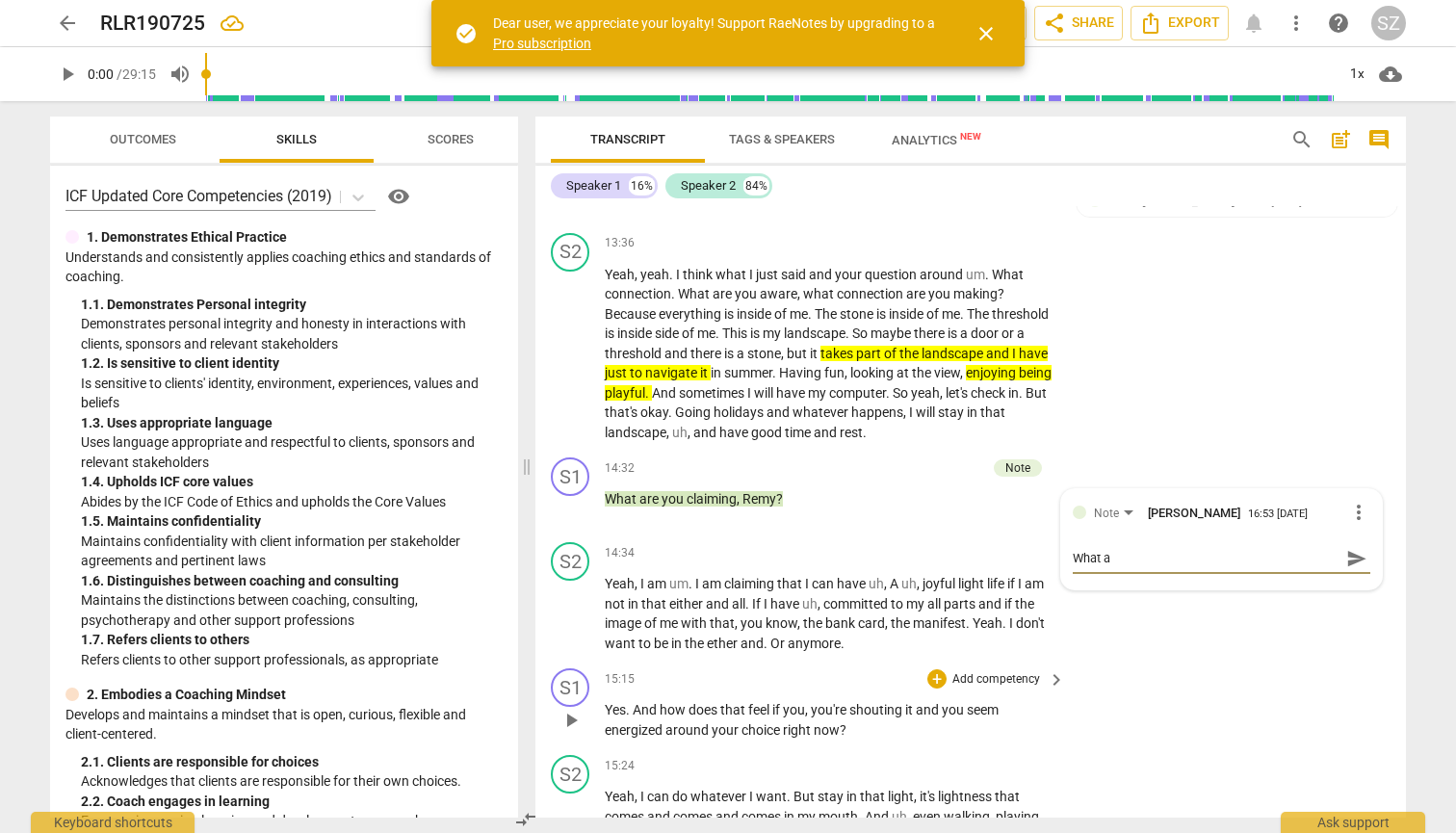 type on "What ar" 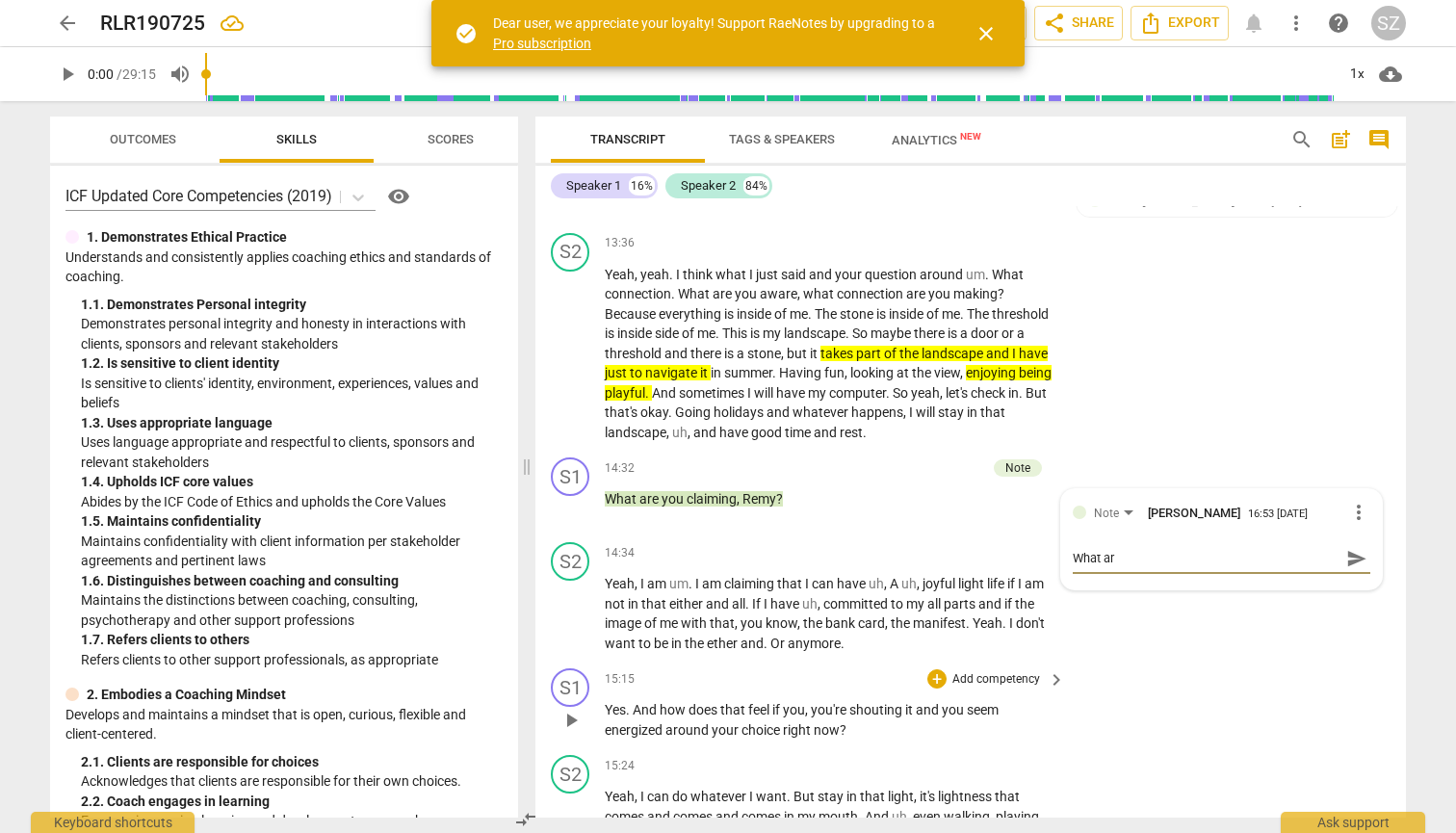 type on "What are" 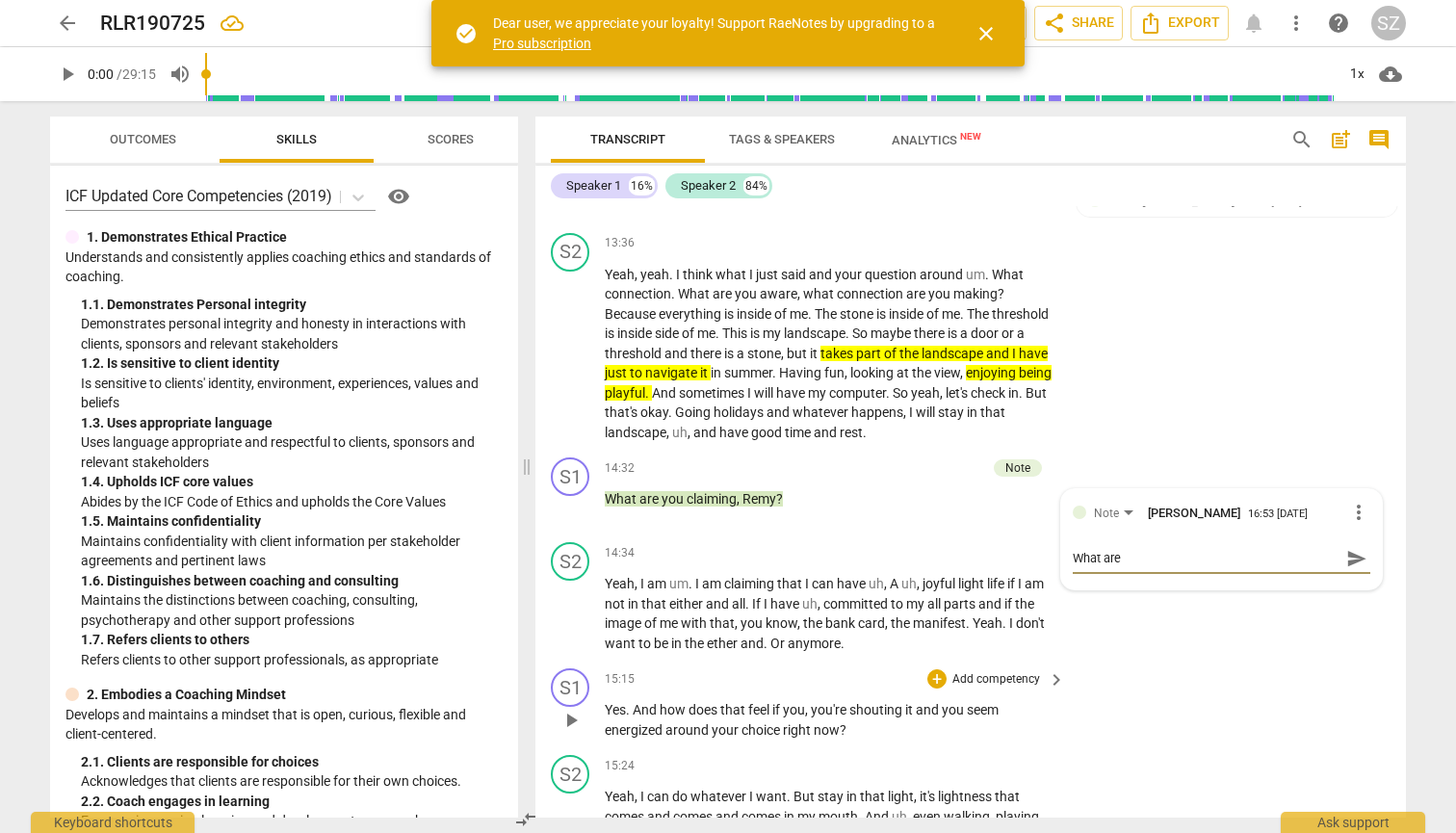 type on "What are" 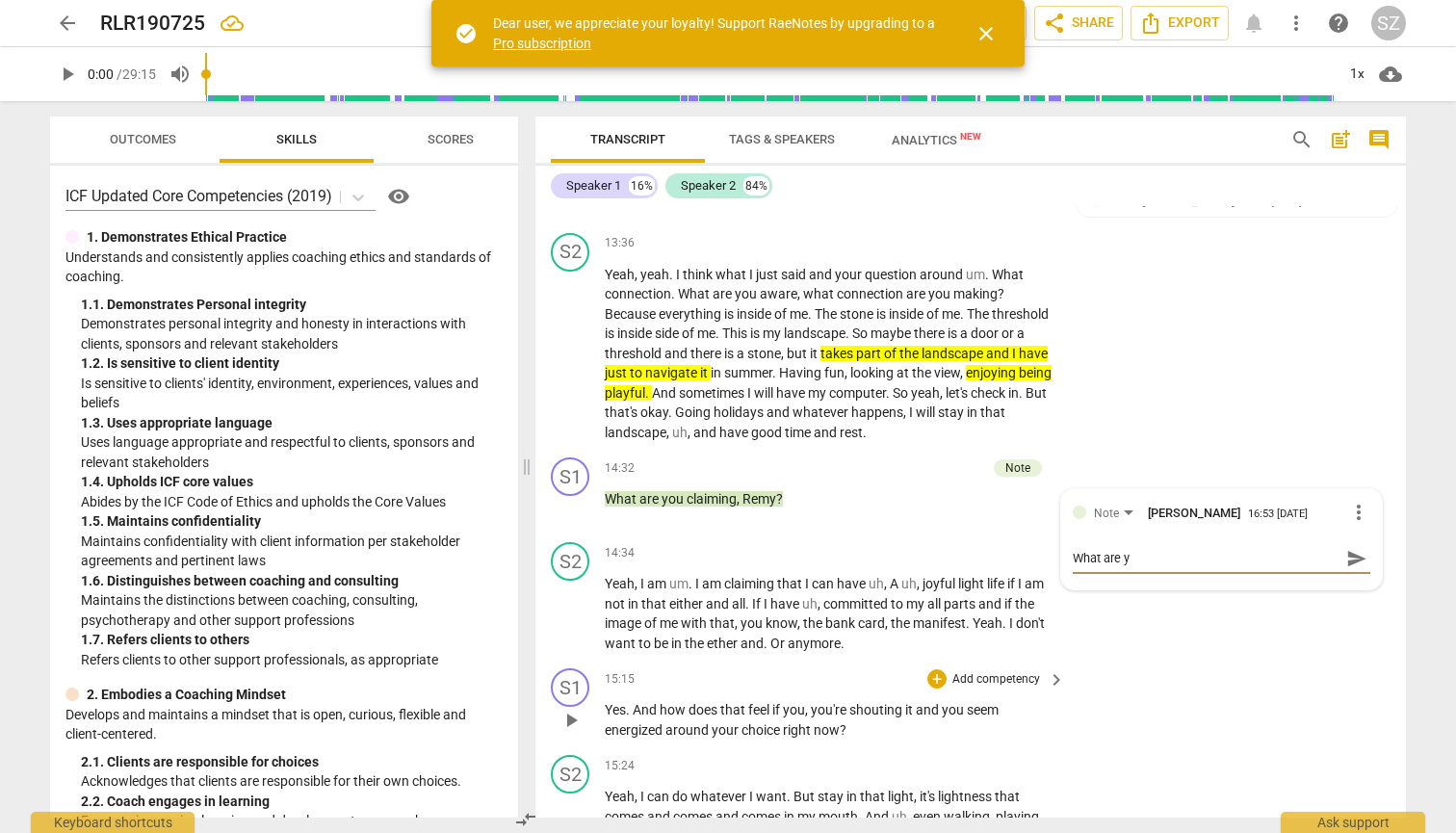 type on "What are yo" 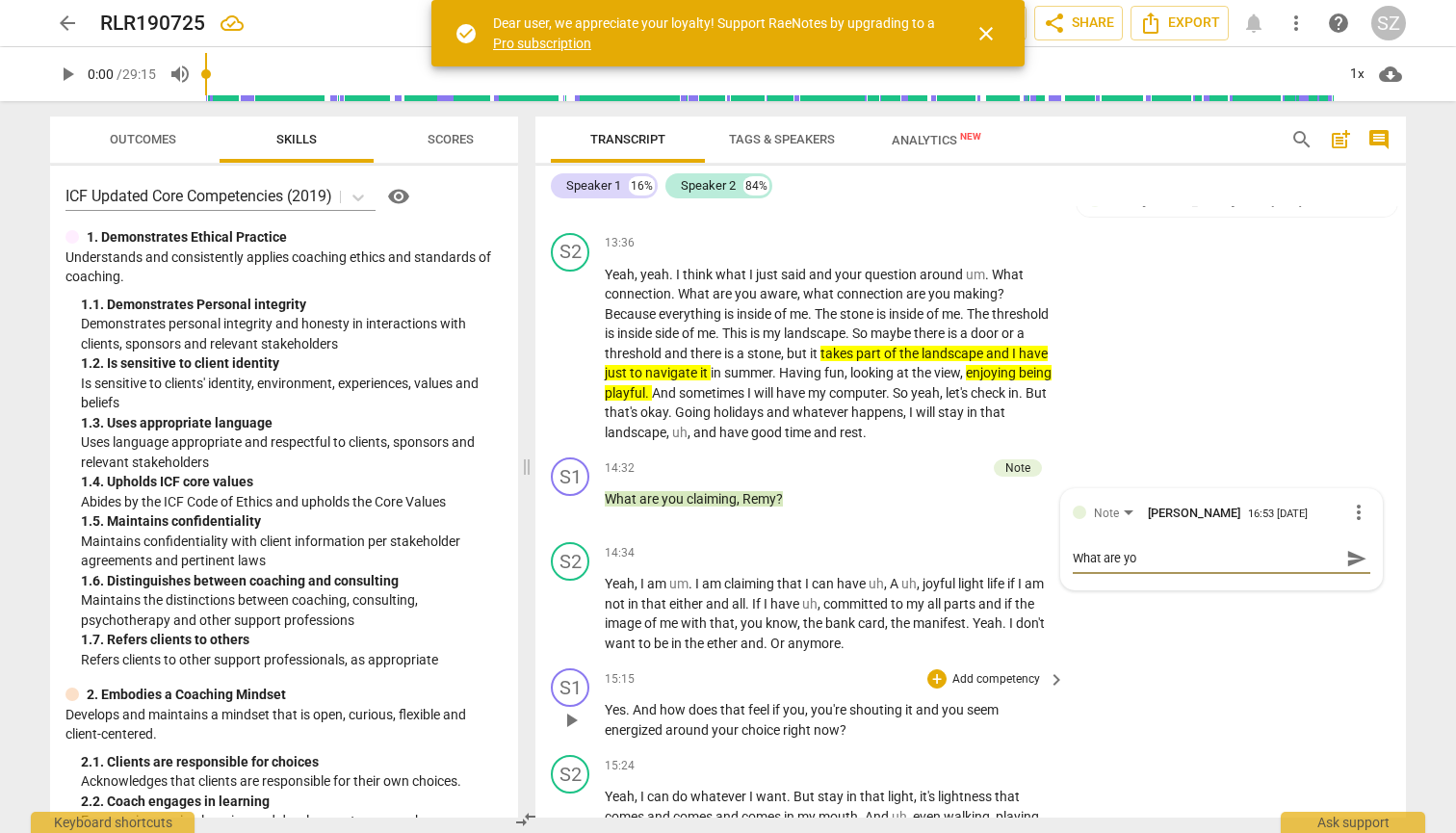 type on "What are you" 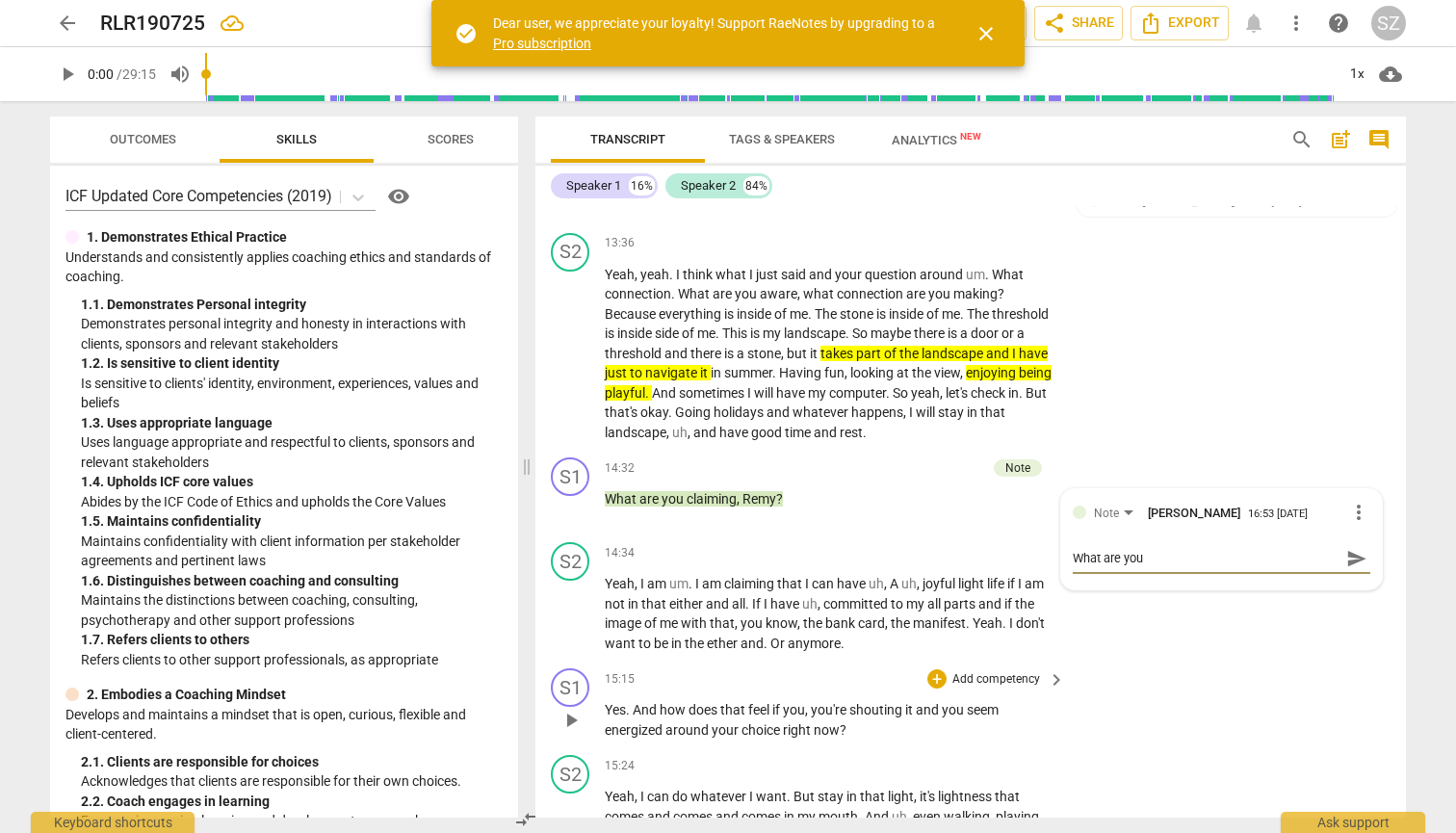 type on "What are you" 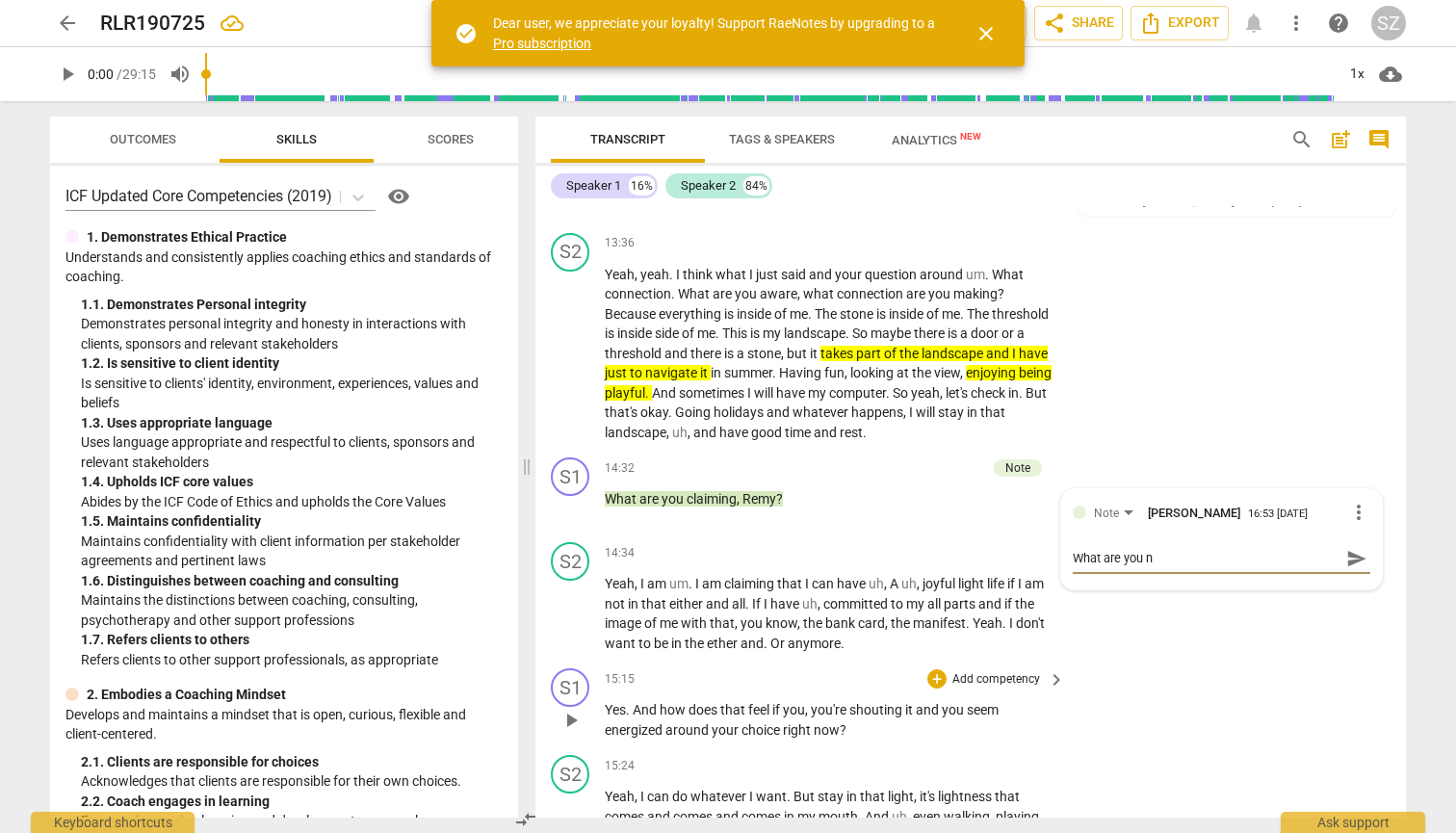 type on "What are you na" 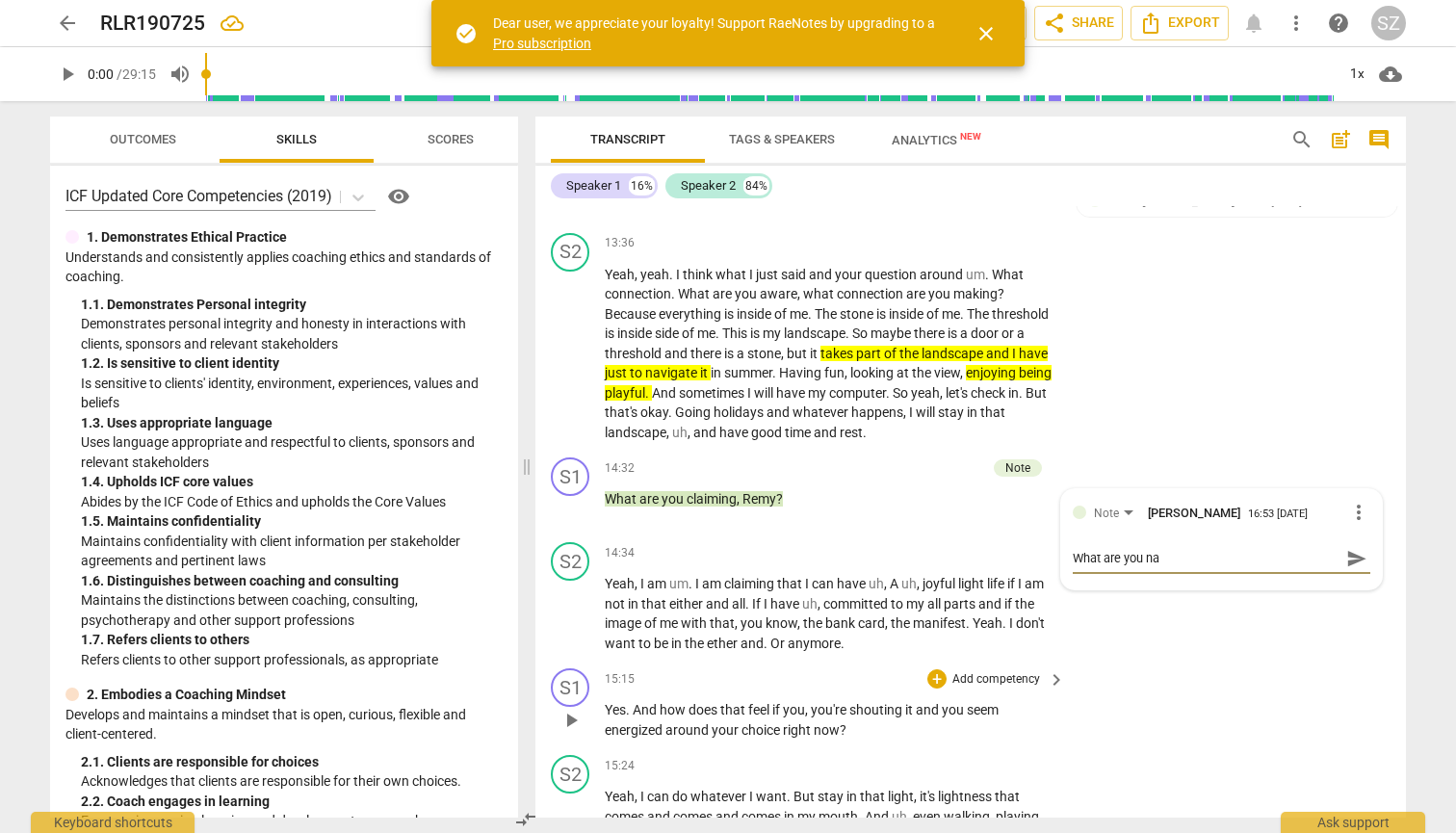 type on "What are you nav" 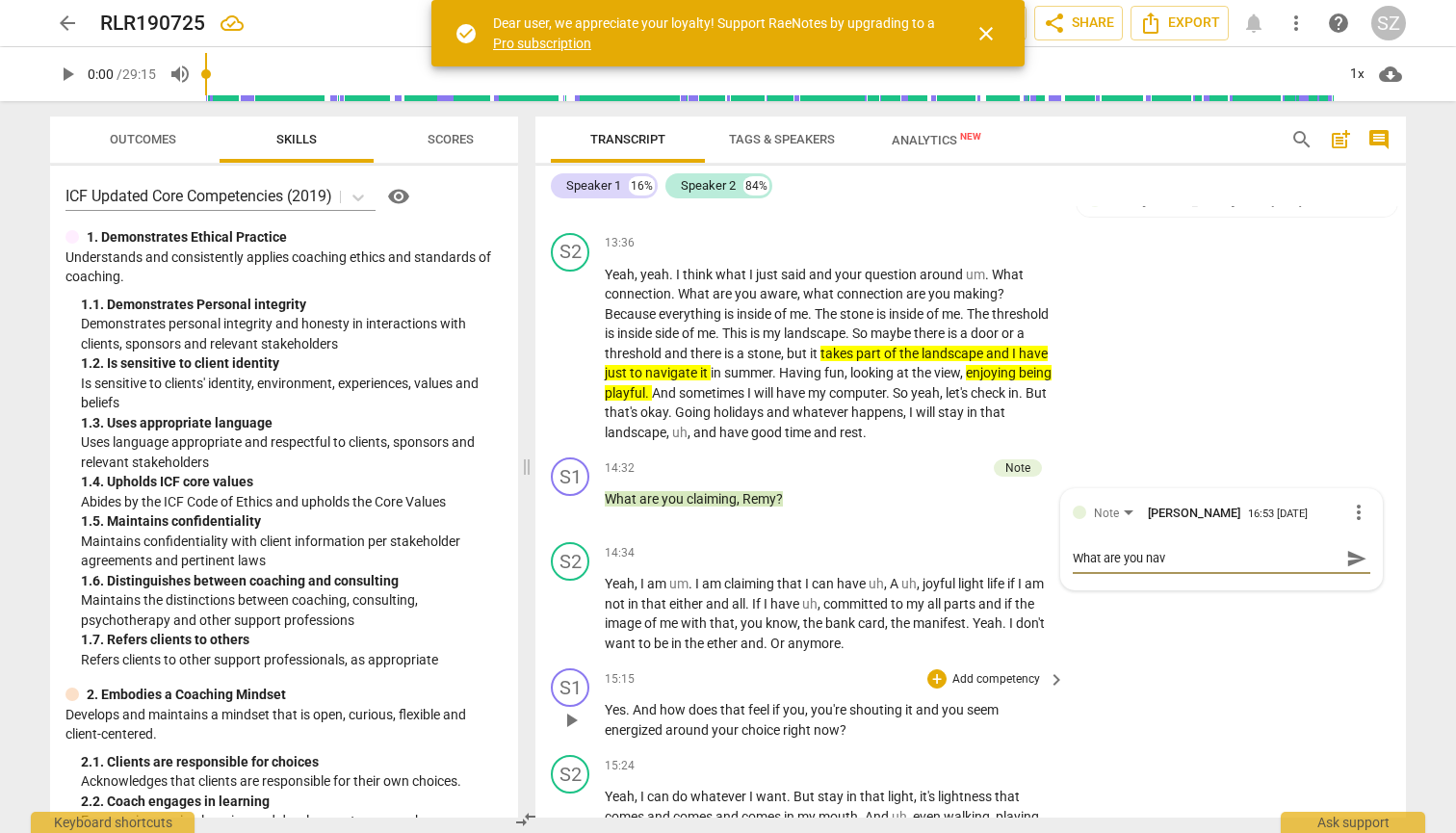 type on "What are you navi" 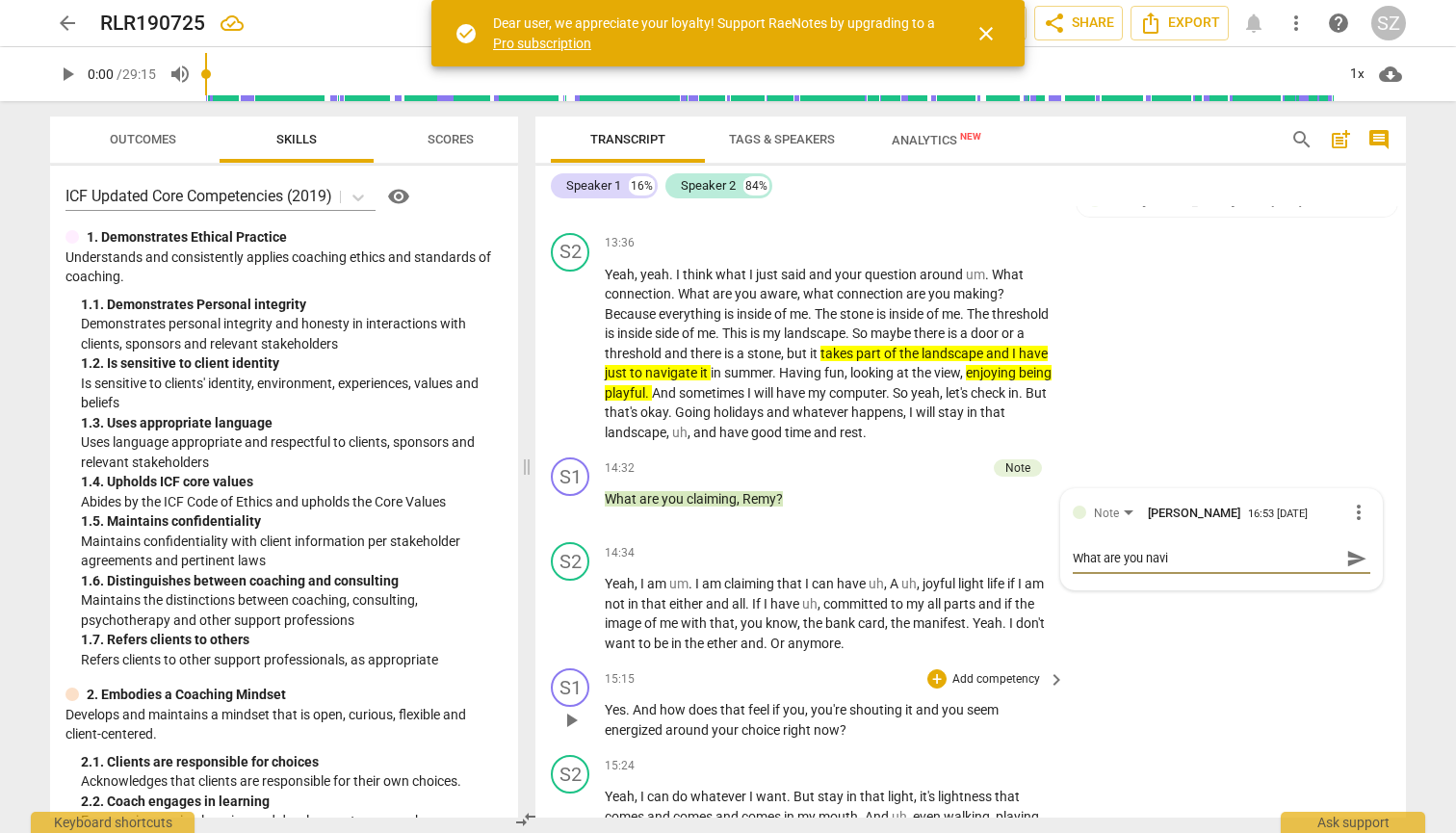 type on "What are you navia" 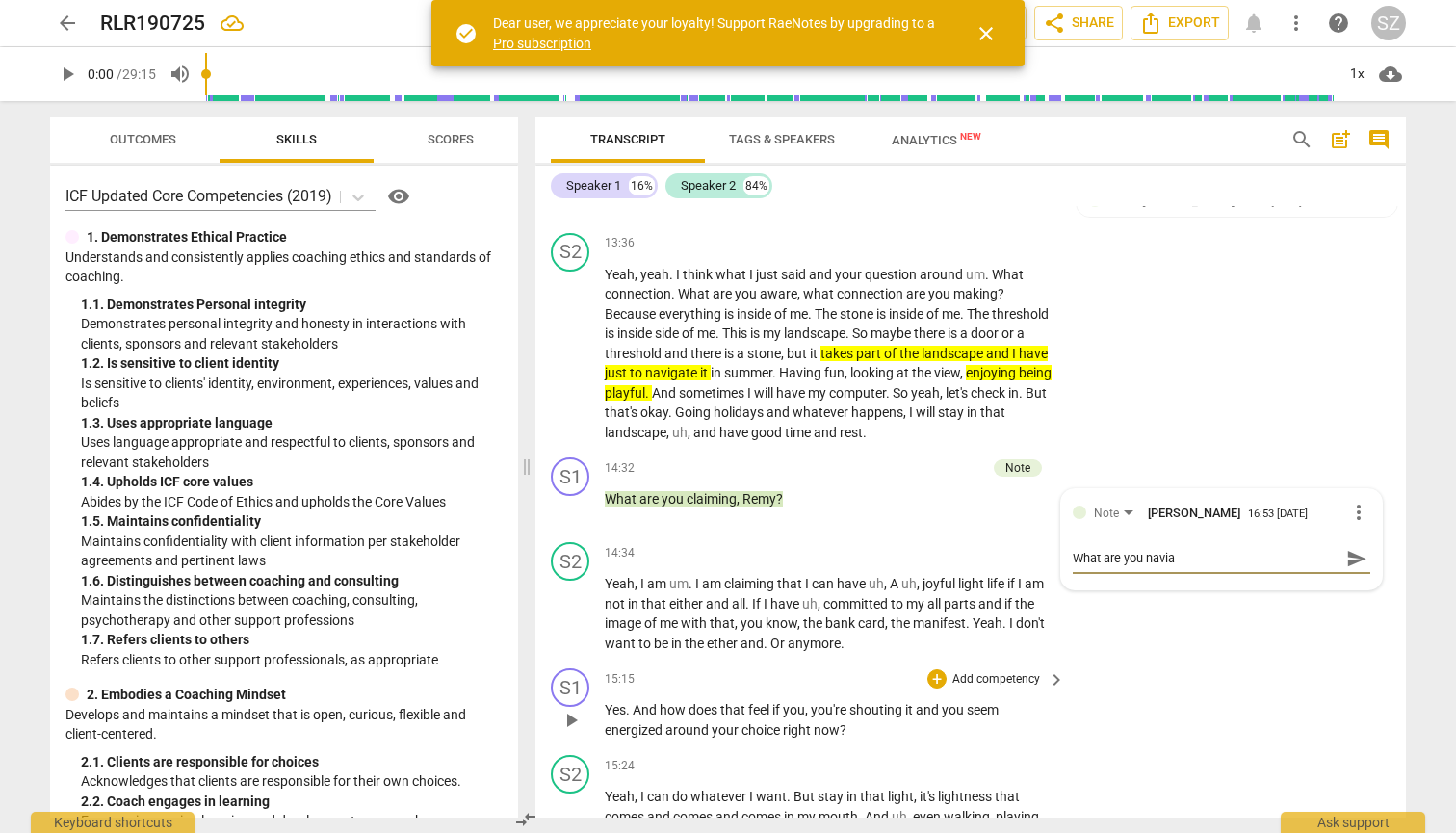 type on "What are you navi" 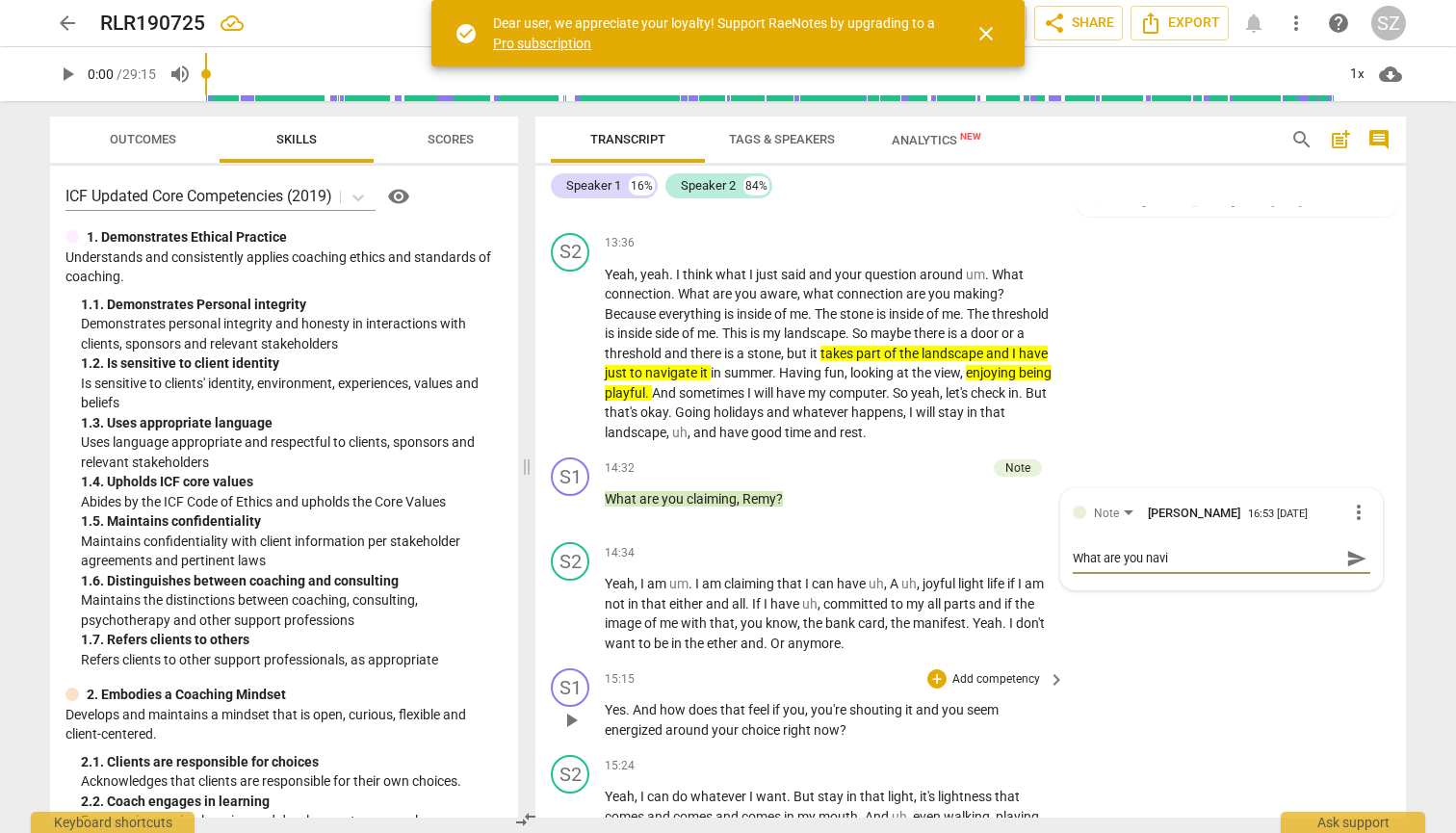 type on "What are you navig" 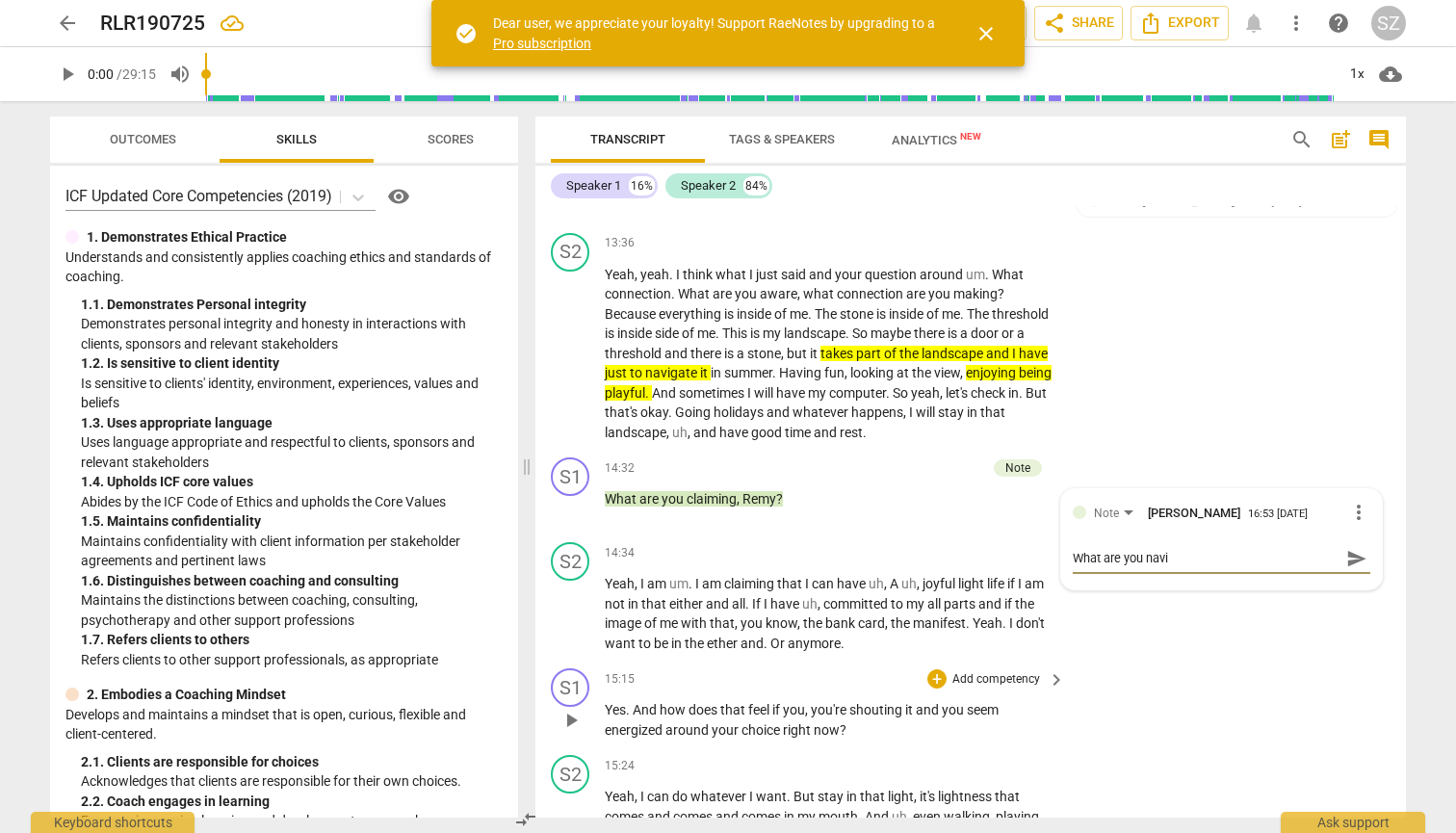 type on "What are you navig" 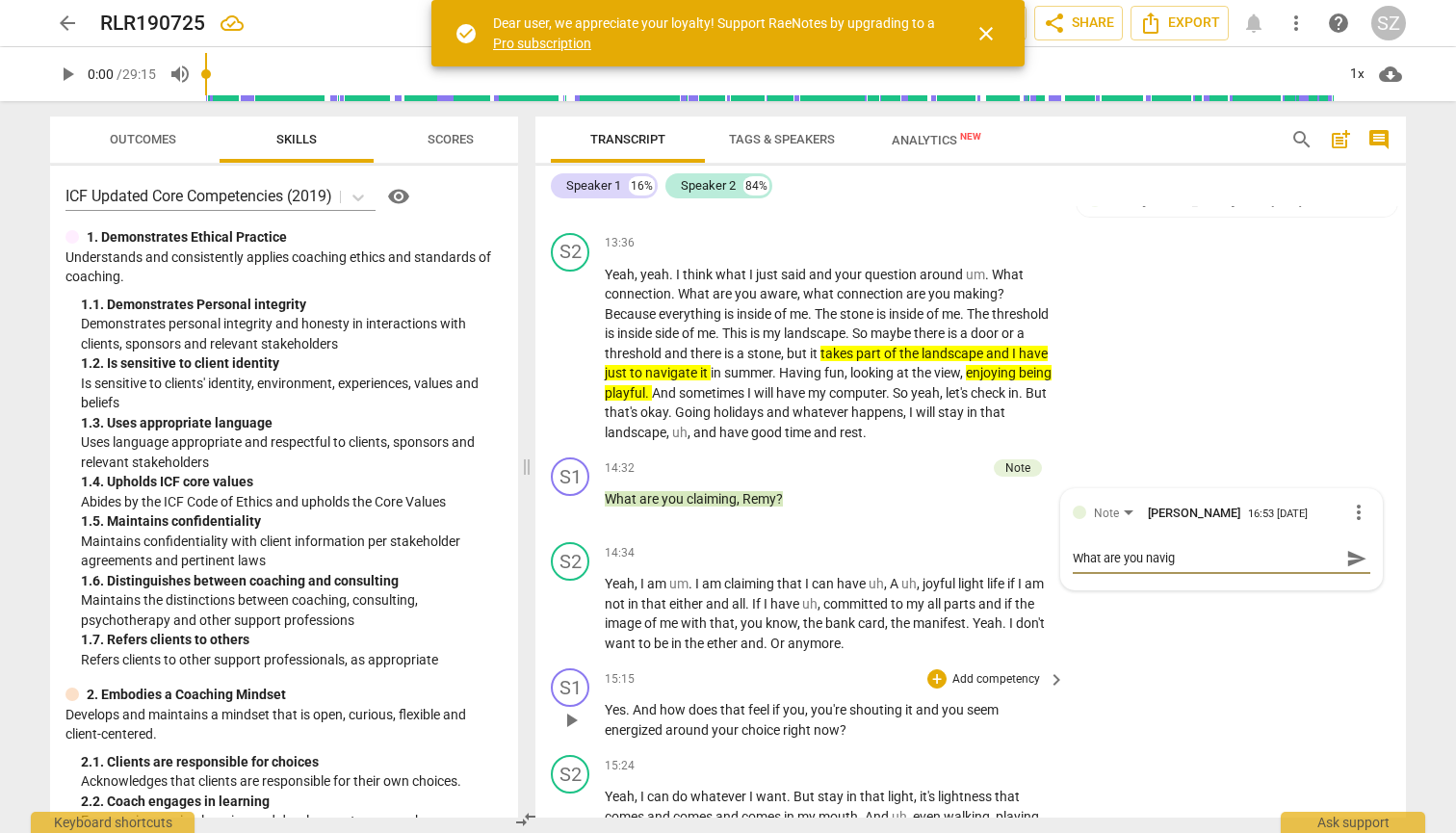 type on "What are you naviga" 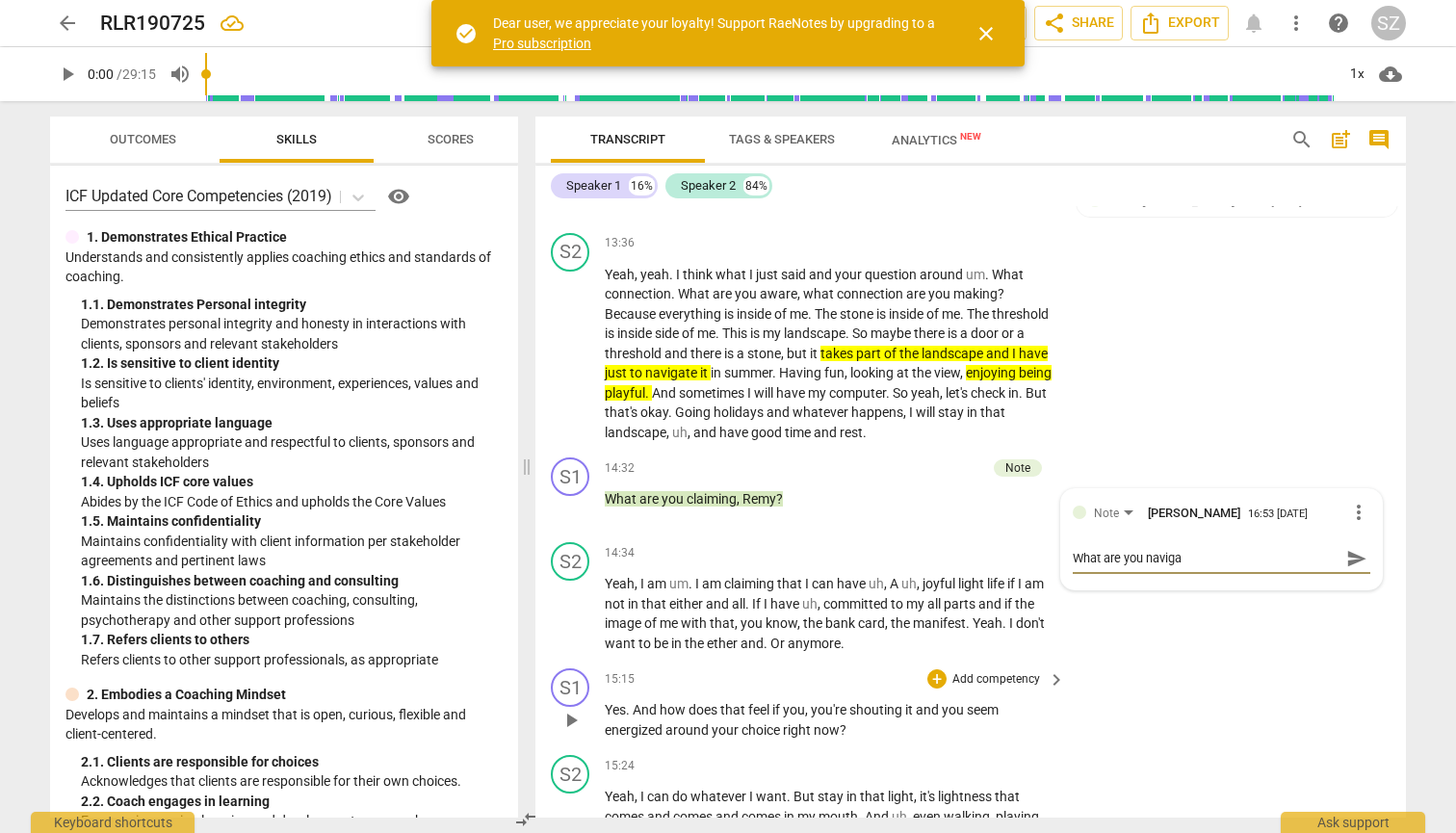 type on "What are you navigat" 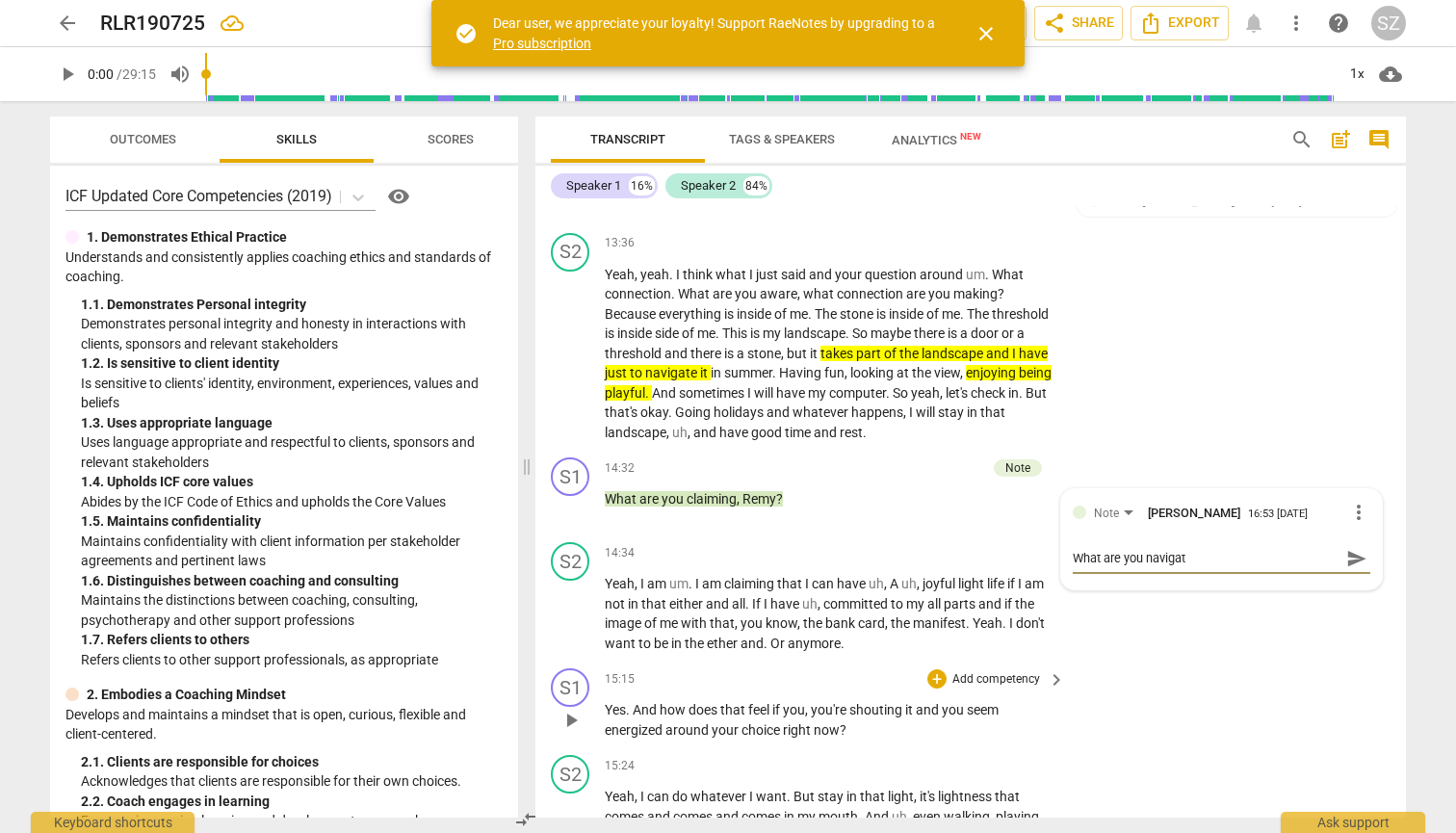 type on "What are you navigati" 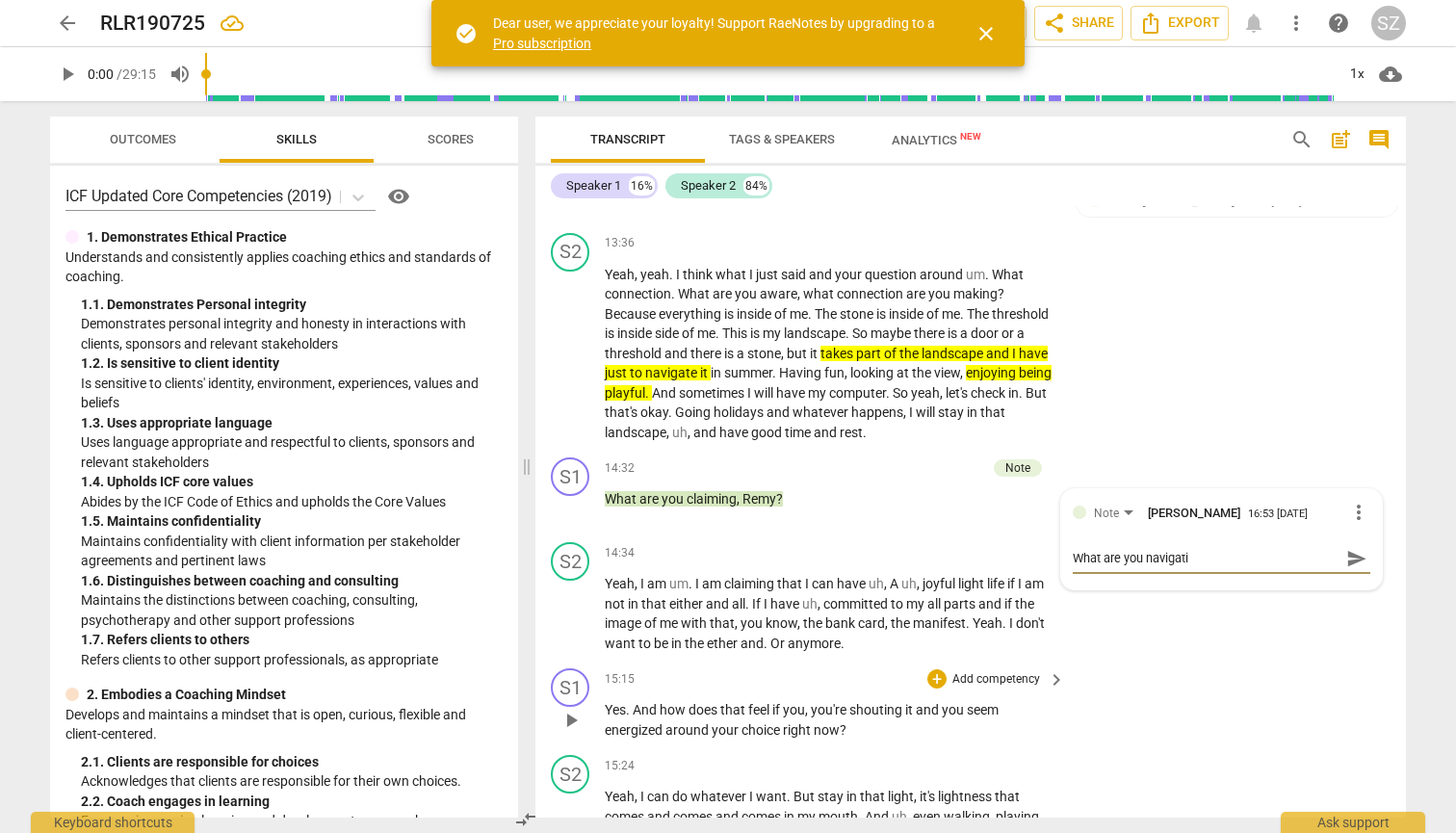 type on "What are you navigatin" 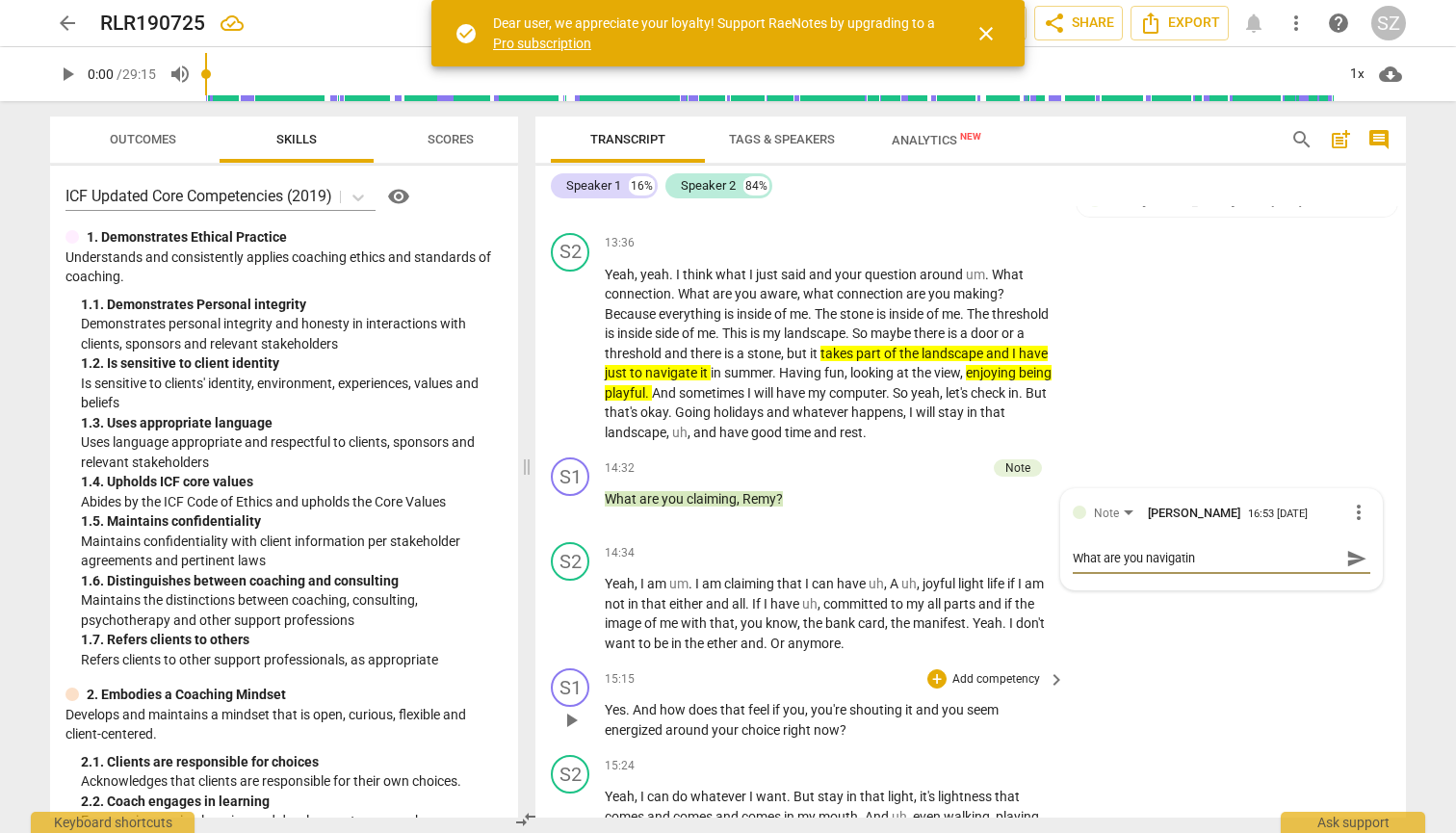 type on "What are you navigating" 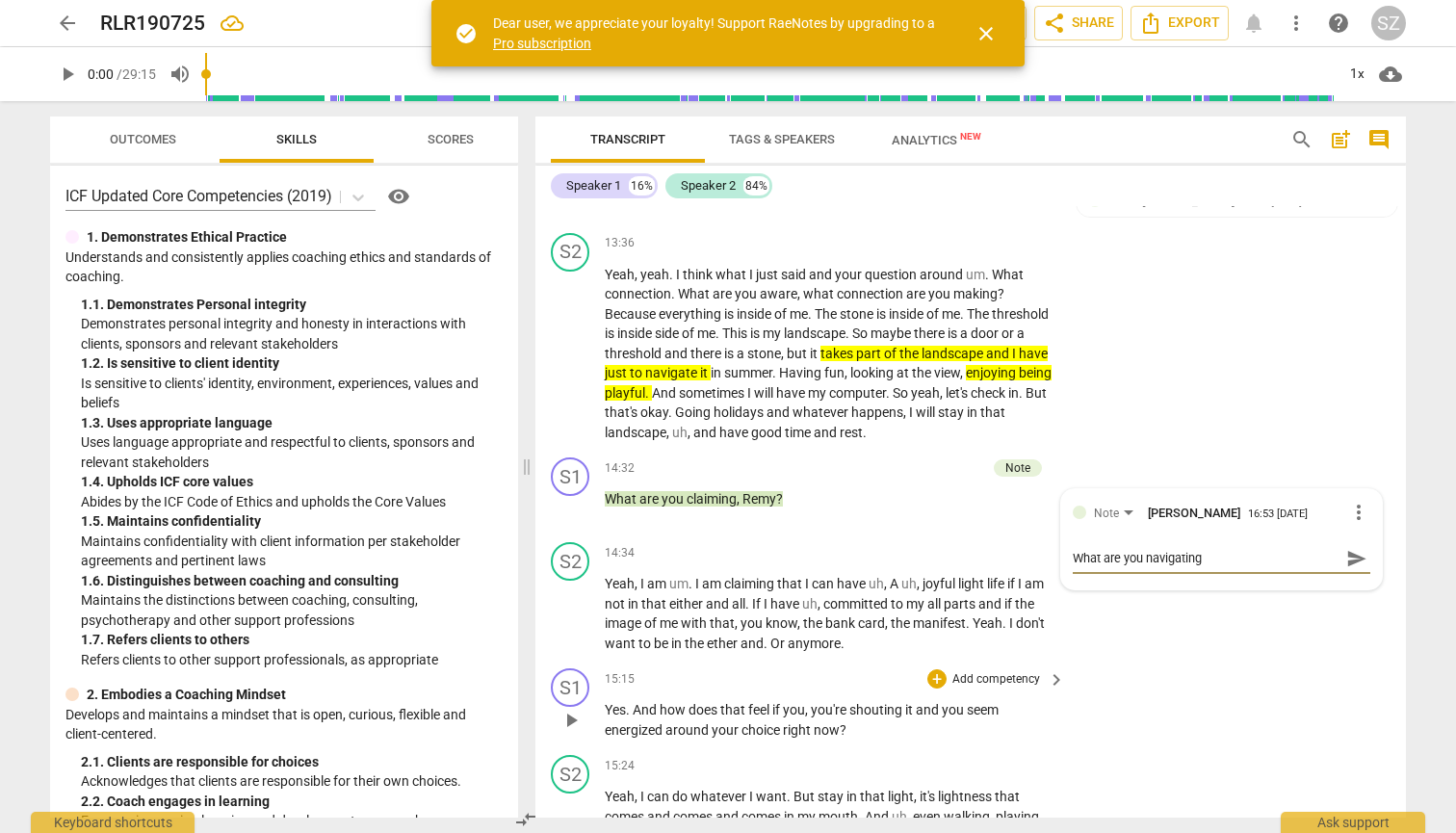 type on "What are you navigating" 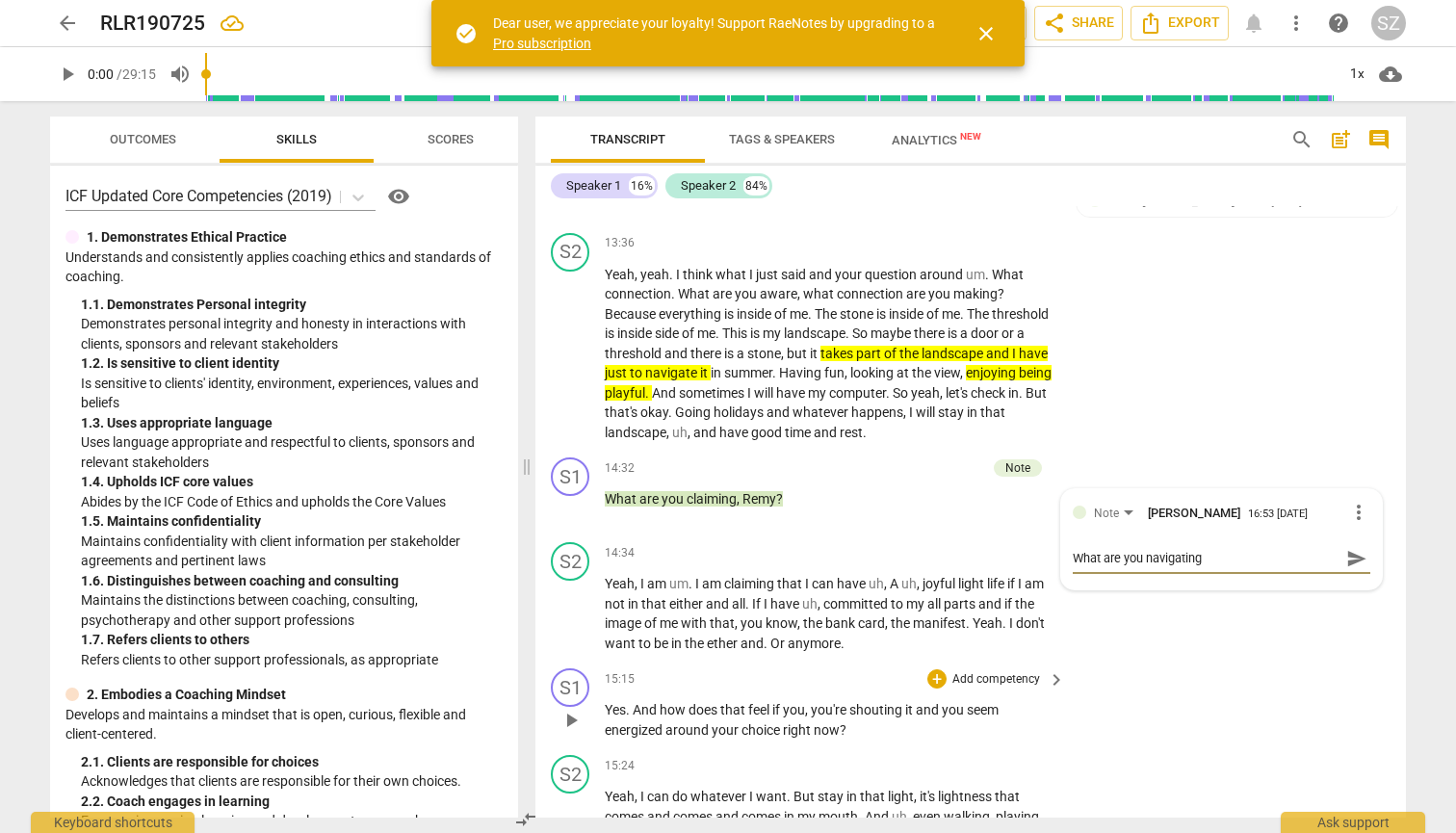 type on "What are you navigating i" 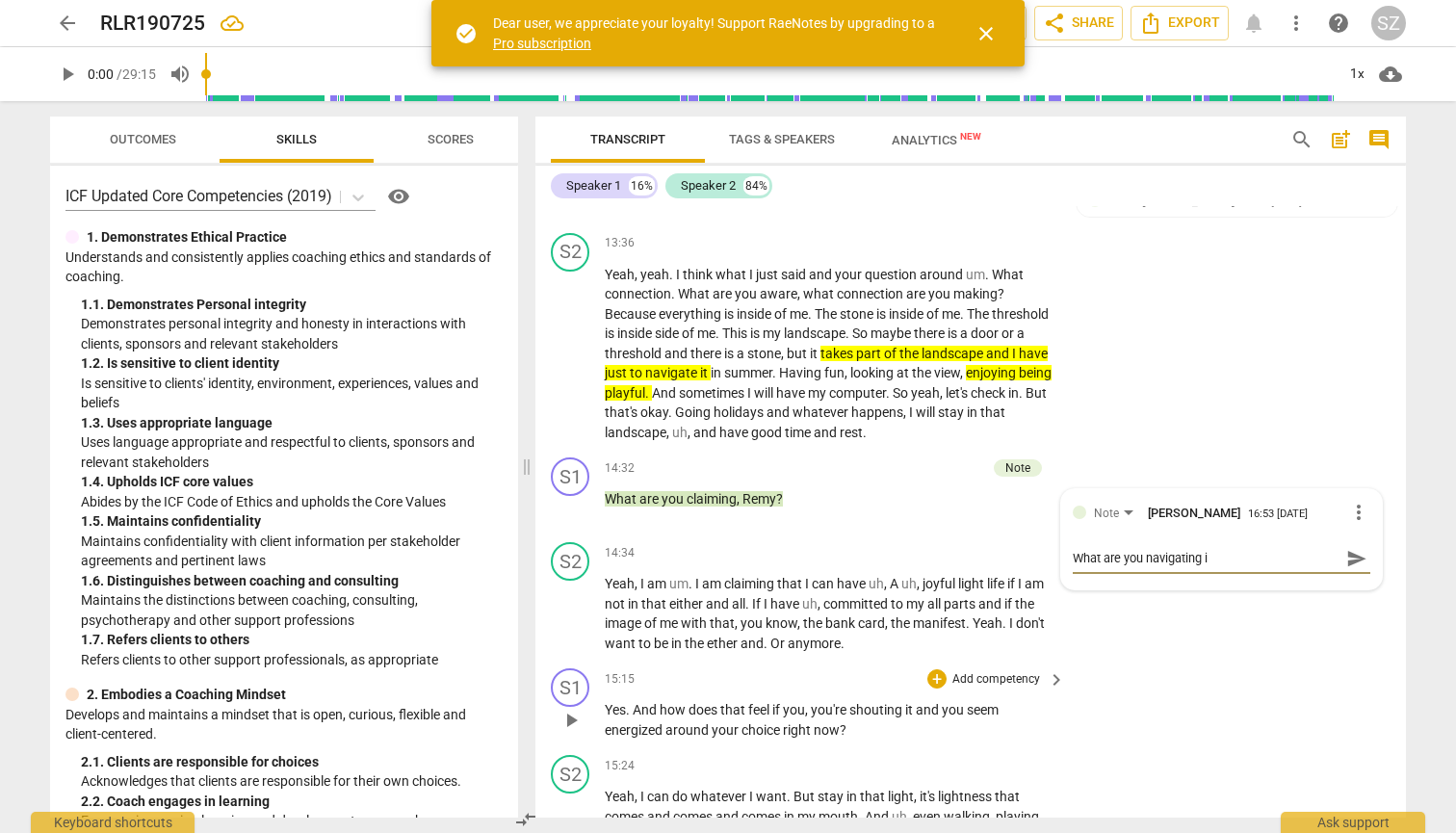 type on "What are you navigating in" 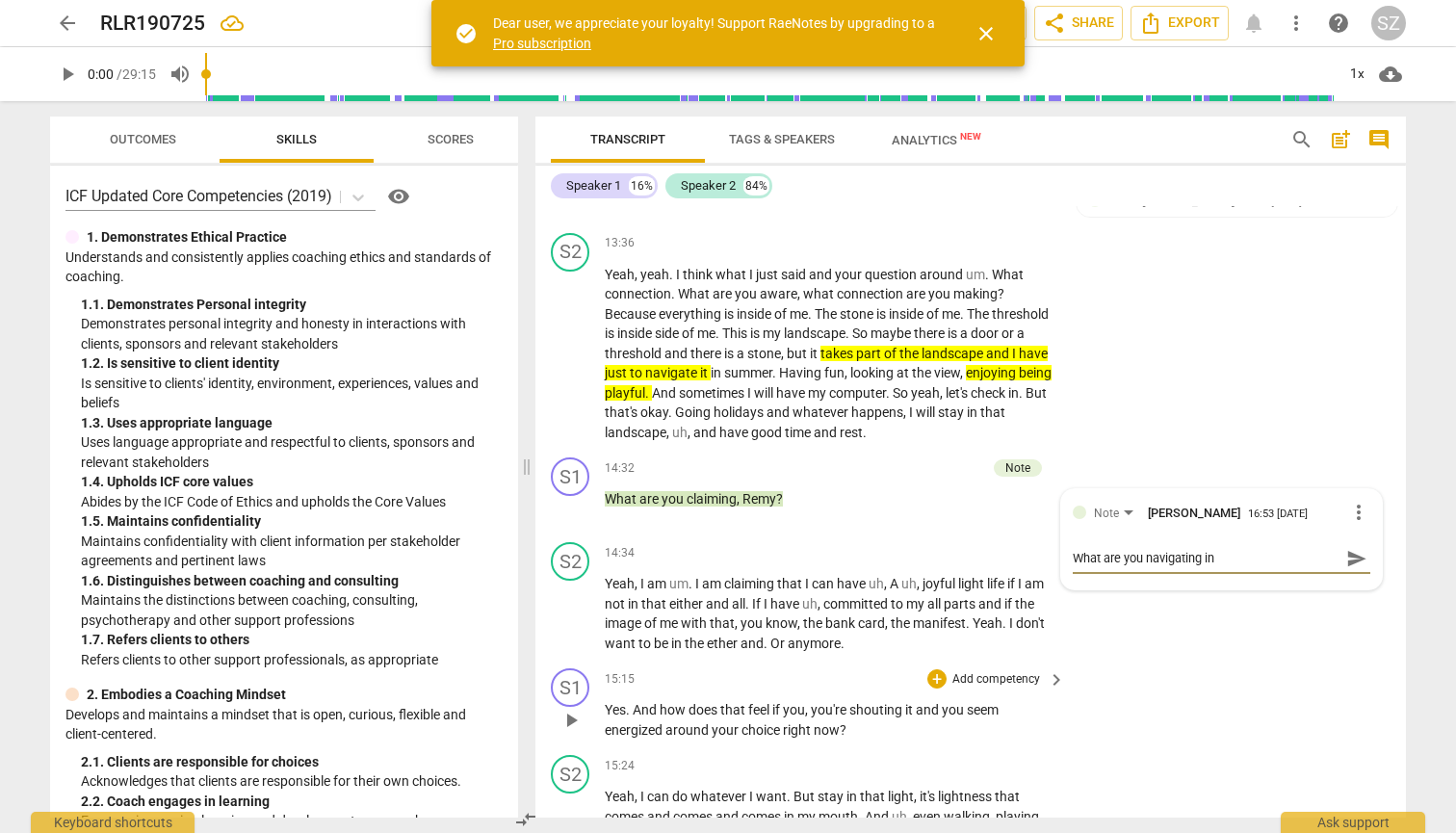 type on "What are you navigating i" 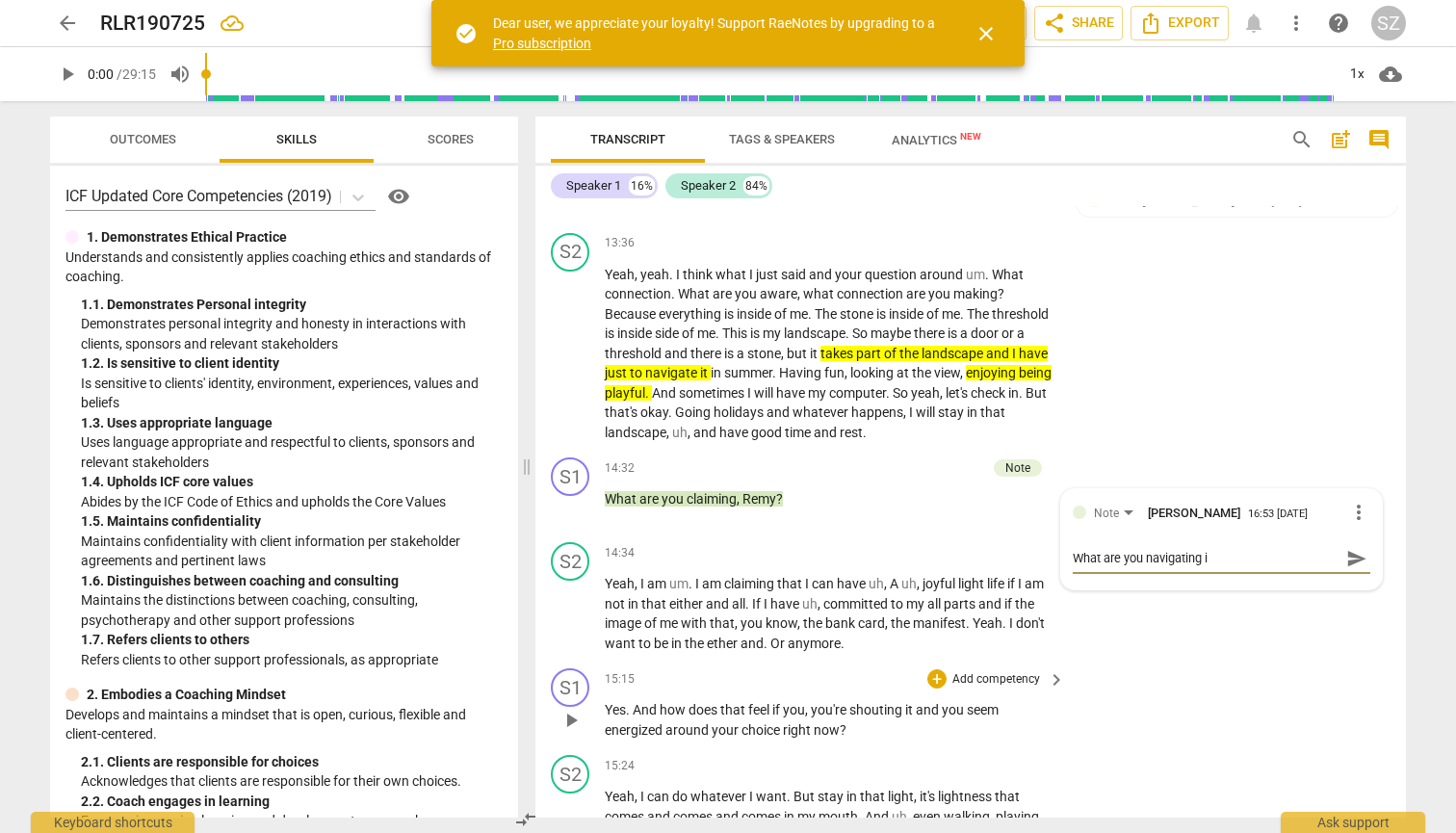 type on "What are you navigating" 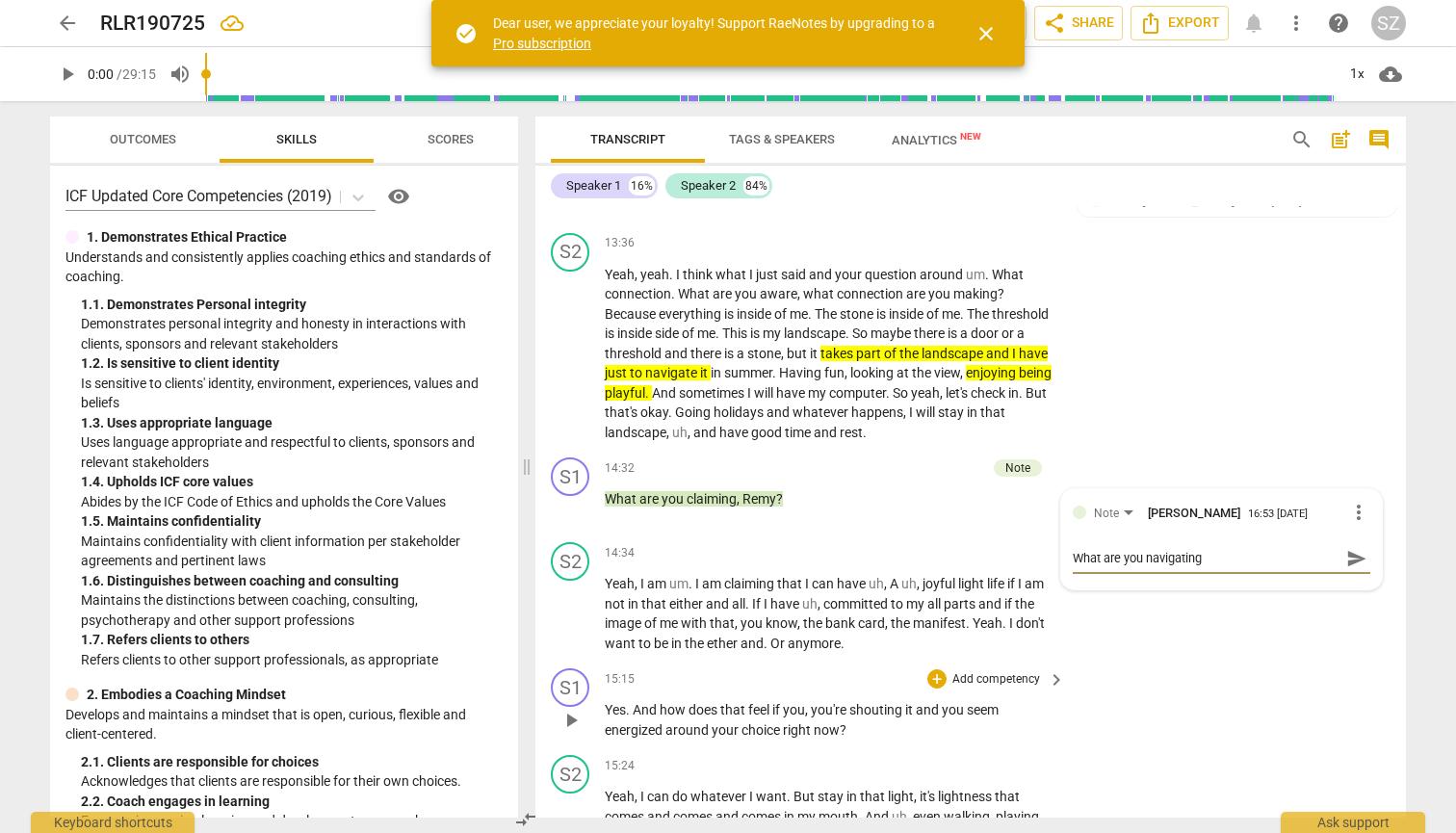 type on "What are you navigating" 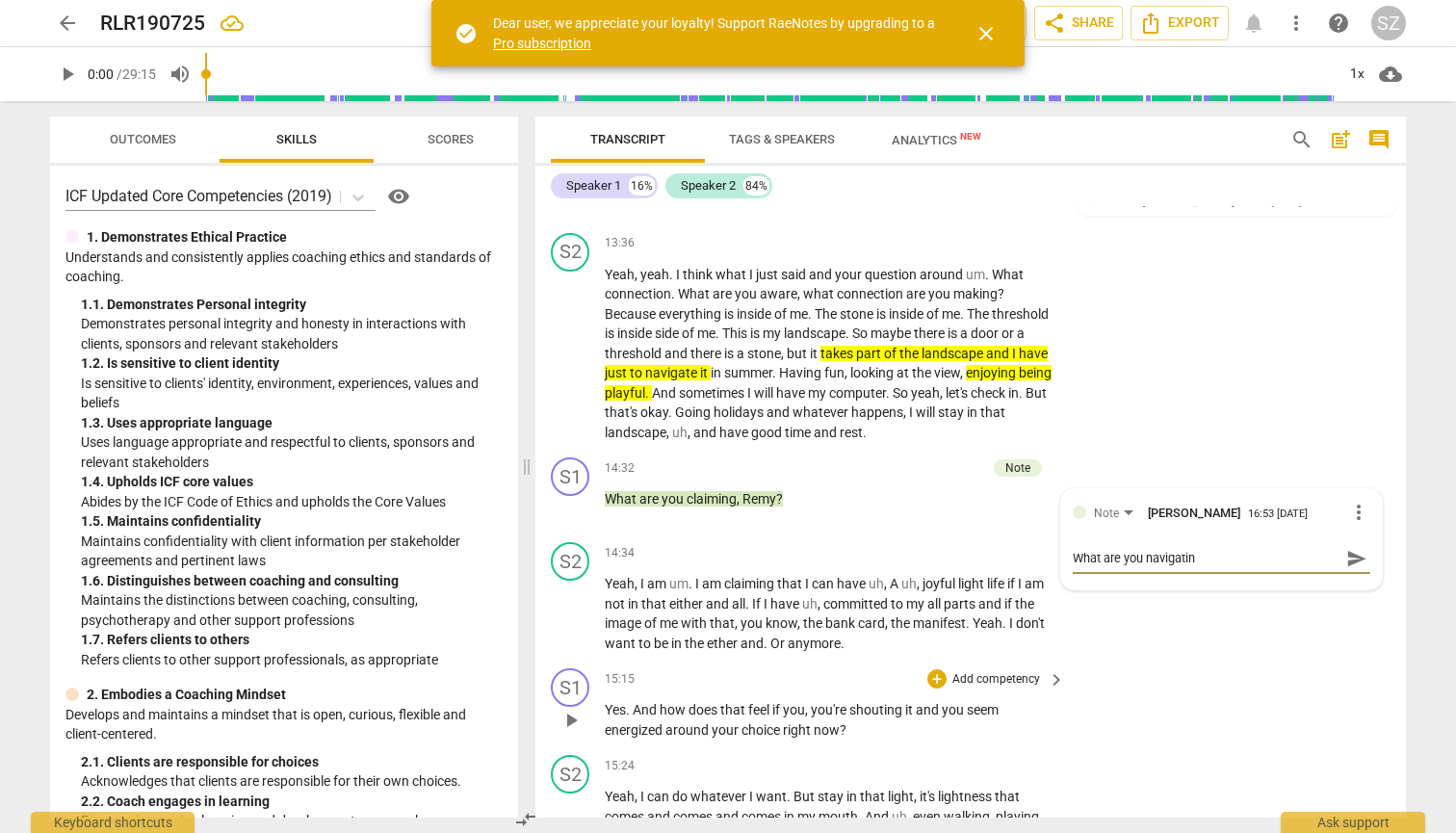 type on "What are you navigati" 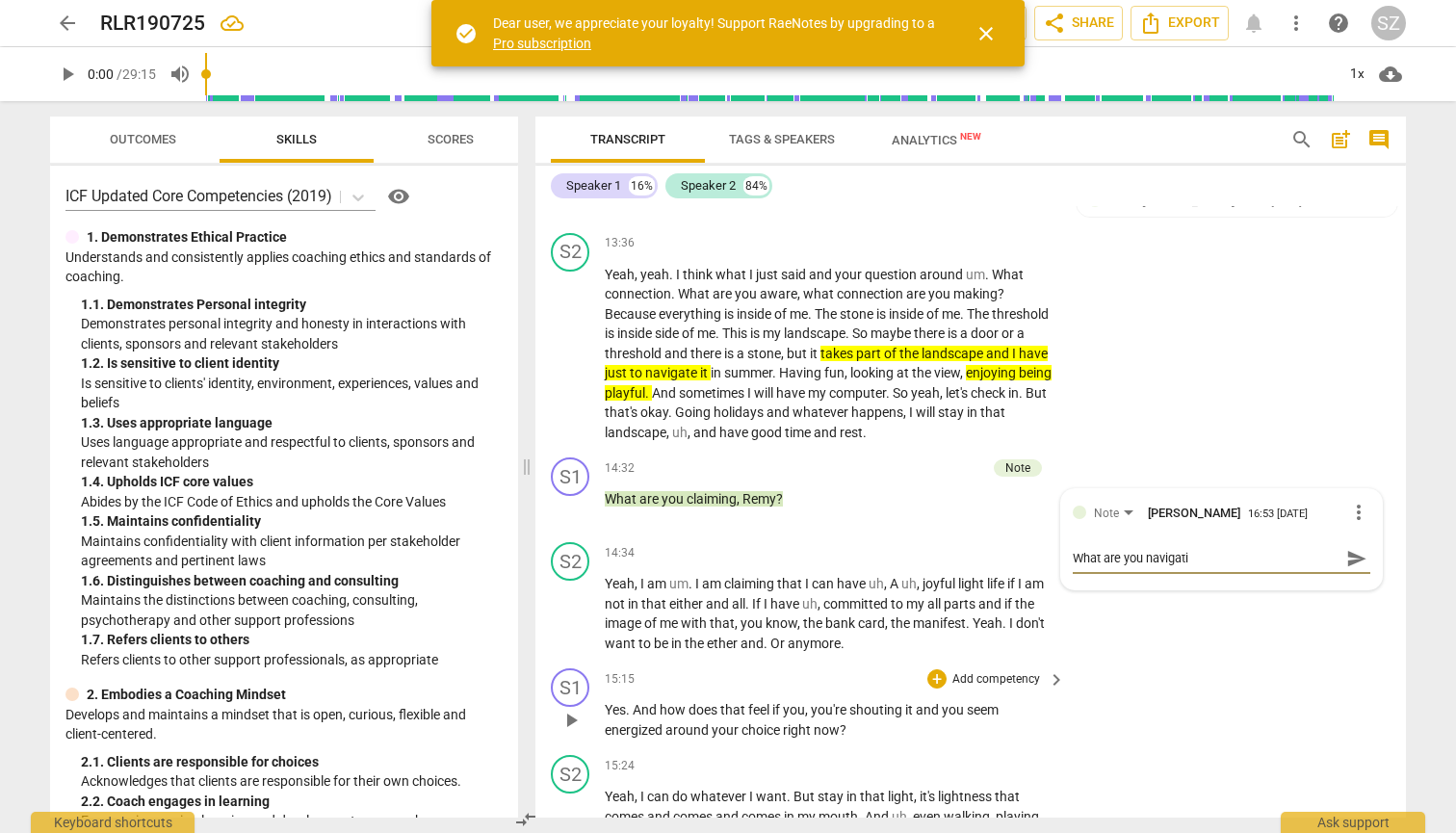type on "What are you navigat" 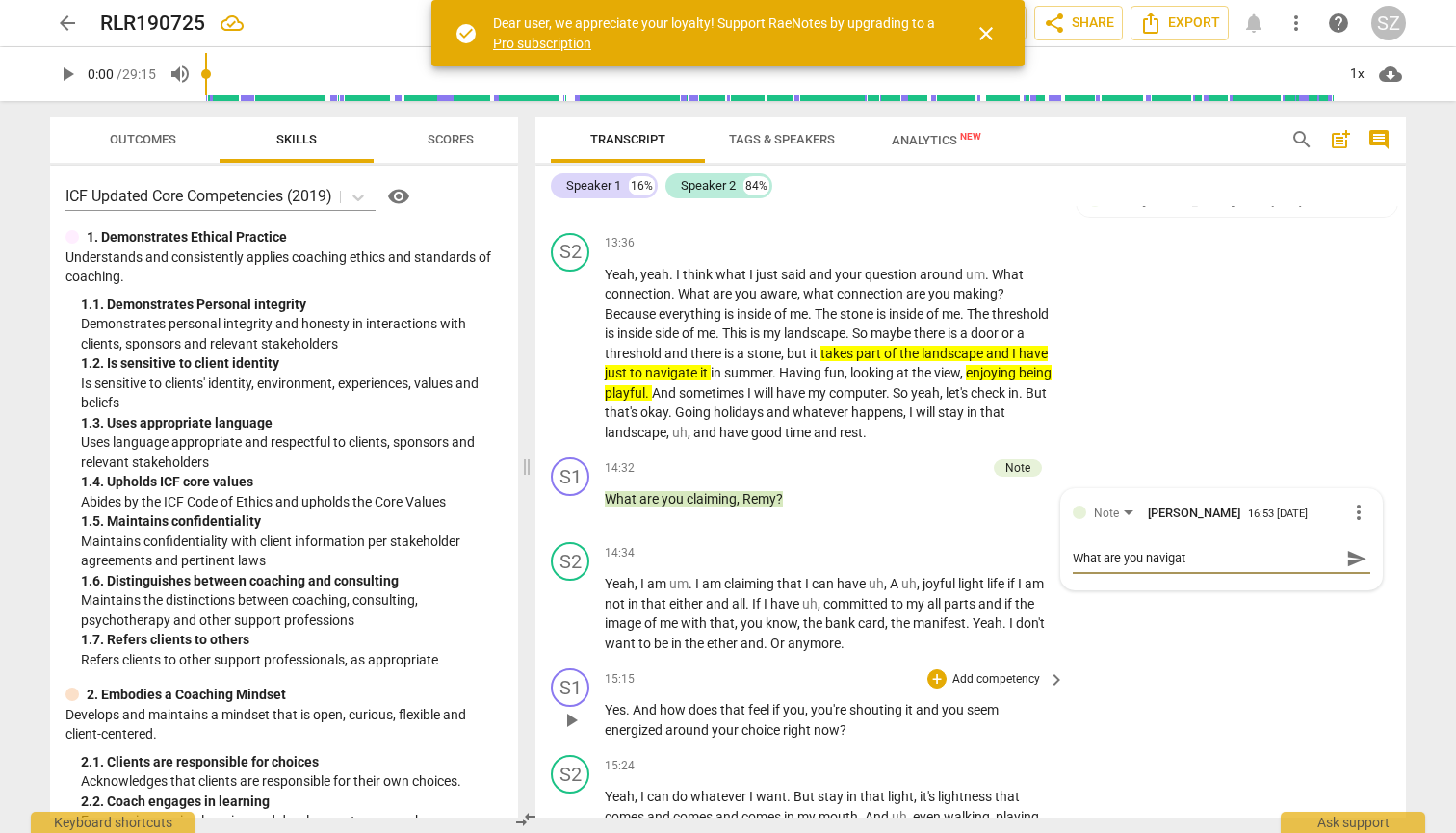 type on "What are you naviga" 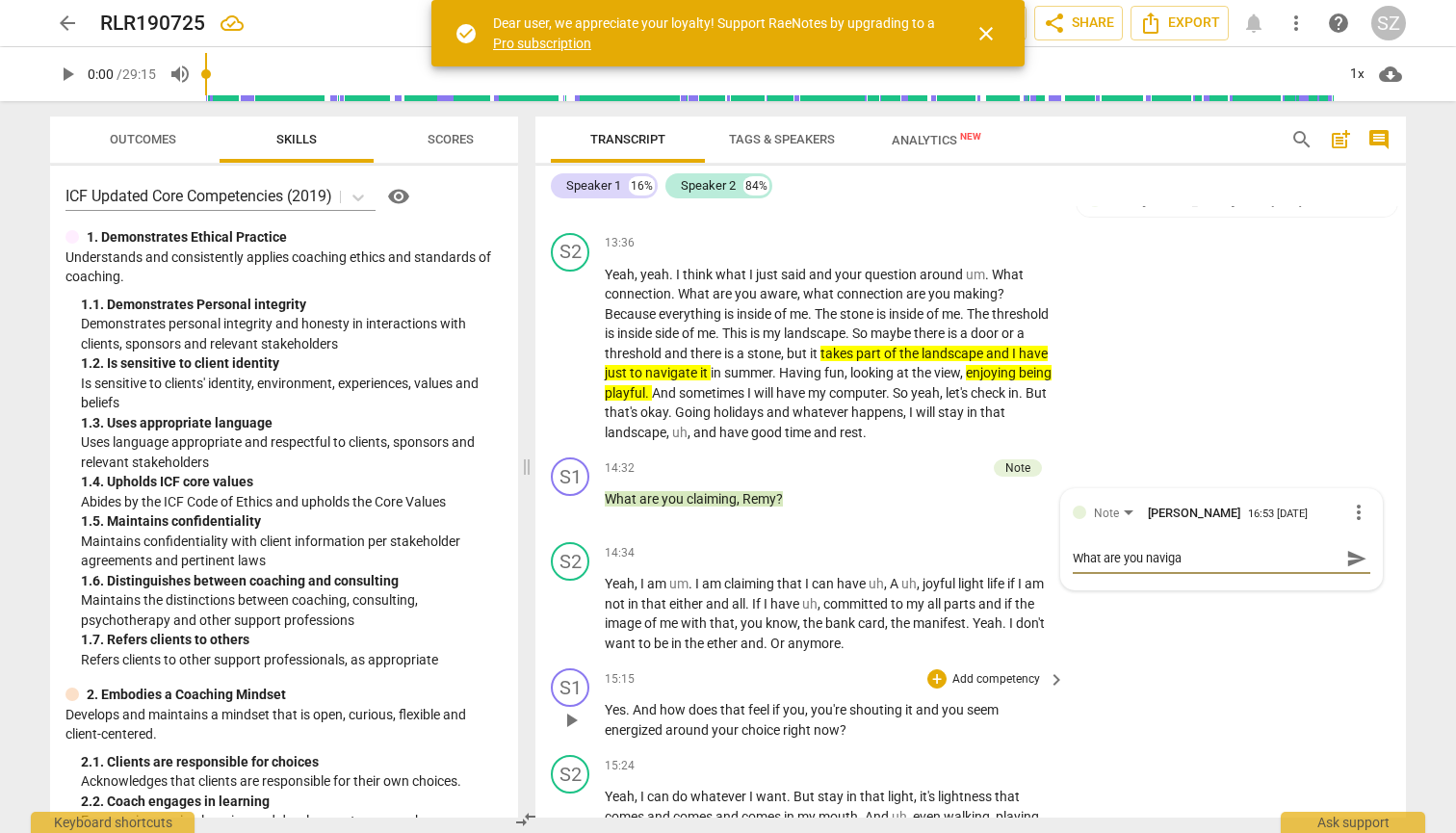 type on "What are you navig" 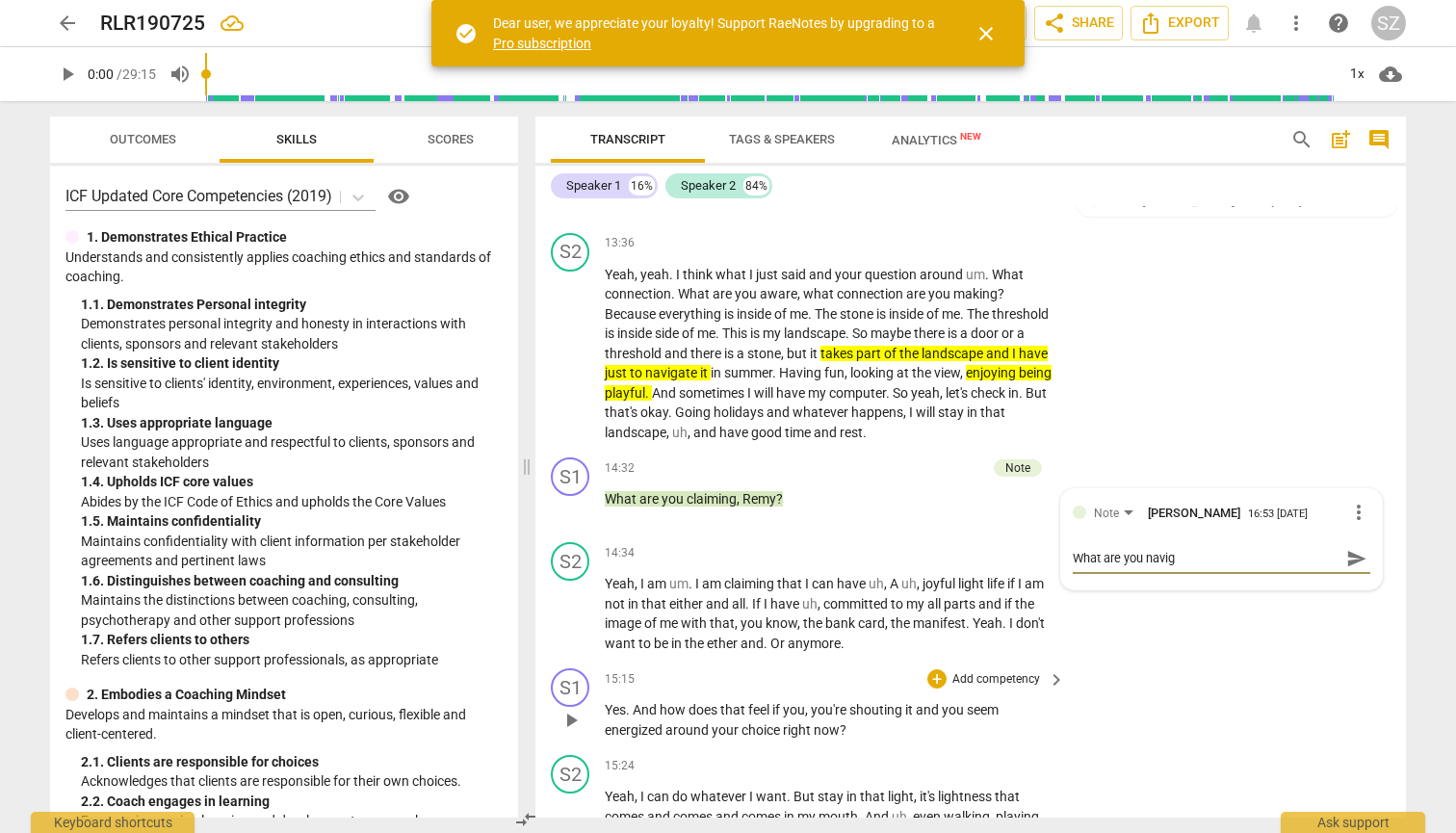 type on "What are you navi" 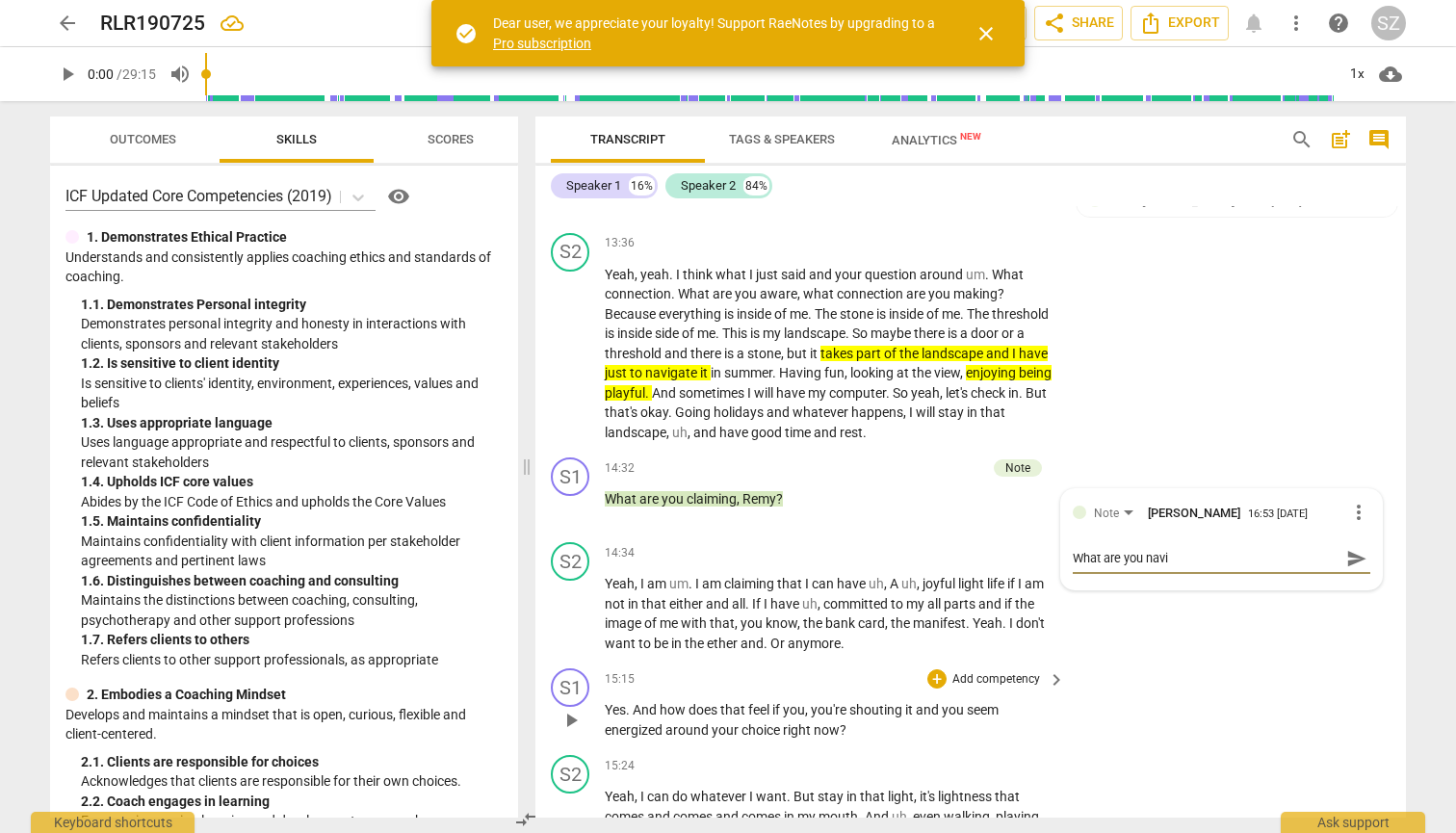 type on "What are you nav" 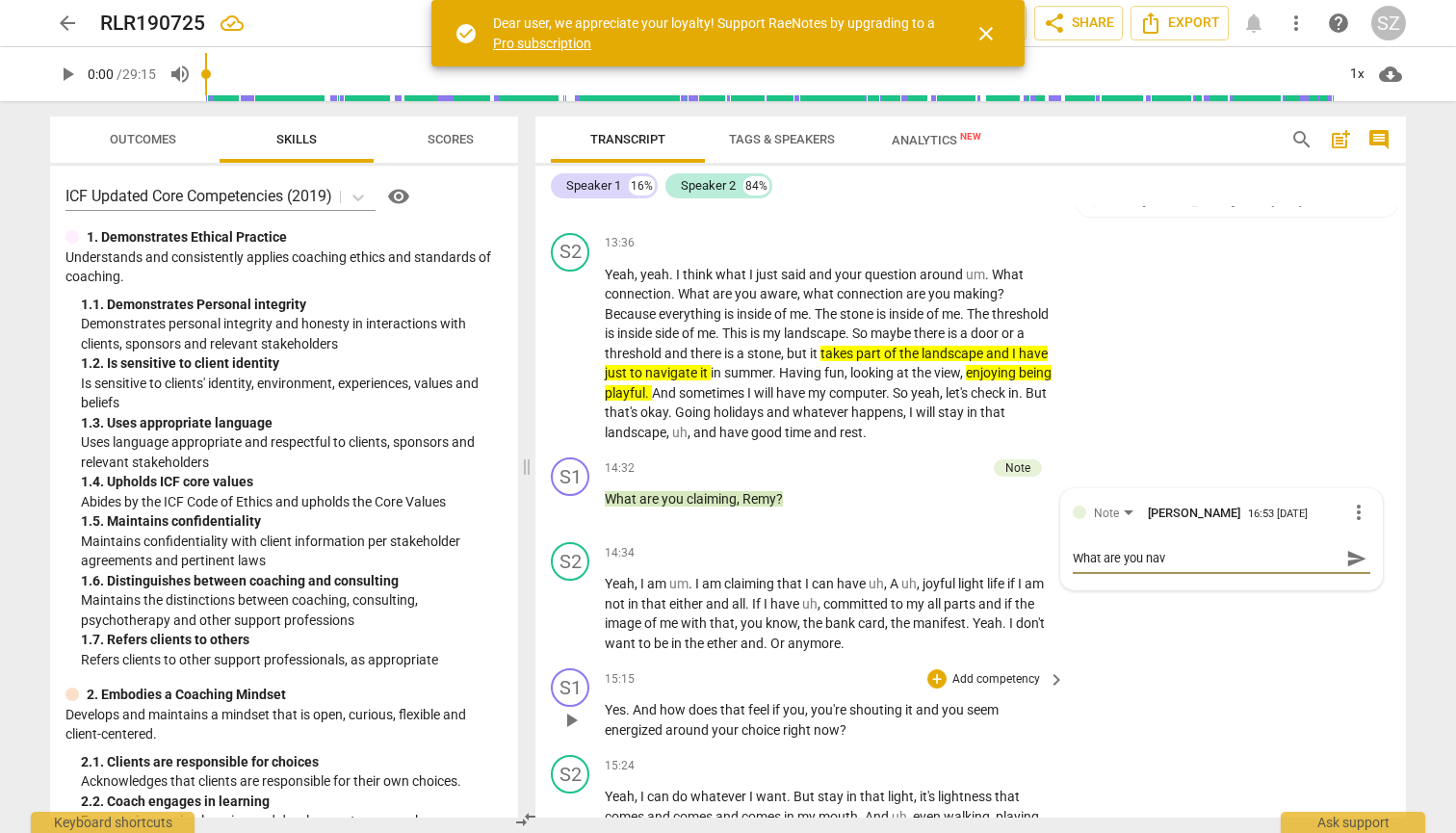 type on "What are you na" 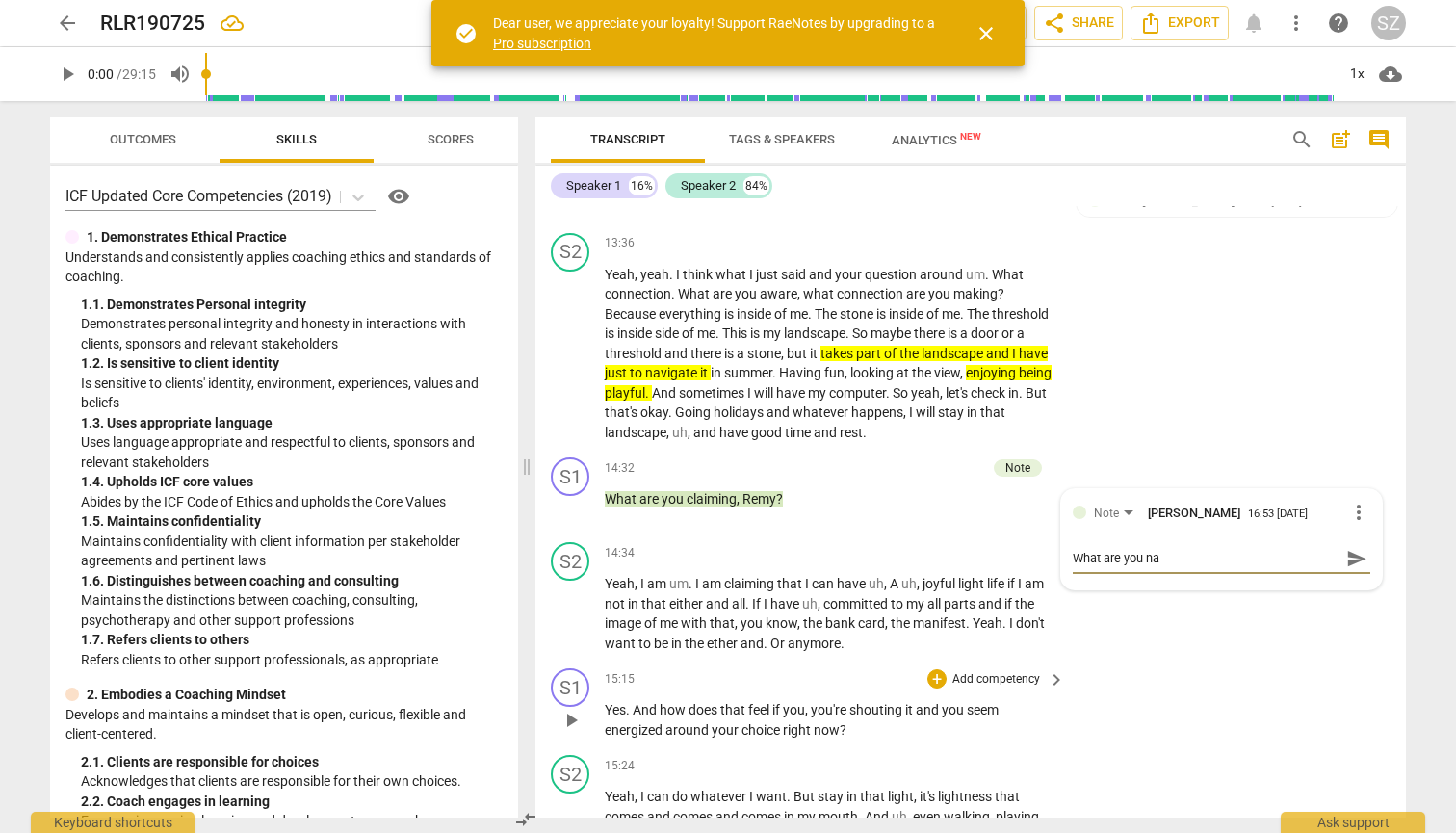 type on "What are you n" 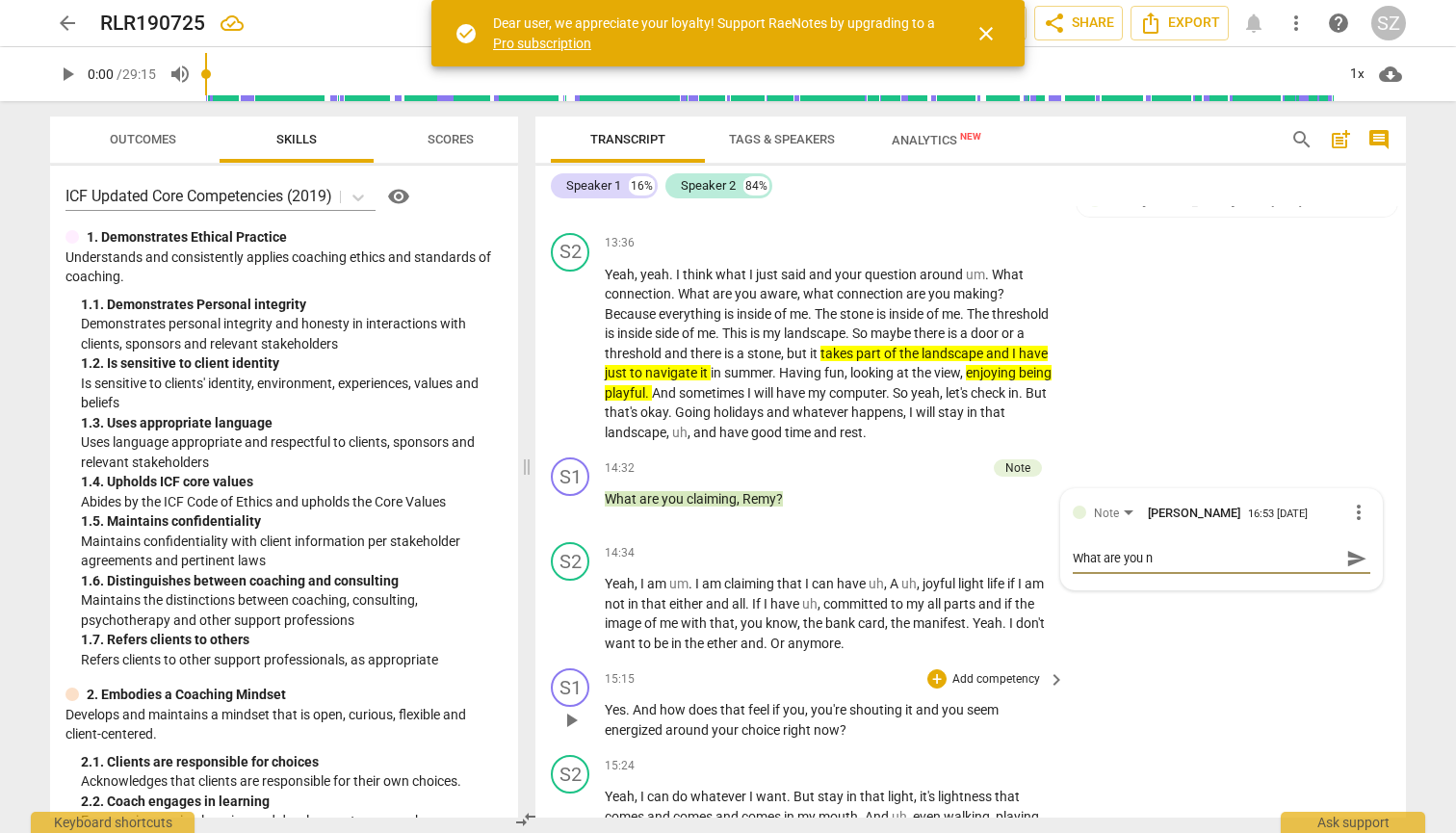 type on "What are you" 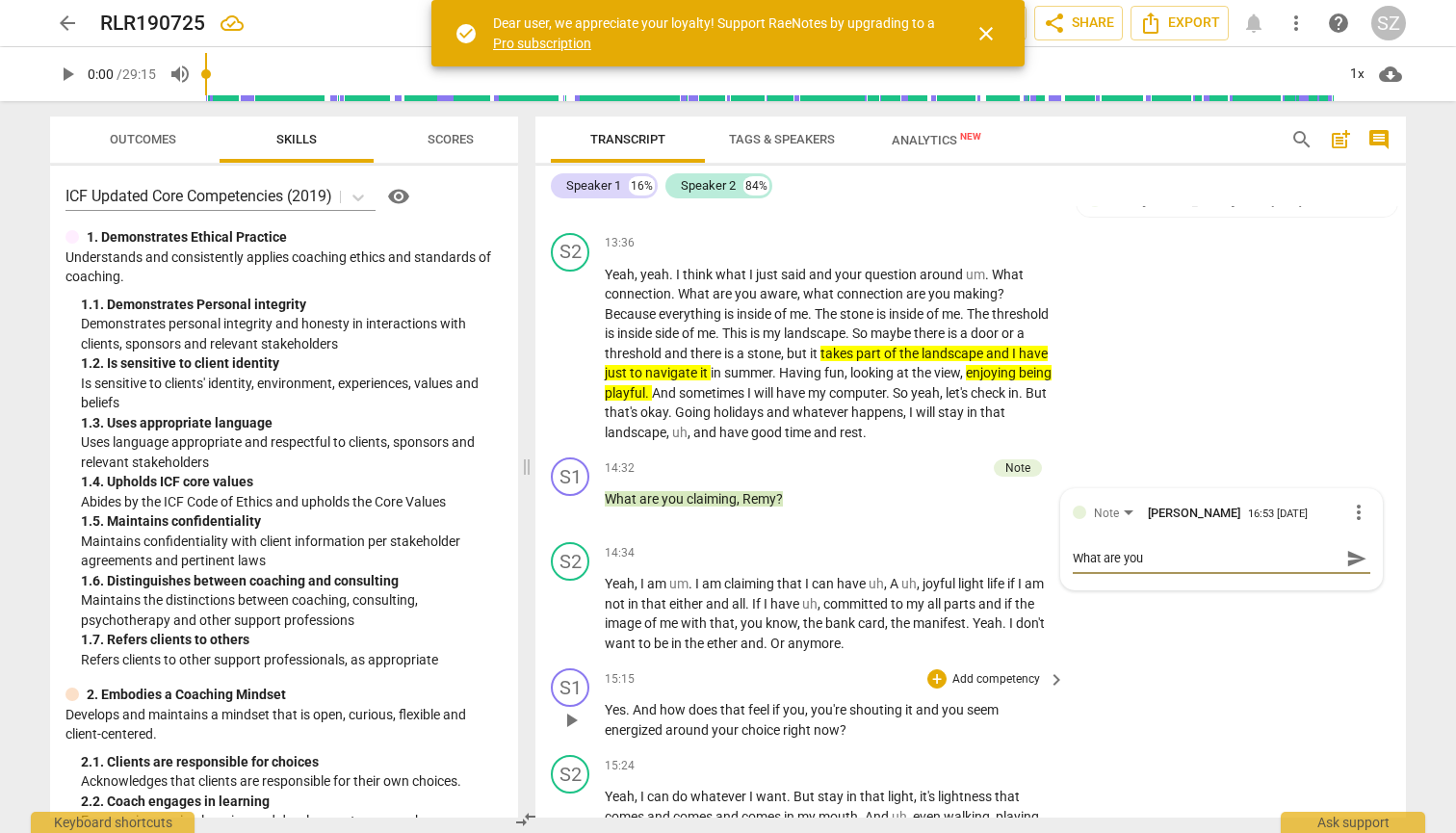 type on "What are you" 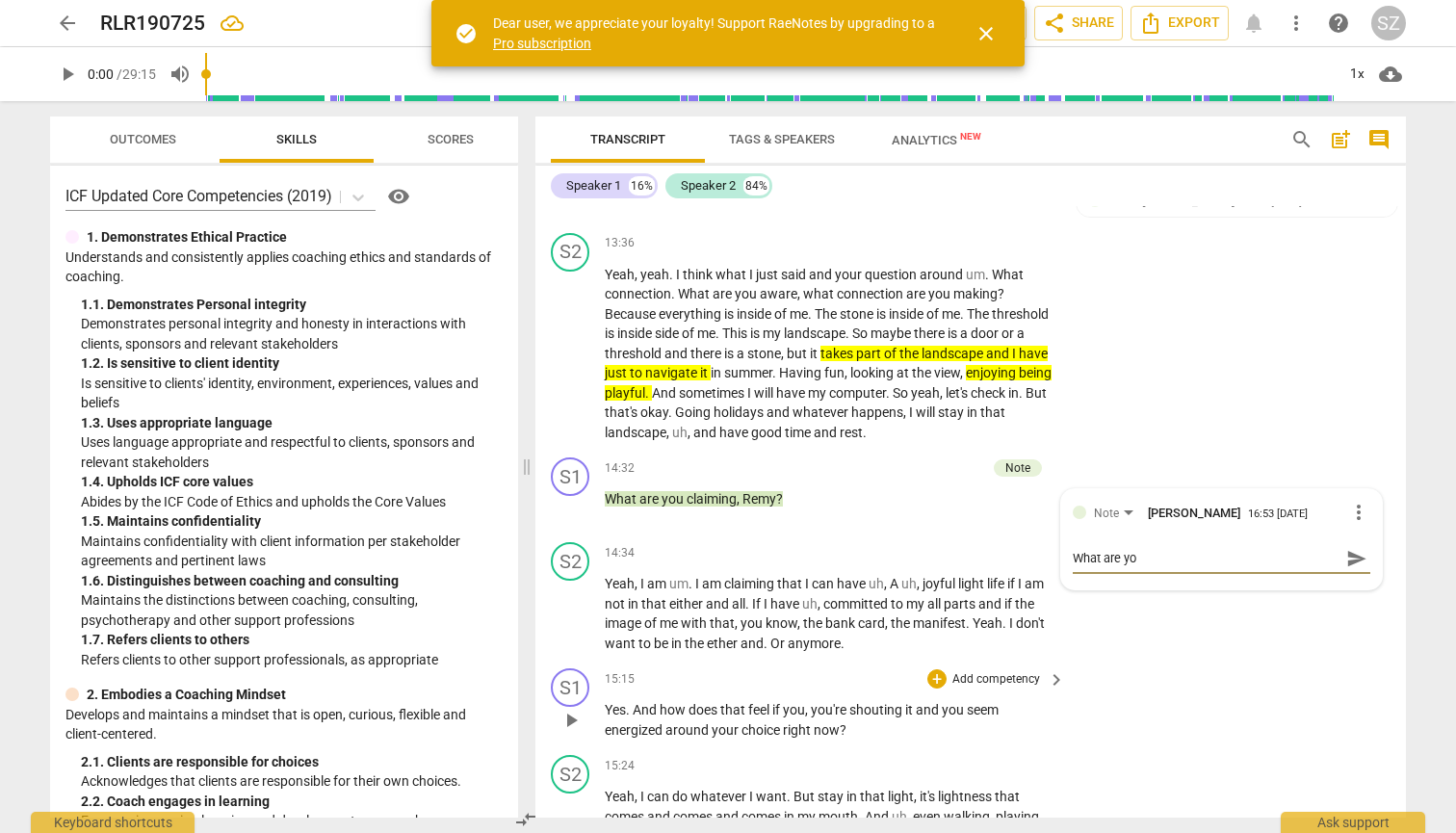 type on "What are y" 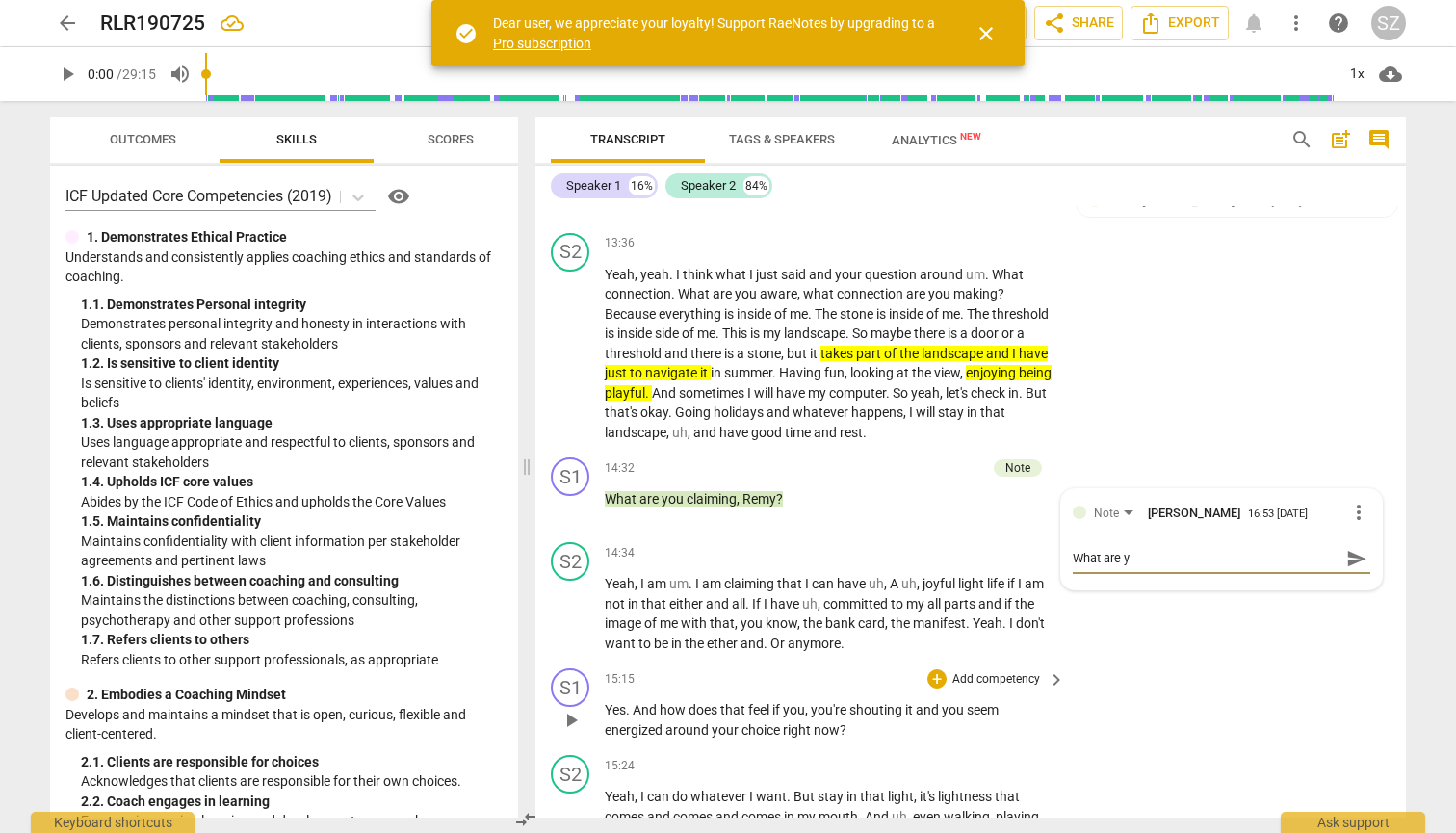 type on "What are" 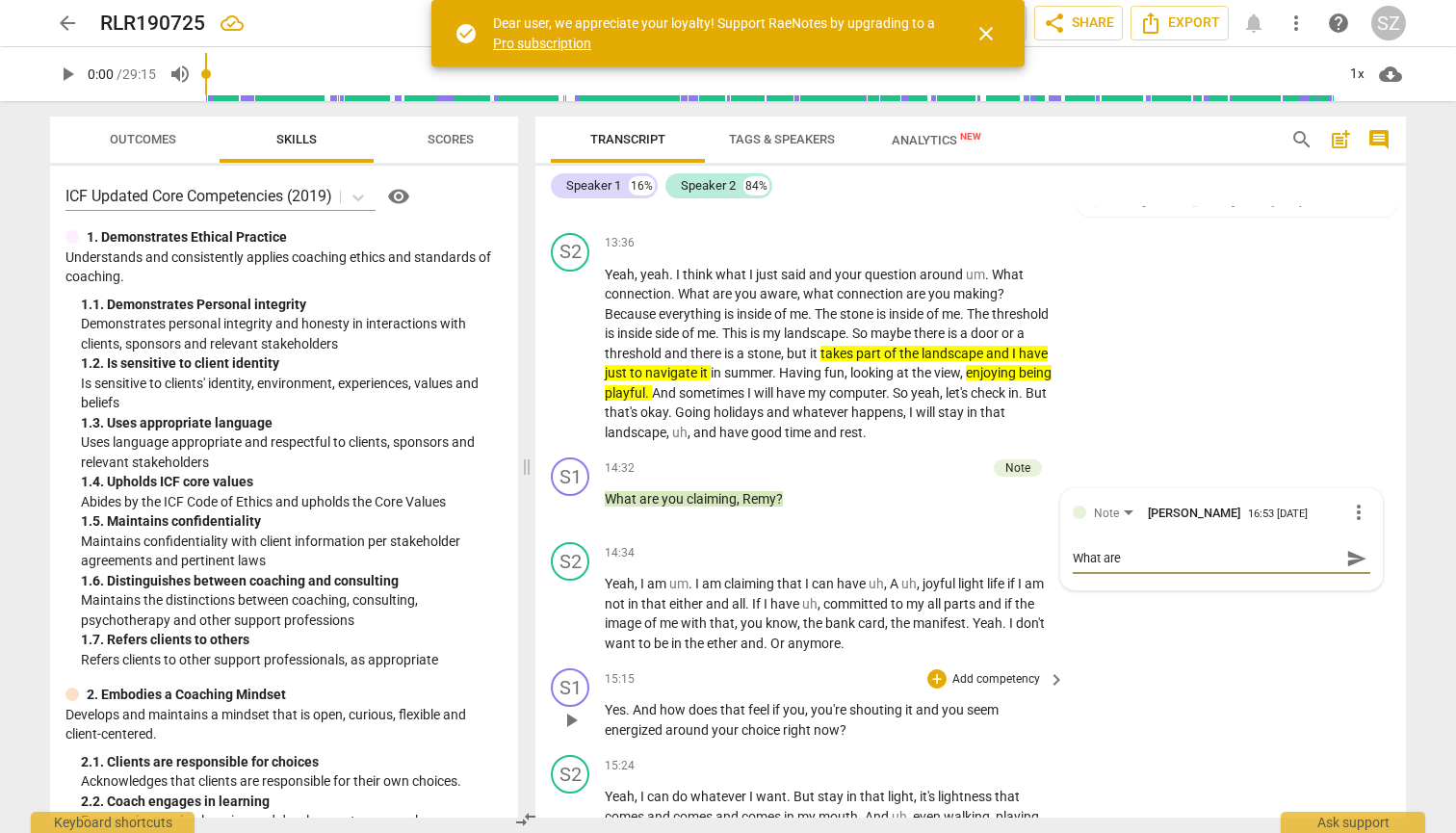 type on "What are" 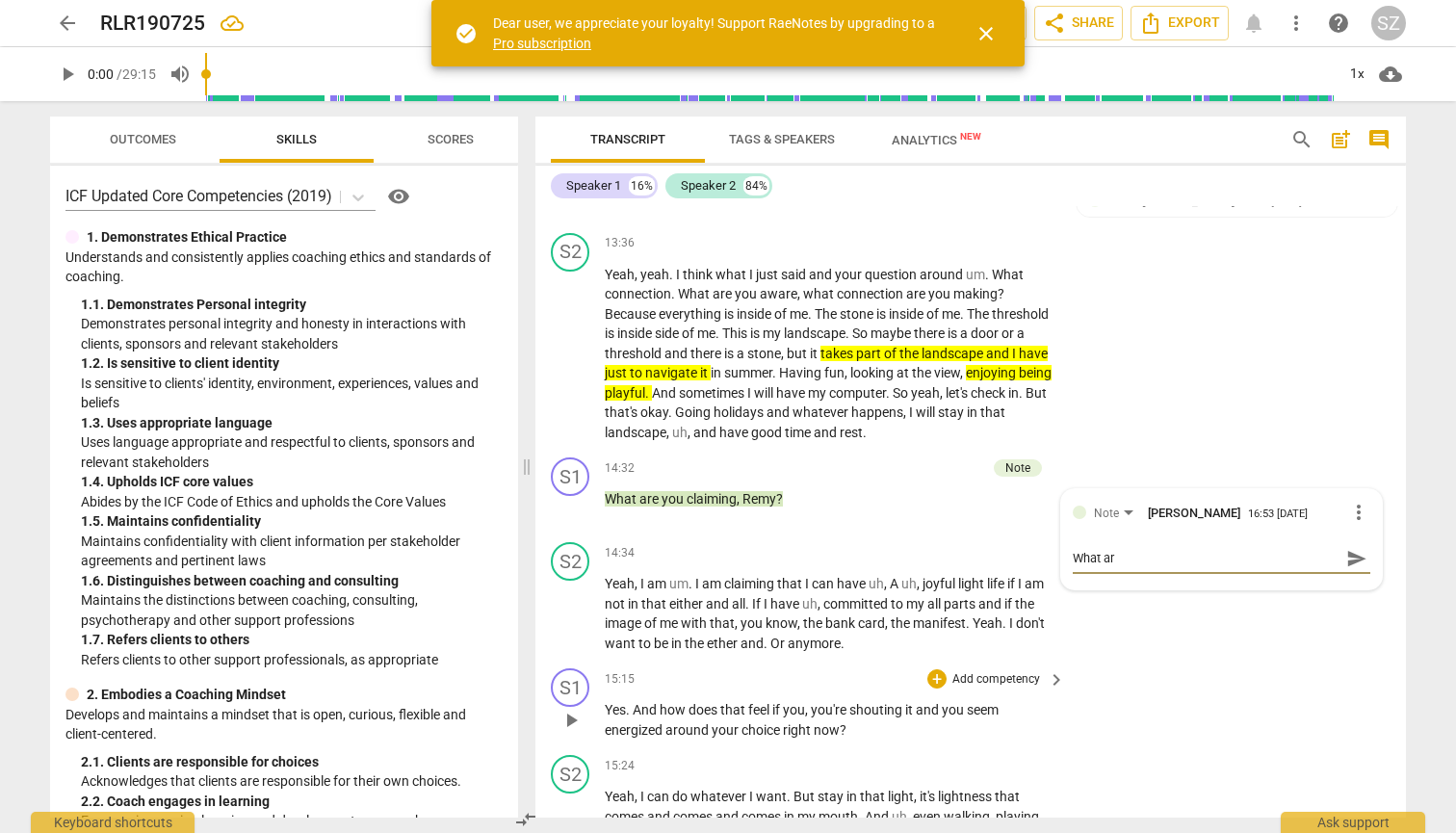 type on "What a" 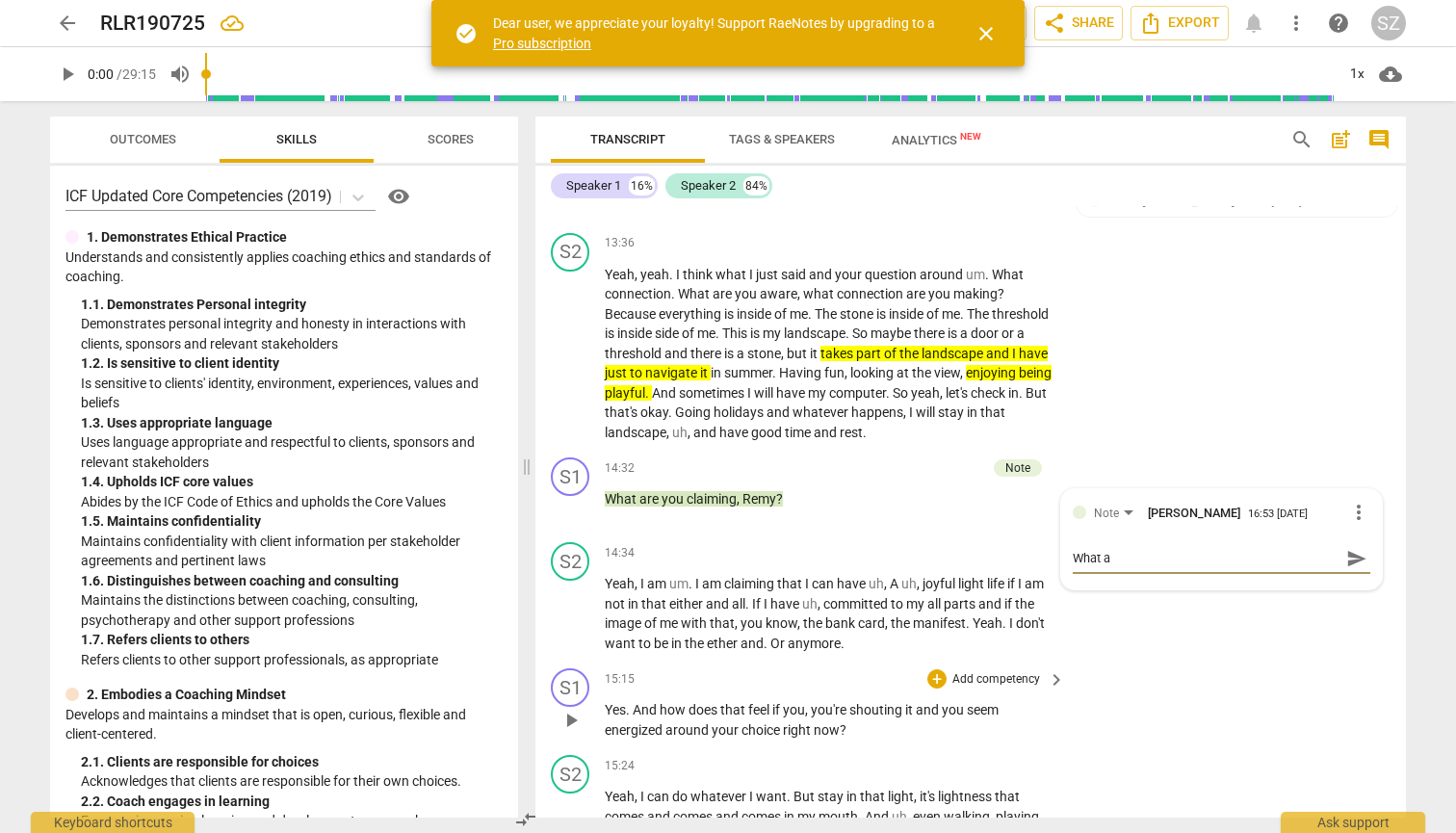 type on "What" 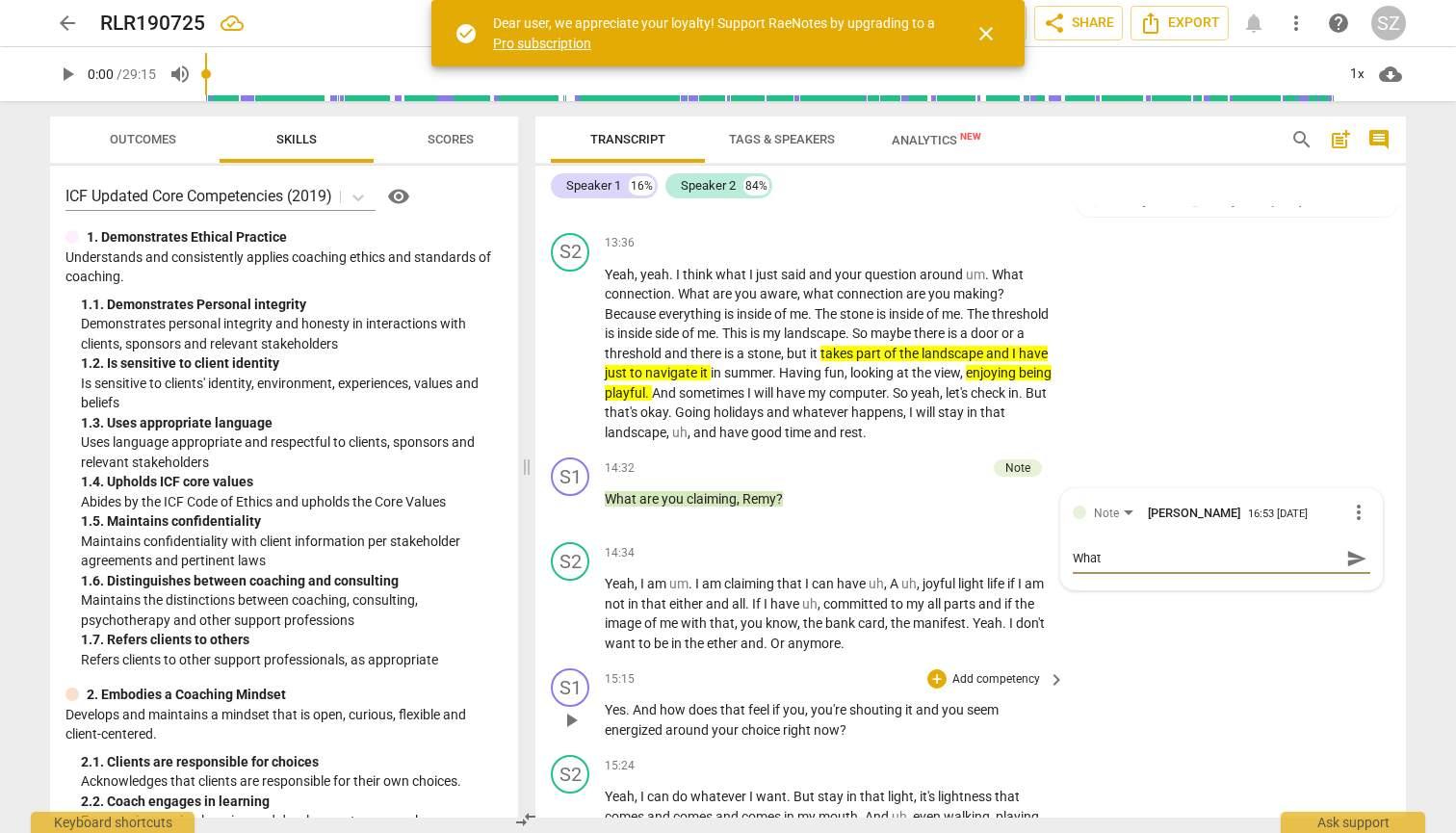 type on "What n" 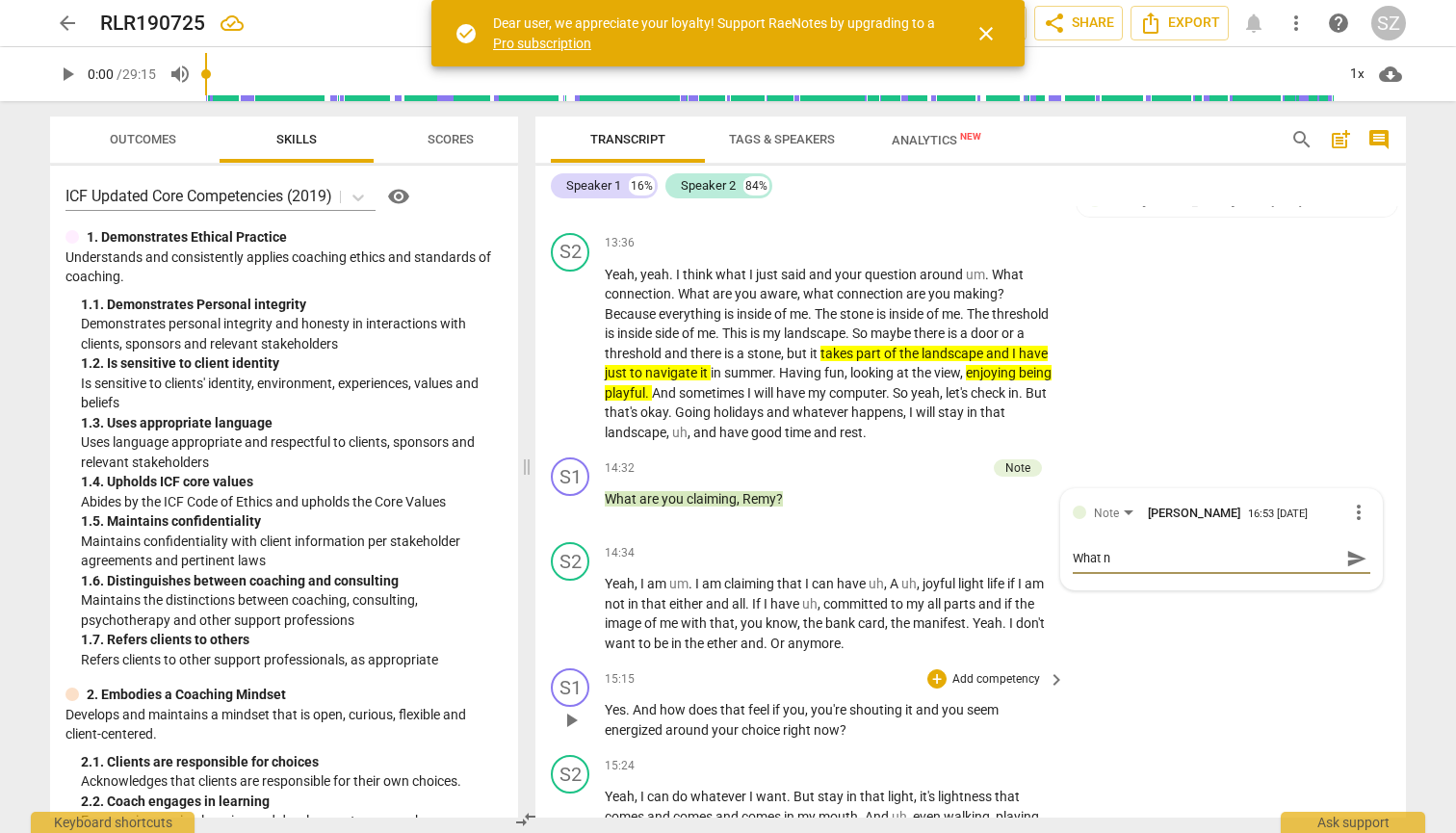 type on "What ne" 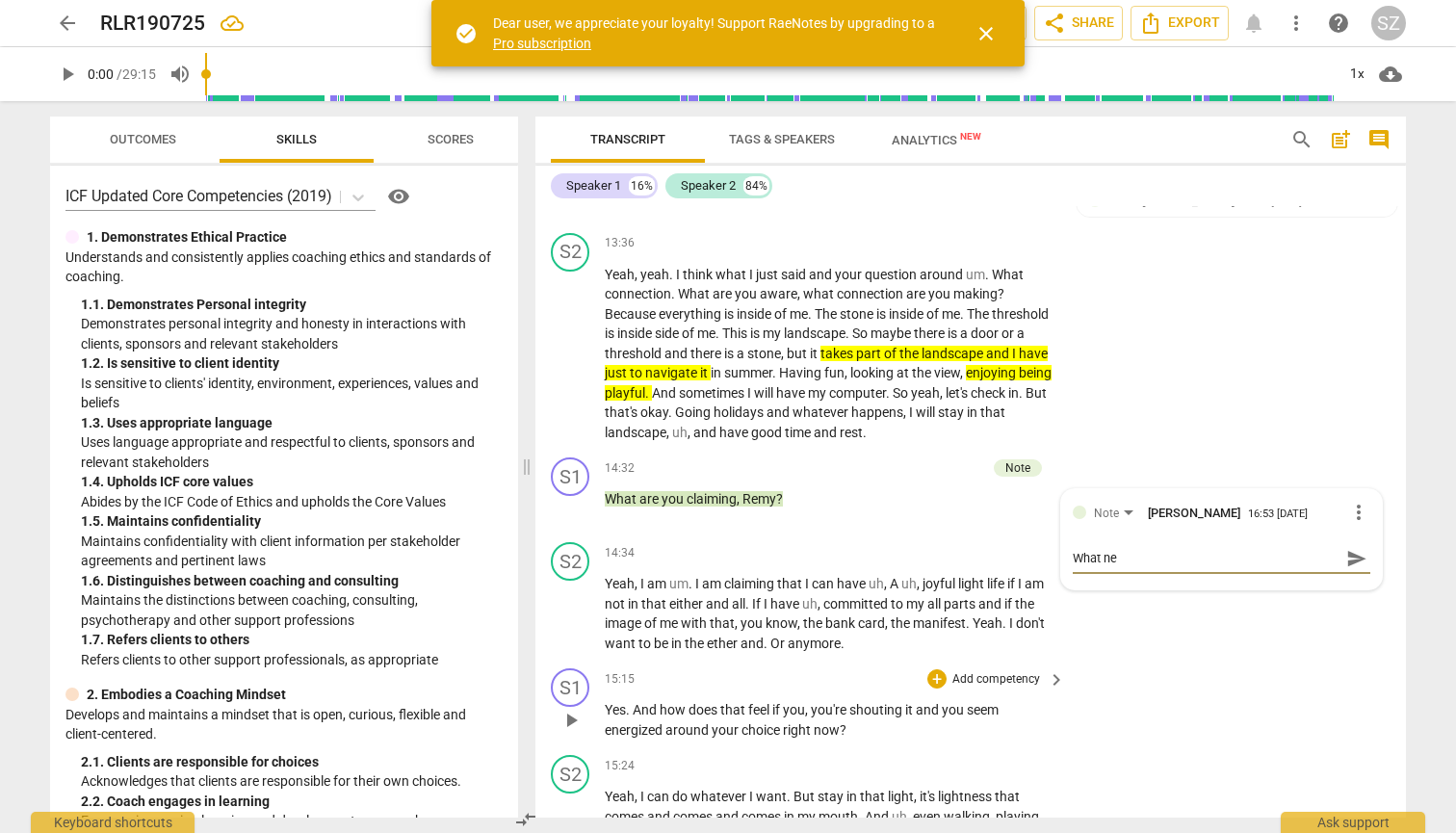 type on "What nee" 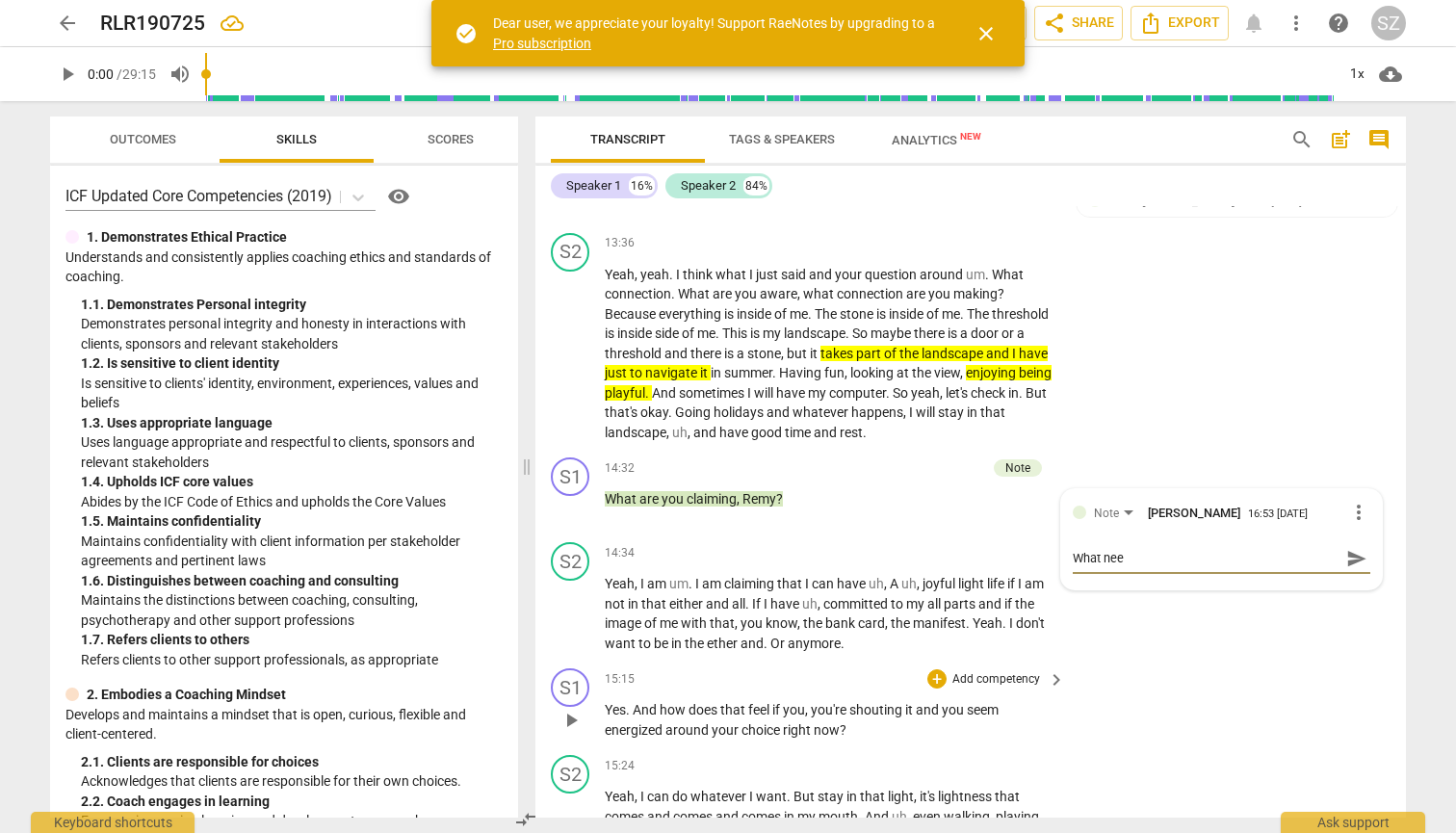 type on "What need" 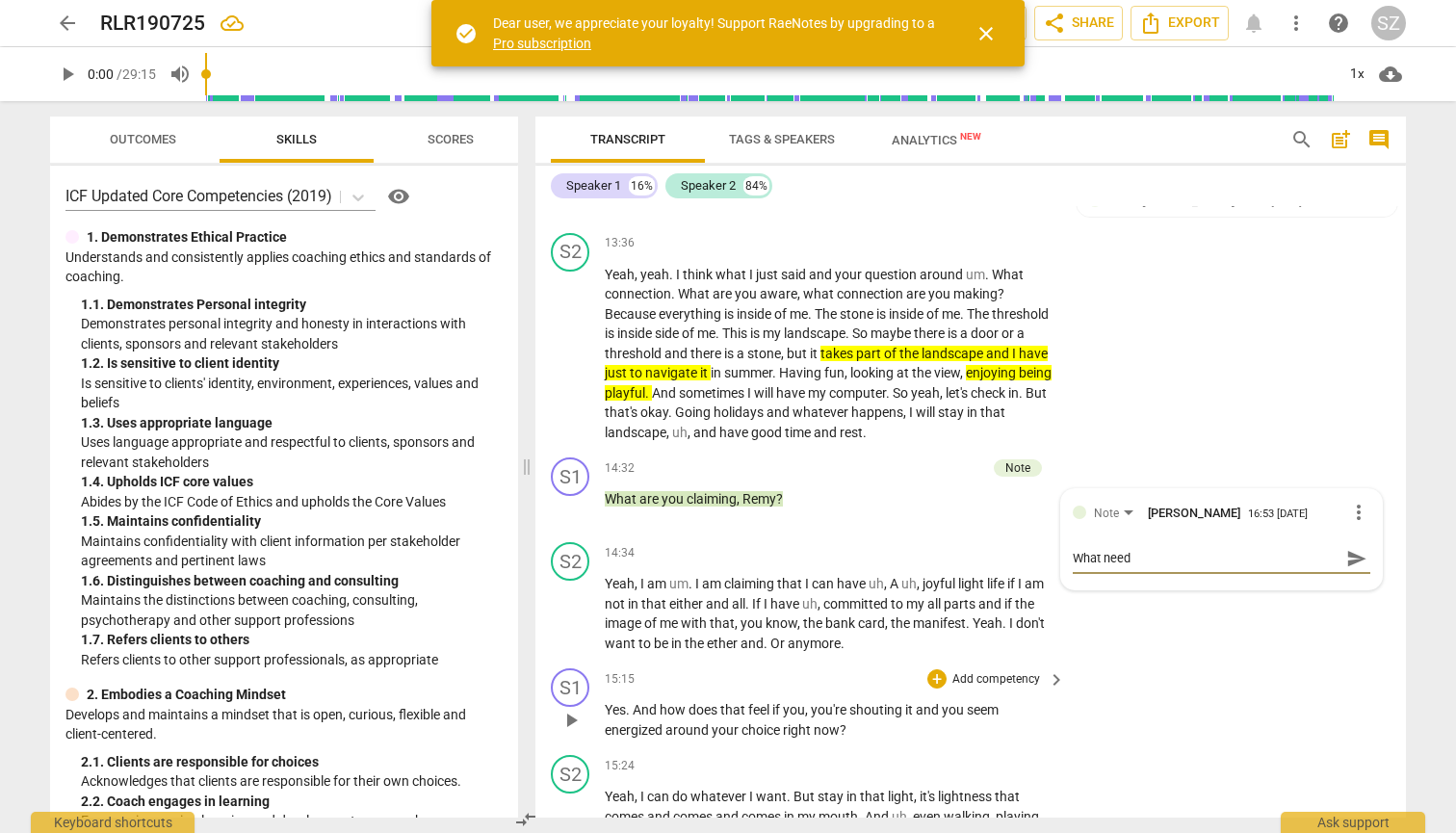 type on "What needs" 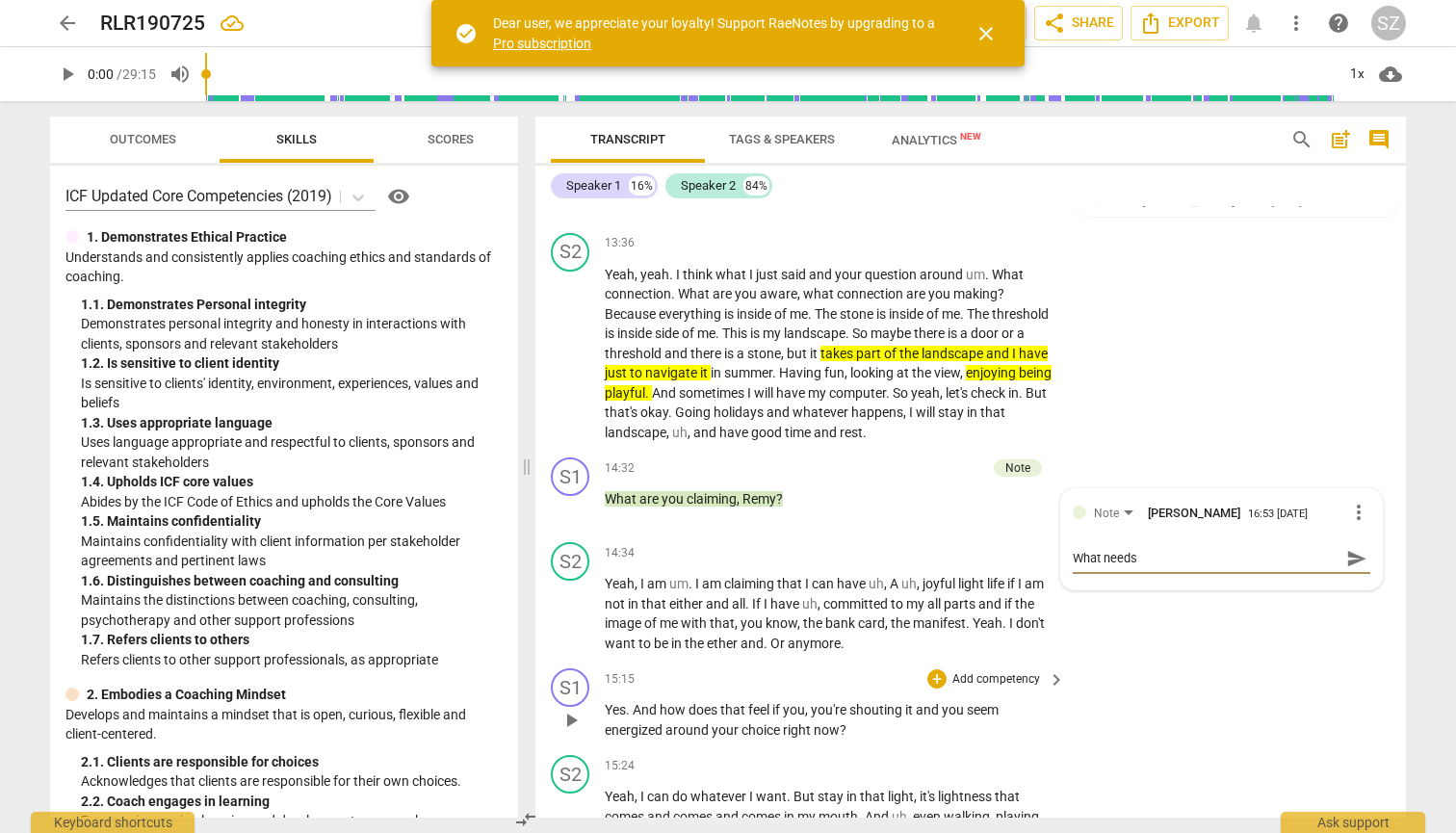 type on "What needs" 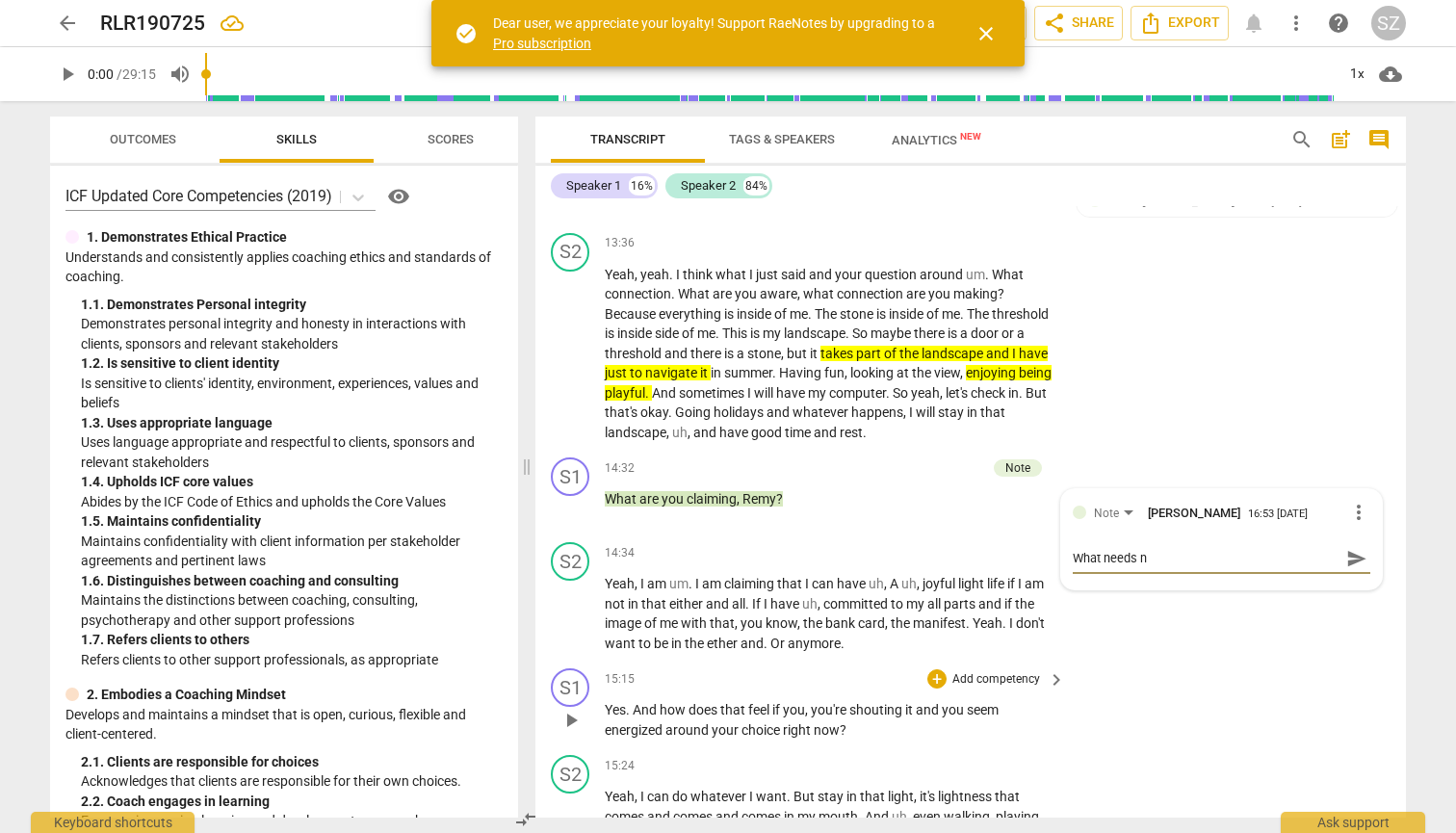 type on "What needs na" 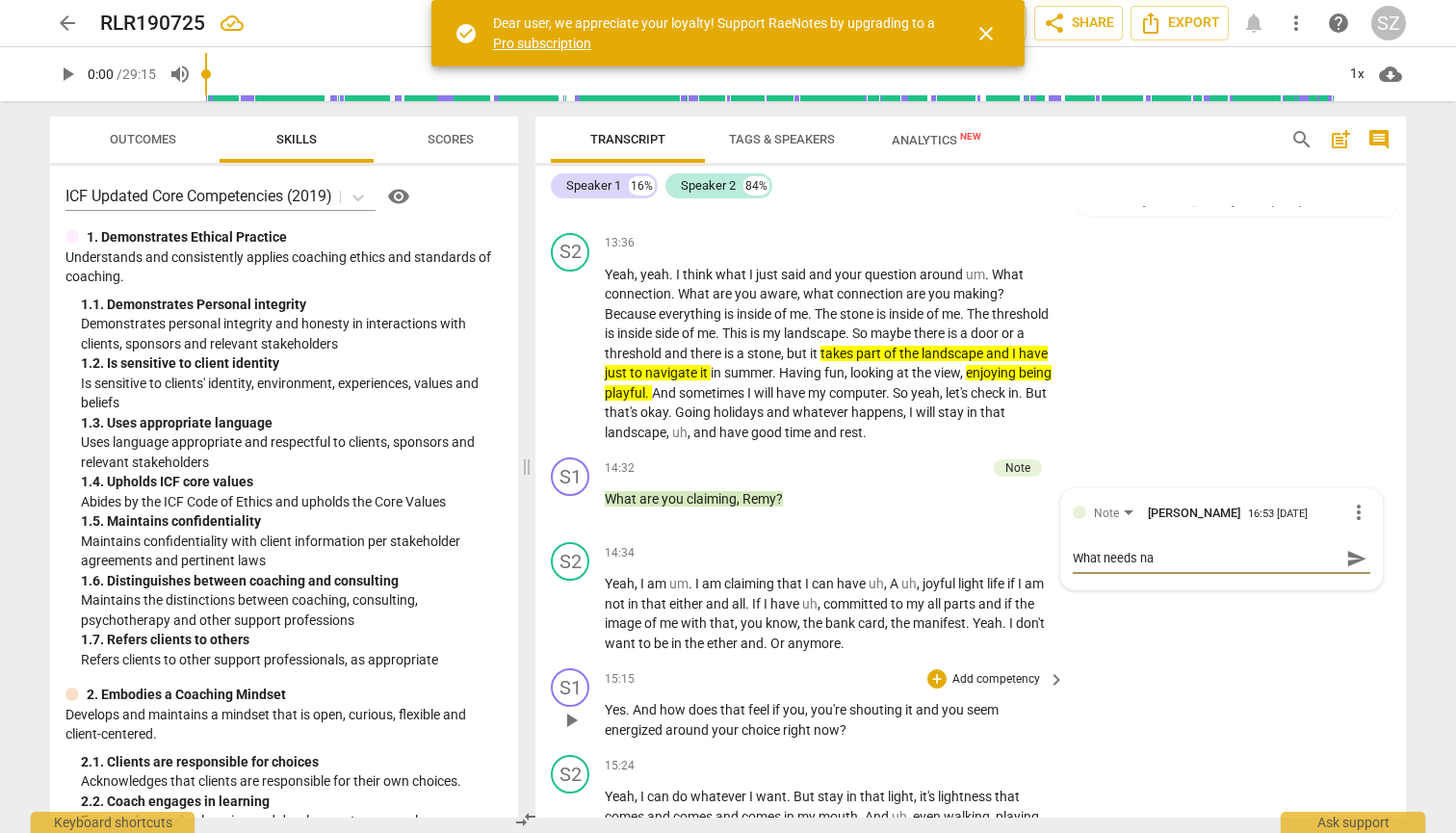 type on "What needs nav" 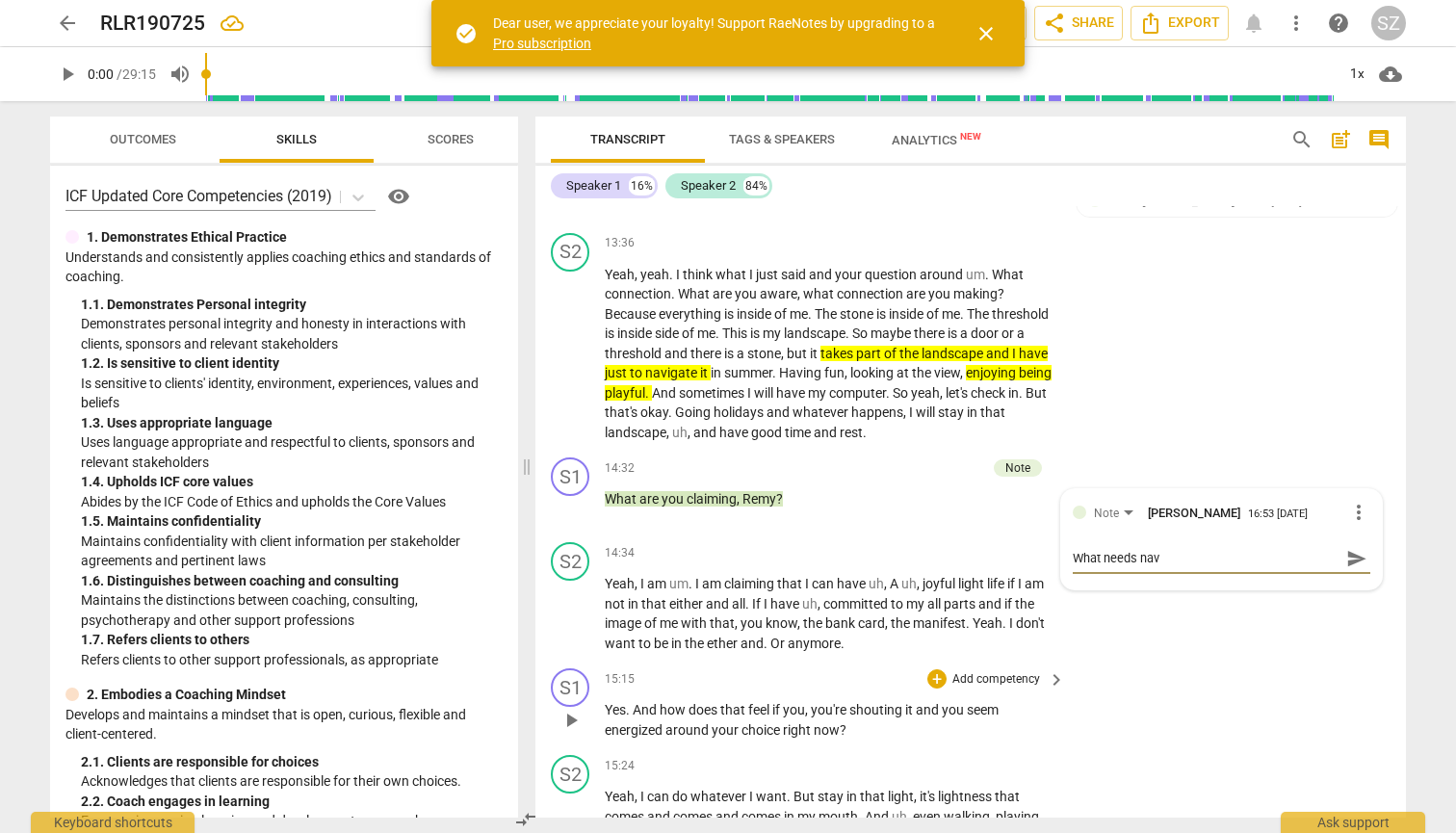 type on "What needs navi" 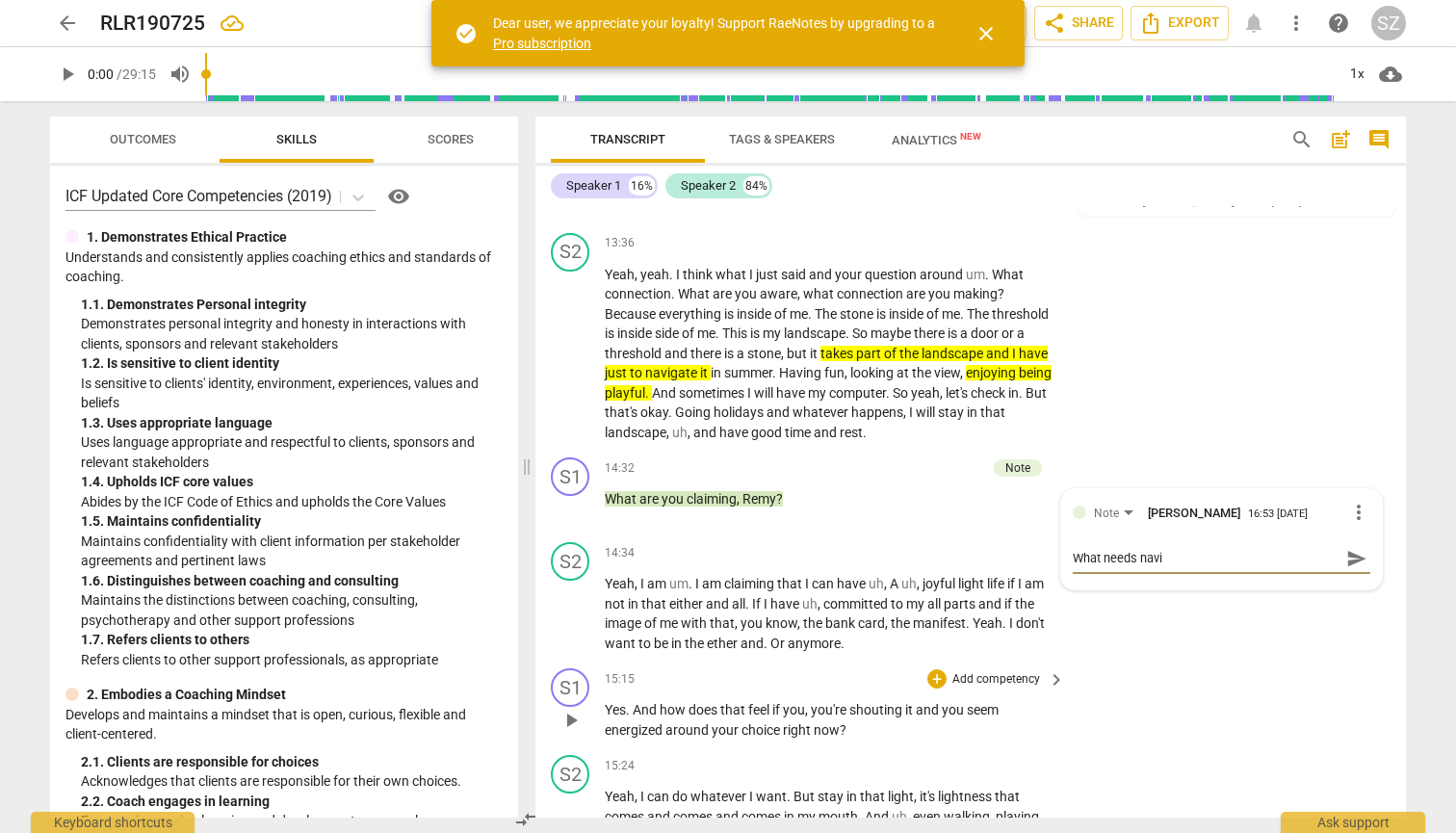 type on "What needs navigating" 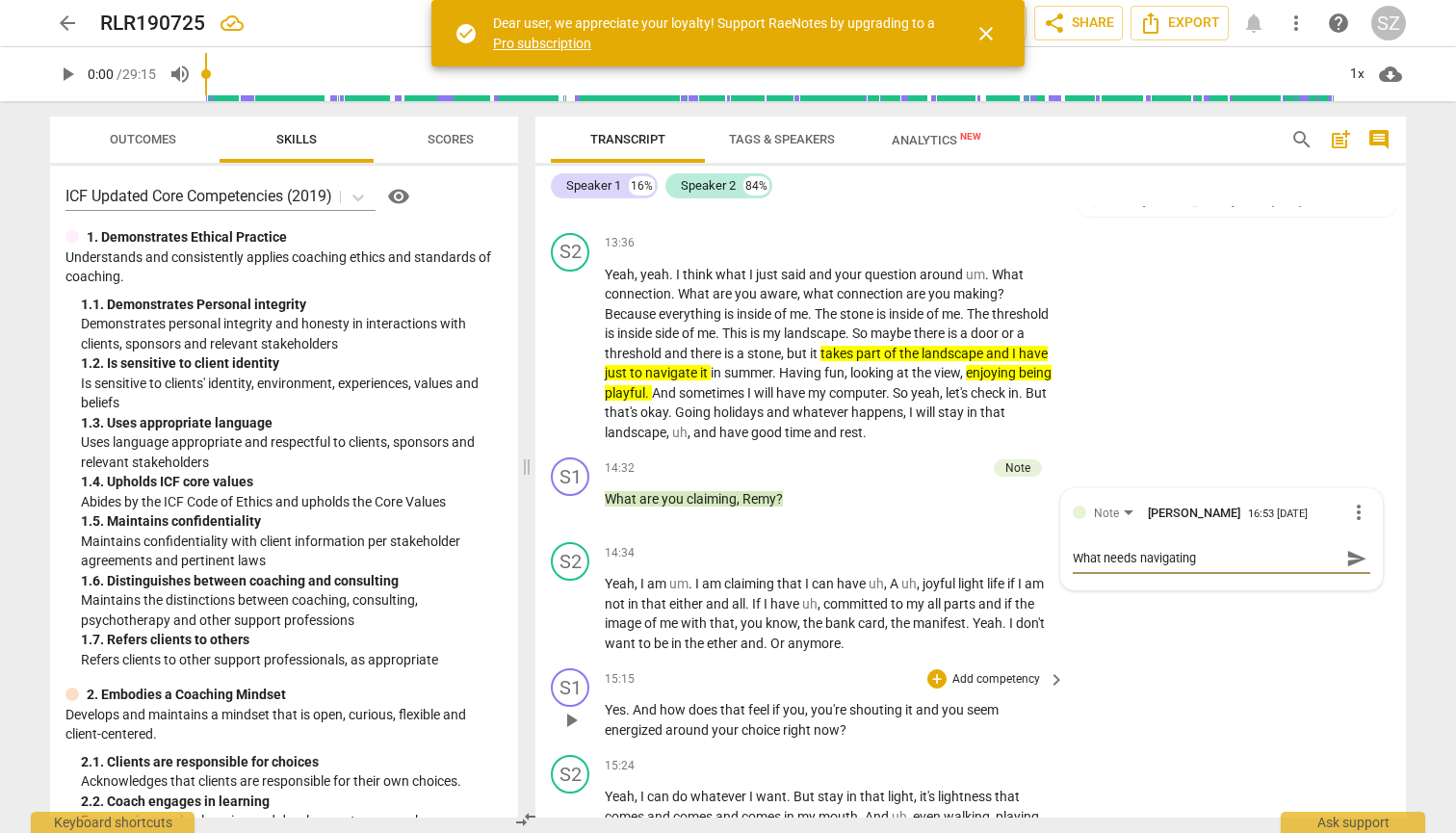type on "What needs navigating i" 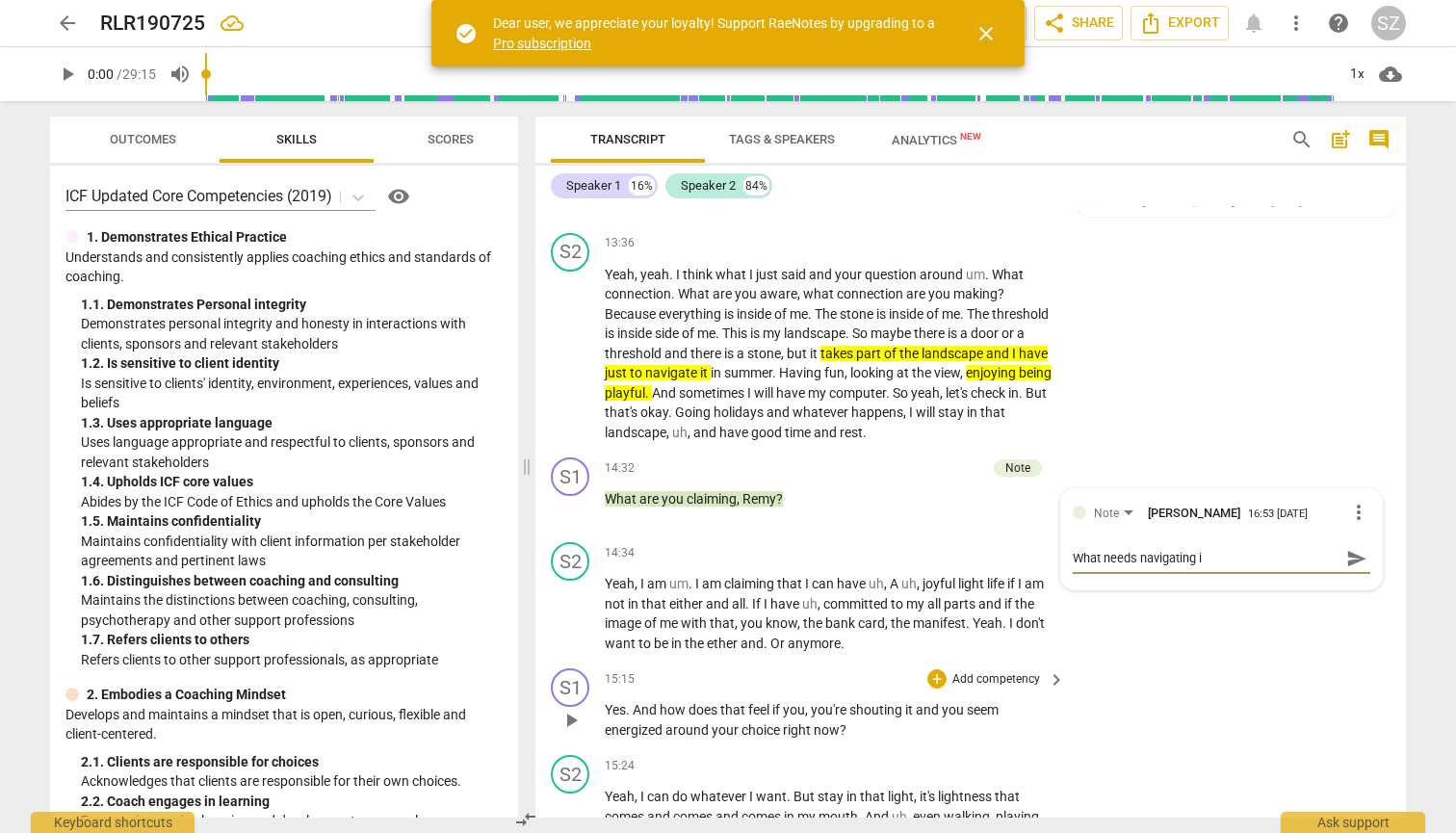 type on "What needs navigating in" 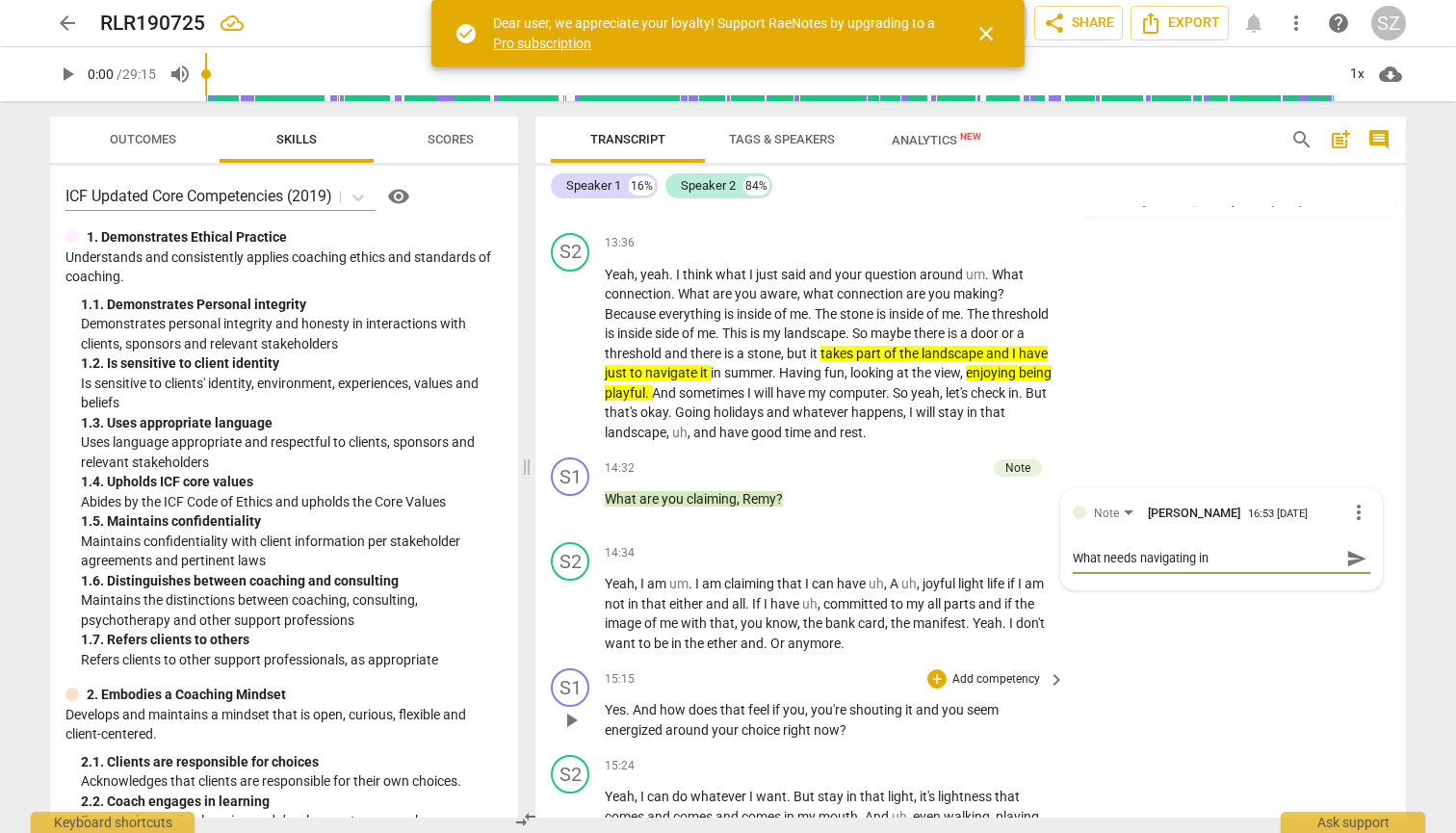 type on "What needs navigating ins" 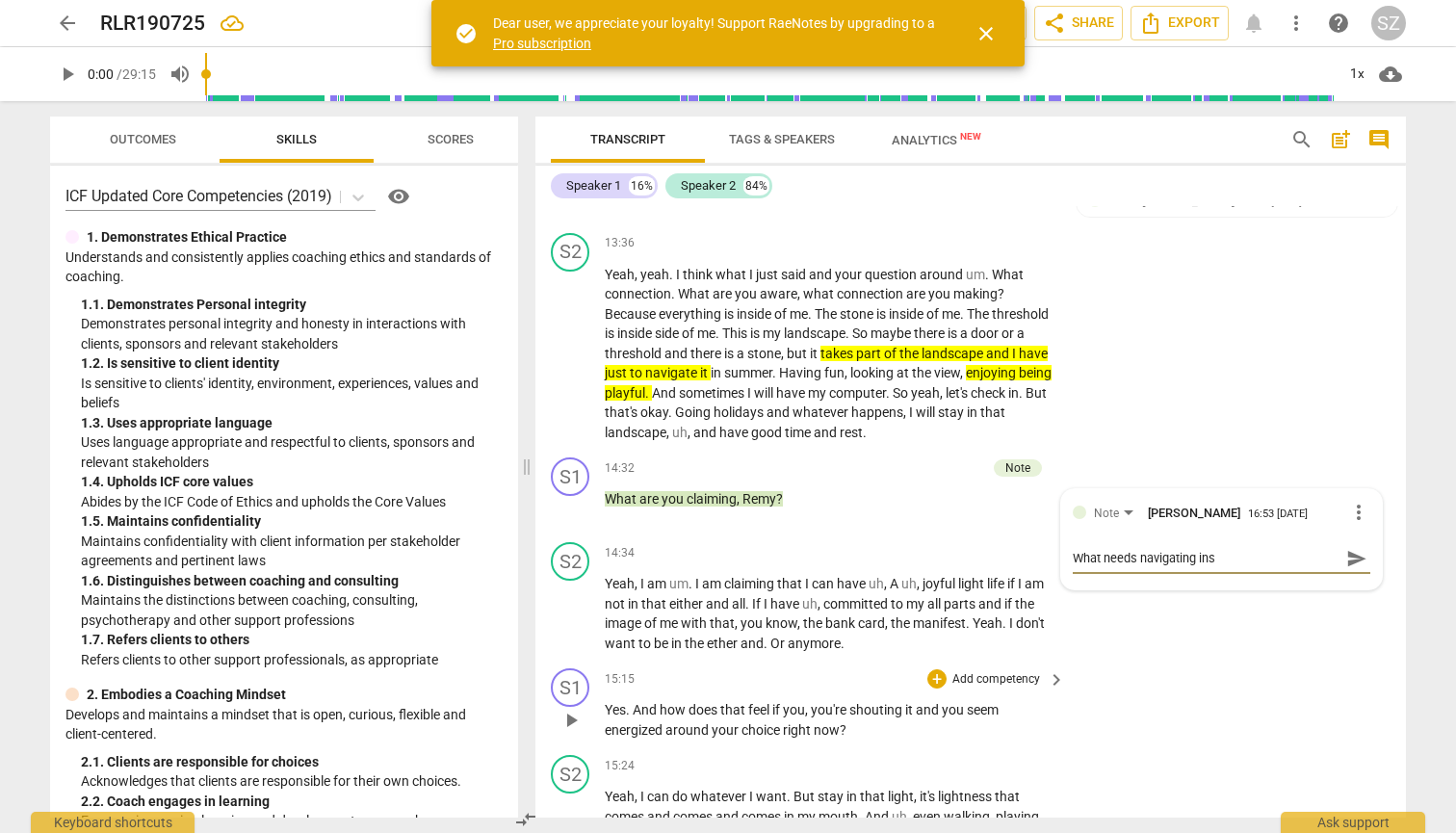 type on "What needs navigating inso" 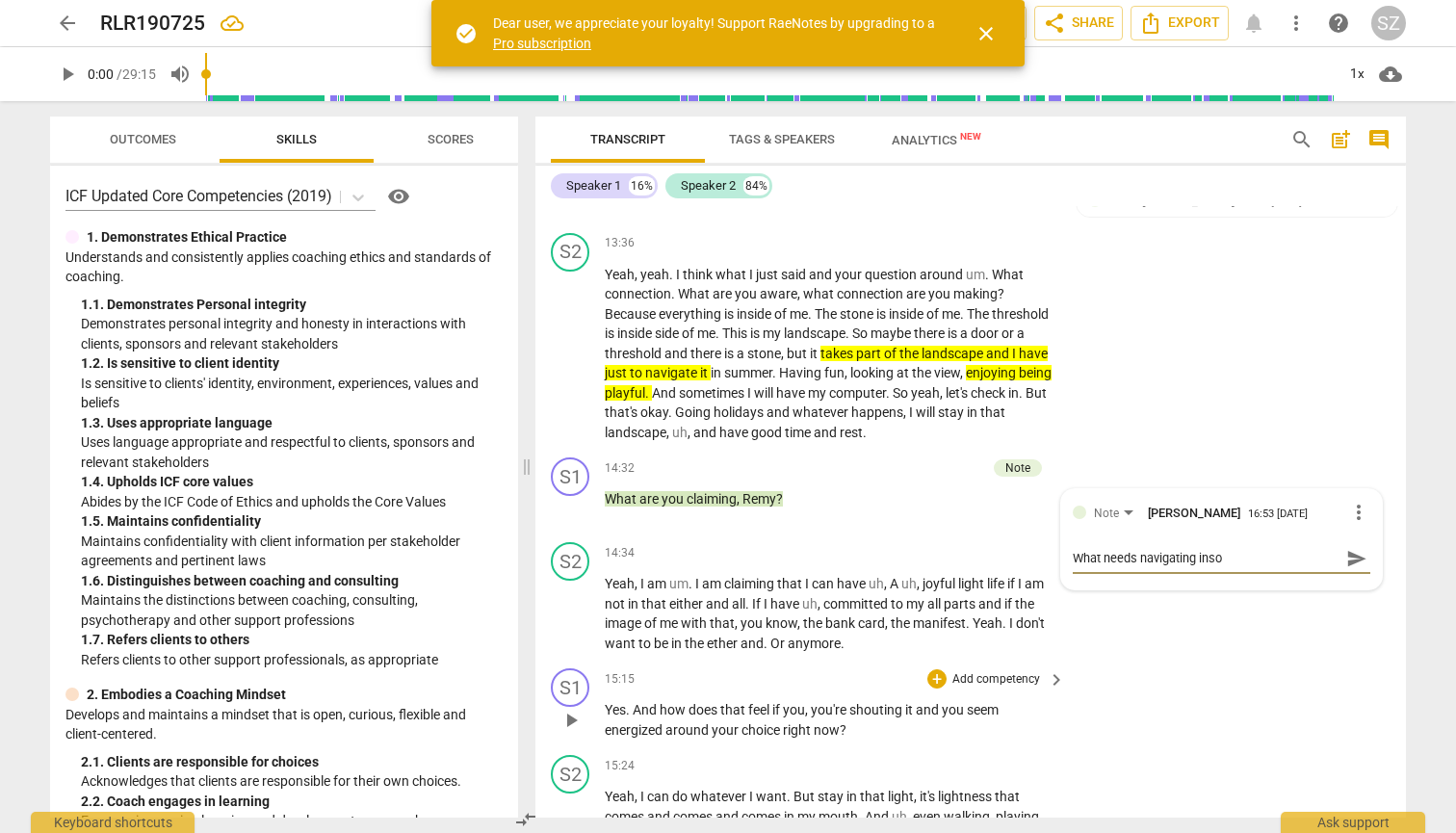 type on "What needs navigating ins" 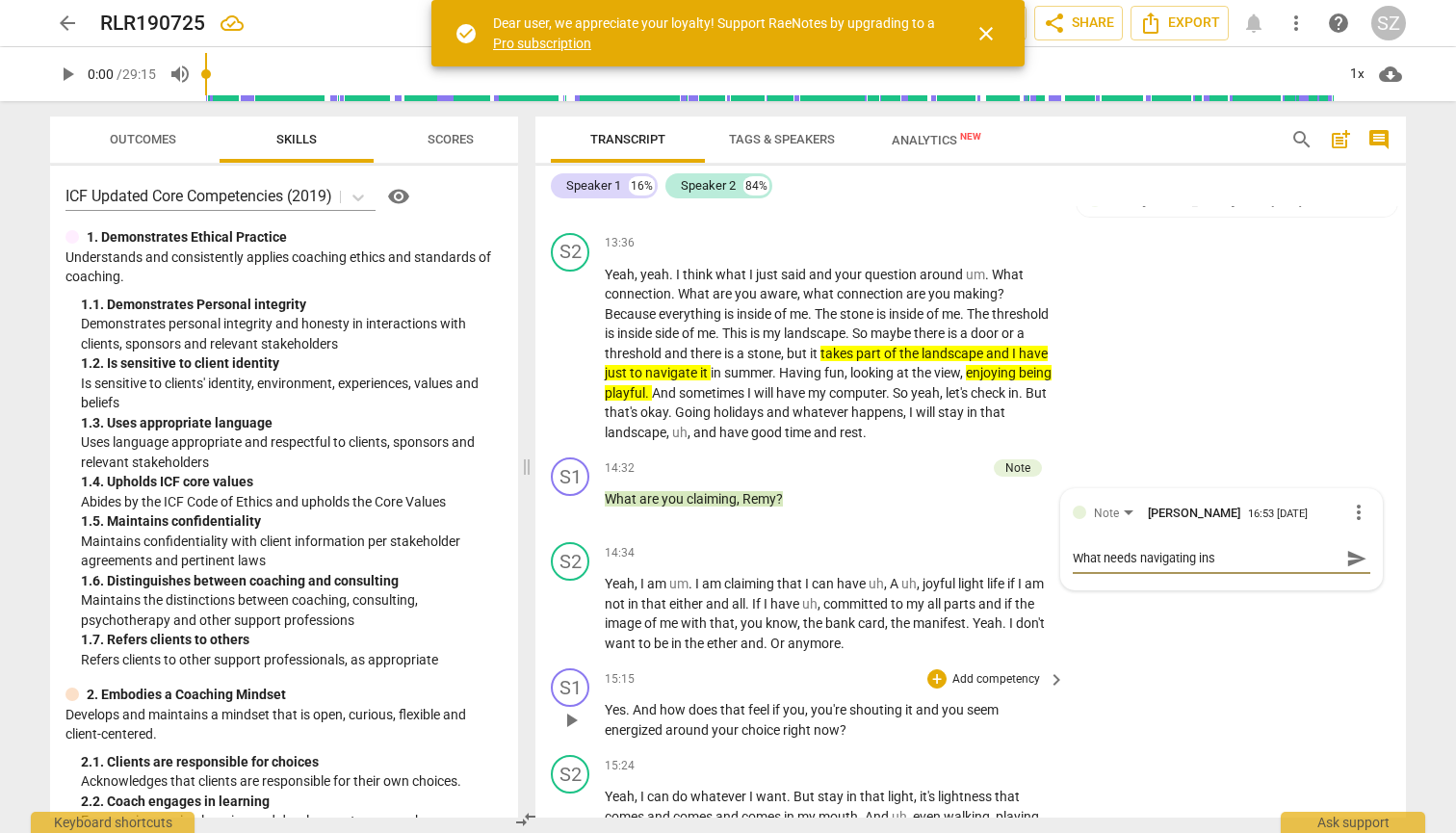 type on "What needs navigating insi" 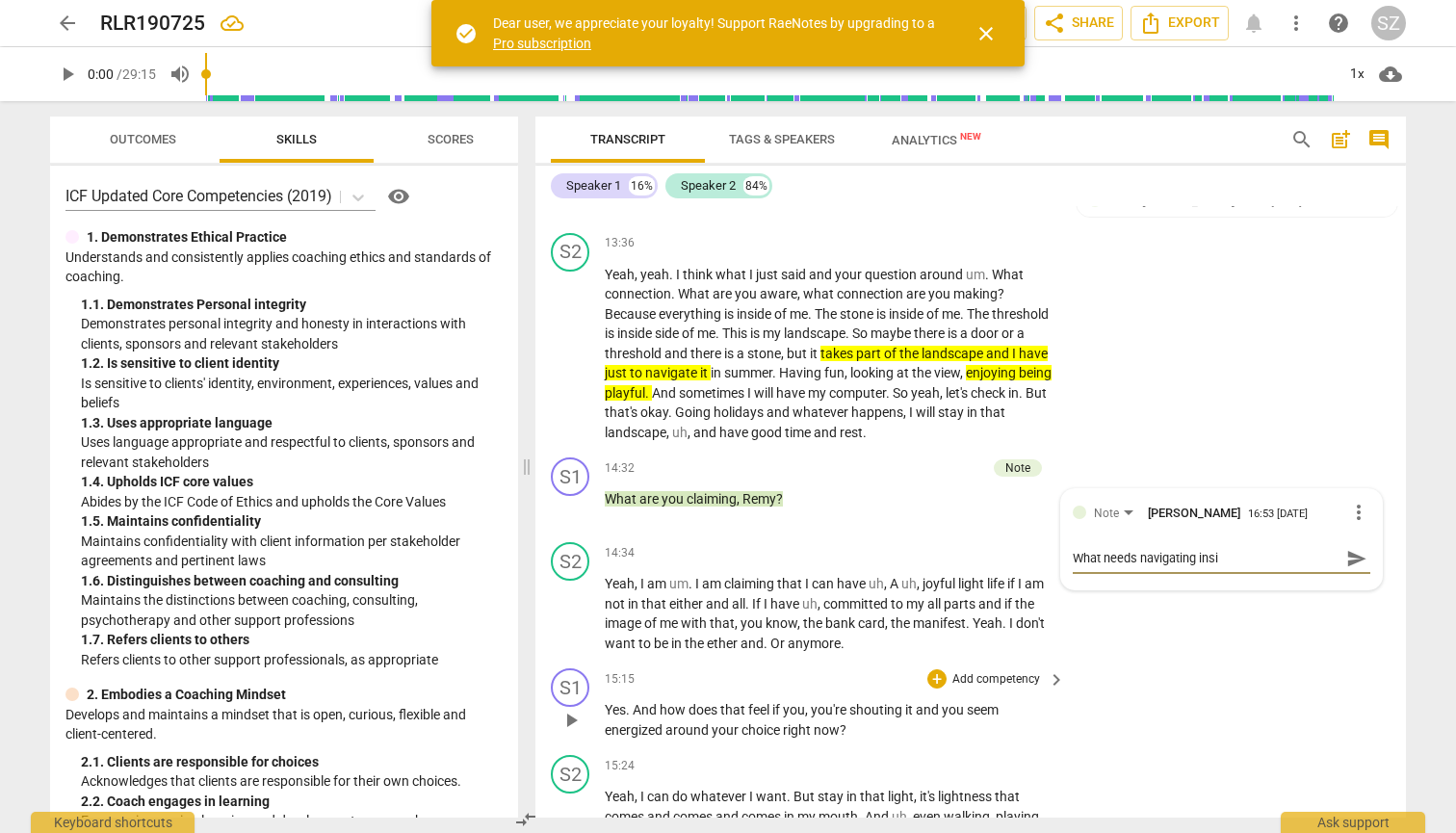 type on "What needs navigating insid" 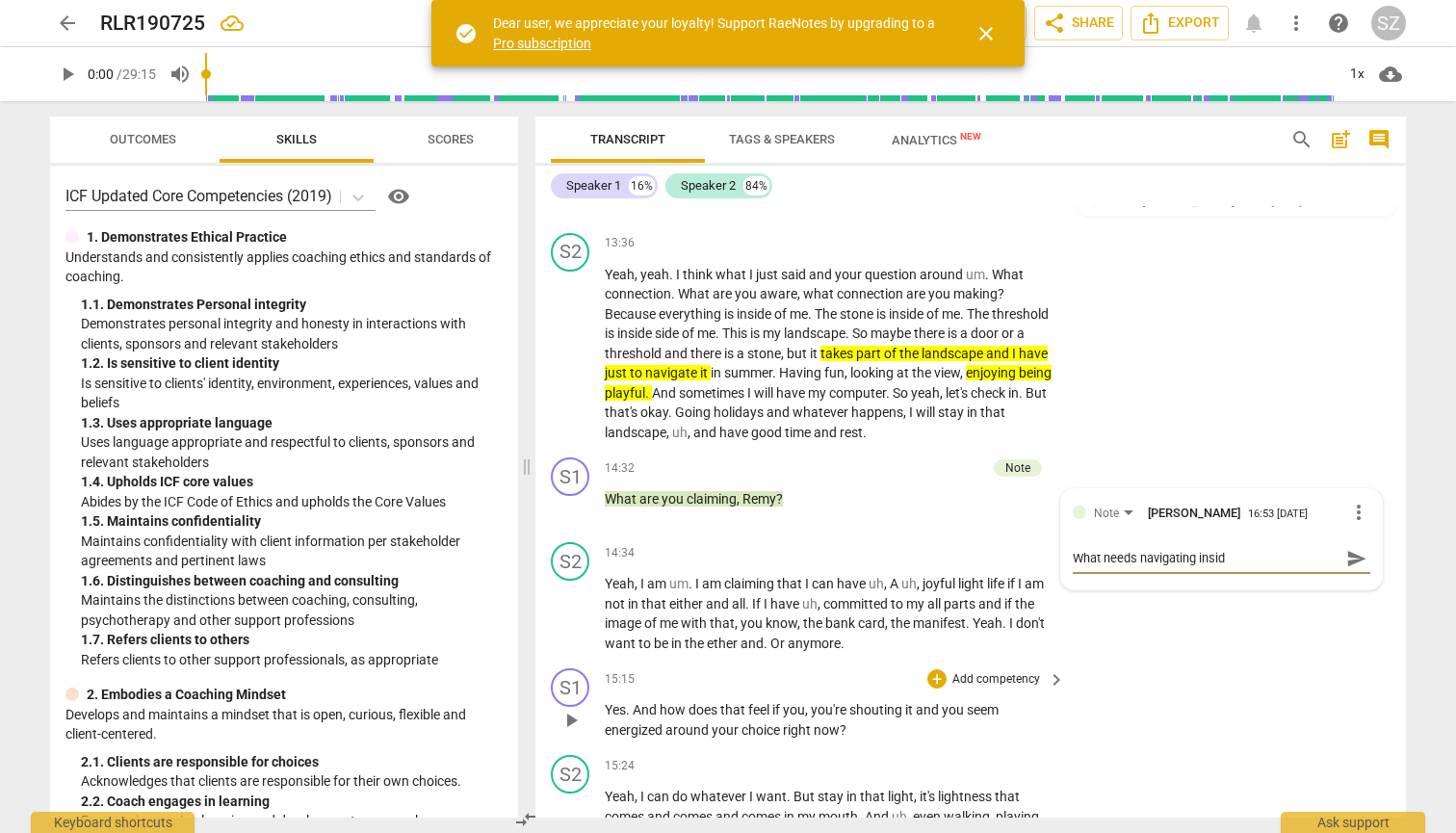 type on "What needs navigating inside" 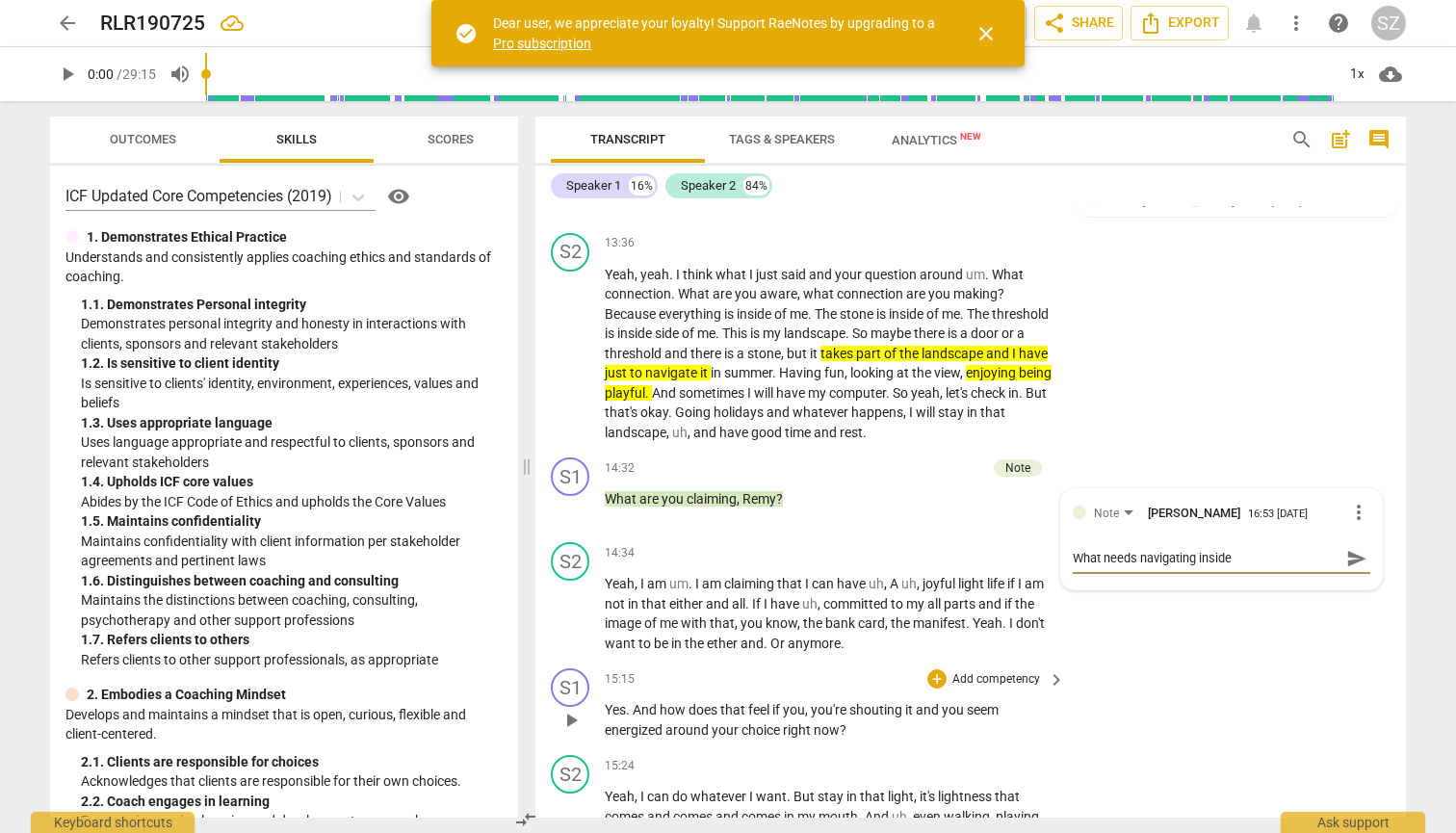 type on "What needs navigating inside" 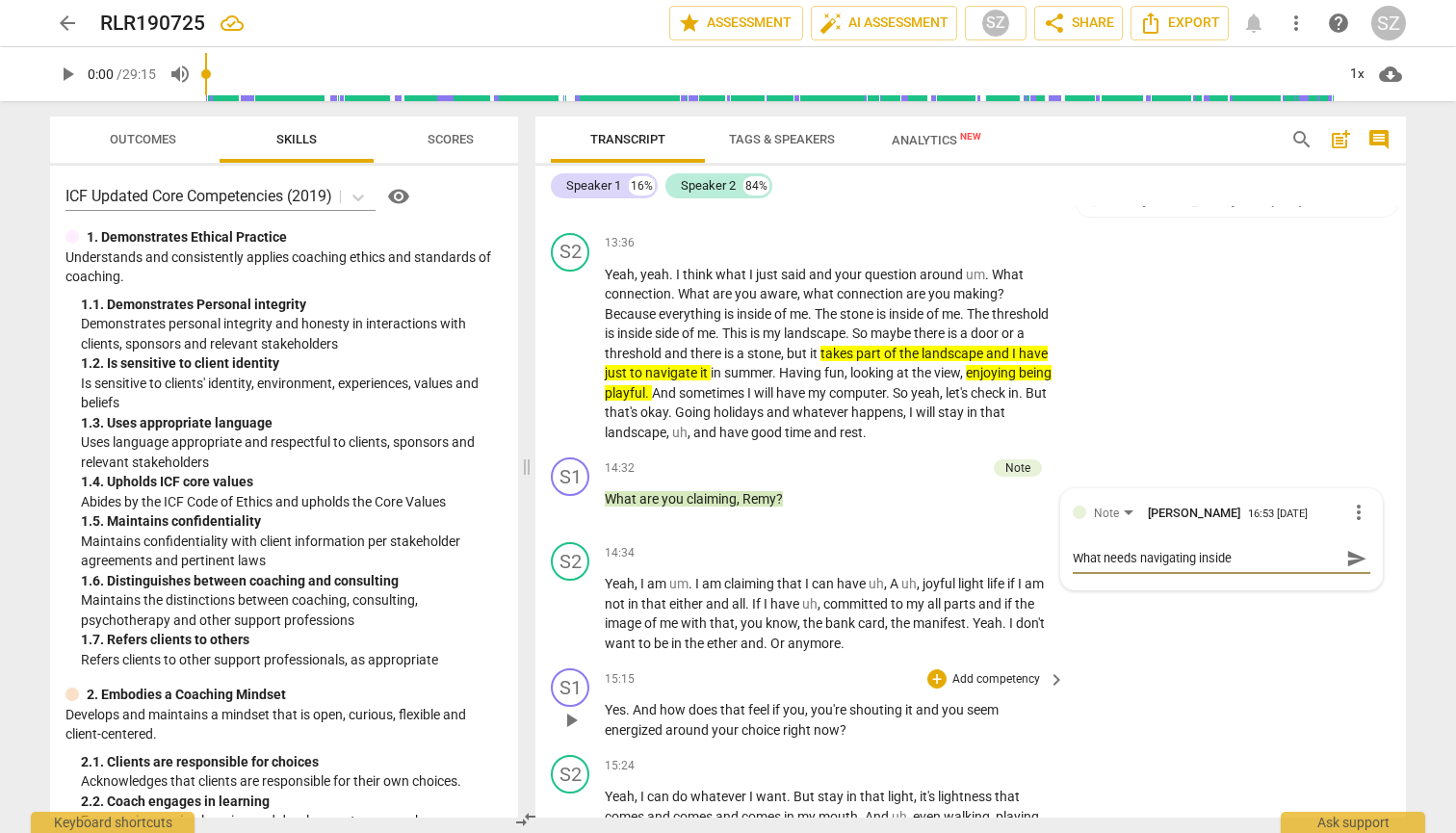 type on "What needs navigating inside y" 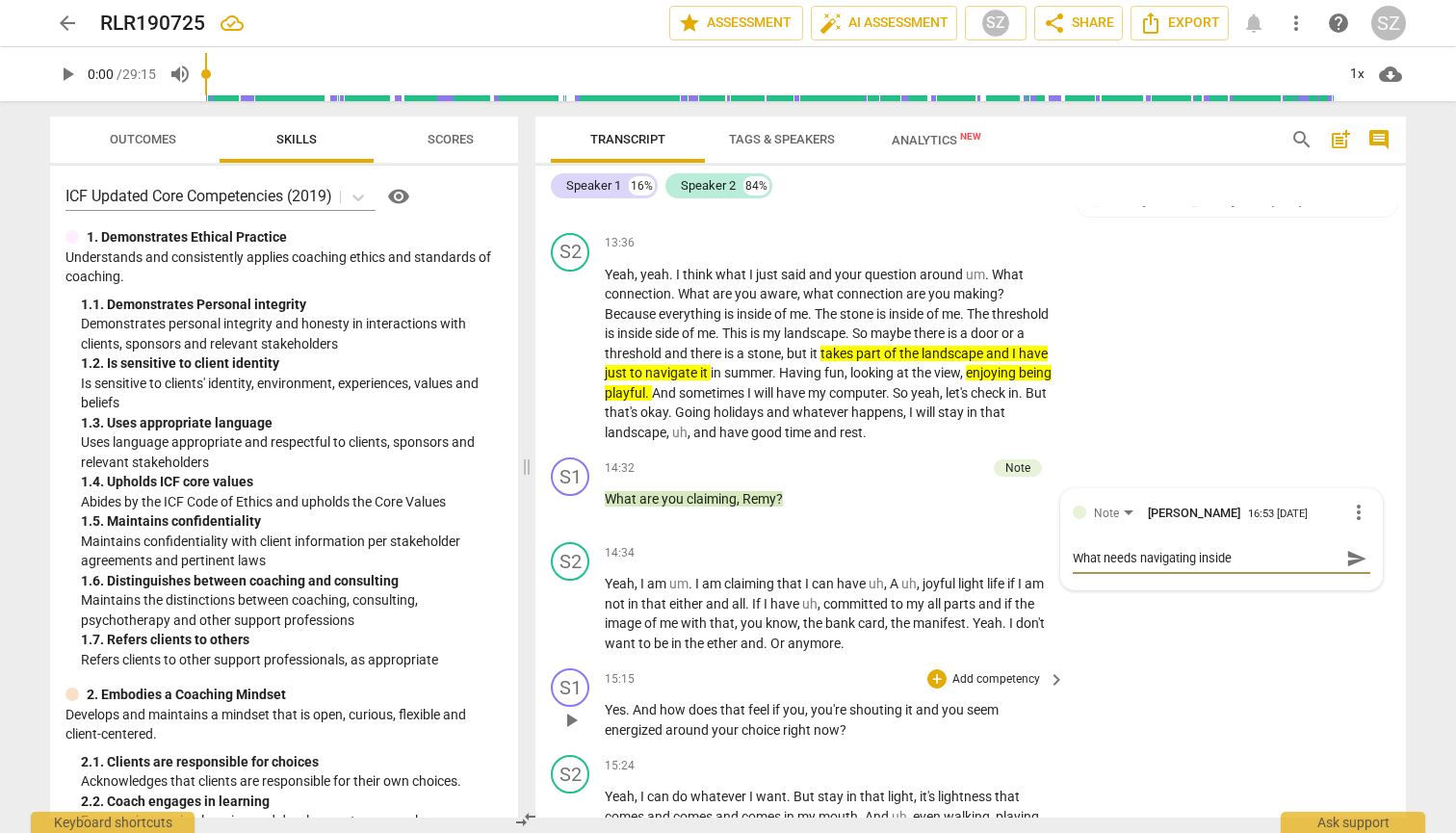 type on "What needs navigating inside y" 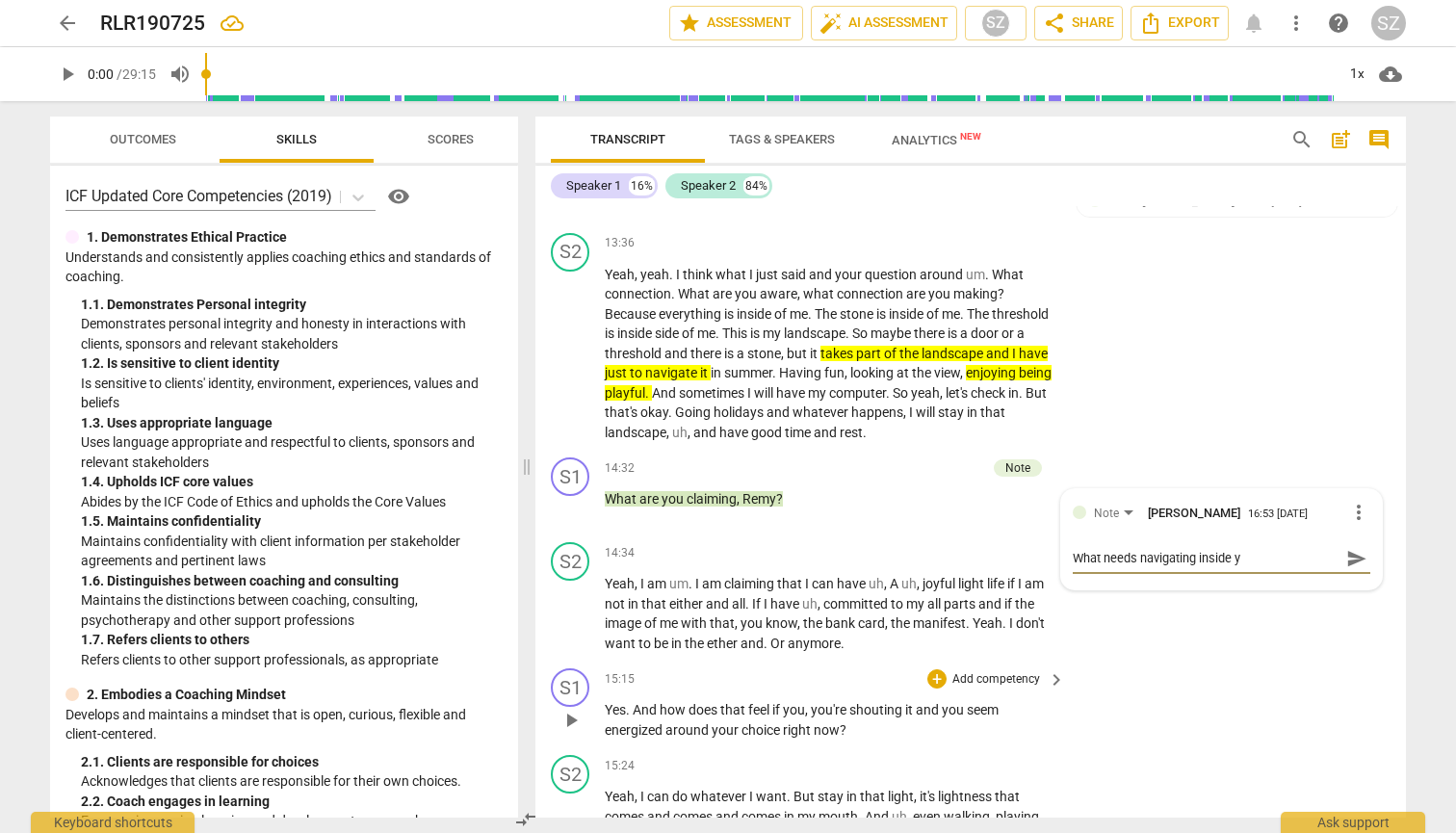 type on "What needs navigating inside yo" 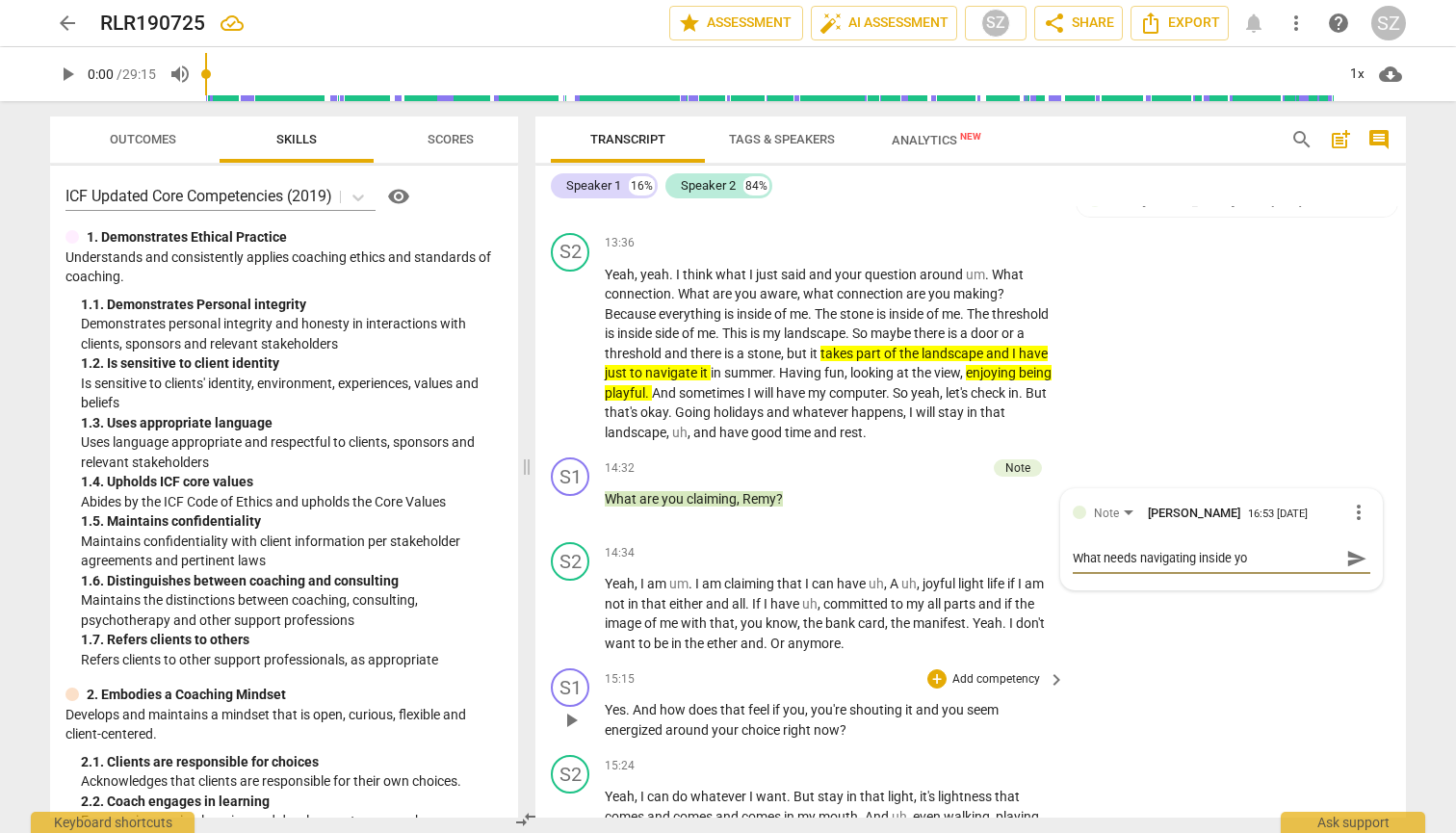 type on "What needs navigating inside you" 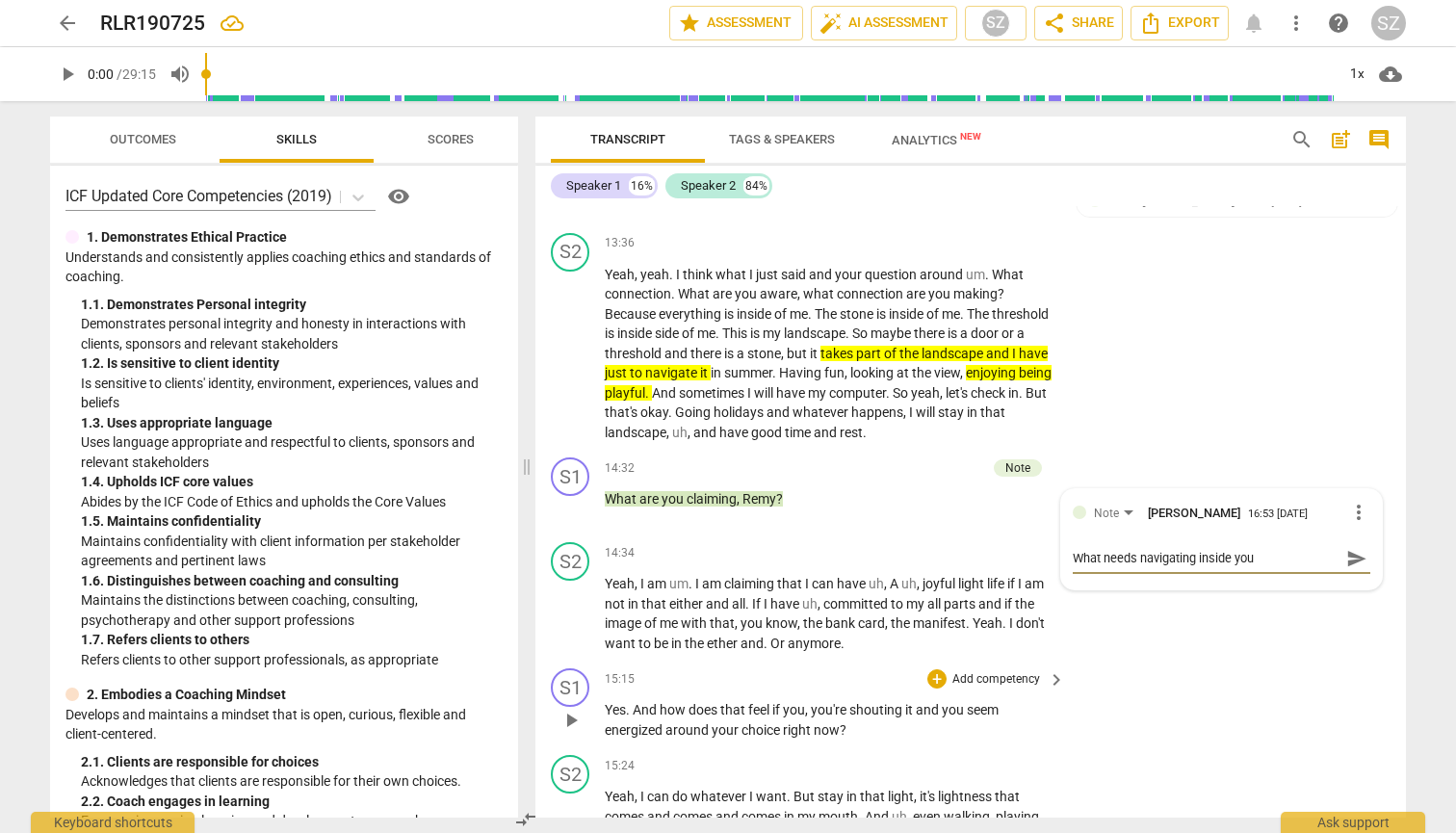 type on "What needs navigating inside your" 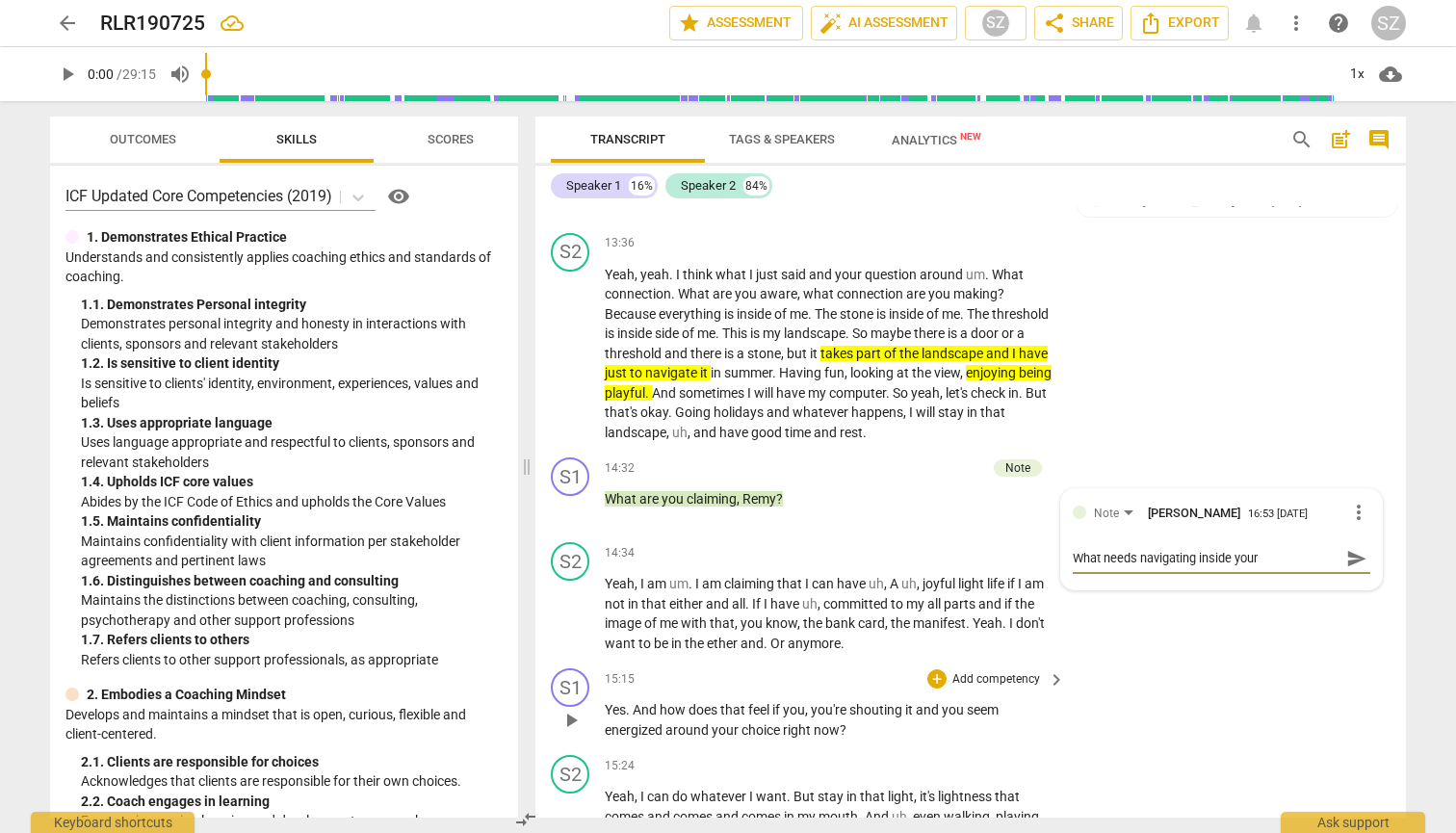 type on "What needs navigating inside yours" 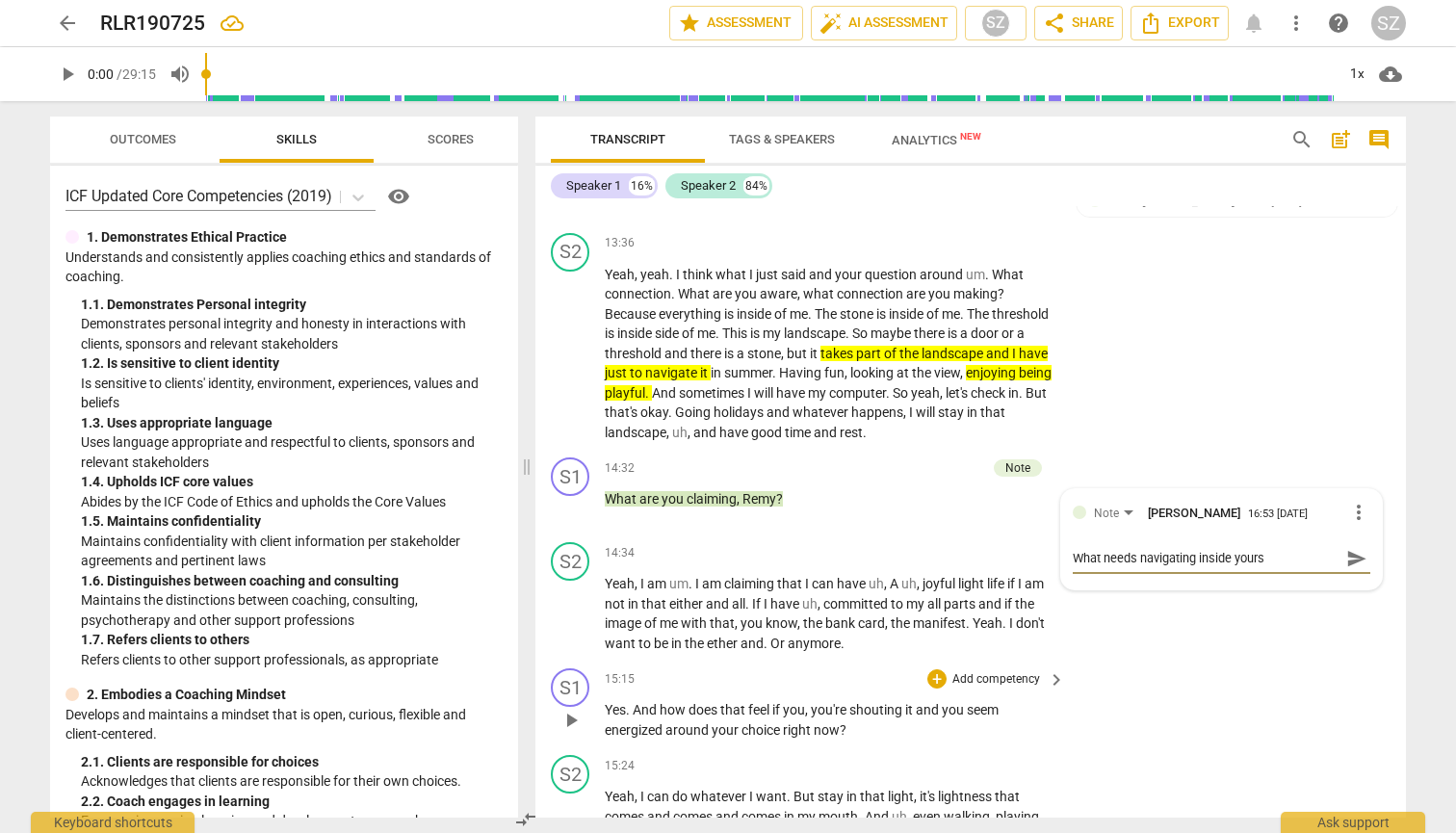 type on "What needs navigating inside yourse" 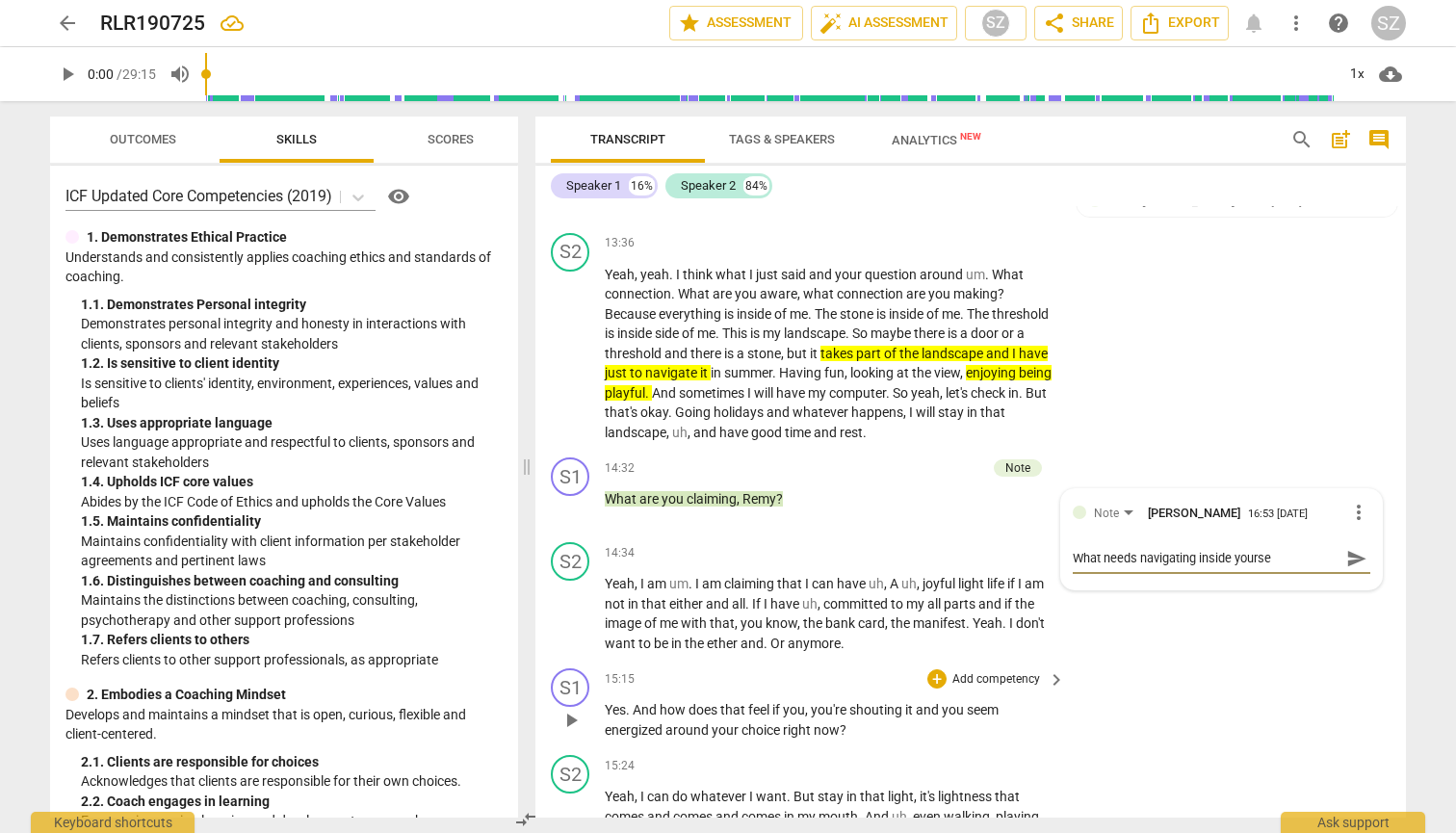 type on "What needs navigating inside yoursel" 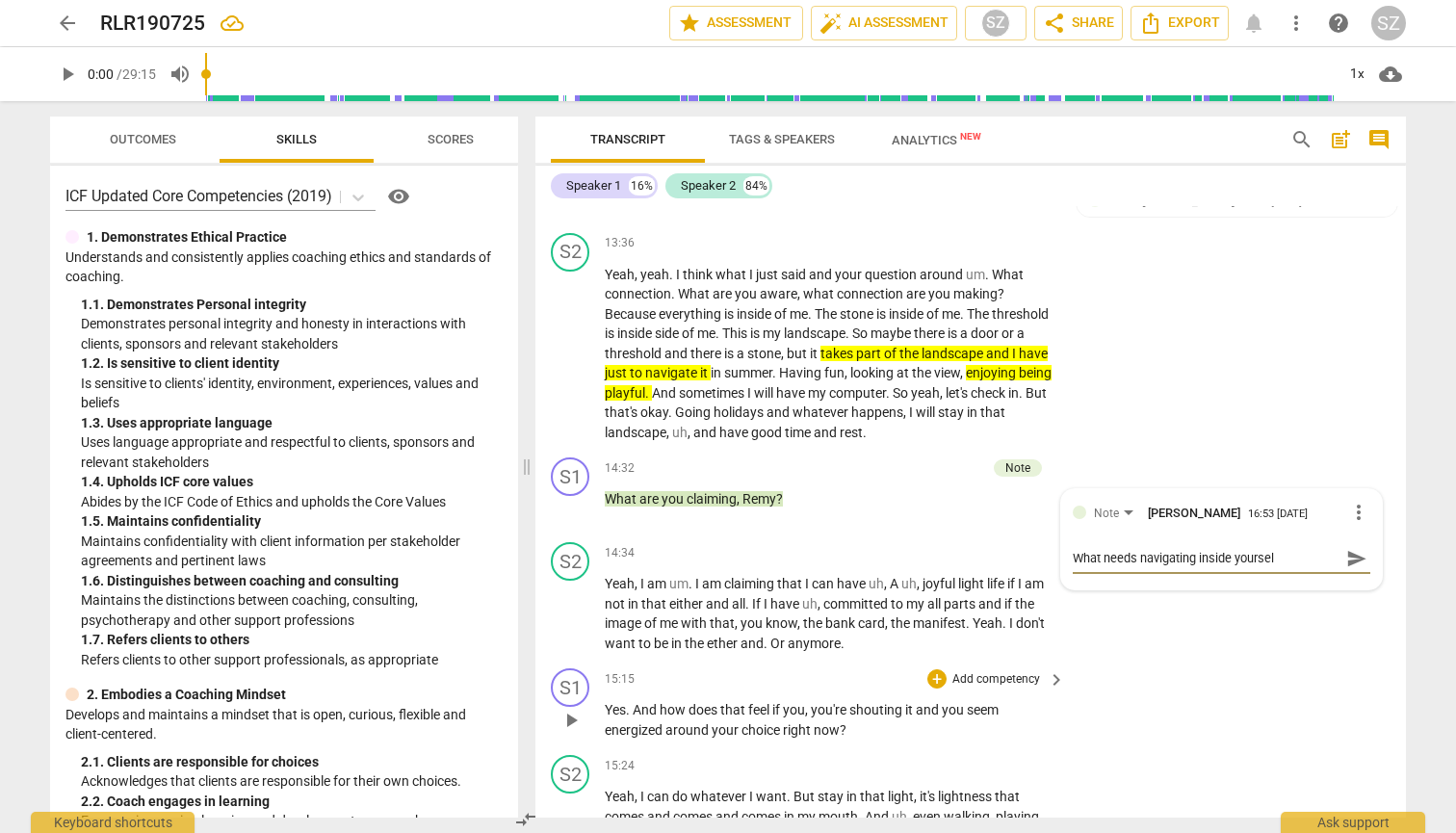 type on "What needs navigating inside yourself" 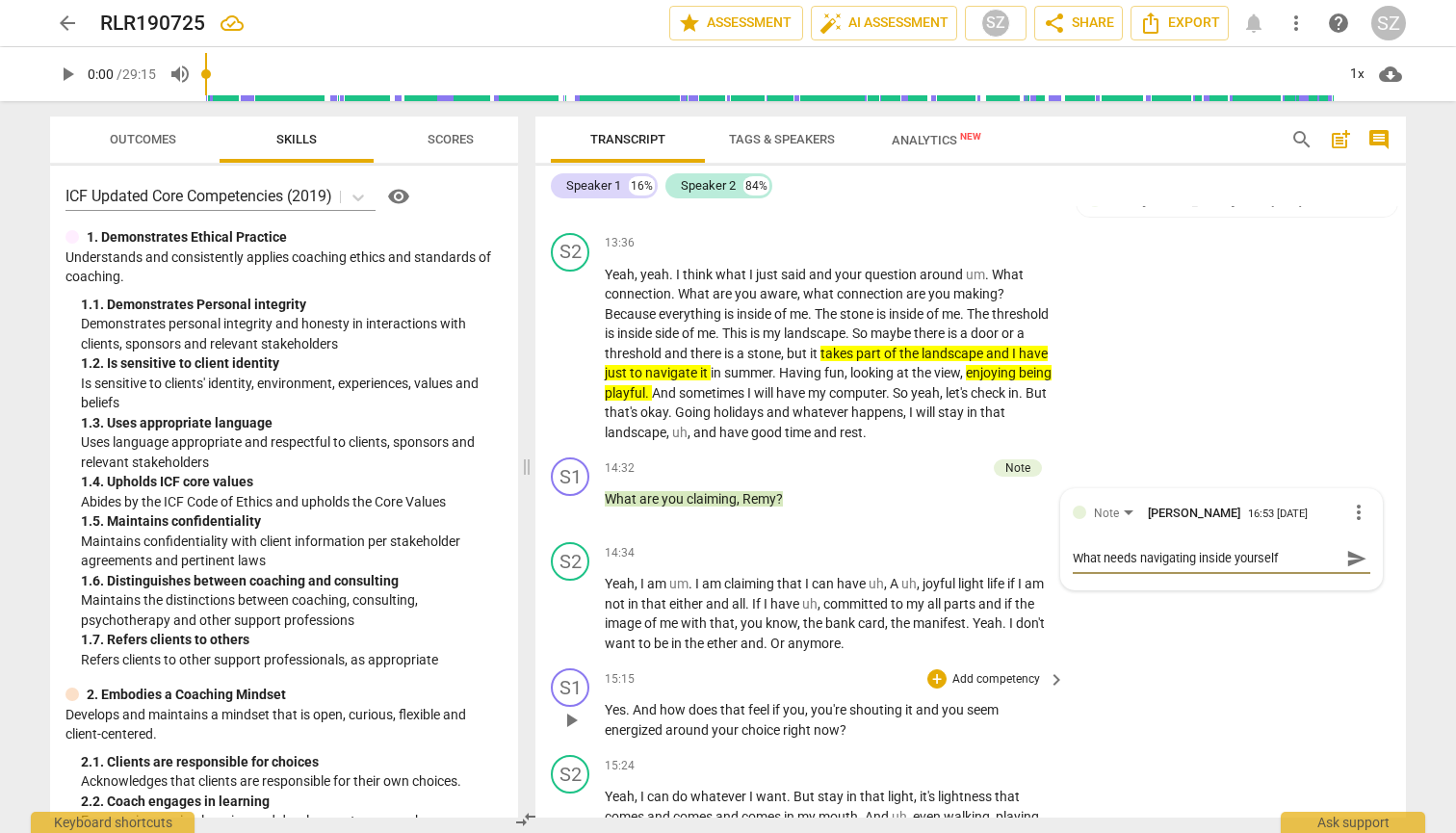 type on "What needs navigating inside yourself" 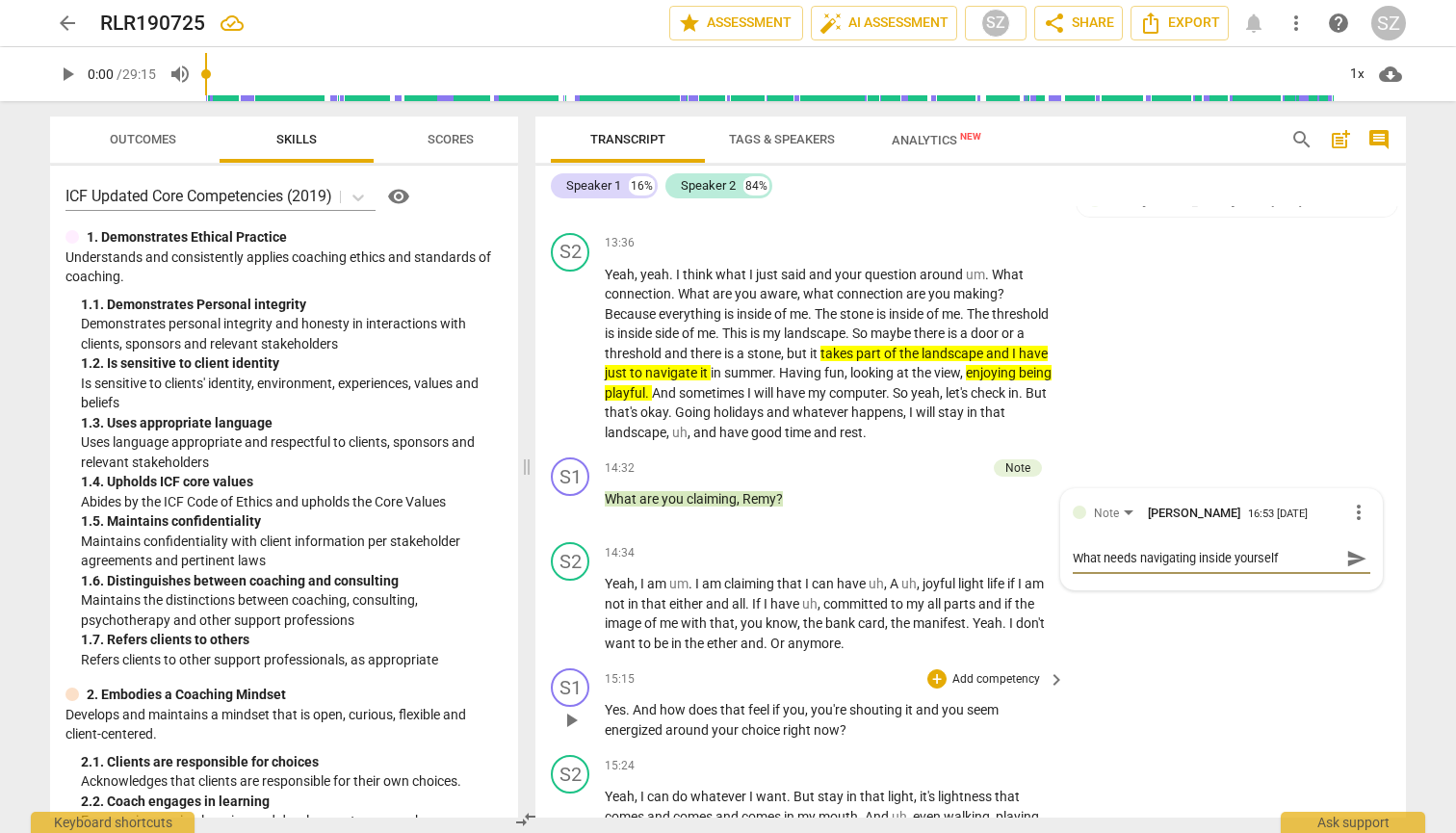 type on "What needs navigating inside yourself t" 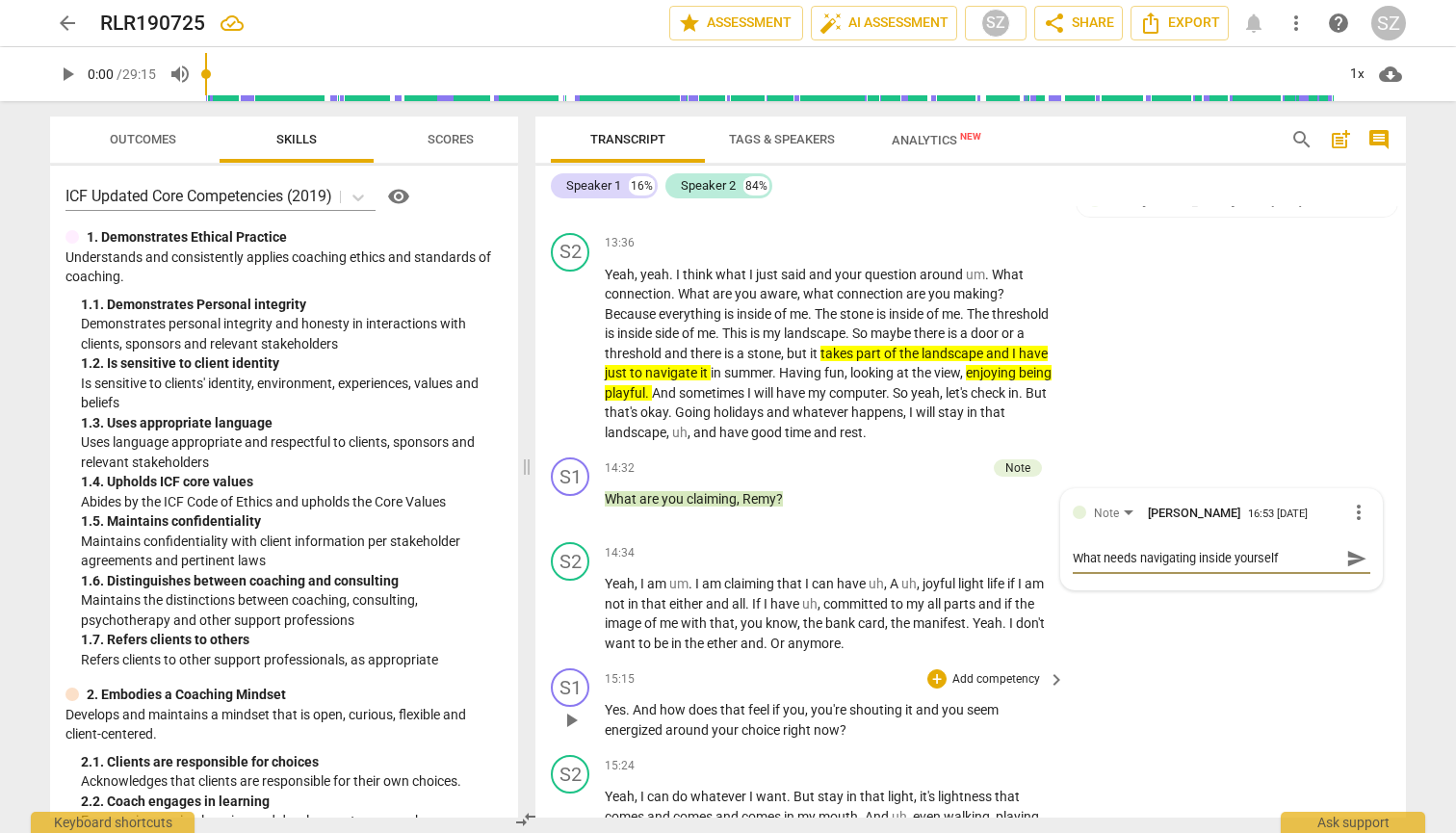 type on "What needs navigating inside yourself t" 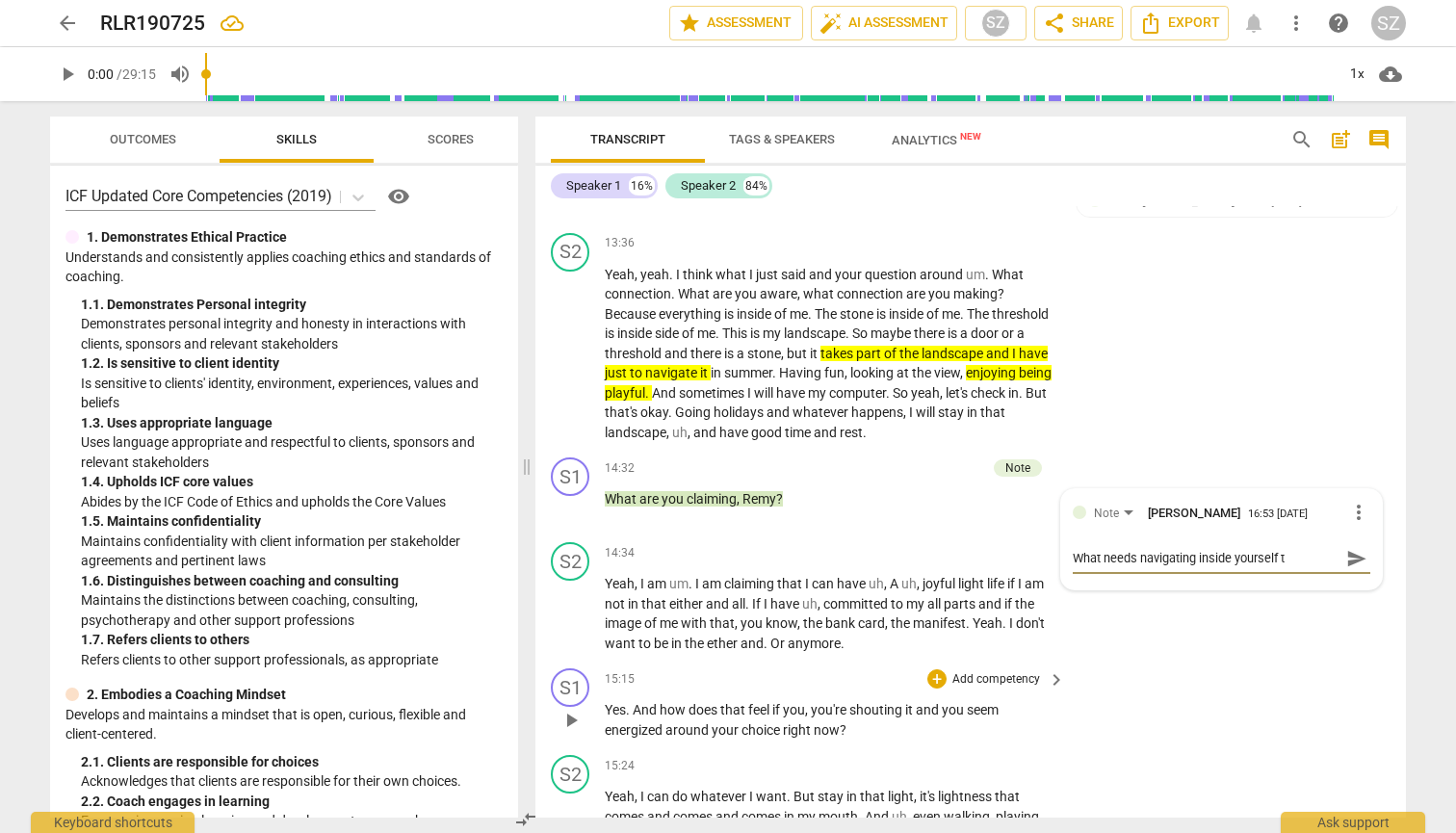 type on "What needs navigating inside yourself to" 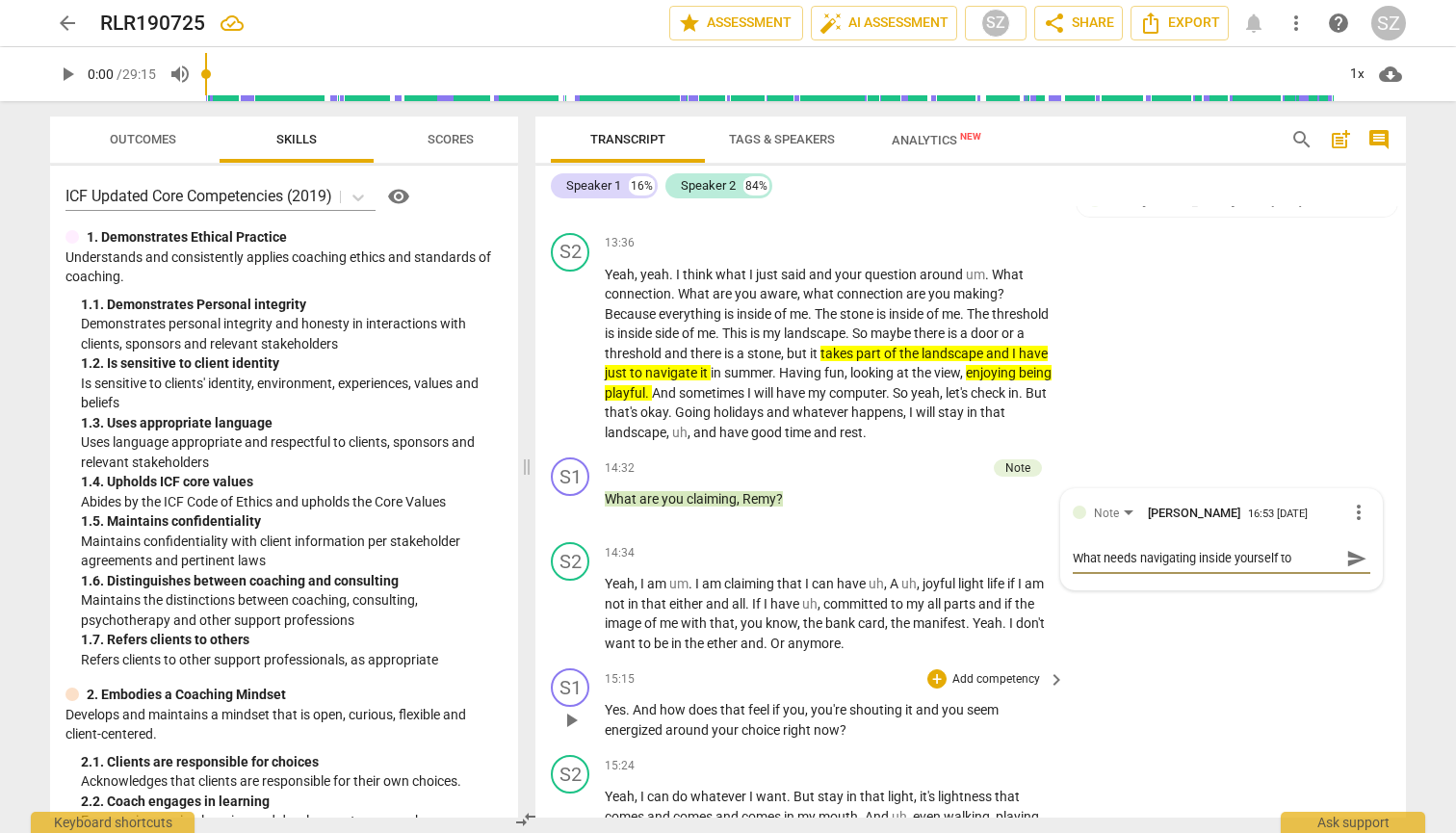 type on "What needs navigating inside yourself to" 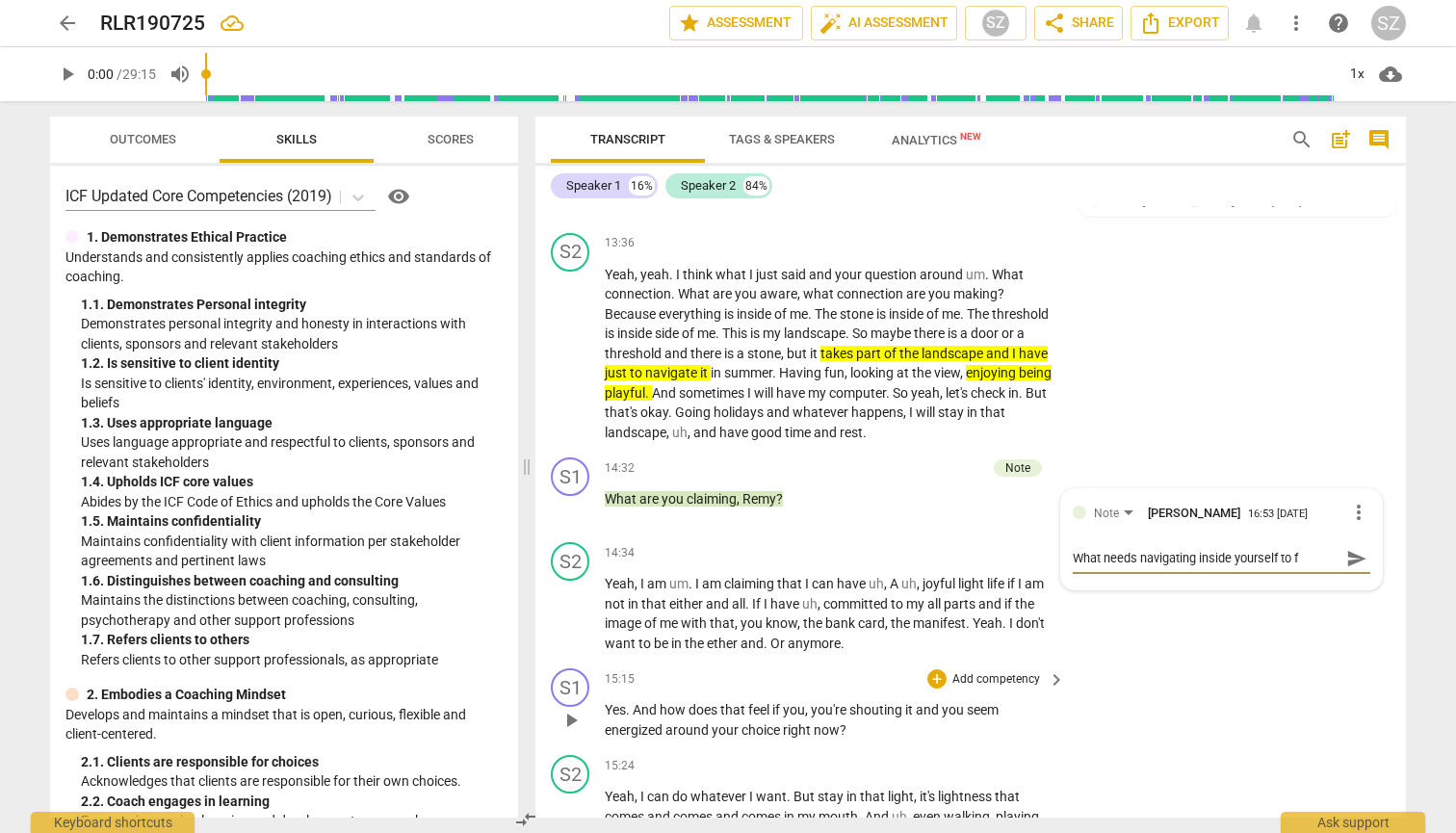 type on "What needs navigating inside yourself to fi" 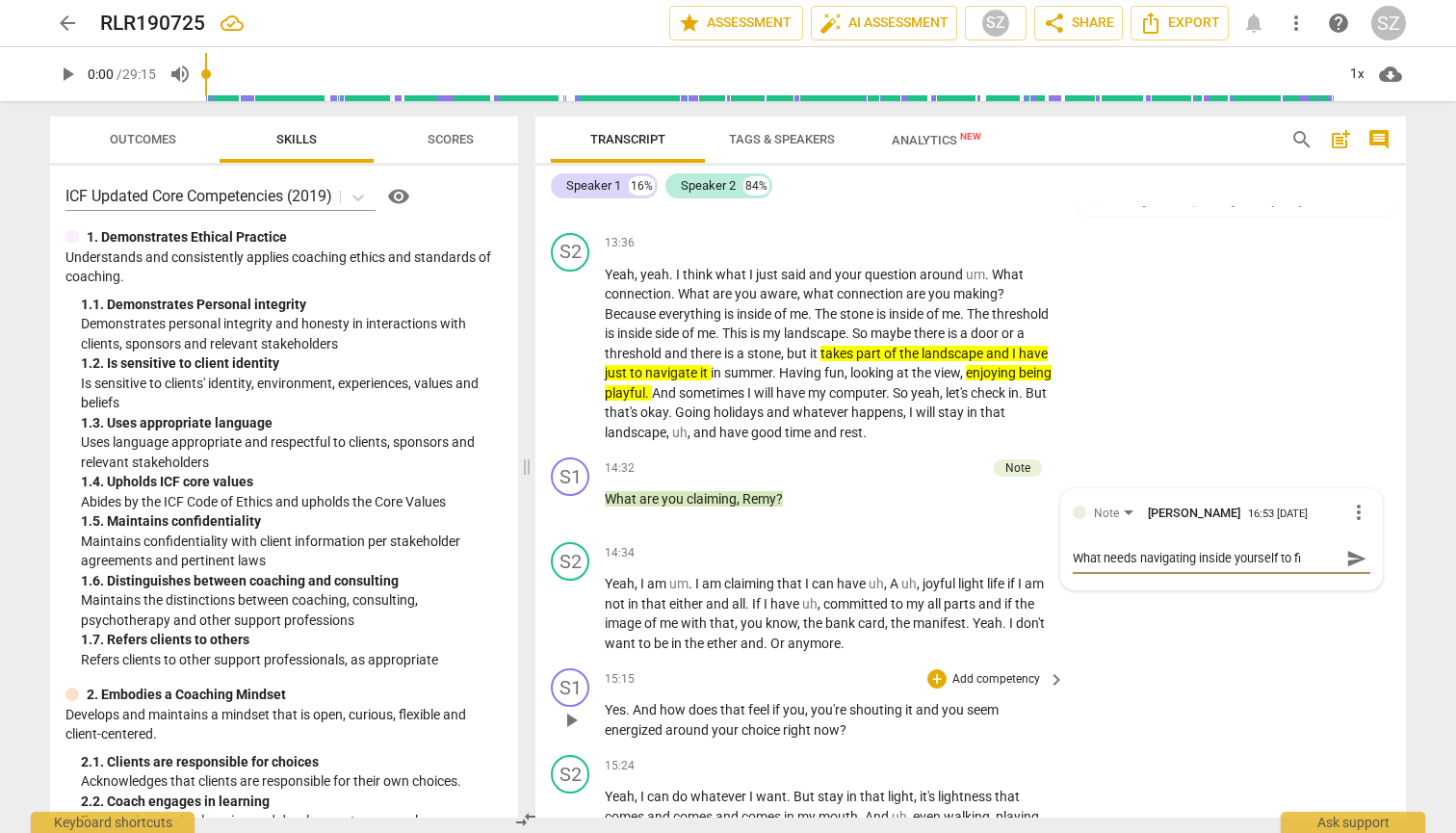 type on "What needs navigating inside yourself to fin" 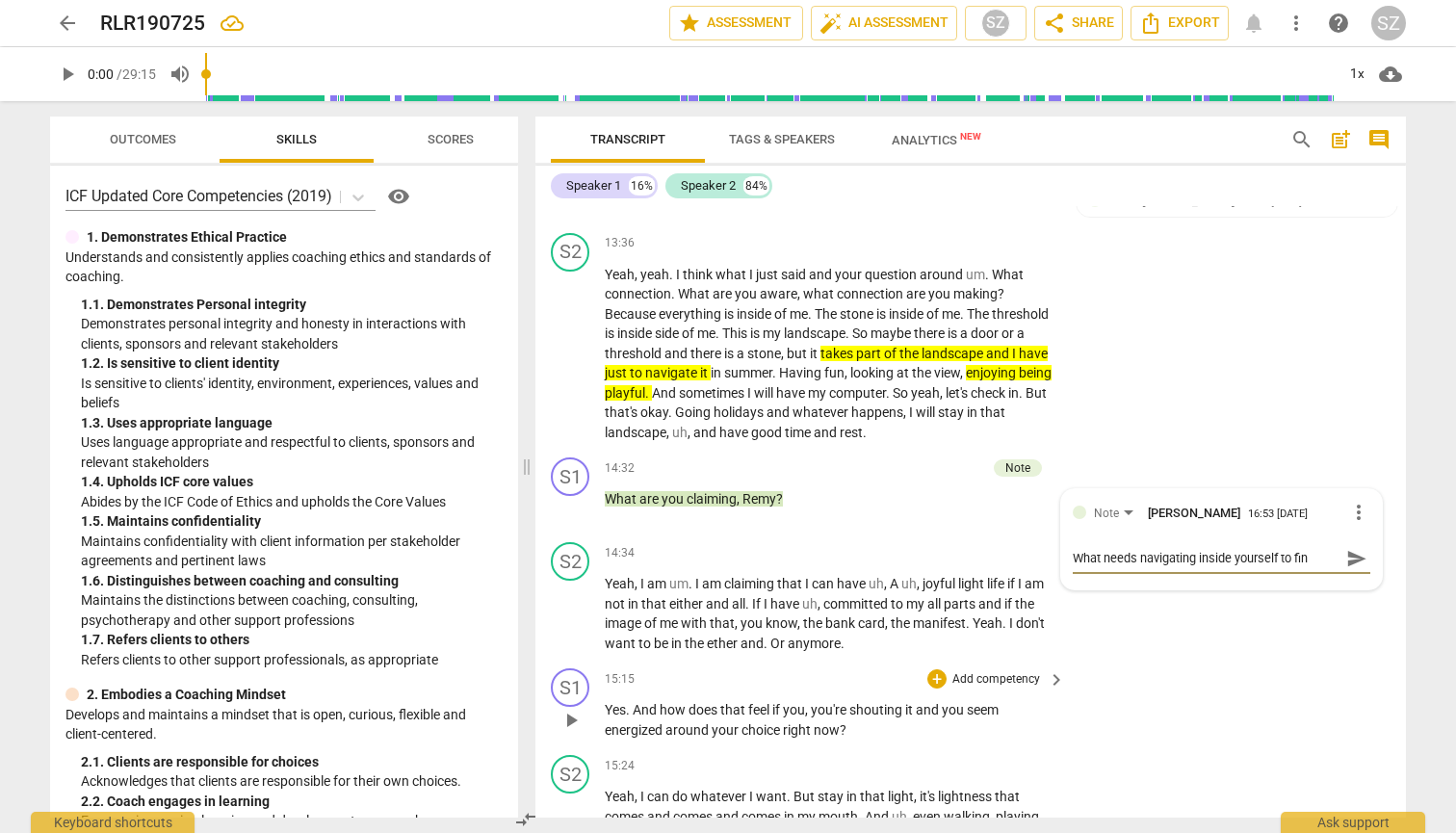 type on "What needs navigating inside yourself to find" 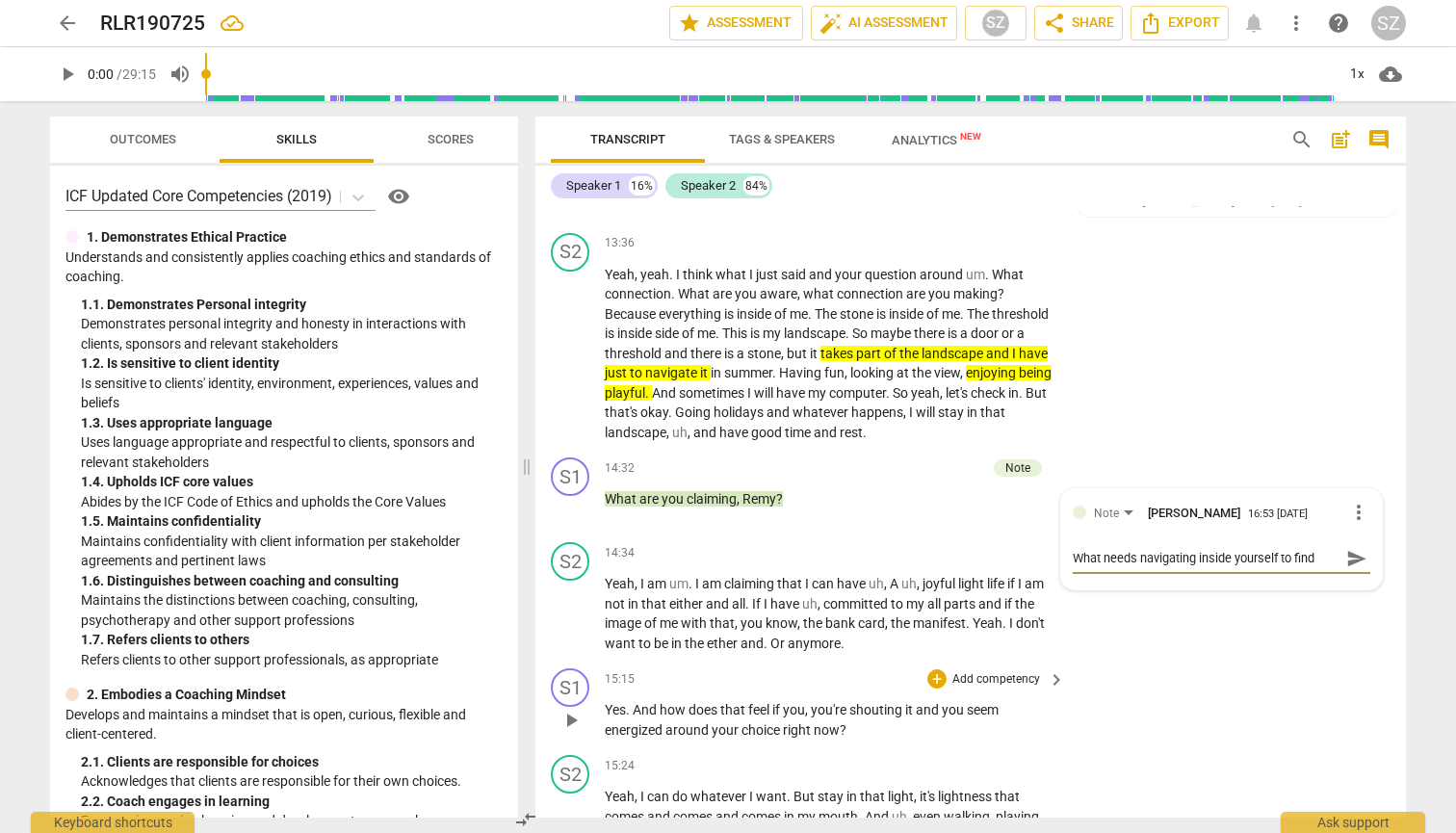 type on "What needs navigating inside yourself to find" 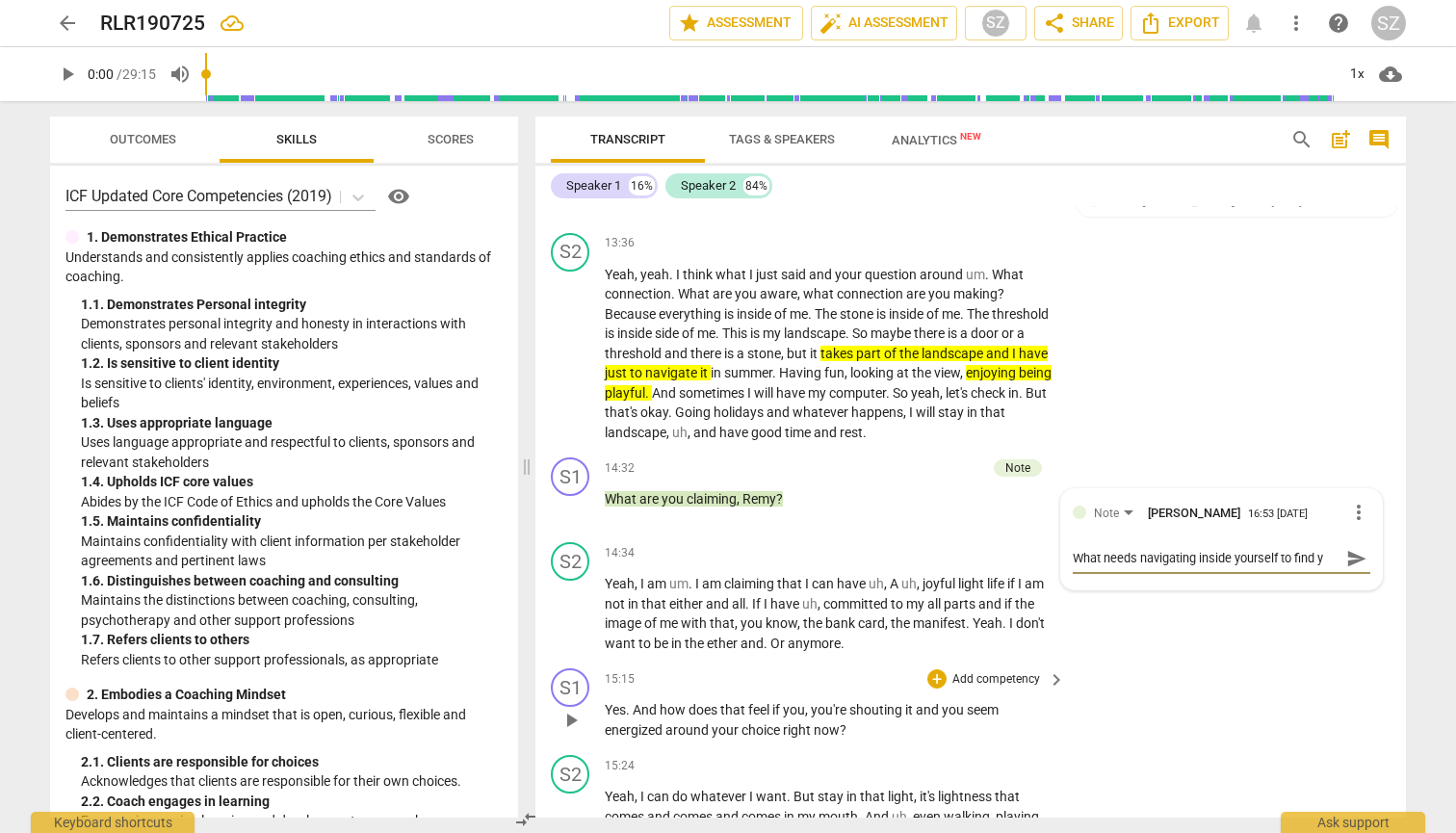 type on "What needs navigating inside yourself to find yo" 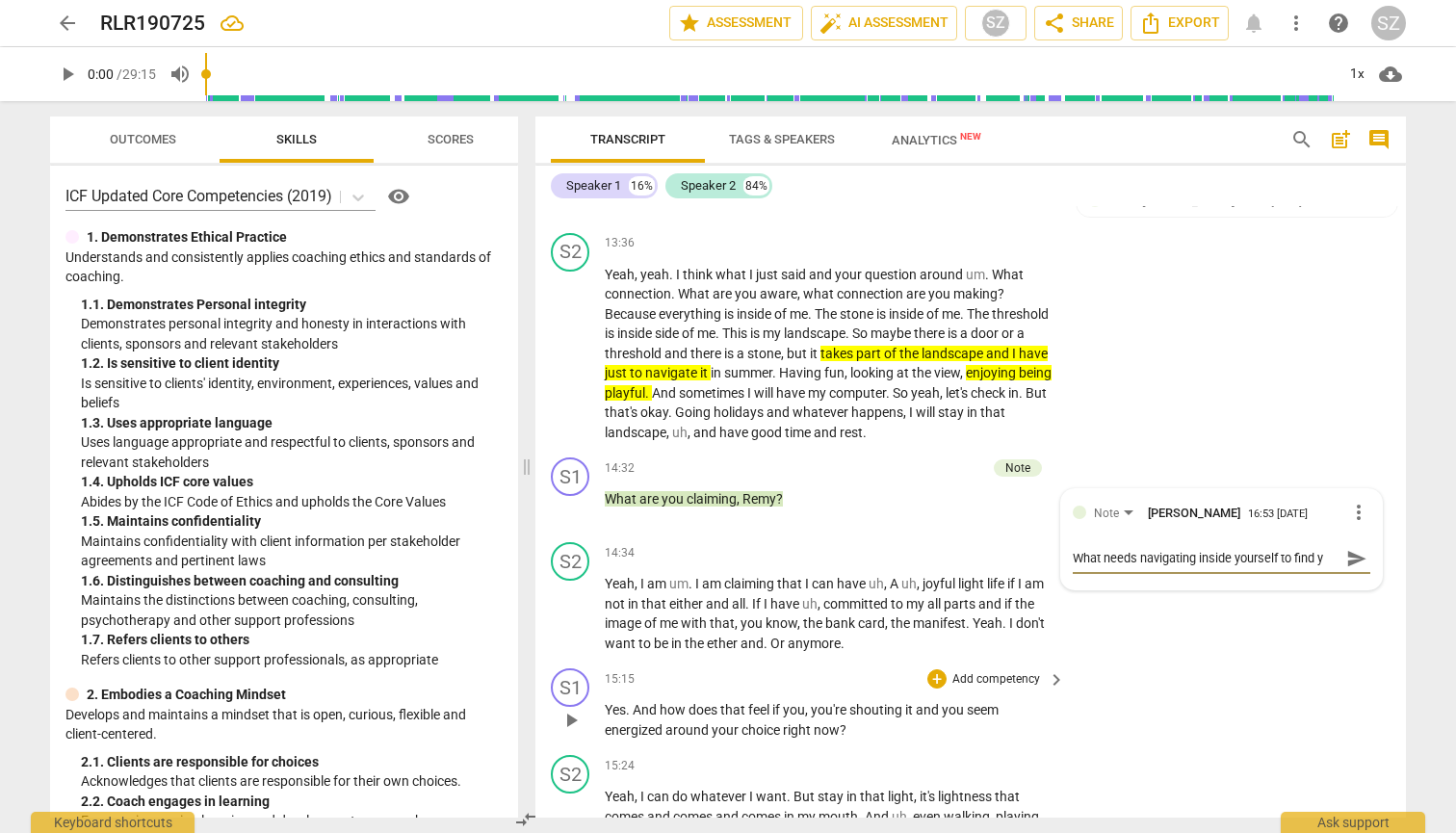 type on "What needs navigating inside yourself to find yo" 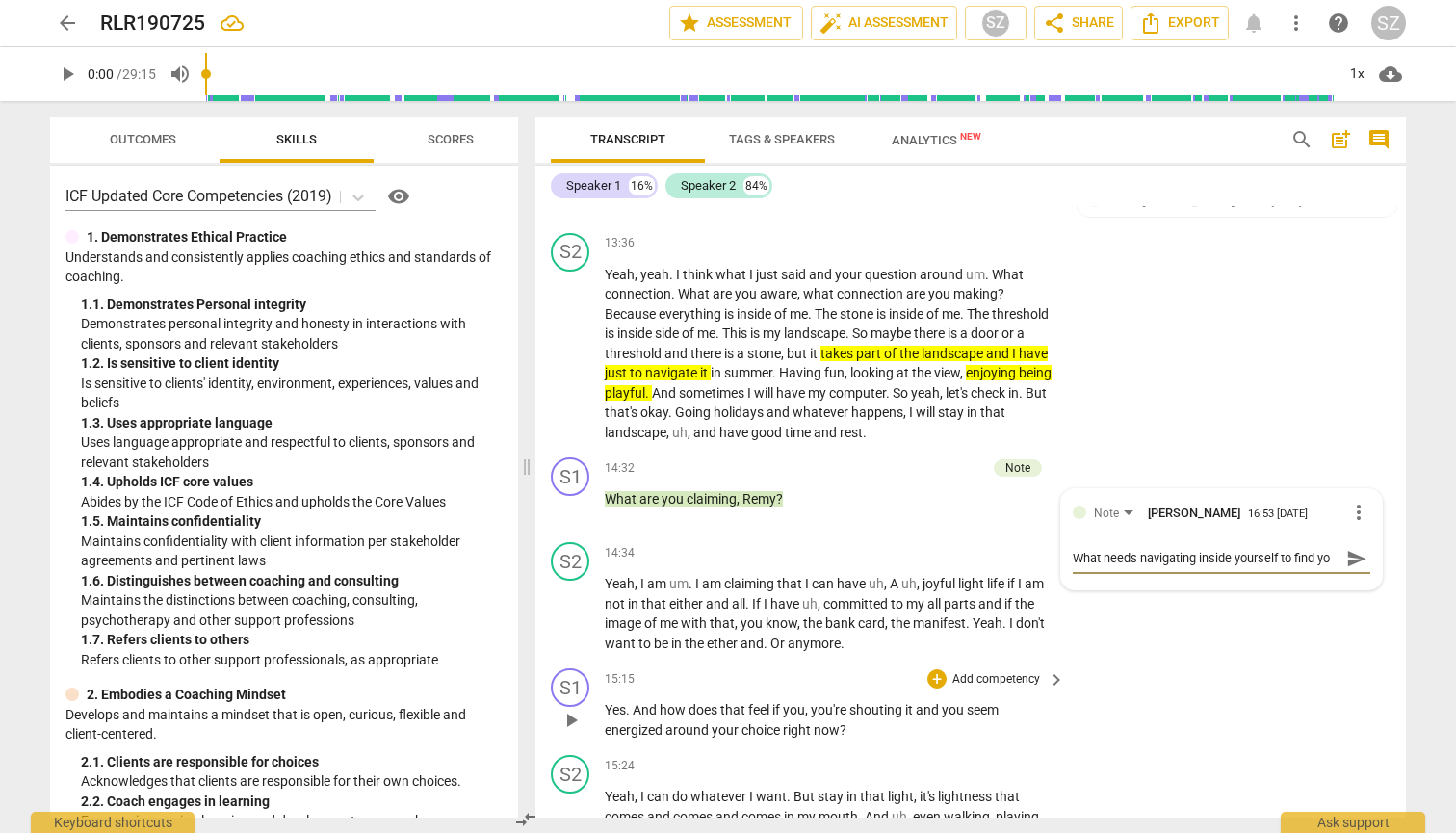 type on "What needs navigating inside yourself to find you" 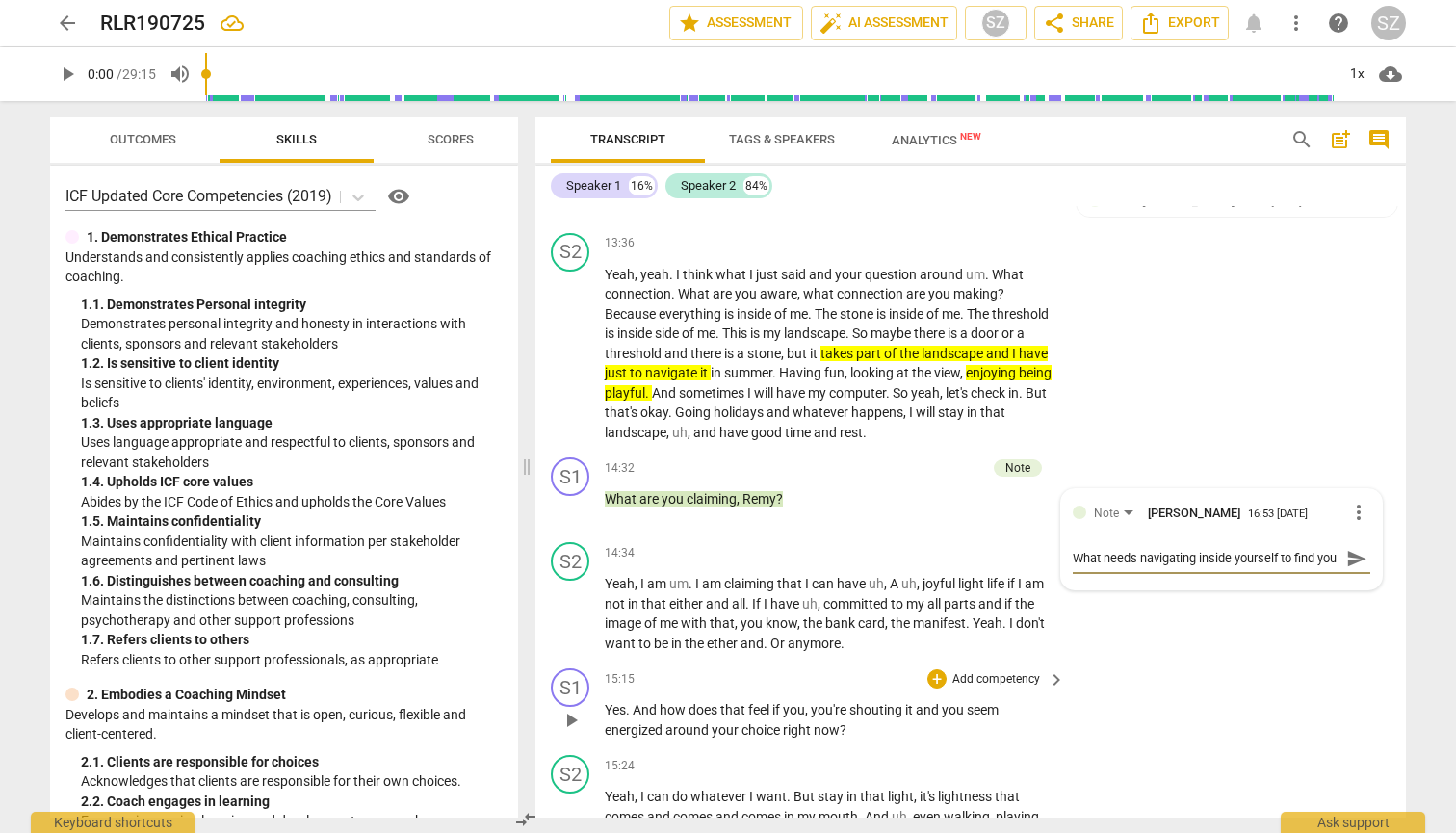 scroll, scrollTop: 16, scrollLeft: 0, axis: vertical 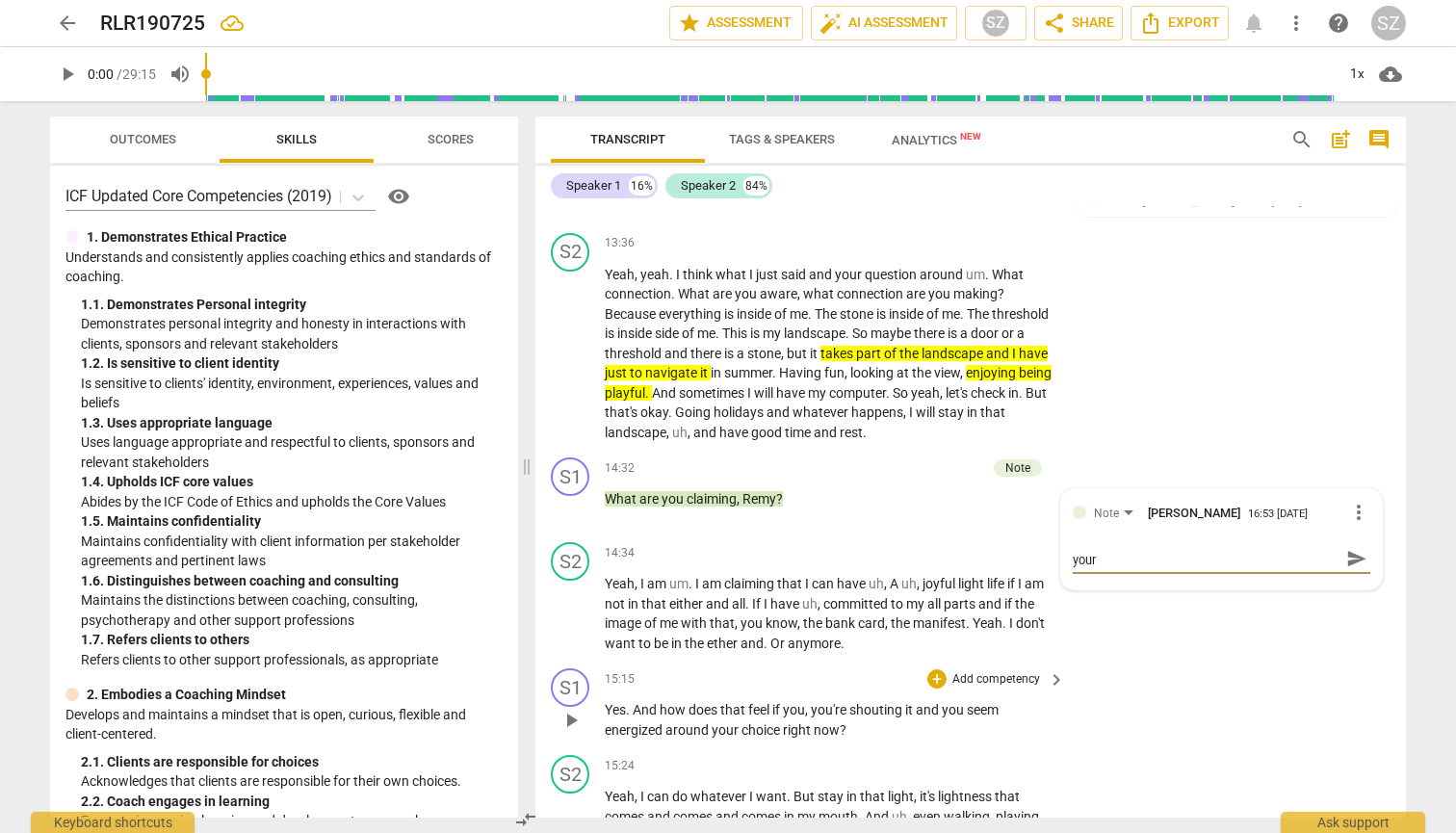 type on "What needs navigating inside yourself to find your" 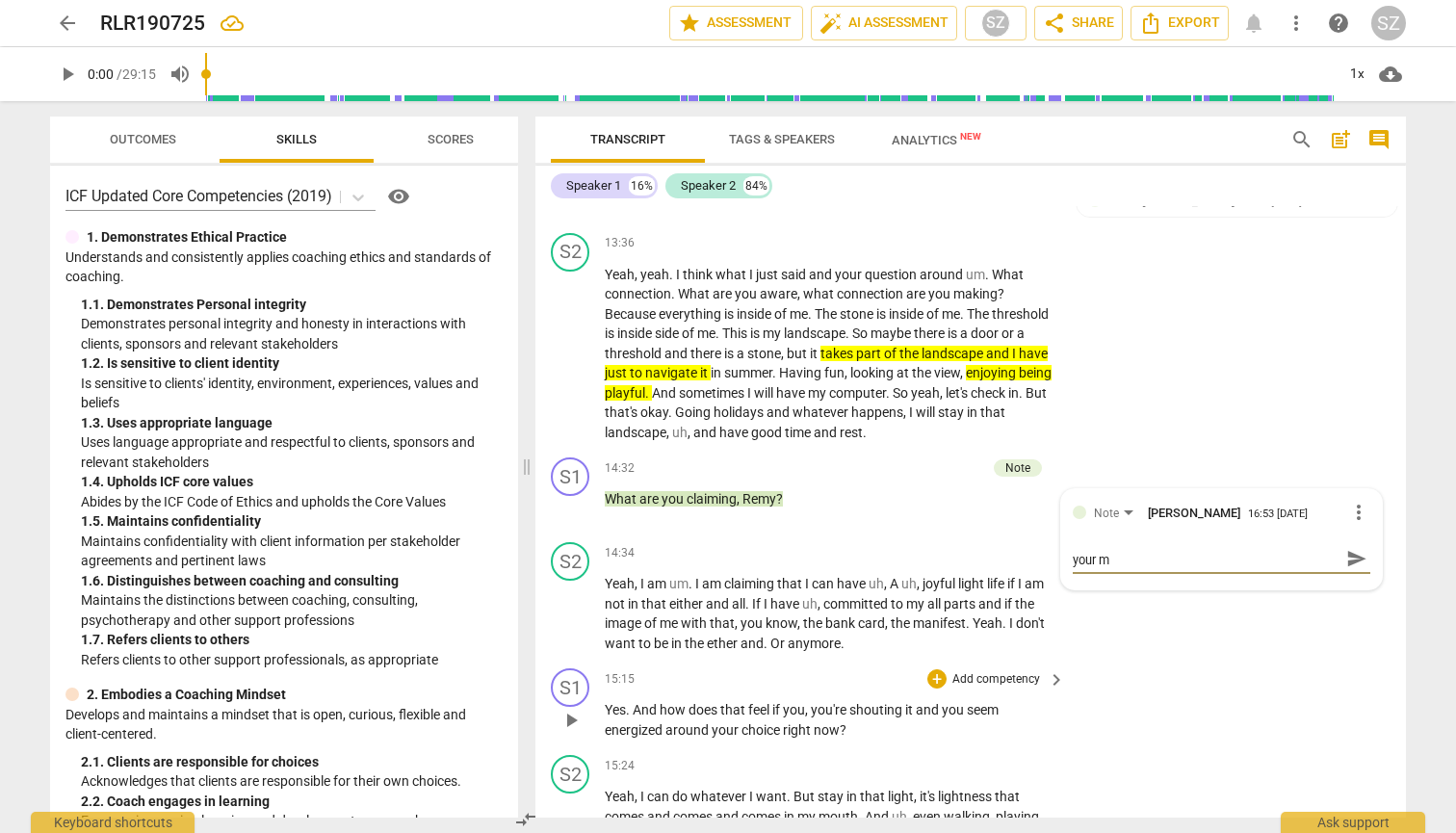 type on "What needs navigating inside yourself to find your mo" 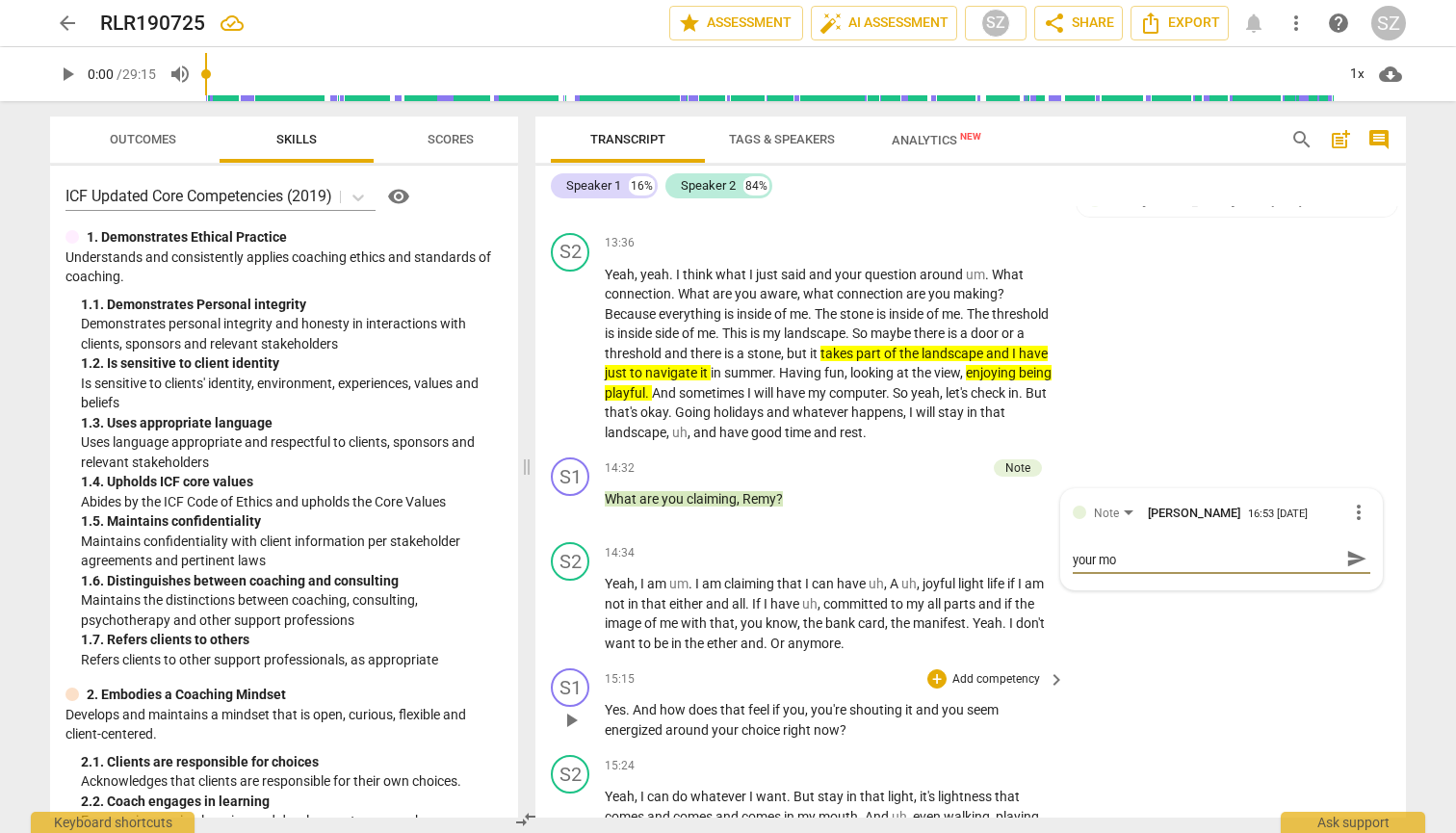 type on "What needs navigating inside yourself to find your mov" 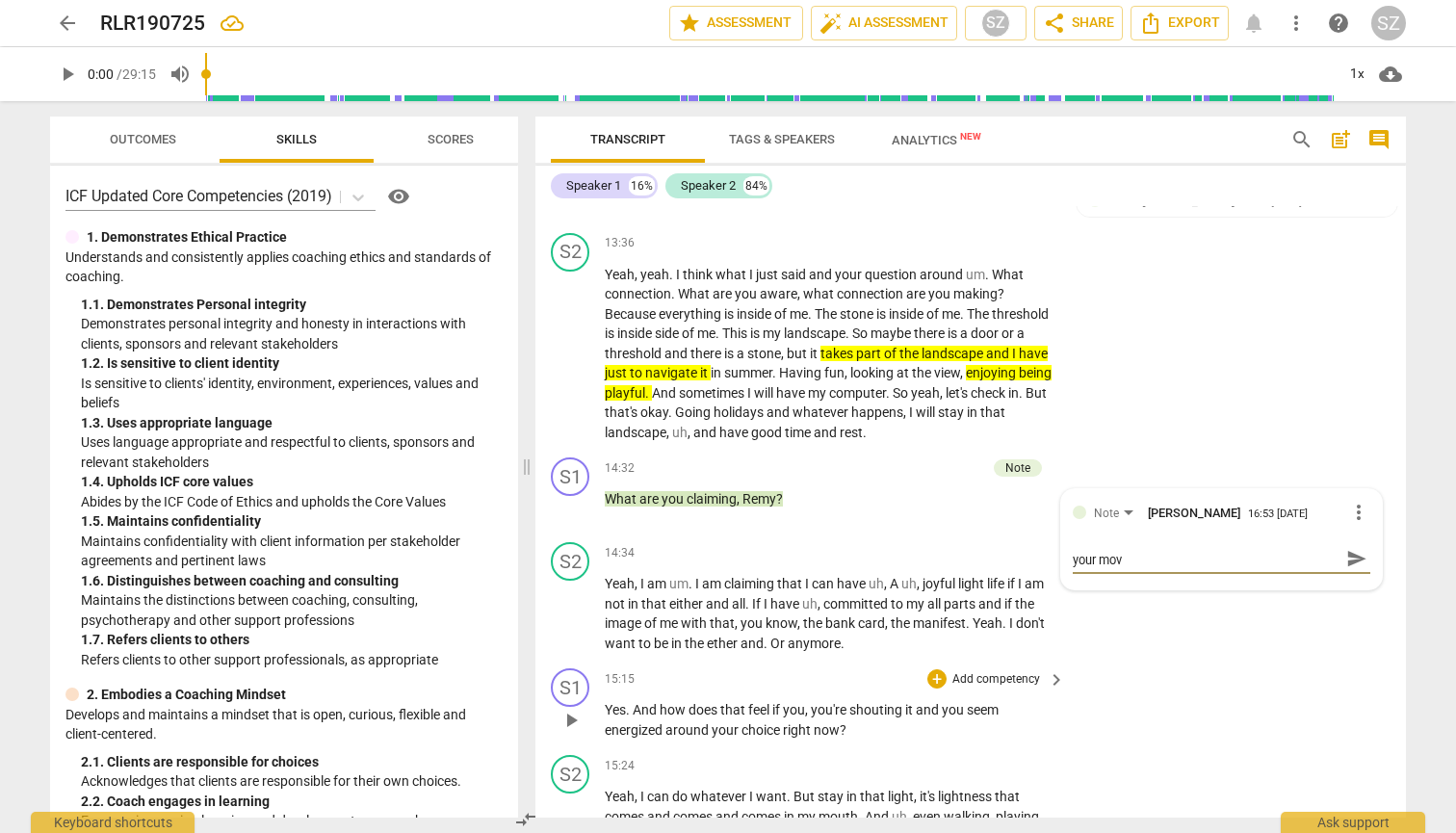 scroll, scrollTop: 0, scrollLeft: 0, axis: both 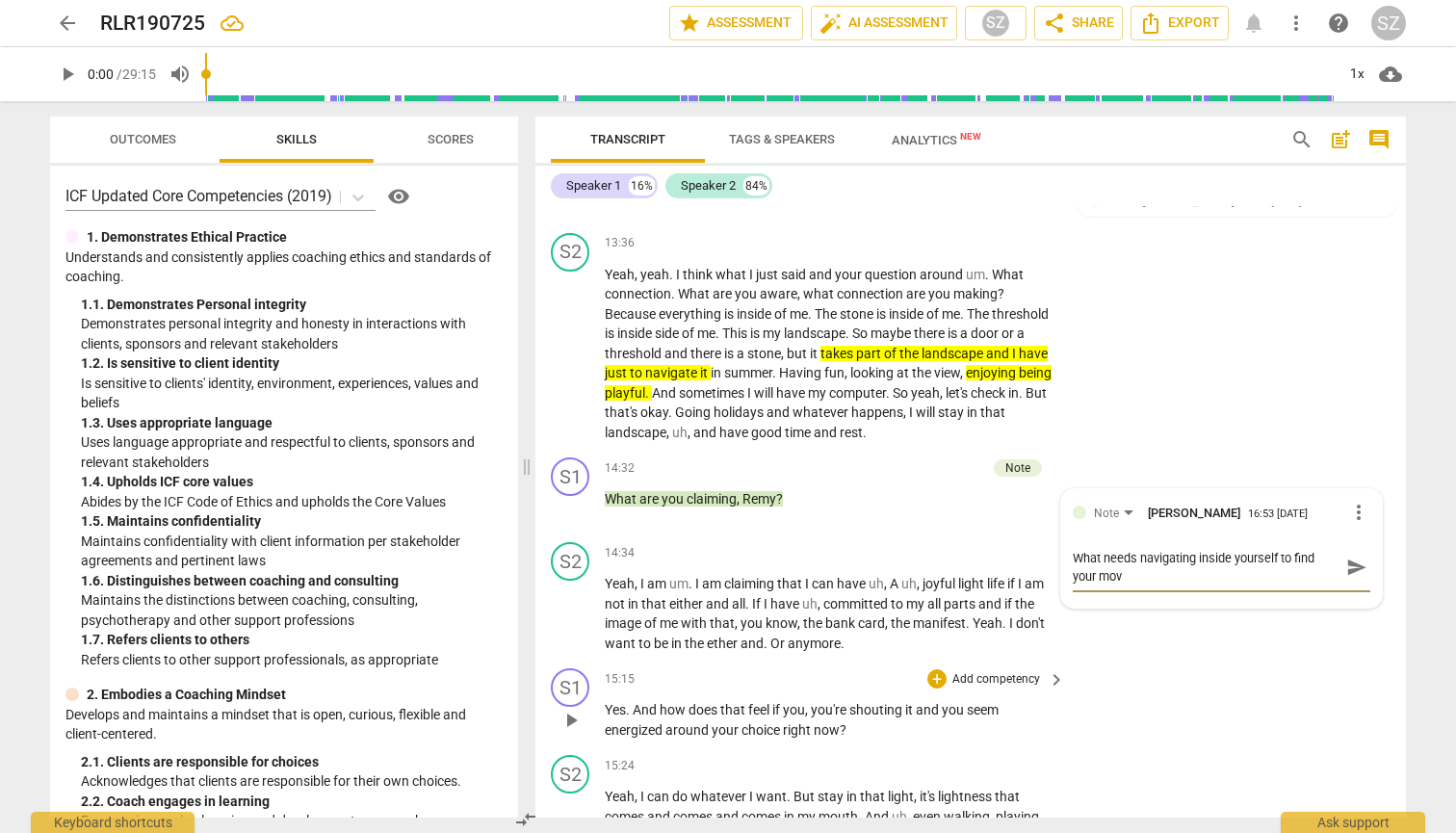 type on "What needs navigating inside yourself to find your move" 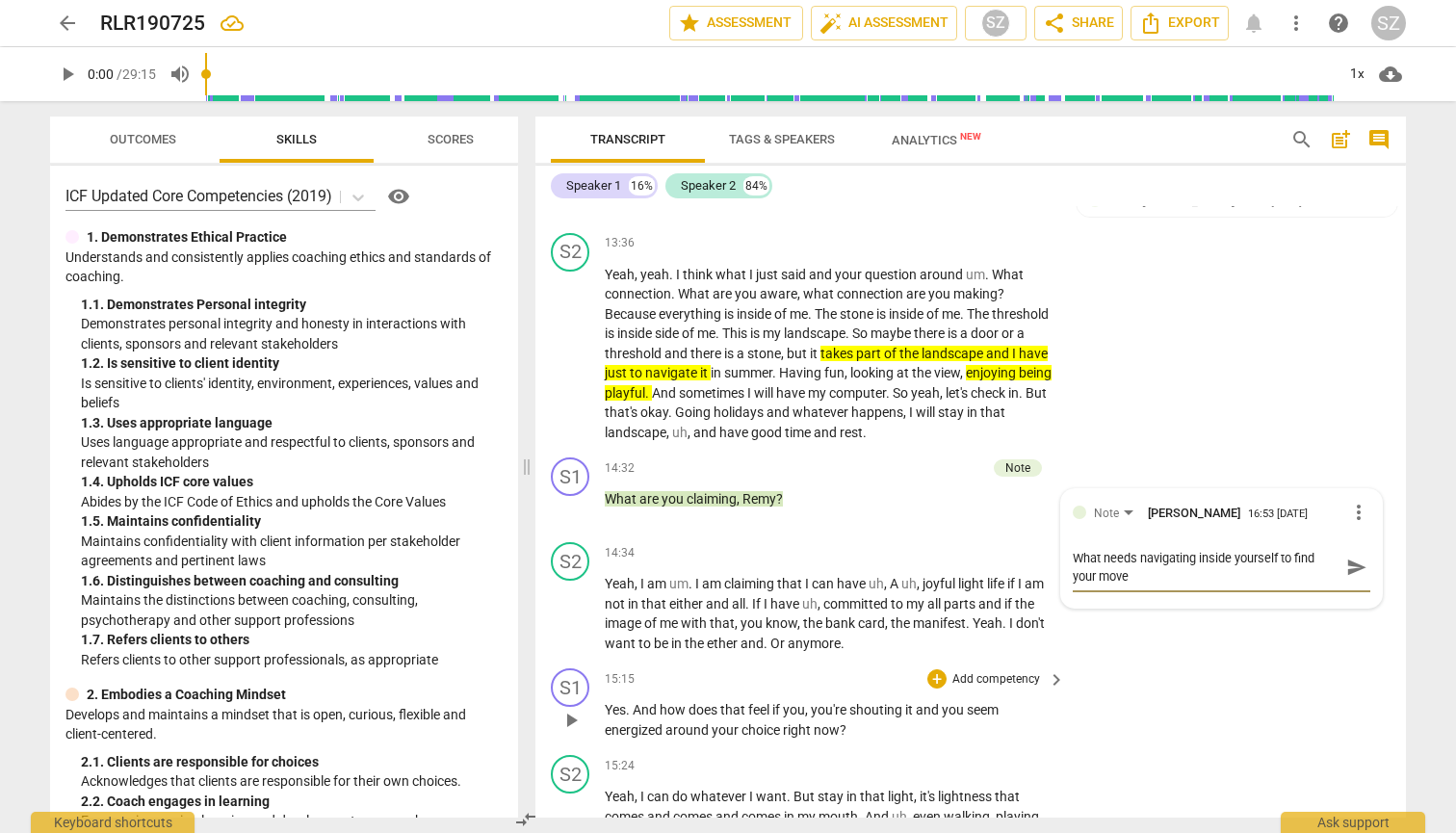 type on "What needs navigating inside yourself to find your movem" 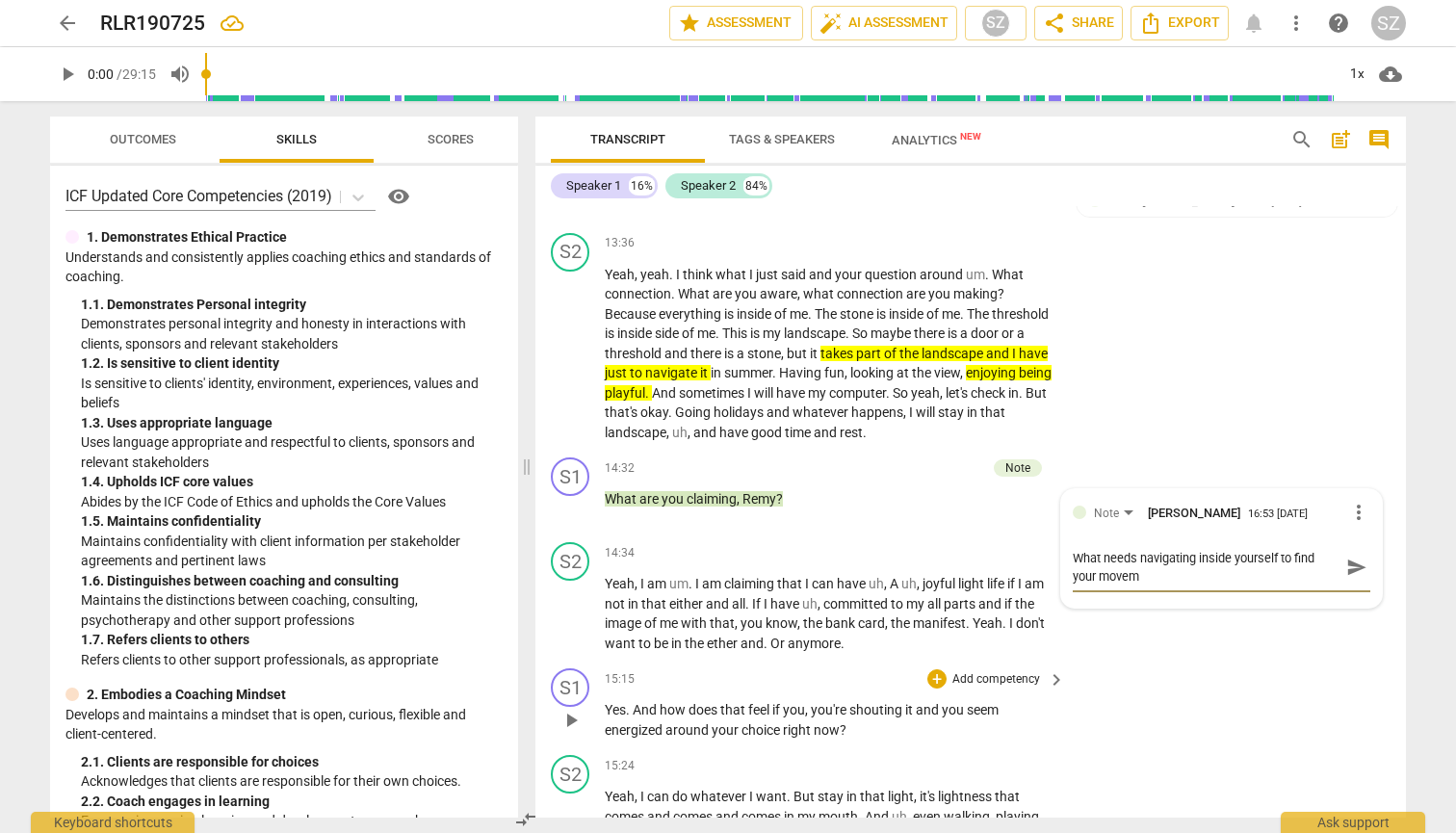 type on "What needs navigating inside yourself to find your moveme" 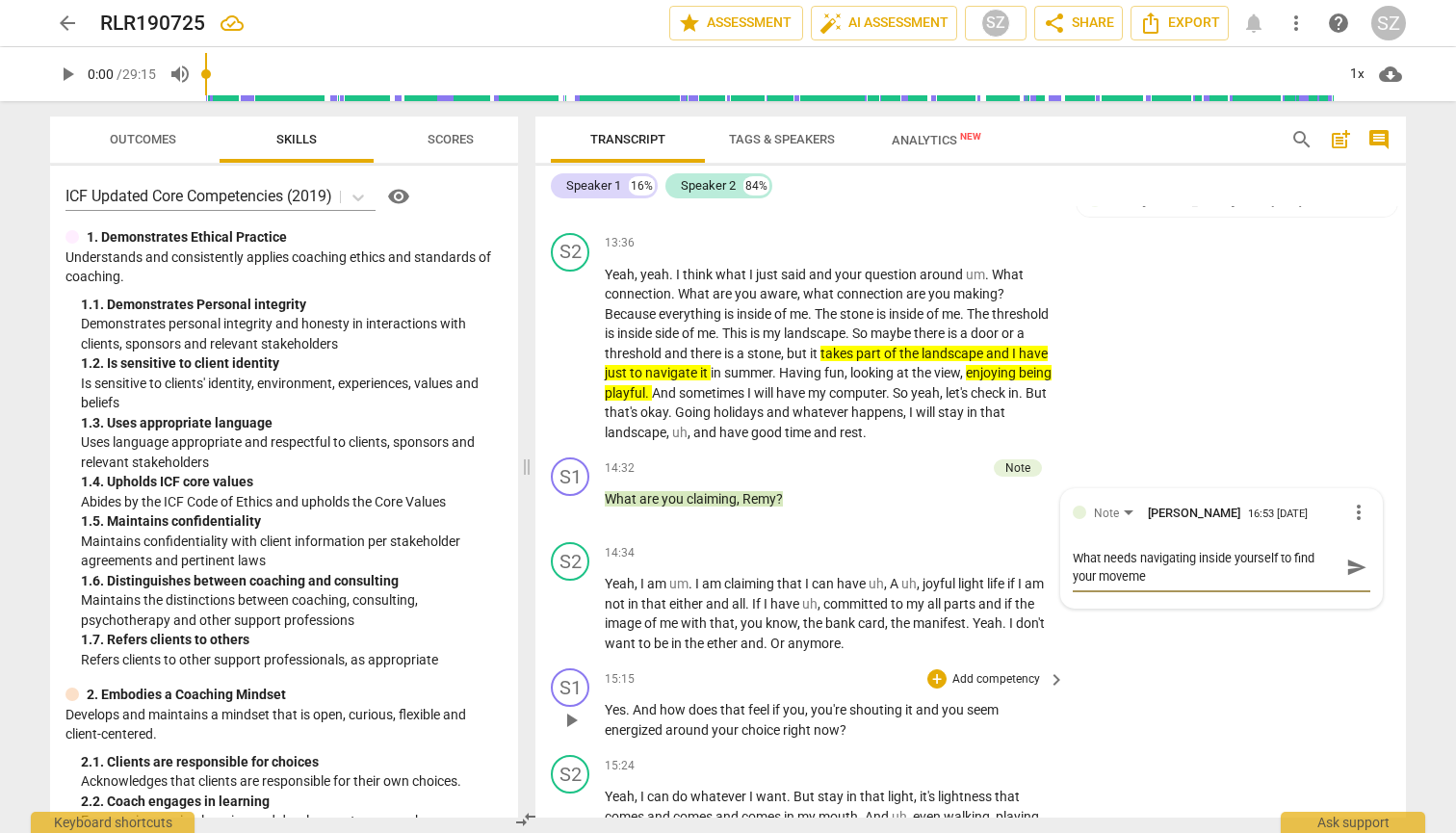 type on "What needs navigating inside yourself to find your movemen" 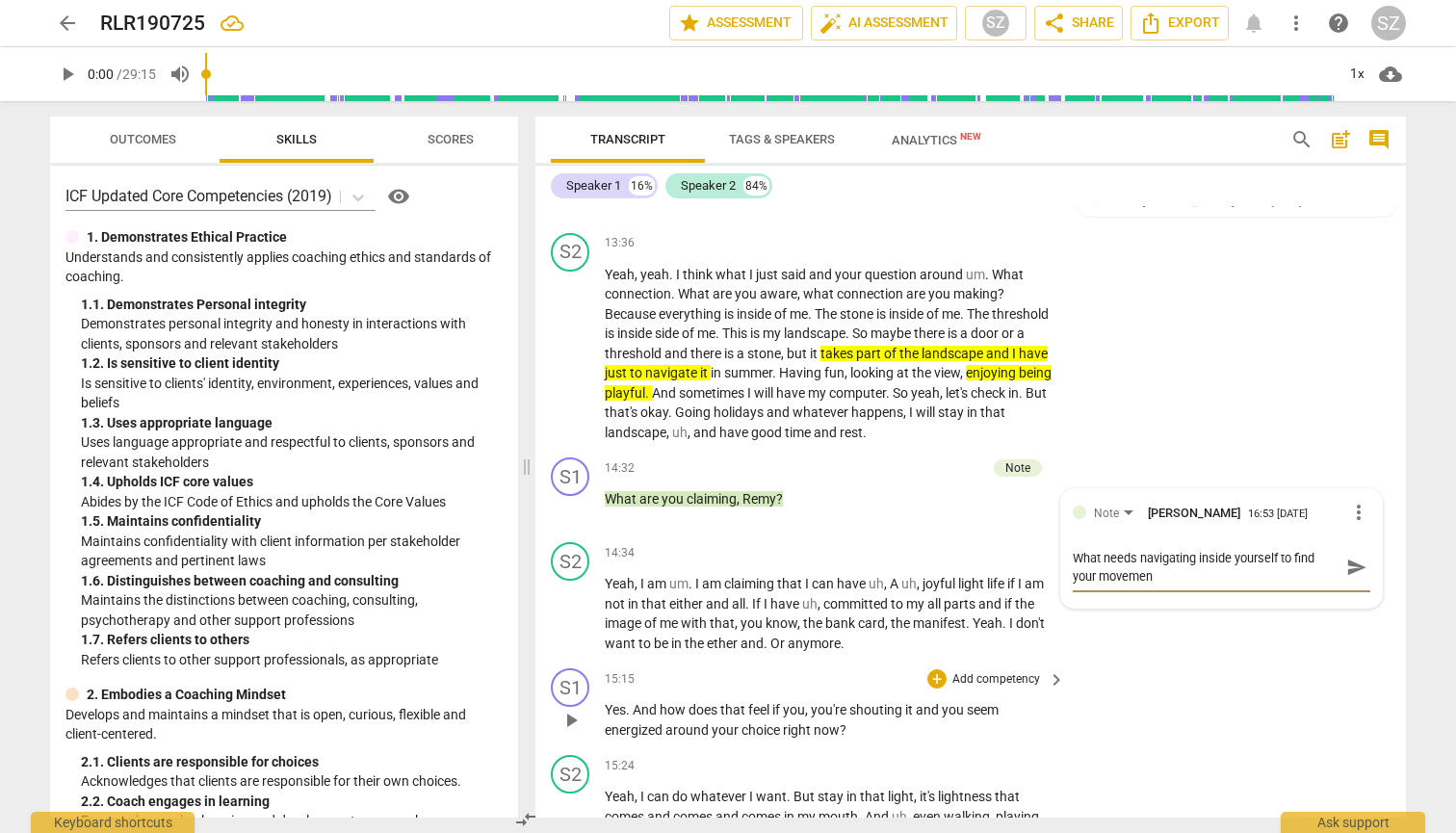 type on "What needs navigating inside yourself to find your movement" 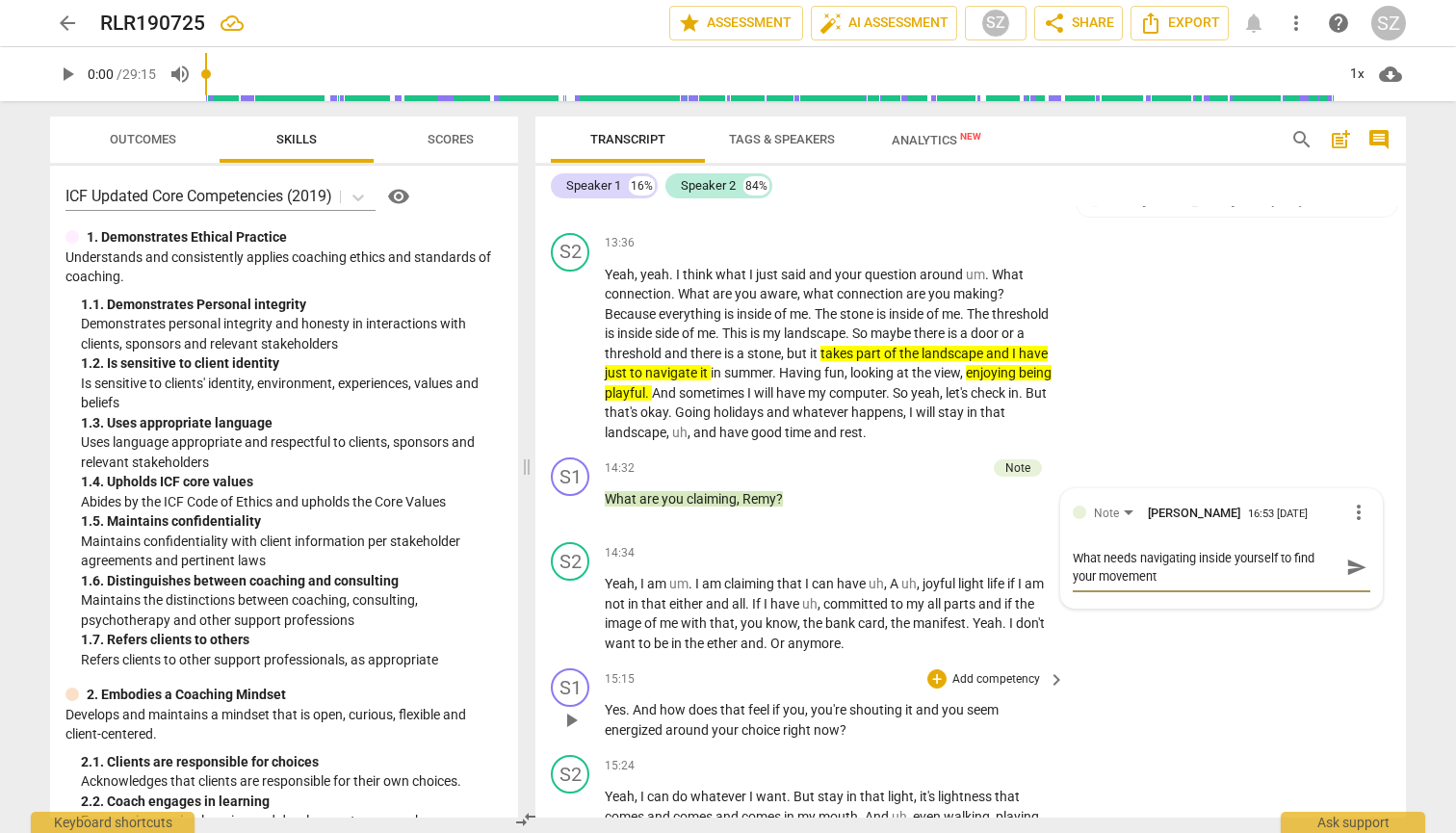 type on "What needs navigating inside yourself to find your movement" 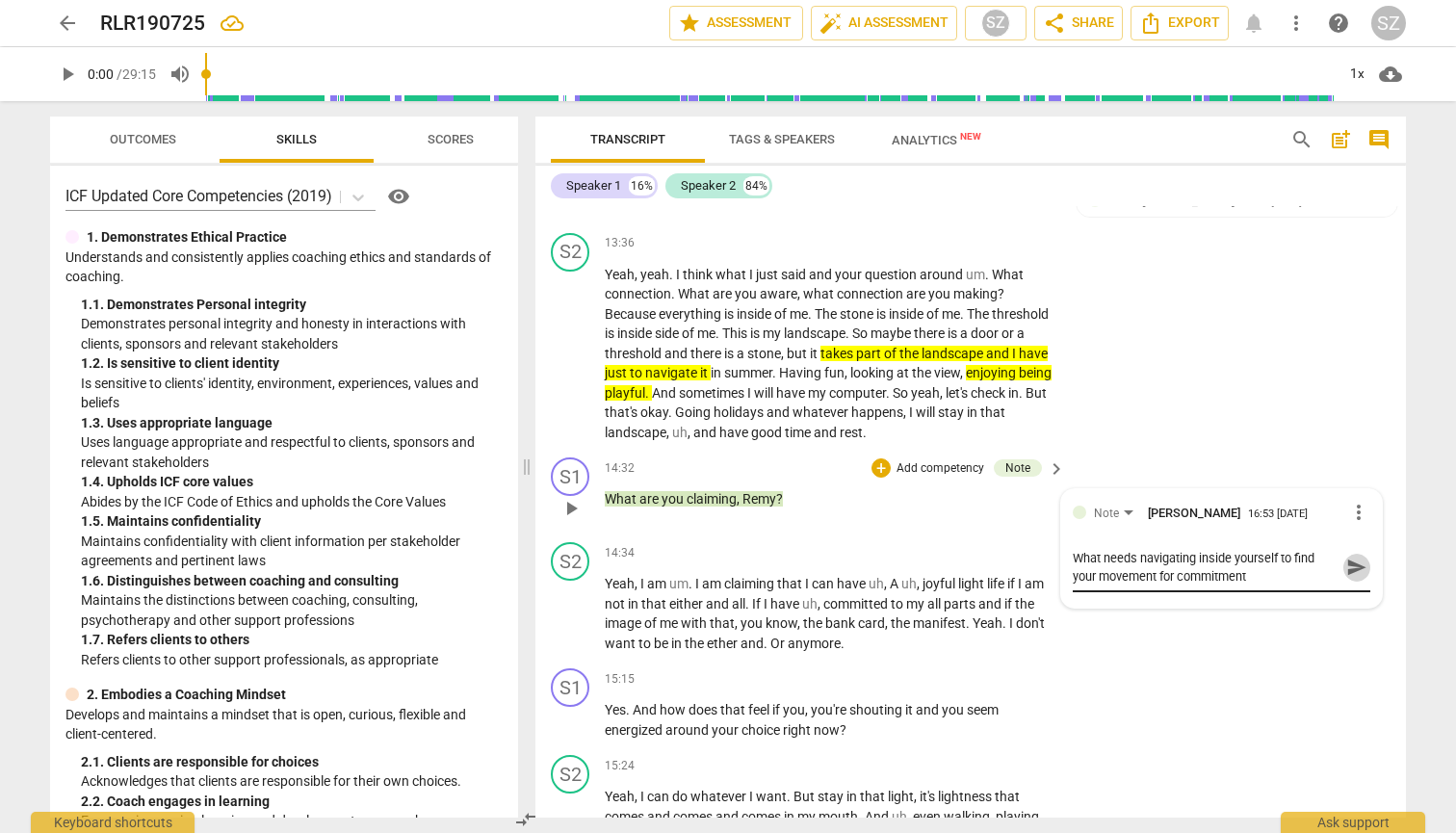 drag, startPoint x: 1392, startPoint y: 651, endPoint x: 1347, endPoint y: 518, distance: 140.40655 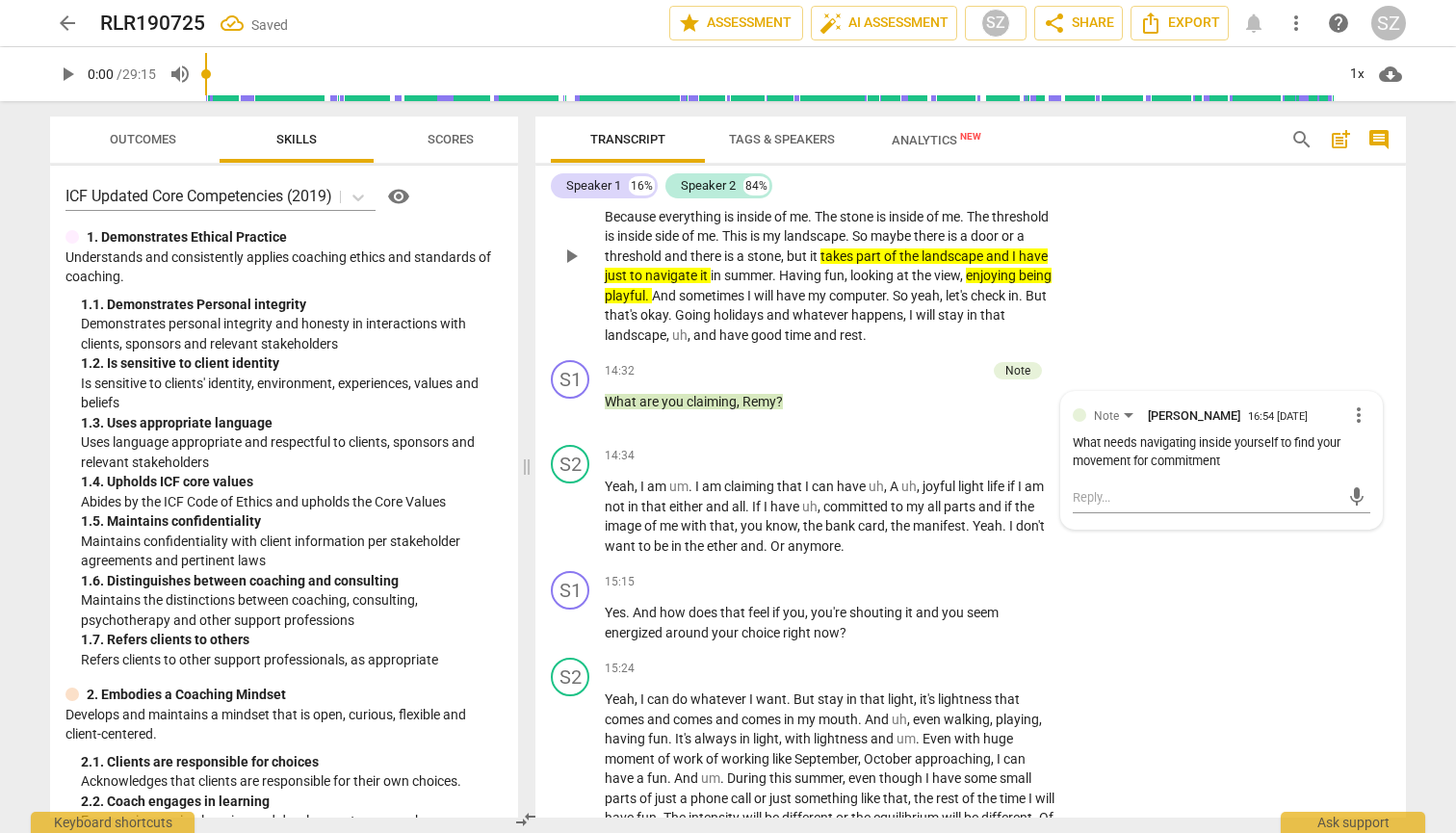 scroll, scrollTop: 3494, scrollLeft: 0, axis: vertical 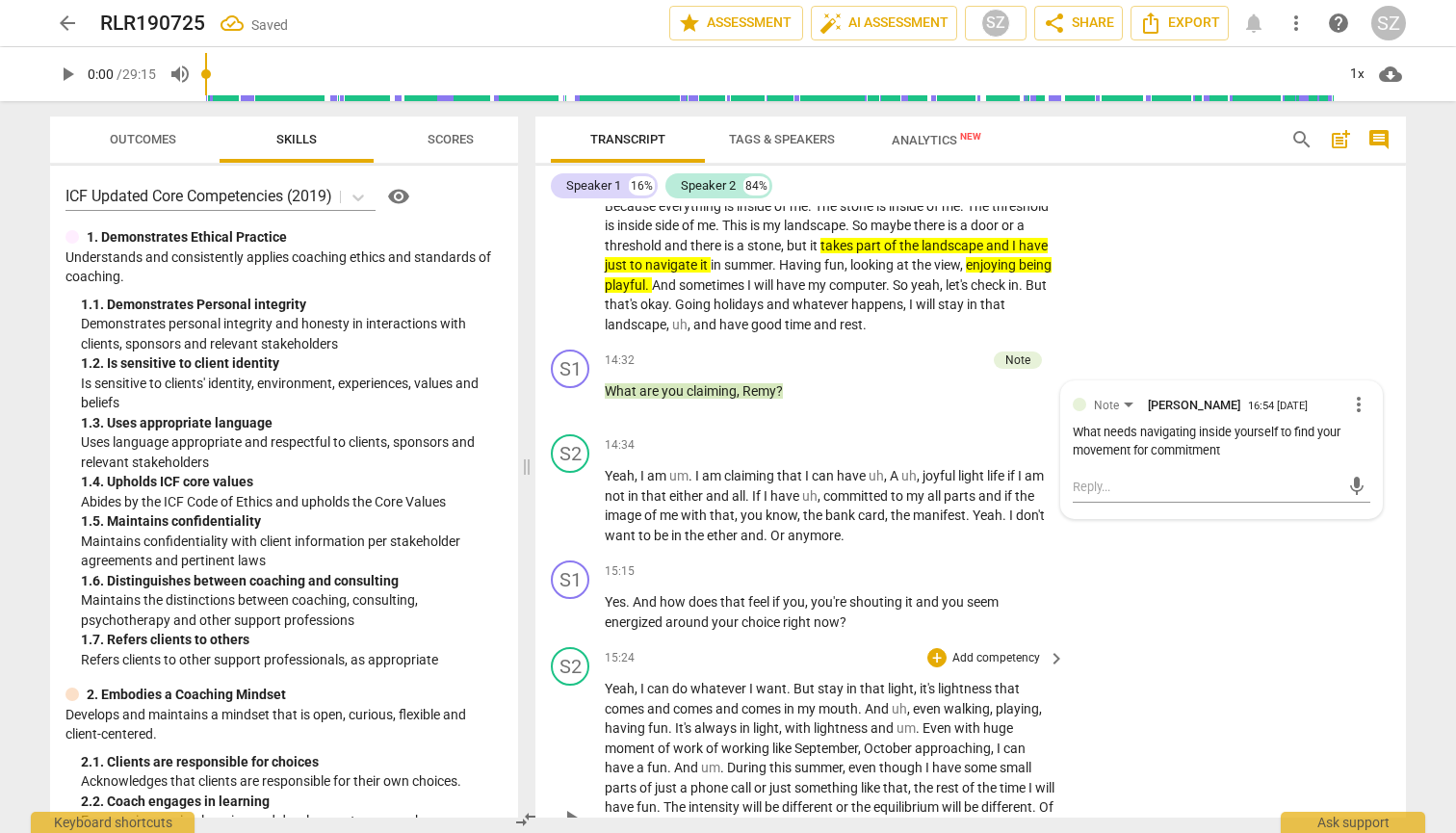 click on "S2 play_arrow pause 15:24 + Add competency keyboard_arrow_right Yeah ,   I   can   do   whatever   I   want .   But   stay   in   that   light ,   it's   lightness   that   comes   and   comes   and   comes   in   my   mouth .   And   uh ,   even   walking ,   playing ,   having   fun .   It's   always   in   light ,   with   lightness   and   um .   Even   with   huge   moment   of   work   of   working   like   September ,   October   approaching ,   I   can   have   a   fun .   And   um .   During   this   summer ,   even   though   I   have   some   small   parts   of   just   a   phone   call   or   just   something   like   that ,   the   rest   of   the   time   I   will   have   fun .   The   intensity   will   be   different   or   the   equilibrium   will   be   different .   Of   course   in   September   when   I   have   a   whole   week   training ,   for   example ,   uh ,   there   will   be   less   maybe   moment   of   fun .   But   they   would   need   to   happen .   And   this   week ," at bounding box center [971, 801] 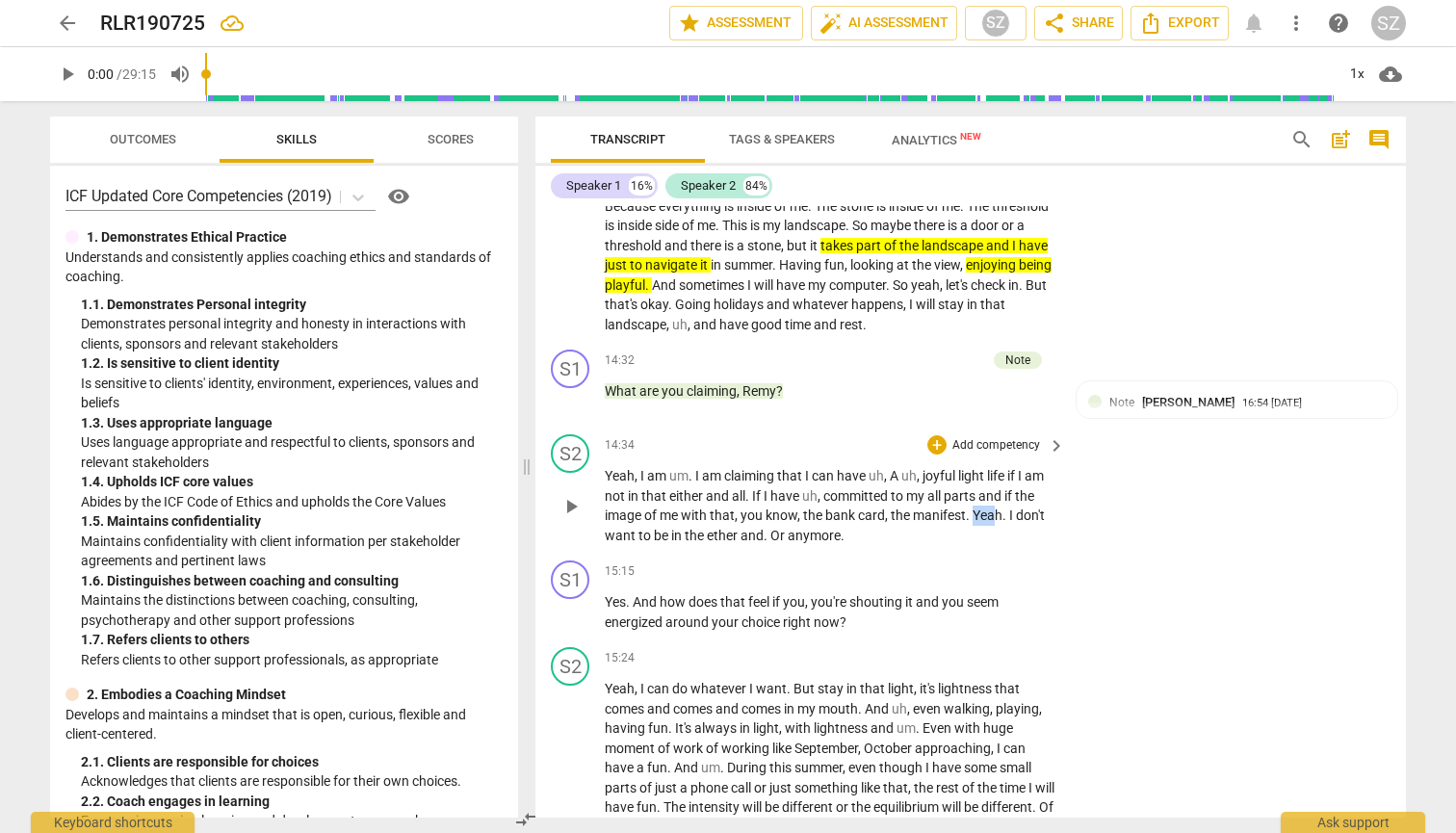 drag, startPoint x: 975, startPoint y: 470, endPoint x: 1012, endPoint y: 481, distance: 38.60052 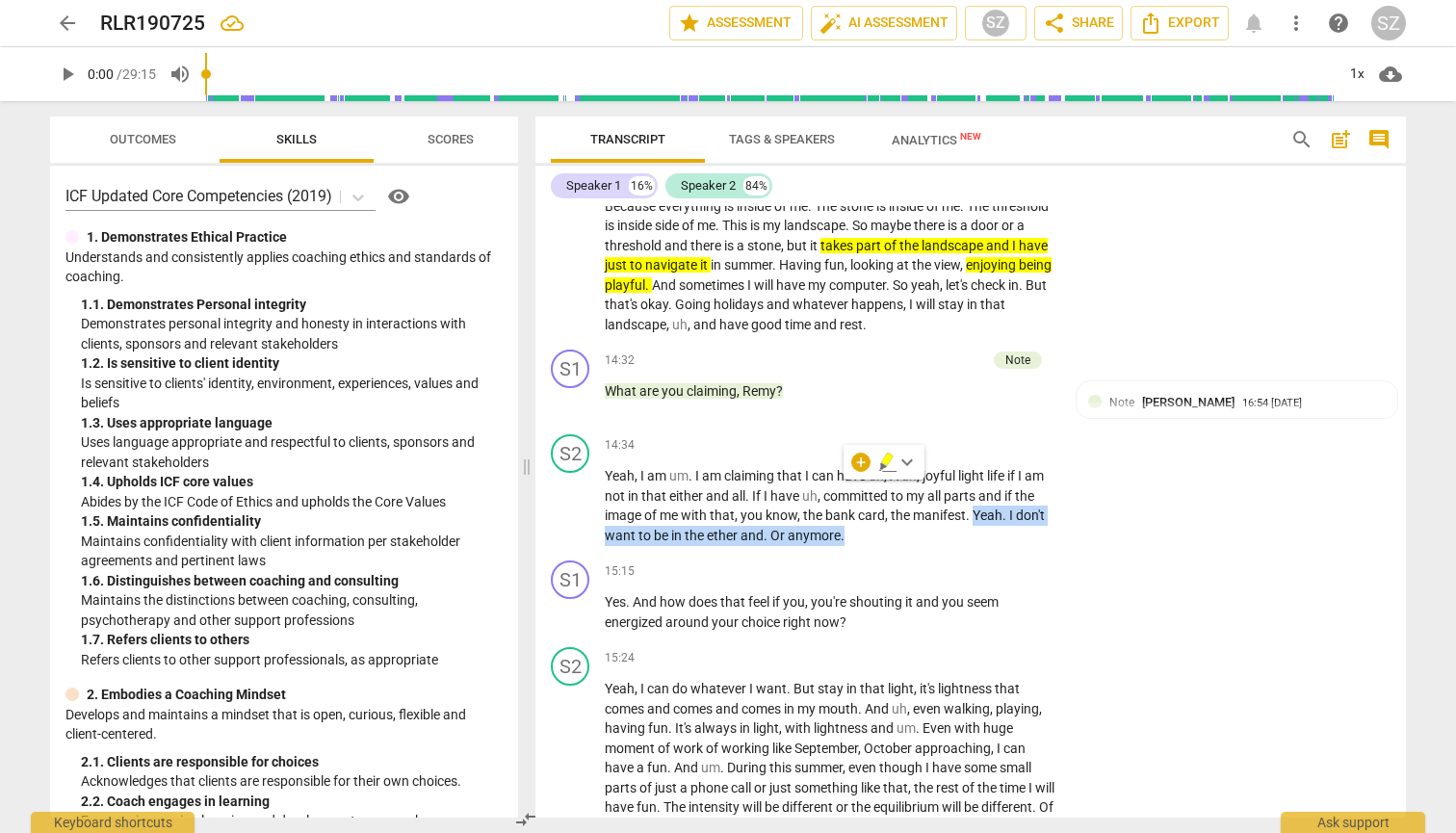 click 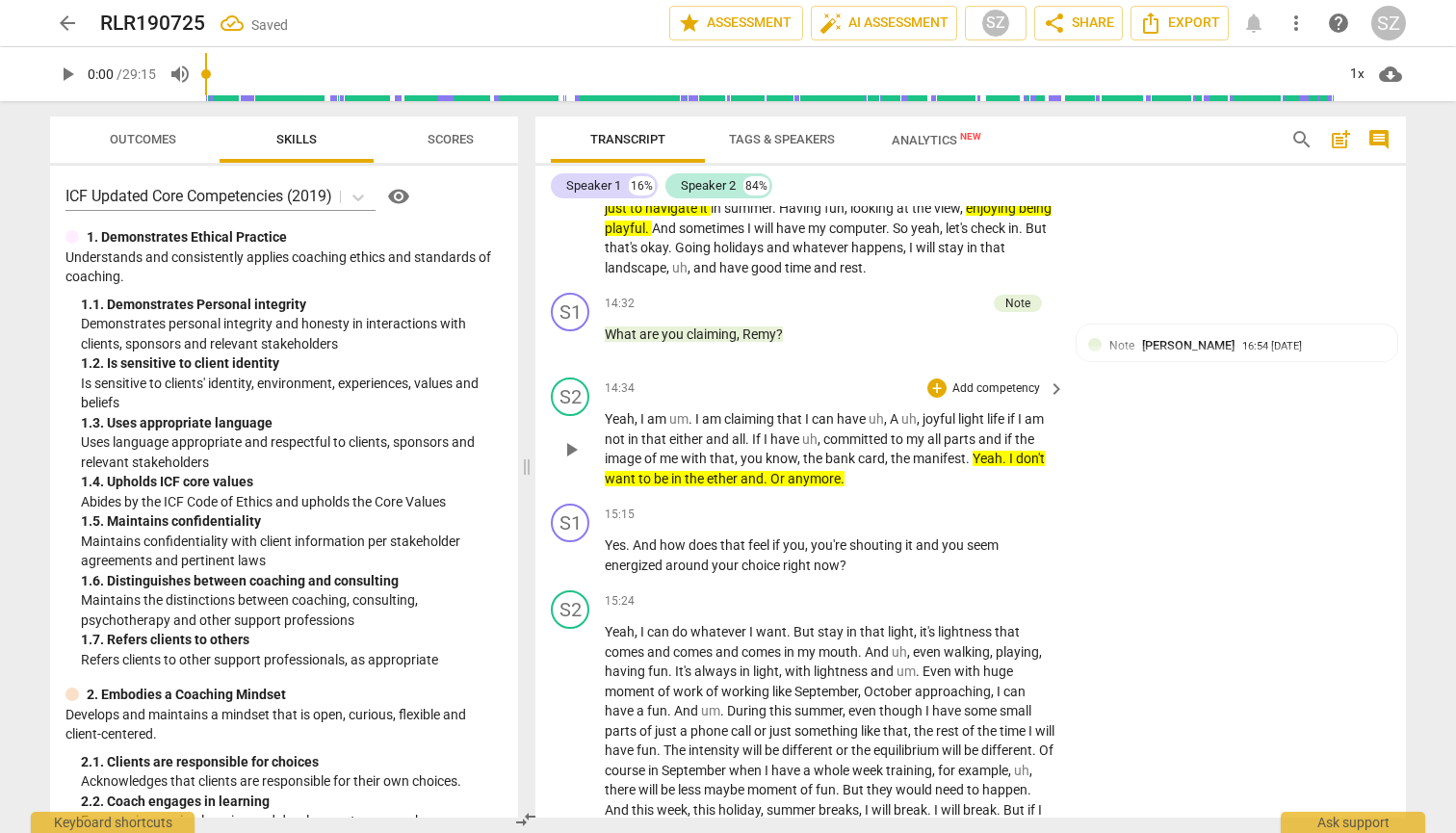 scroll, scrollTop: 3580, scrollLeft: 0, axis: vertical 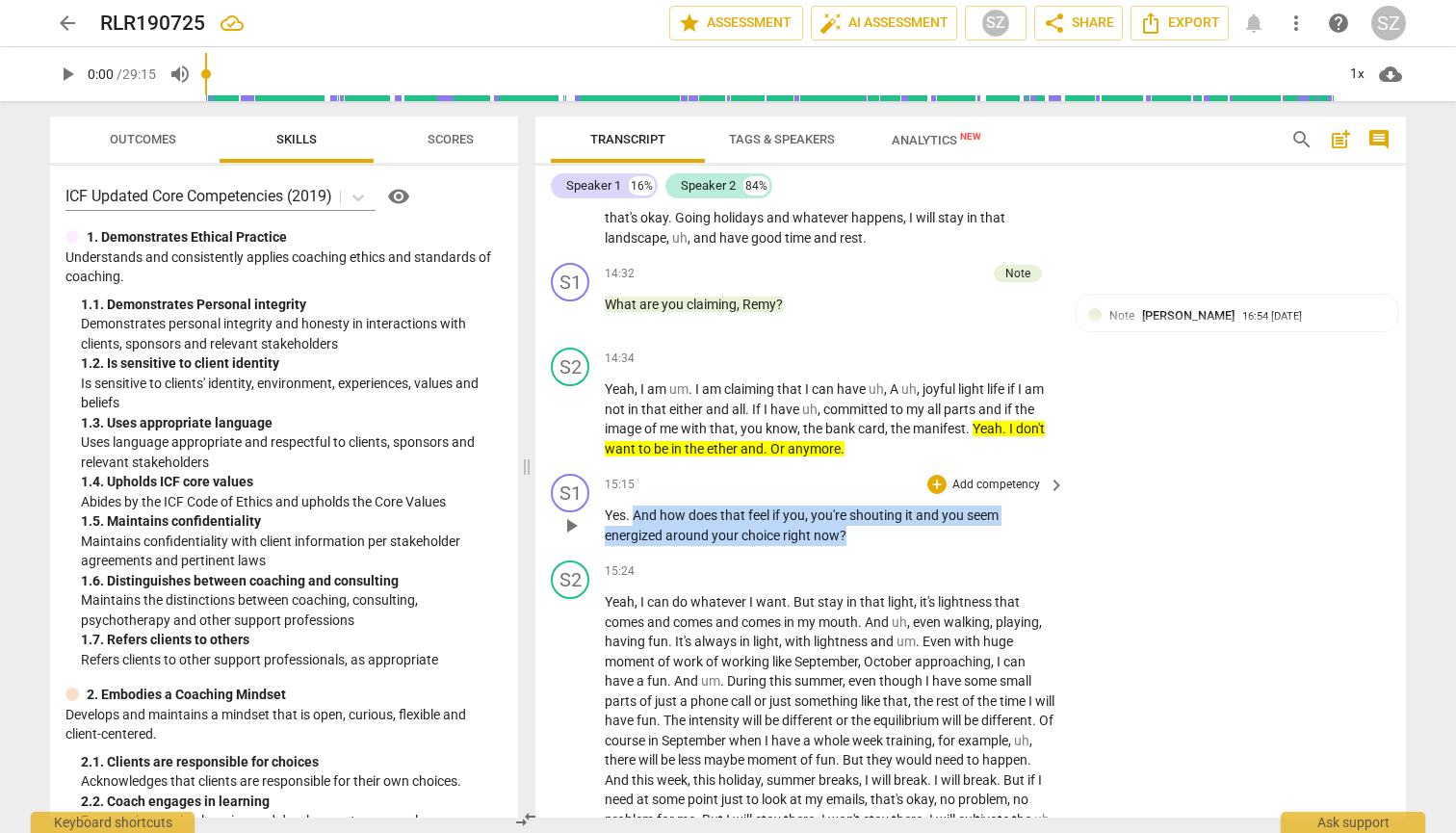 drag, startPoint x: 635, startPoint y: 469, endPoint x: 704, endPoint y: 503, distance: 76.92204 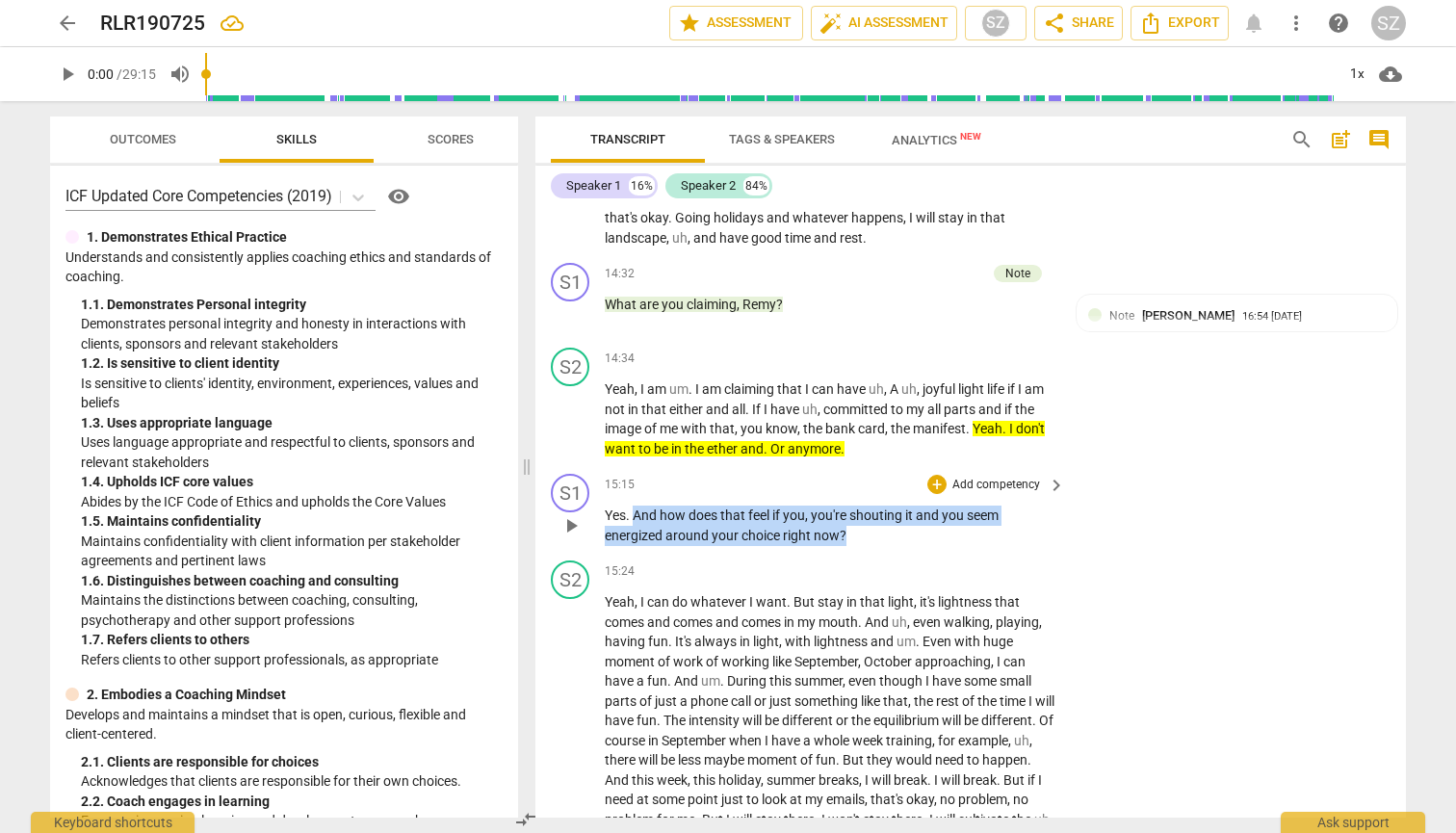 click on "S1 play_arrow pause 15:15 + Add competency keyboard_arrow_right Yes .   And   how   does   that   feel   if   you ,   you're   shouting   it   and   you   seem   energized   around   your   choice   right   now ?" at bounding box center [971, 509] 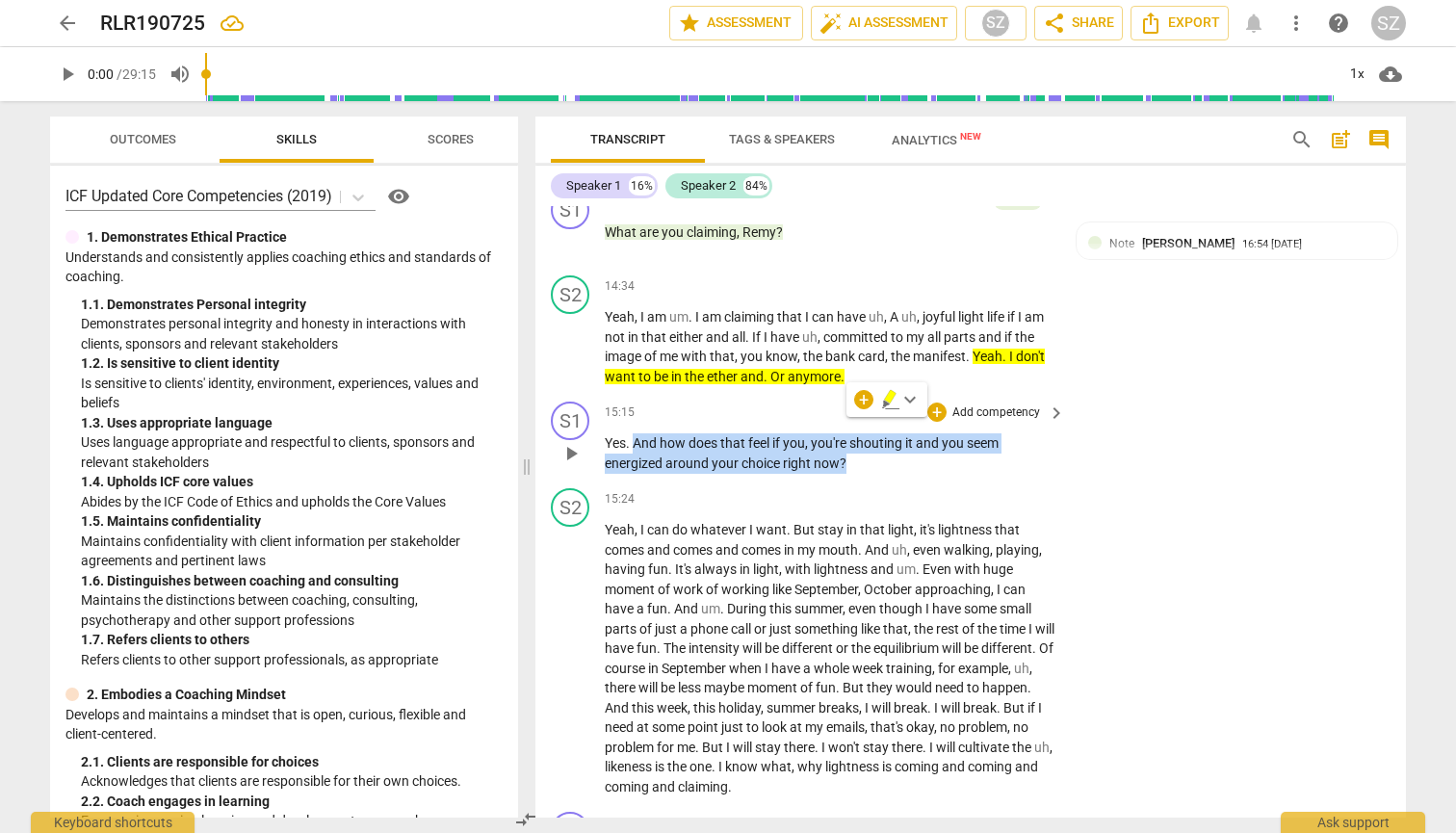 scroll, scrollTop: 3683, scrollLeft: 0, axis: vertical 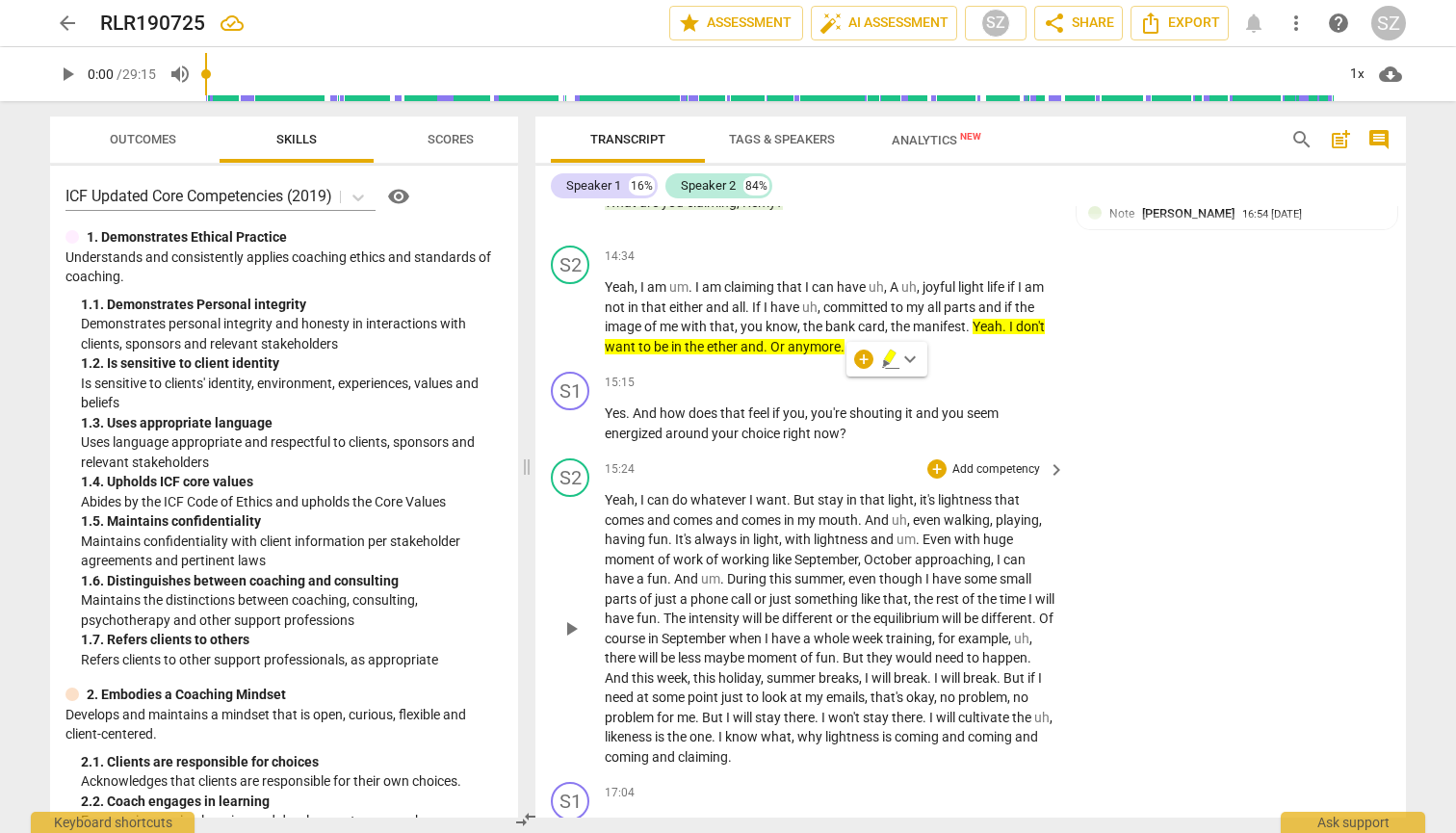 click on "Yeah ,   I   can   do   whatever   I   want .   But   stay   in   that   light ,   it's   lightness   that   comes   and   comes   and   comes   in   my   mouth .   And   uh ,   even   walking ,   playing ,   having   fun .   It's   always   in   light ,   with   lightness   and   um .   Even   with   huge   moment   of   work   of   working   like   September ,   October   approaching ,   I   can   have   a   fun .   And   um .   During   this   summer ,   even   though   I   have   some   small   parts   of   just   a   phone   call   or   just   something   like   that ,   the   rest   of   the   time   I   will   have   fun .   The   intensity   will   be   different   or   the   equilibrium   will   be   different .   Of   course   in   September   when   I   have   a   whole   week   training ,   for   example ,   uh ,   there   will   be   less   maybe   moment   of   fun .   But   they   would   need   to   happen .   And   this   week ,   this   holiday ,   summer   breaks ,   I   will   break .   I" at bounding box center [830, 628] 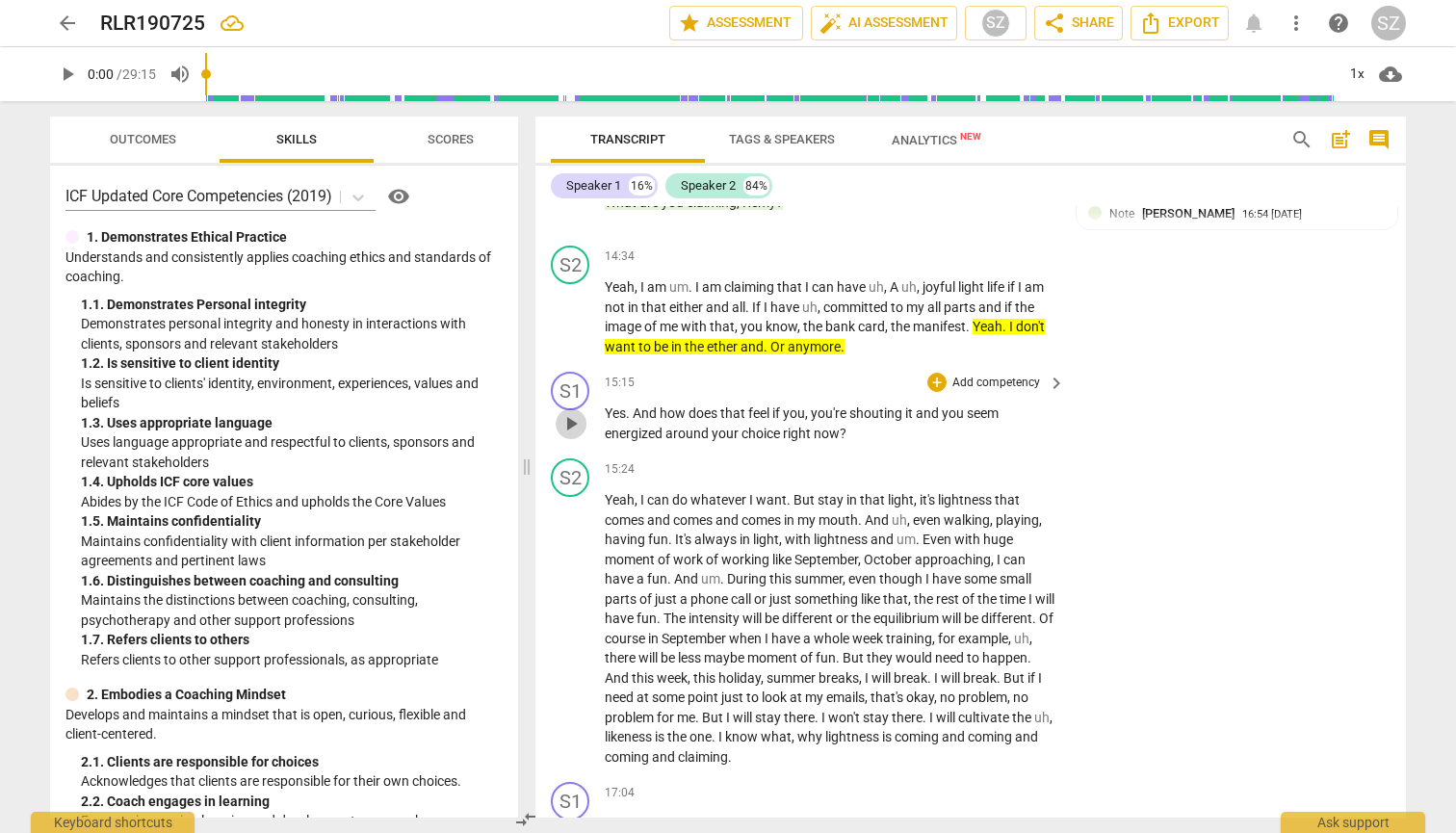 click on "play_arrow" at bounding box center [571, 424] 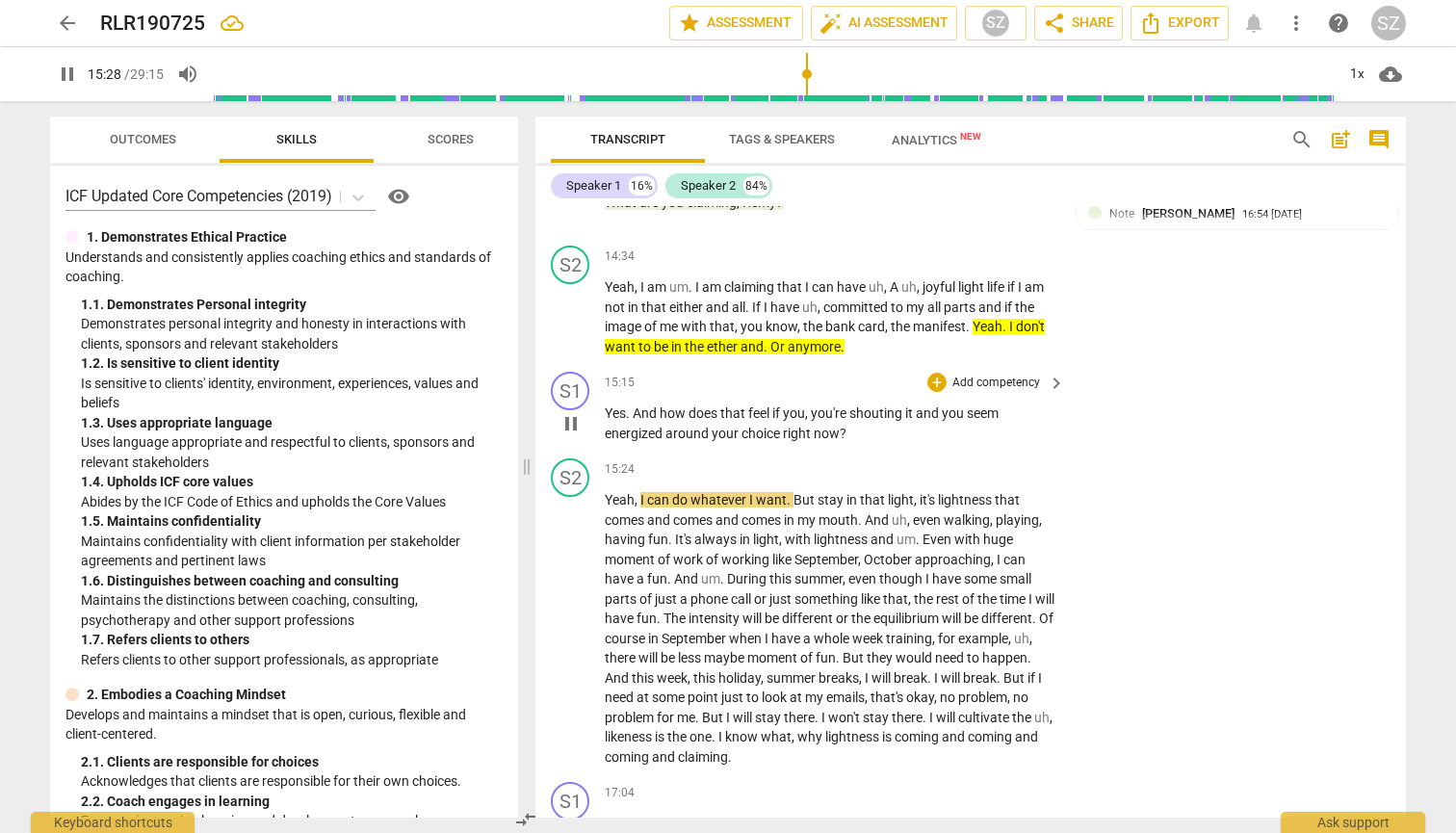 click on "pause" at bounding box center (571, 424) 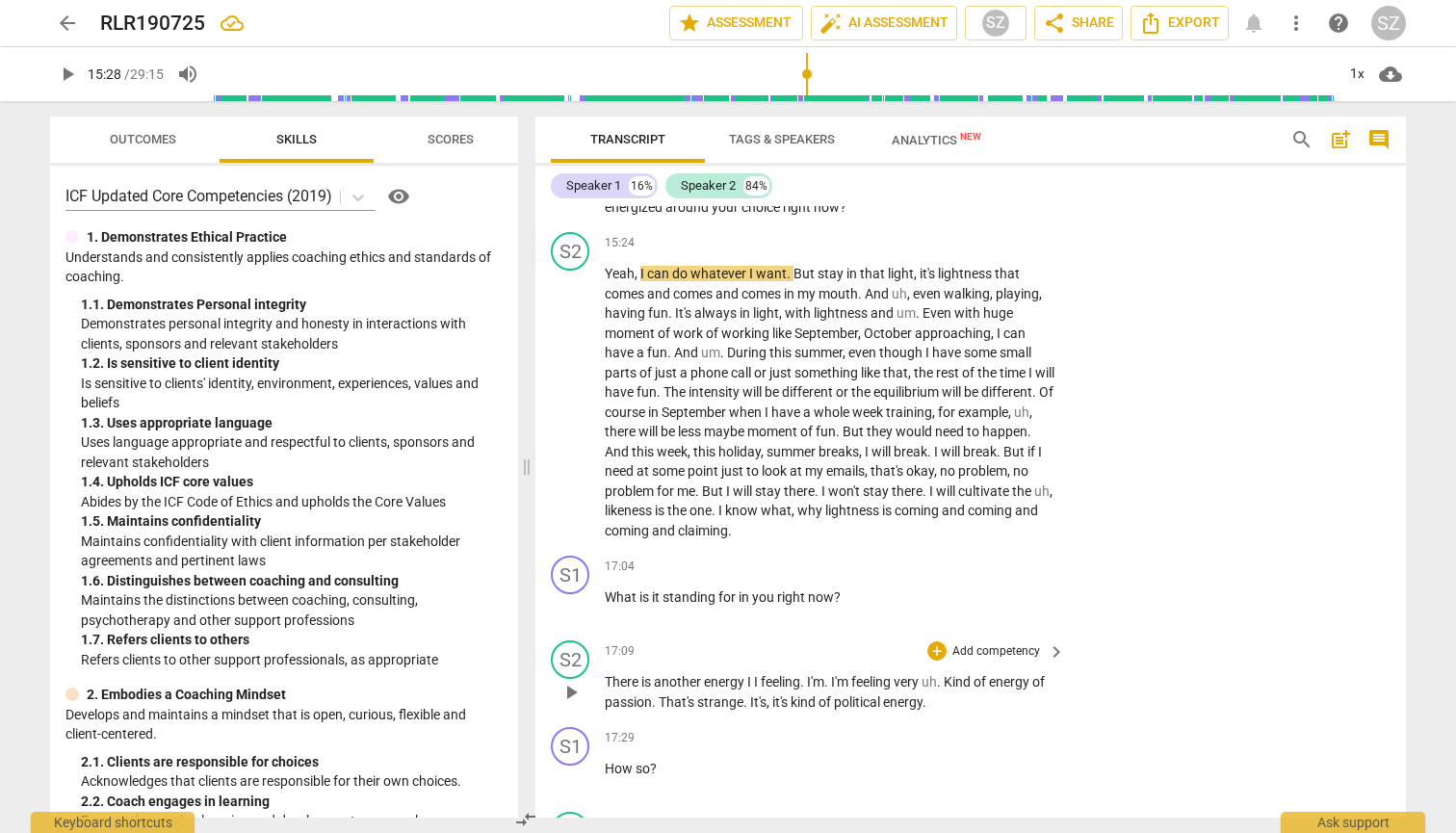 scroll, scrollTop: 3921, scrollLeft: 0, axis: vertical 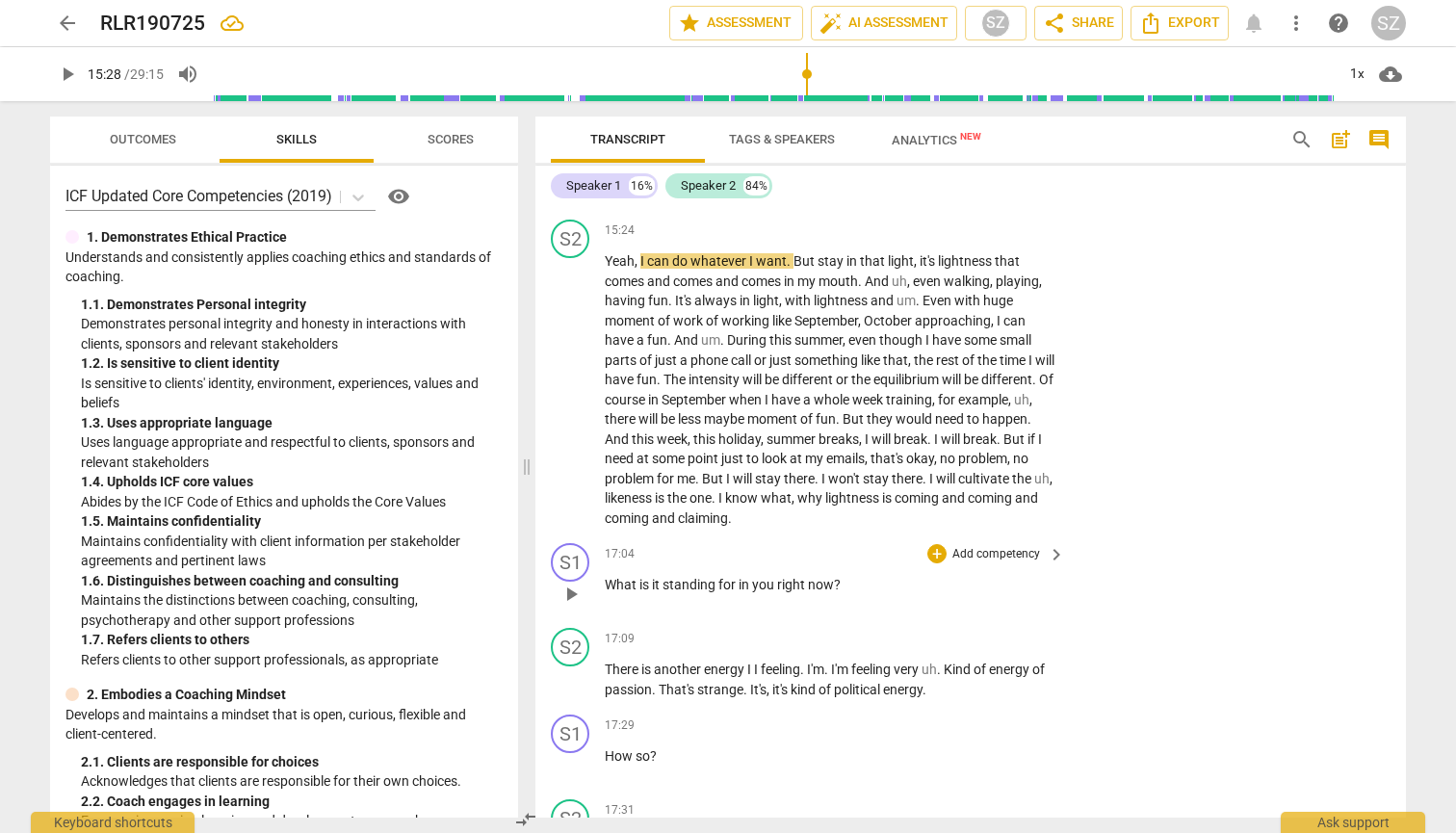 click on "play_arrow" at bounding box center [571, 594] 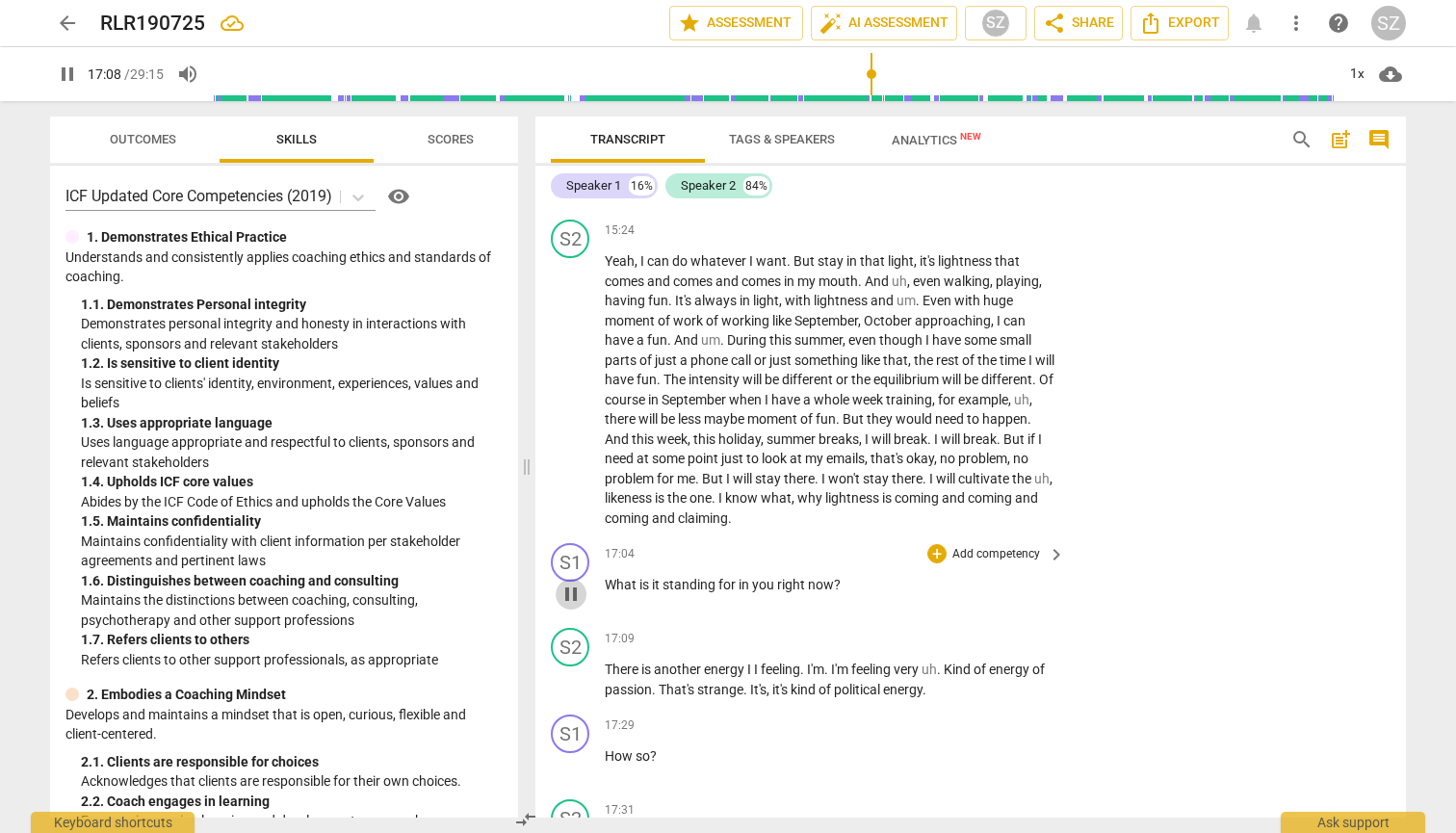 click on "pause" at bounding box center [571, 594] 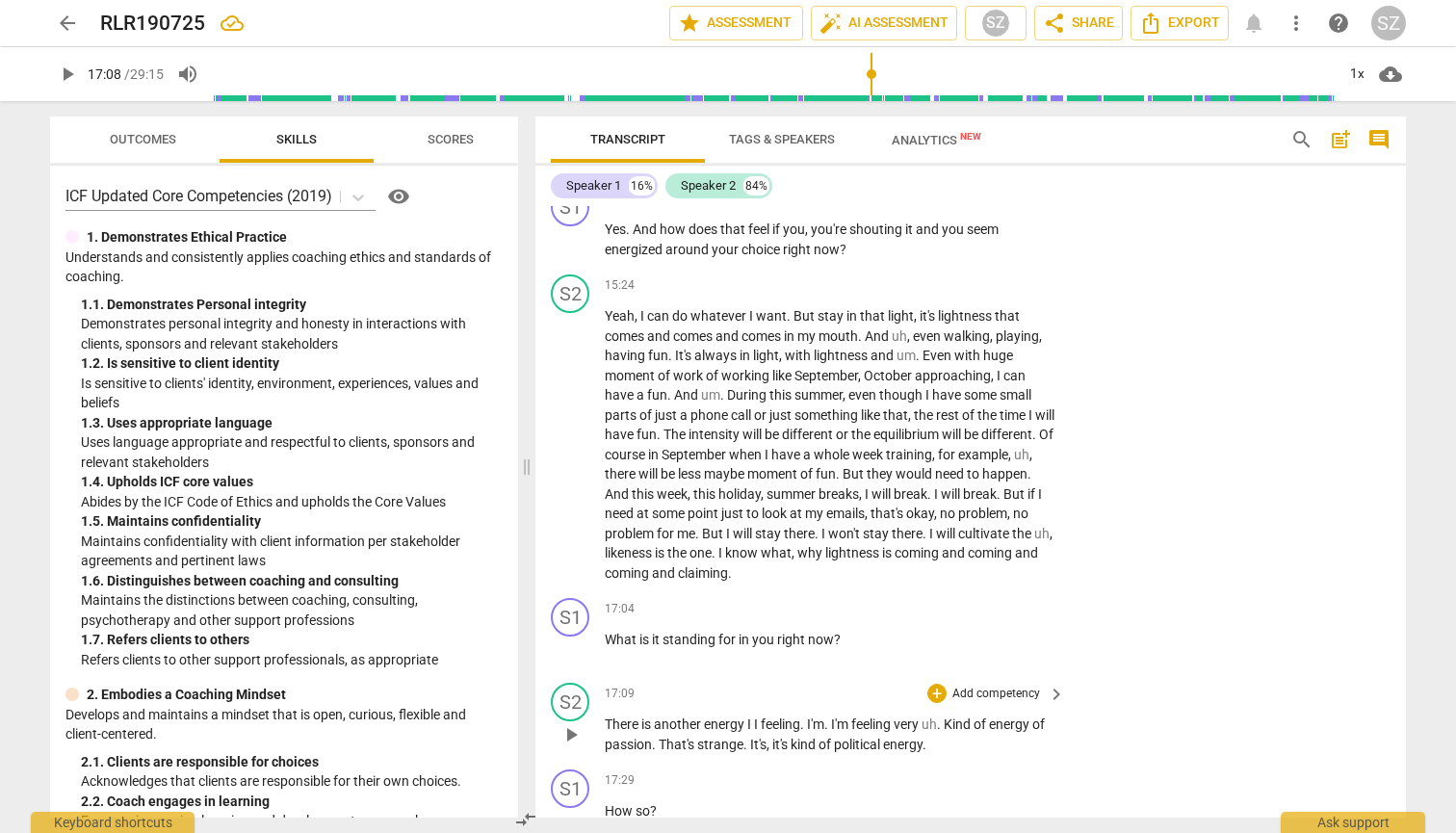 scroll, scrollTop: 3862, scrollLeft: 0, axis: vertical 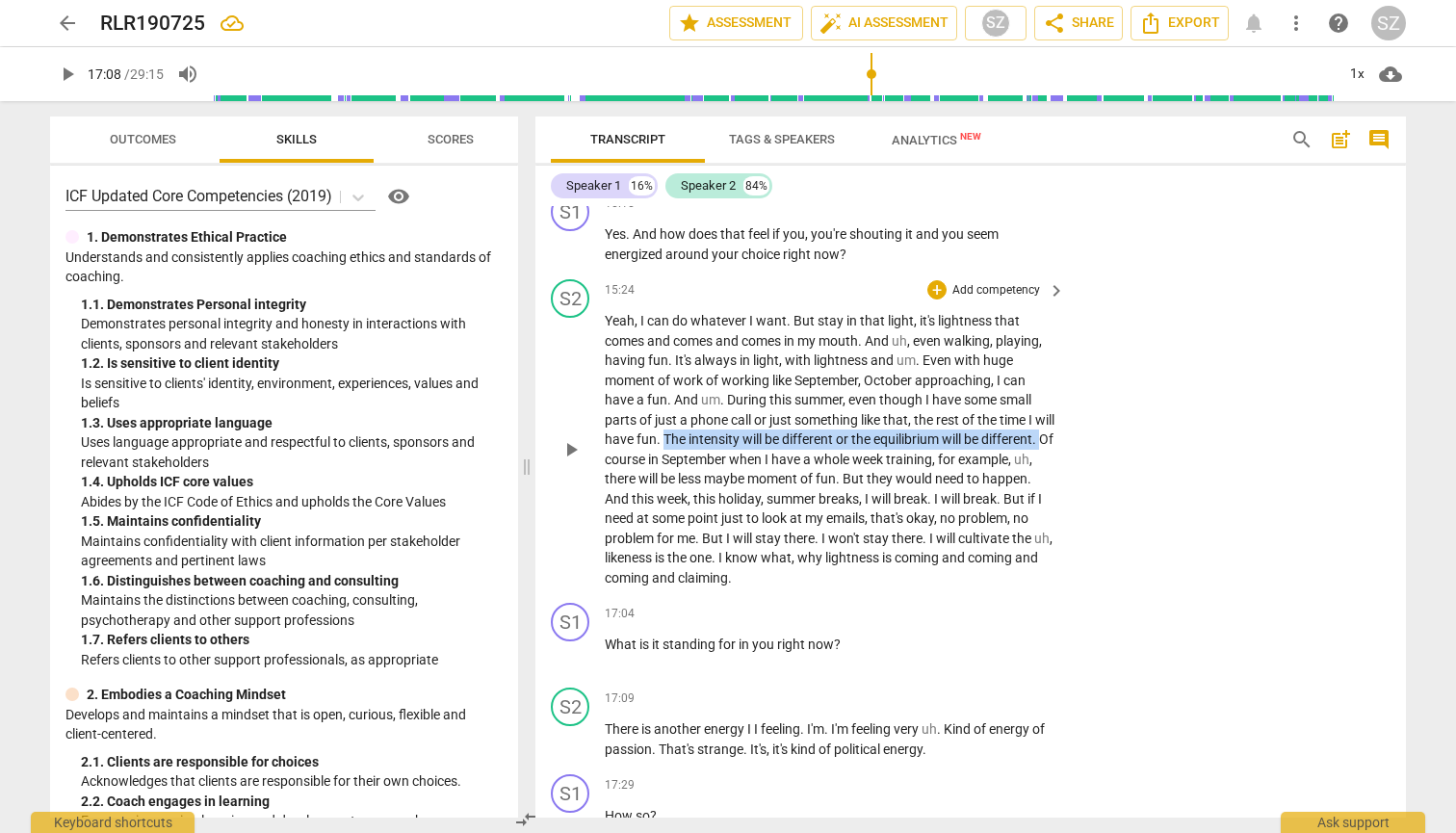 drag, startPoint x: 688, startPoint y: 385, endPoint x: 663, endPoint y: 404, distance: 31.40064 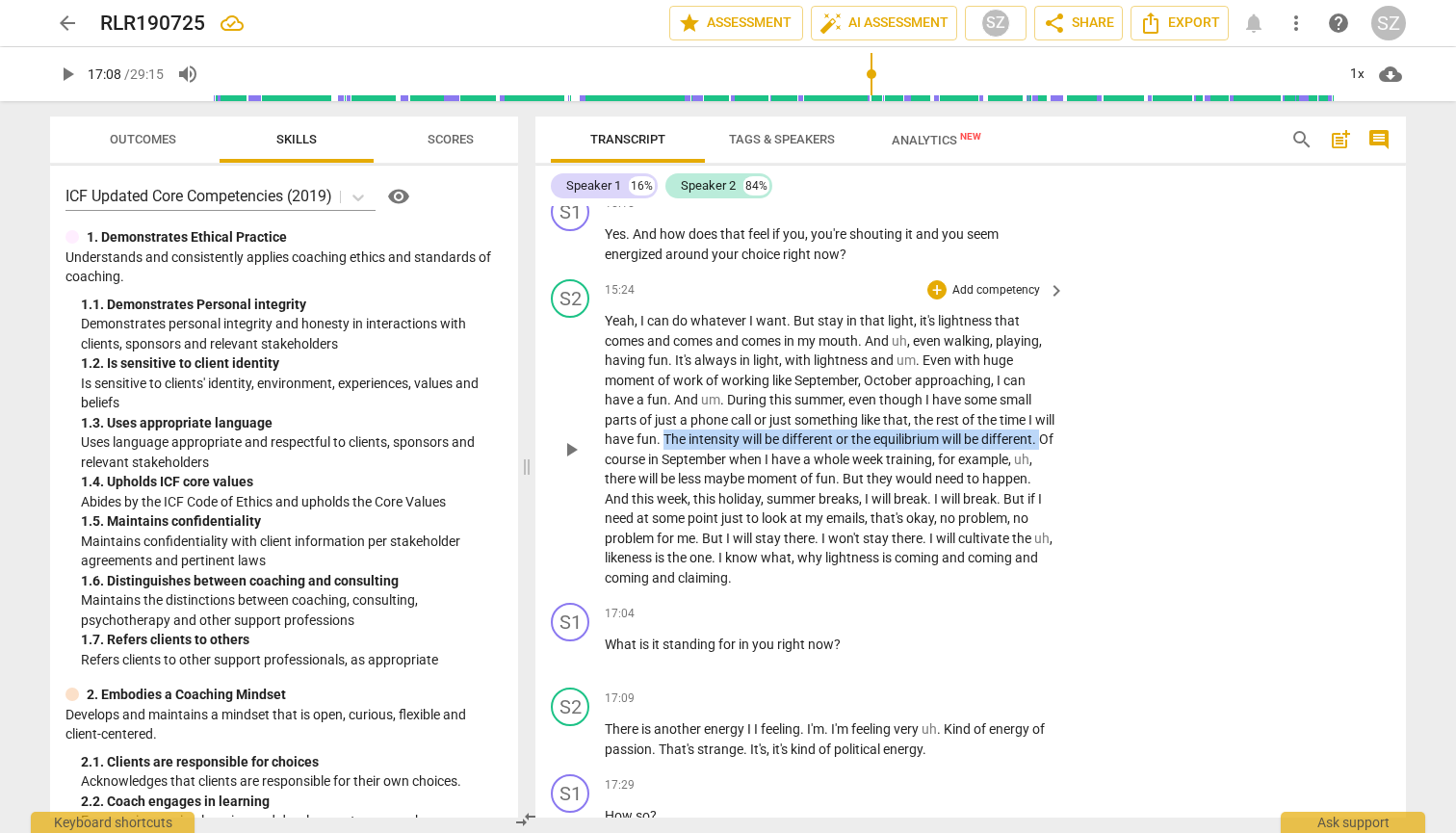 click on "Yeah ,   I   can   do   whatever   I   want .   But   stay   in   that   light ,   it's   lightness   that   comes   and   comes   and   comes   in   my   mouth .   And   uh ,   even   walking ,   playing ,   having   fun .   It's   always   in   light ,   with   lightness   and   um .   Even   with   huge   moment   of   work   of   working   like   September ,   October   approaching ,   I   can   have   a   fun .   And   um .   During   this   summer ,   even   though   I   have   some   small   parts   of   just   a   phone   call   or   just   something   like   that ,   the   rest   of   the   time   I   will   have   fun .   The   intensity   will   be   different   or   the   equilibrium   will   be   different .   Of   course   in   September   when   I   have   a   whole   week   training ,   for   example ,   uh ,   there   will   be   less   maybe   moment   of   fun .   But   they   would   need   to   happen .   And   this   week ,   this   holiday ,   summer   breaks ,   I   will   break .   I" at bounding box center (830, 449) 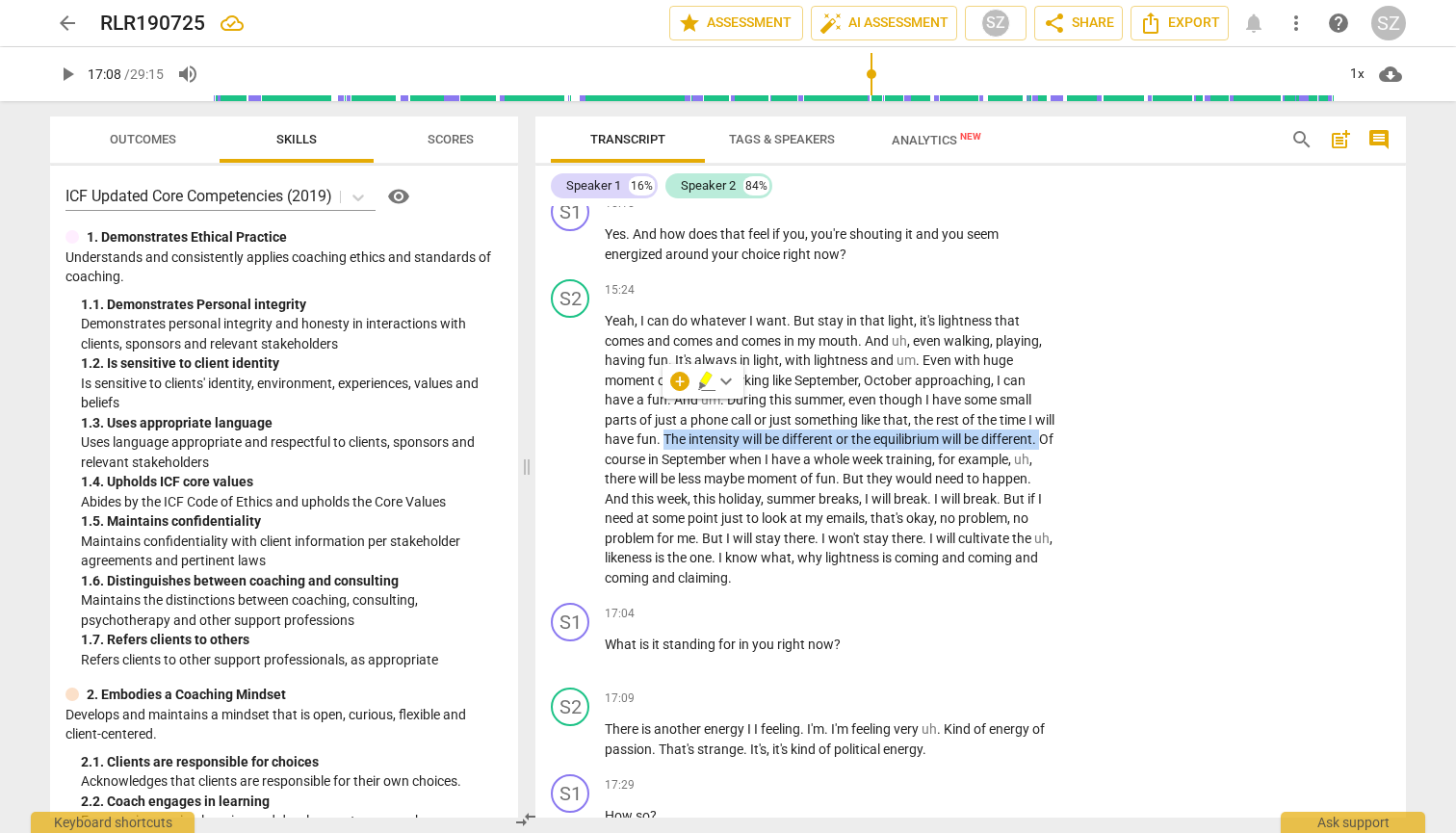 click 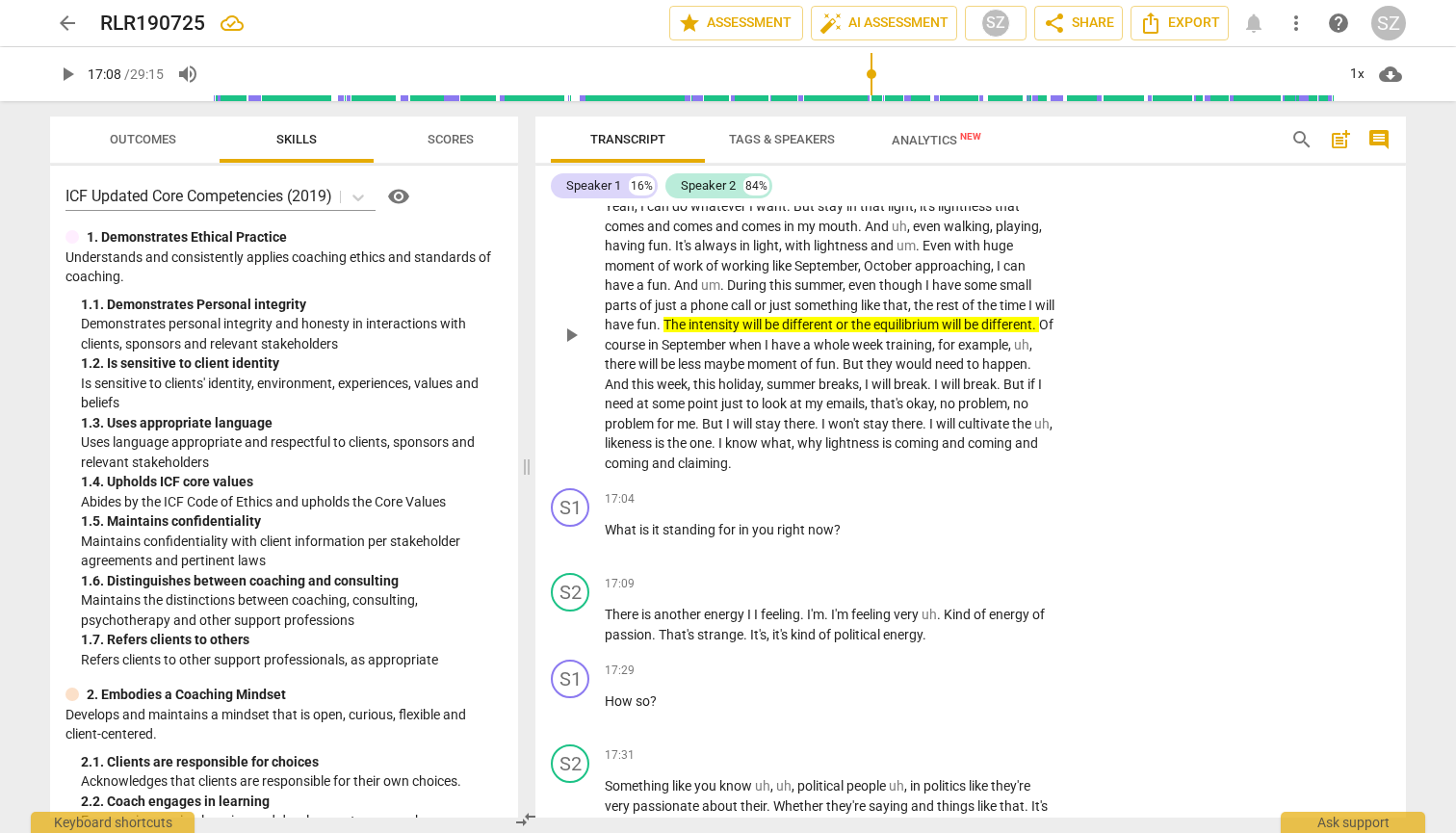 scroll, scrollTop: 3985, scrollLeft: 0, axis: vertical 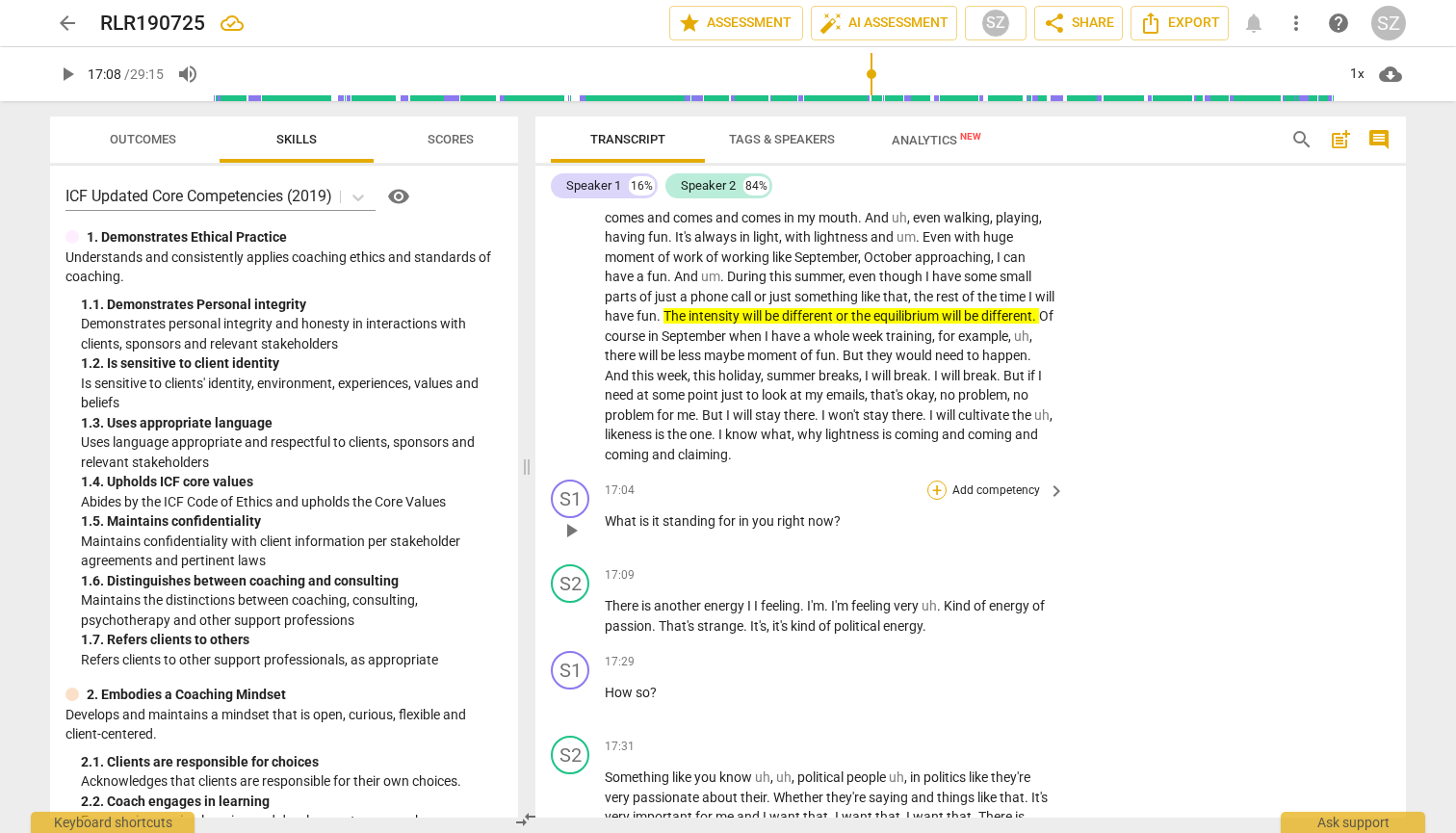 click on "+" at bounding box center [937, 490] 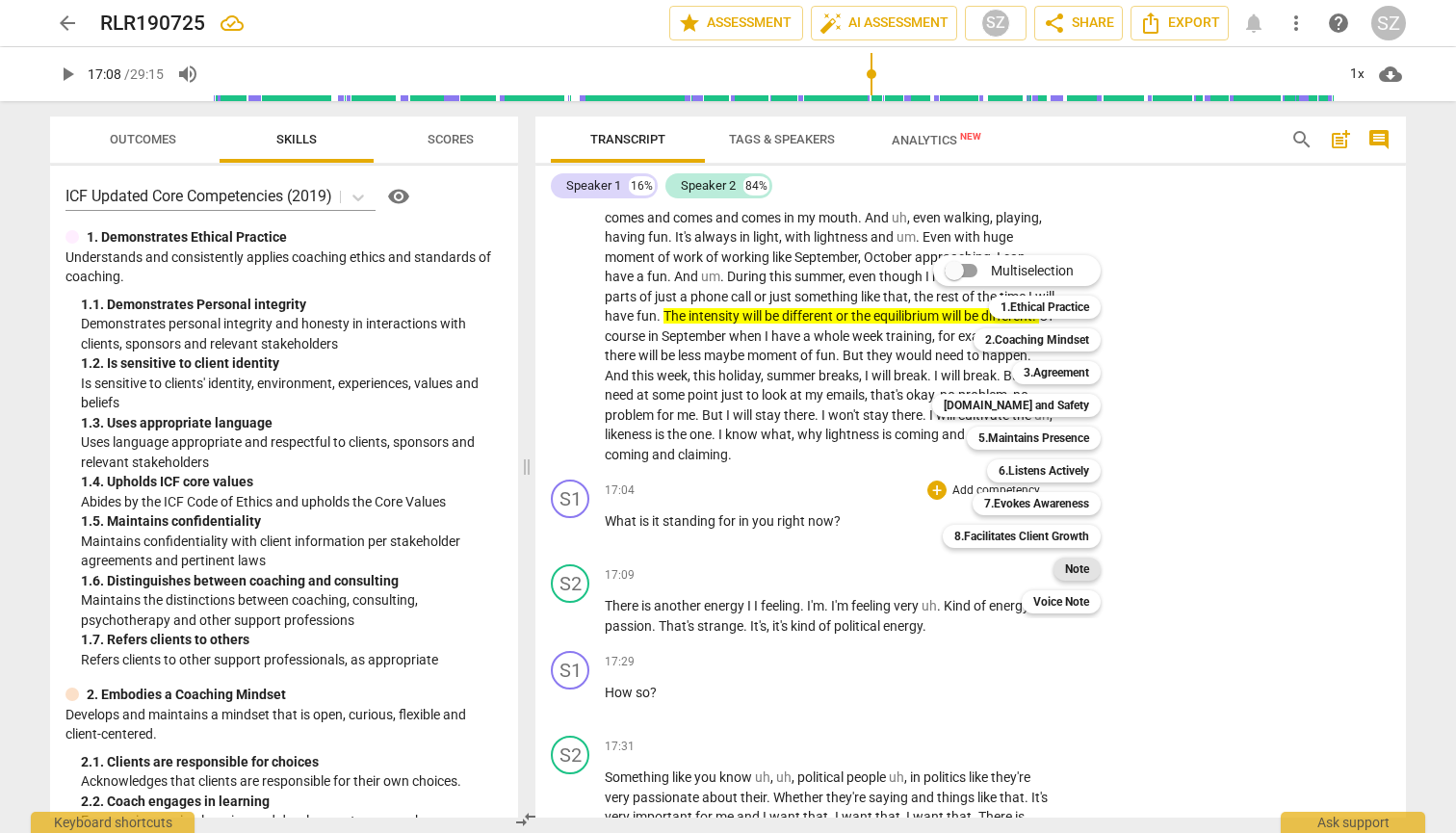 click on "Note" at bounding box center [1077, 569] 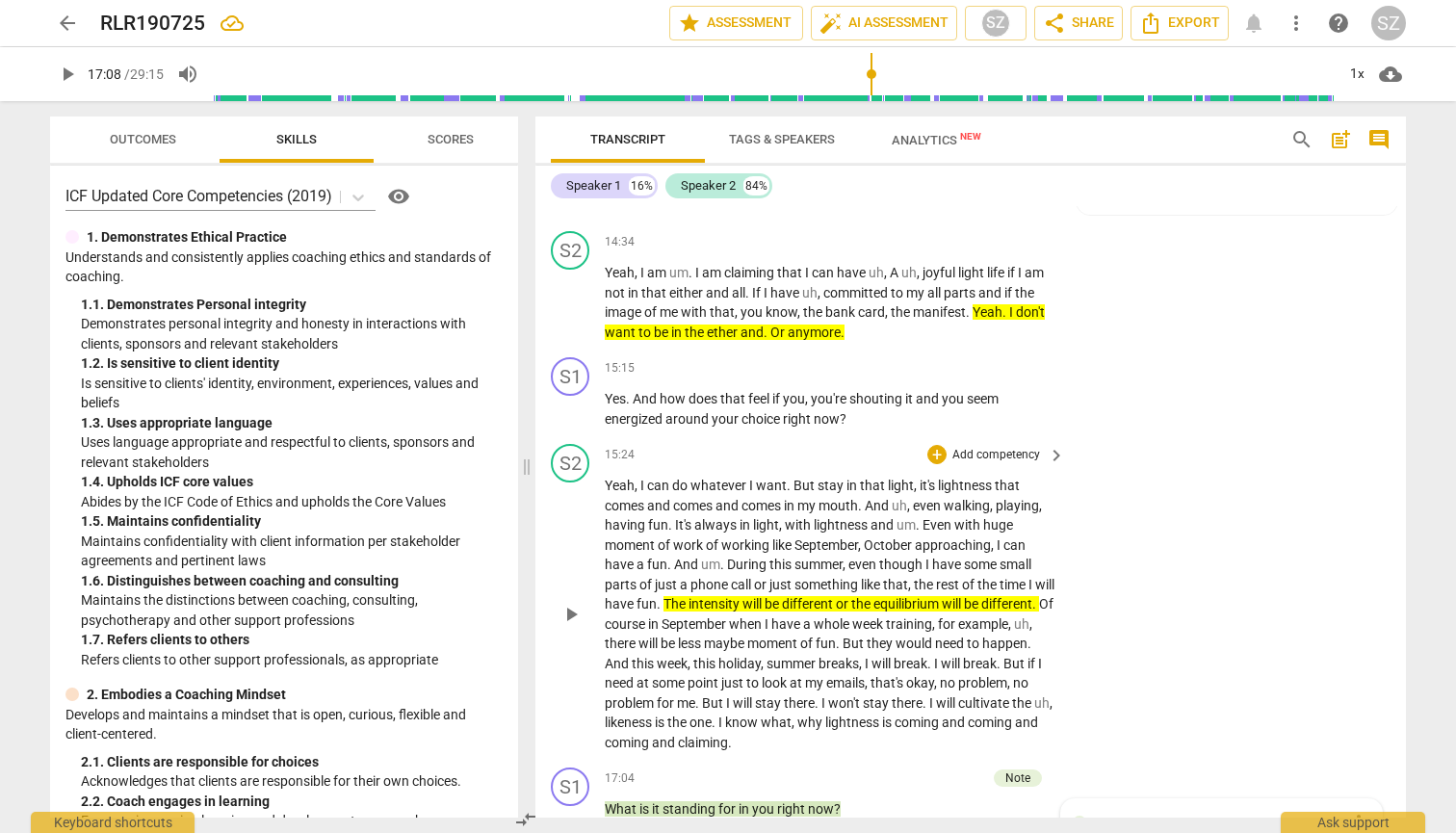 scroll, scrollTop: 3696, scrollLeft: 0, axis: vertical 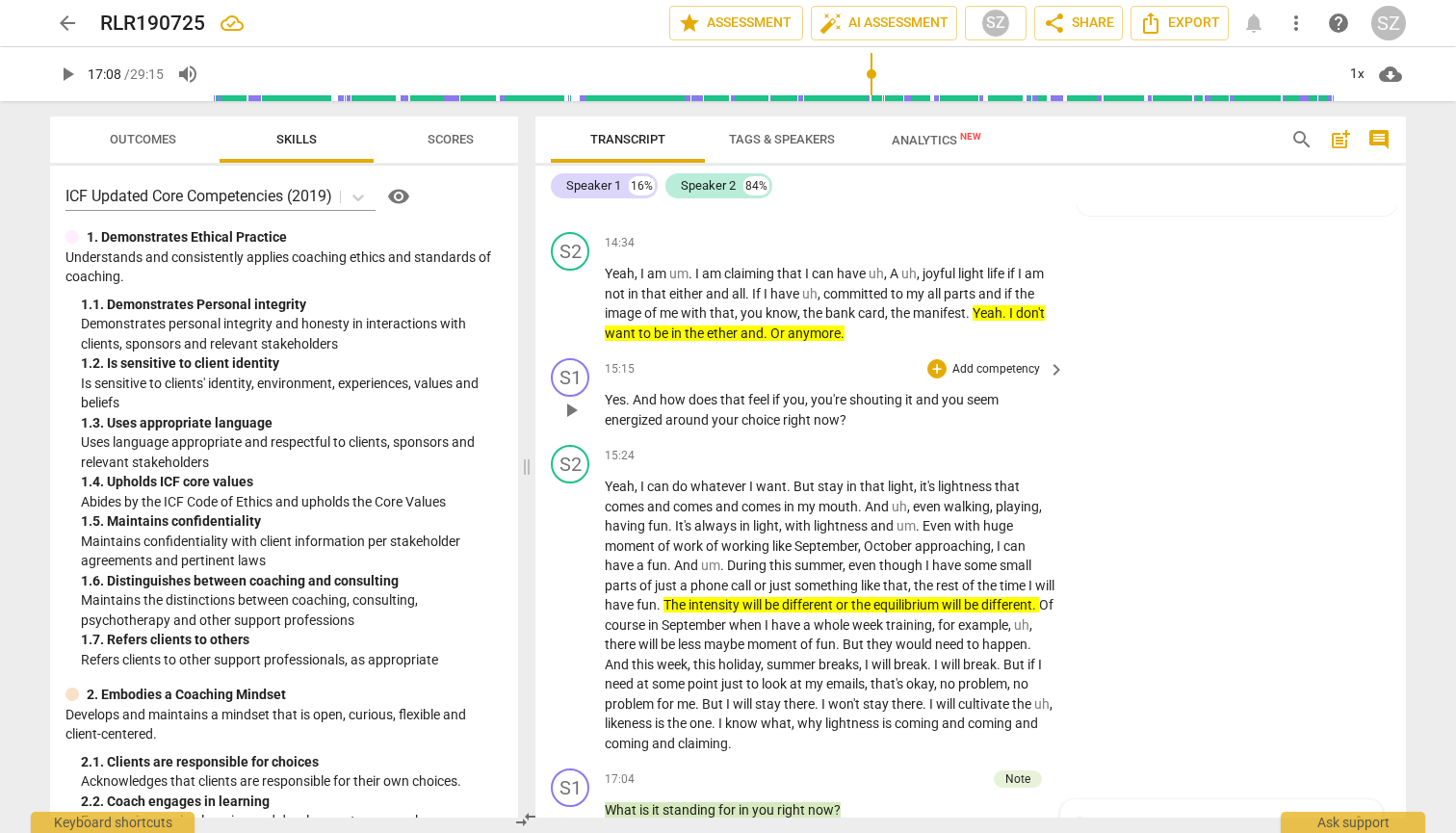 click on "choice" at bounding box center (762, 420) 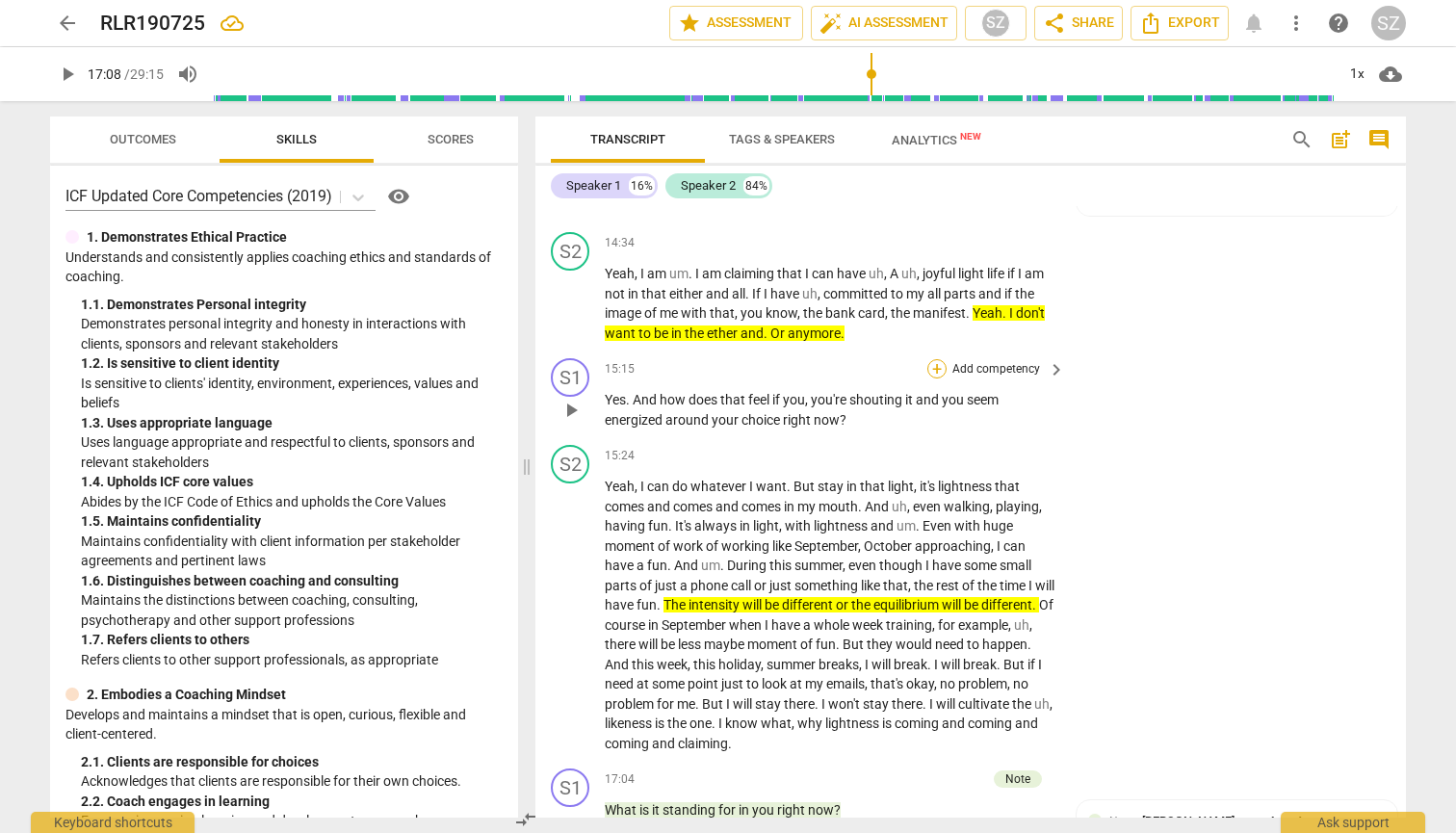 click on "+" at bounding box center [937, 369] 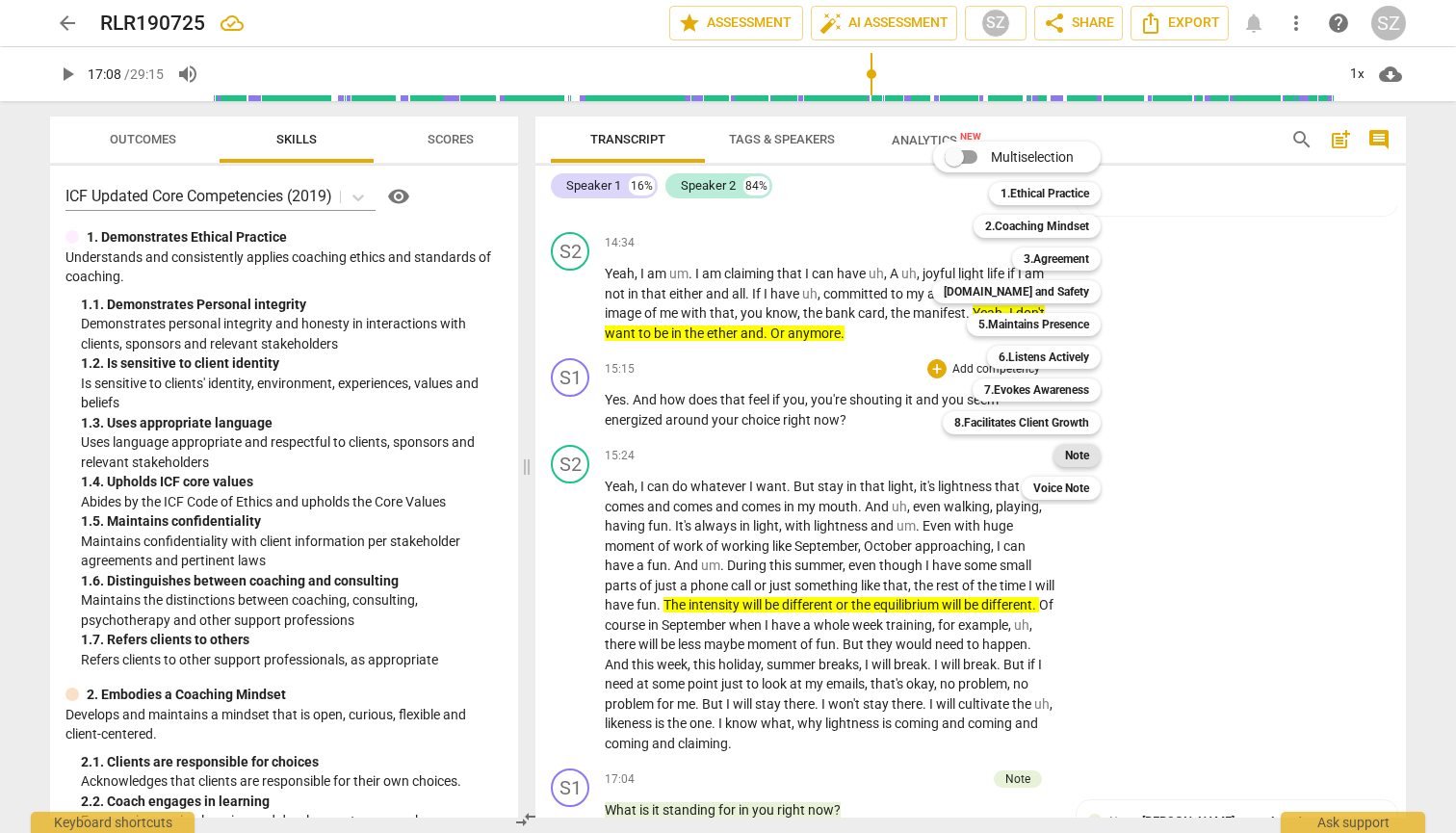 click on "Note" at bounding box center [1077, 456] 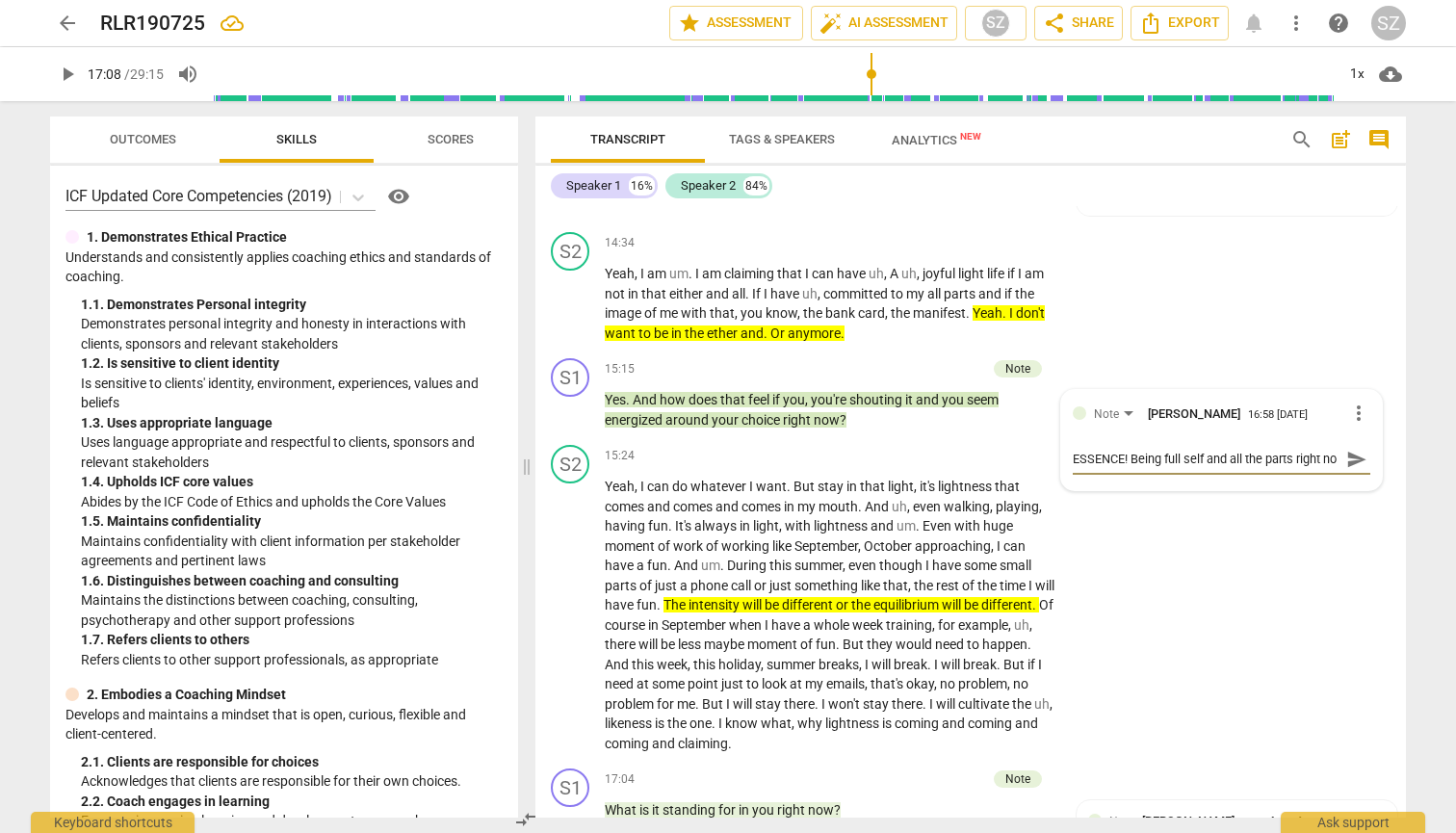 scroll, scrollTop: 16, scrollLeft: 0, axis: vertical 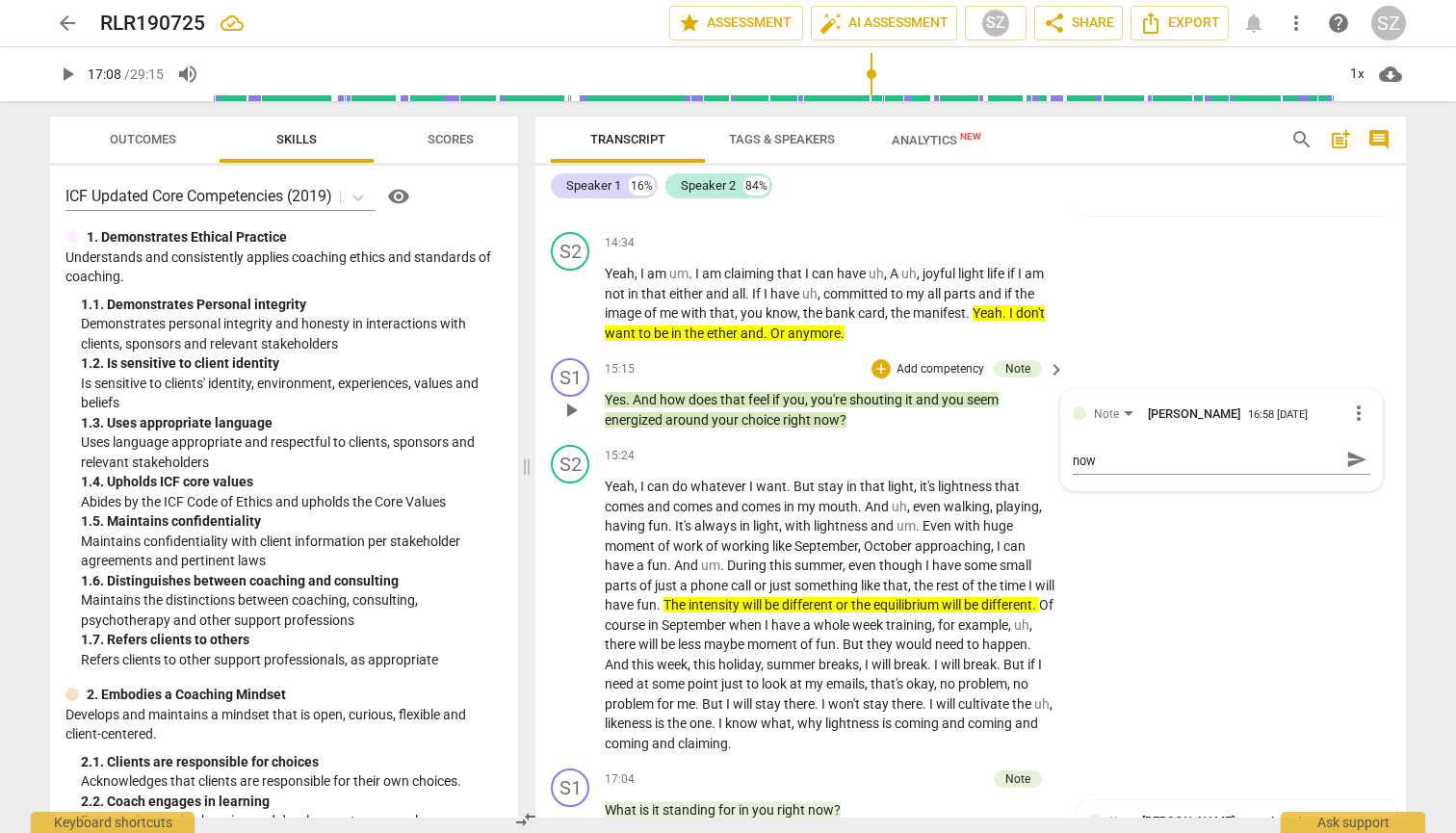 click on "Note [PERSON_NAME] 16:58 [DATE] more_vert ESSENCE! Being full self and all the parts right now ESSENCE! Being full self and all the parts right now send" at bounding box center [1221, 440] 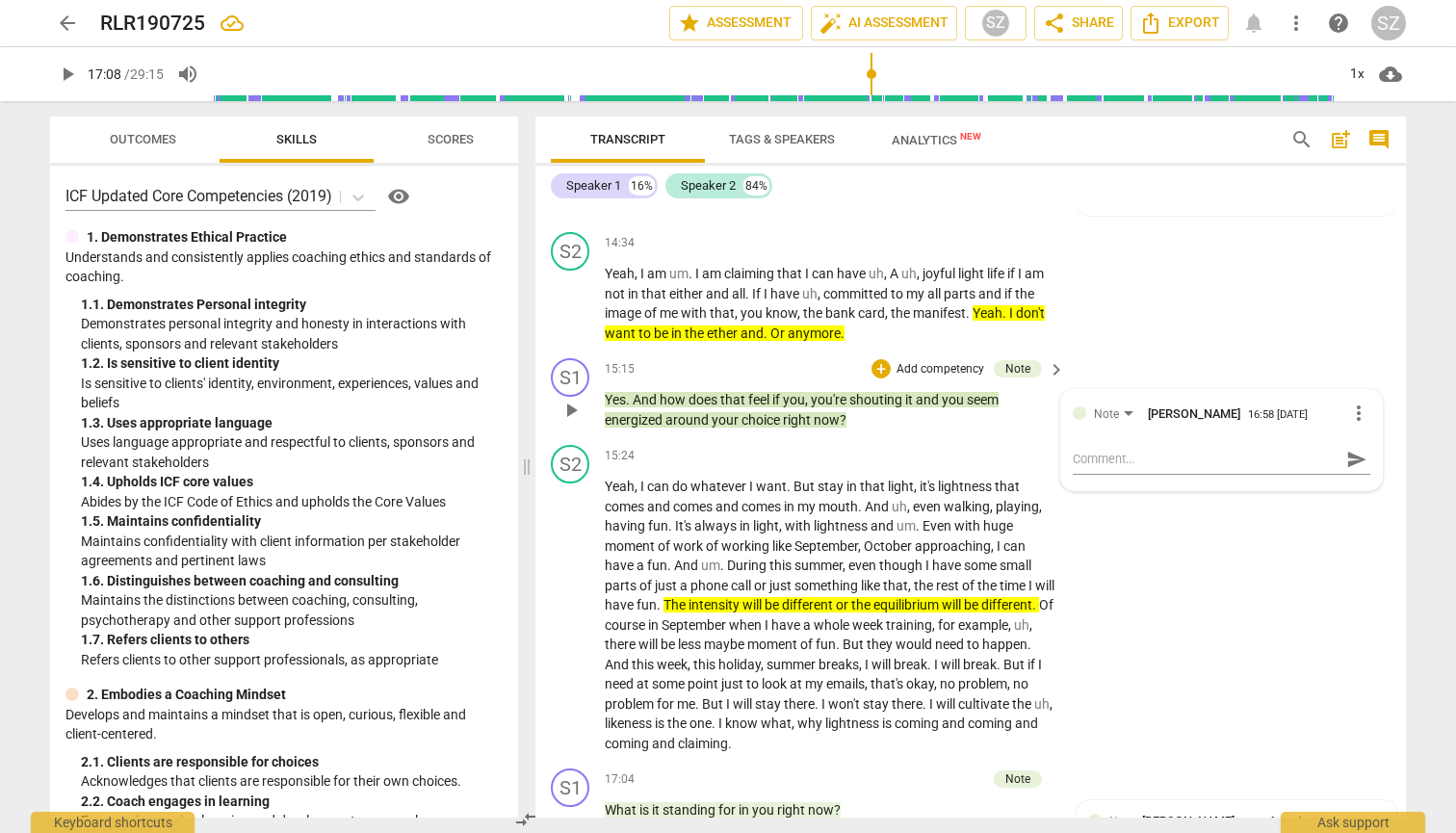 scroll, scrollTop: 0, scrollLeft: 0, axis: both 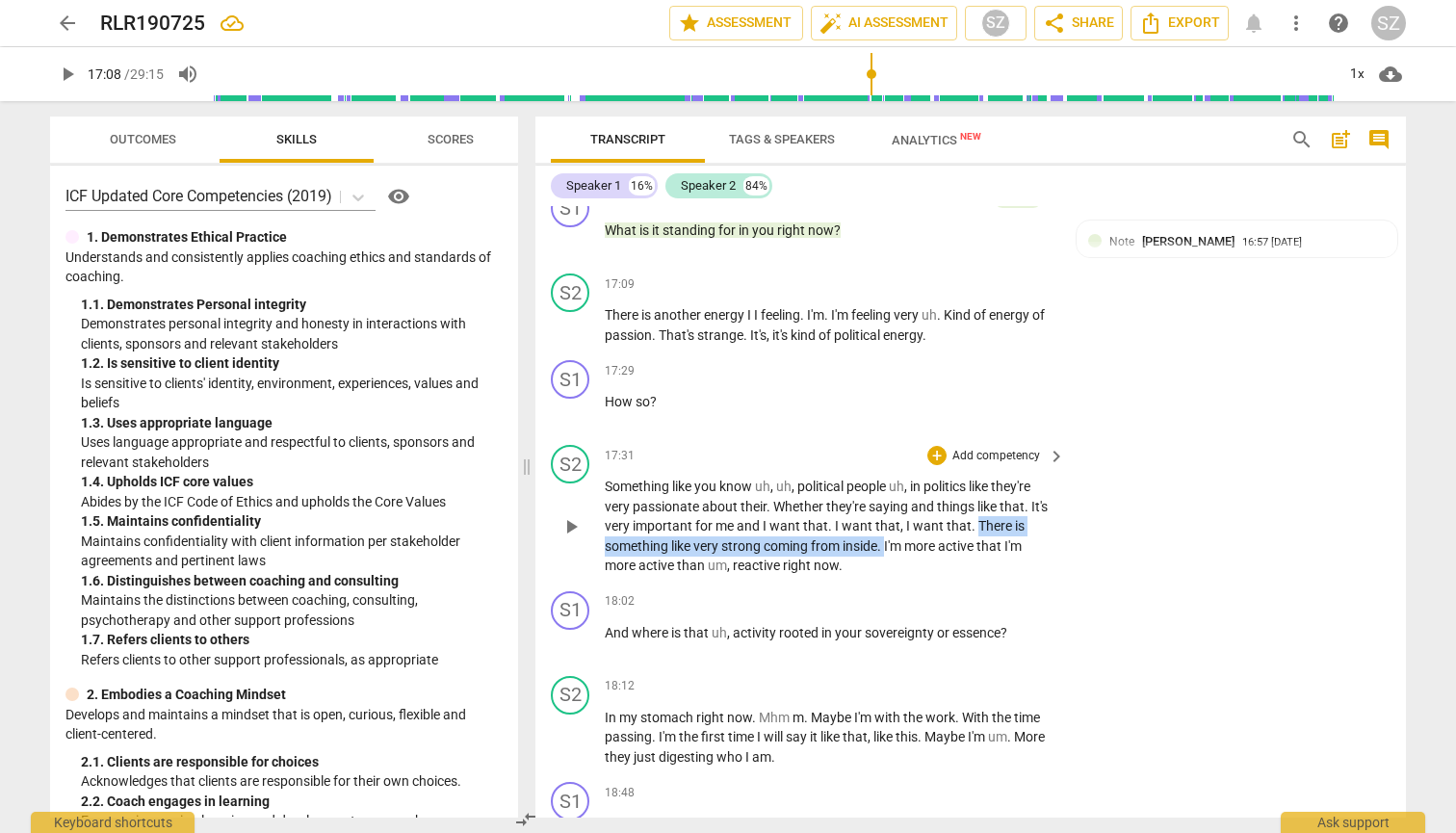 drag, startPoint x: 975, startPoint y: 467, endPoint x: 889, endPoint y: 480, distance: 86.977008 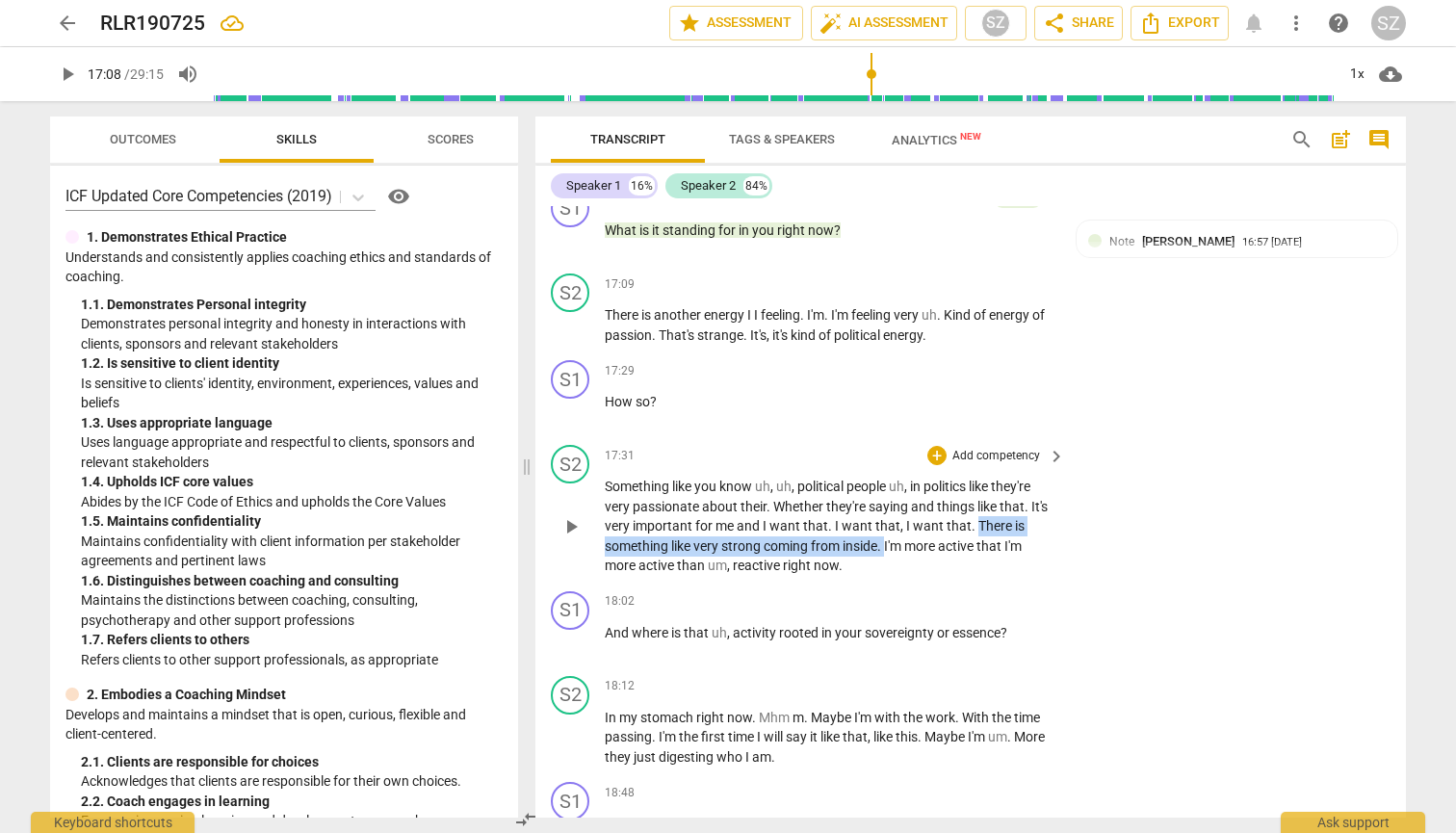click on "Something   like   you   know   uh ,   uh ,   political   people   uh ,   in   politics   like   they're   very   passionate   about   their .   Whether   they're   saying   and   things   like   that .   It's   very   important   for   me   and   I   want   that .   I   want   that ,   I   want   that .   There   is   something   like   very   strong   coming   from   inside .   I'm   more   active   that   I'm   more   active   than   um ,   reactive   right   now ." at bounding box center (830, 526) 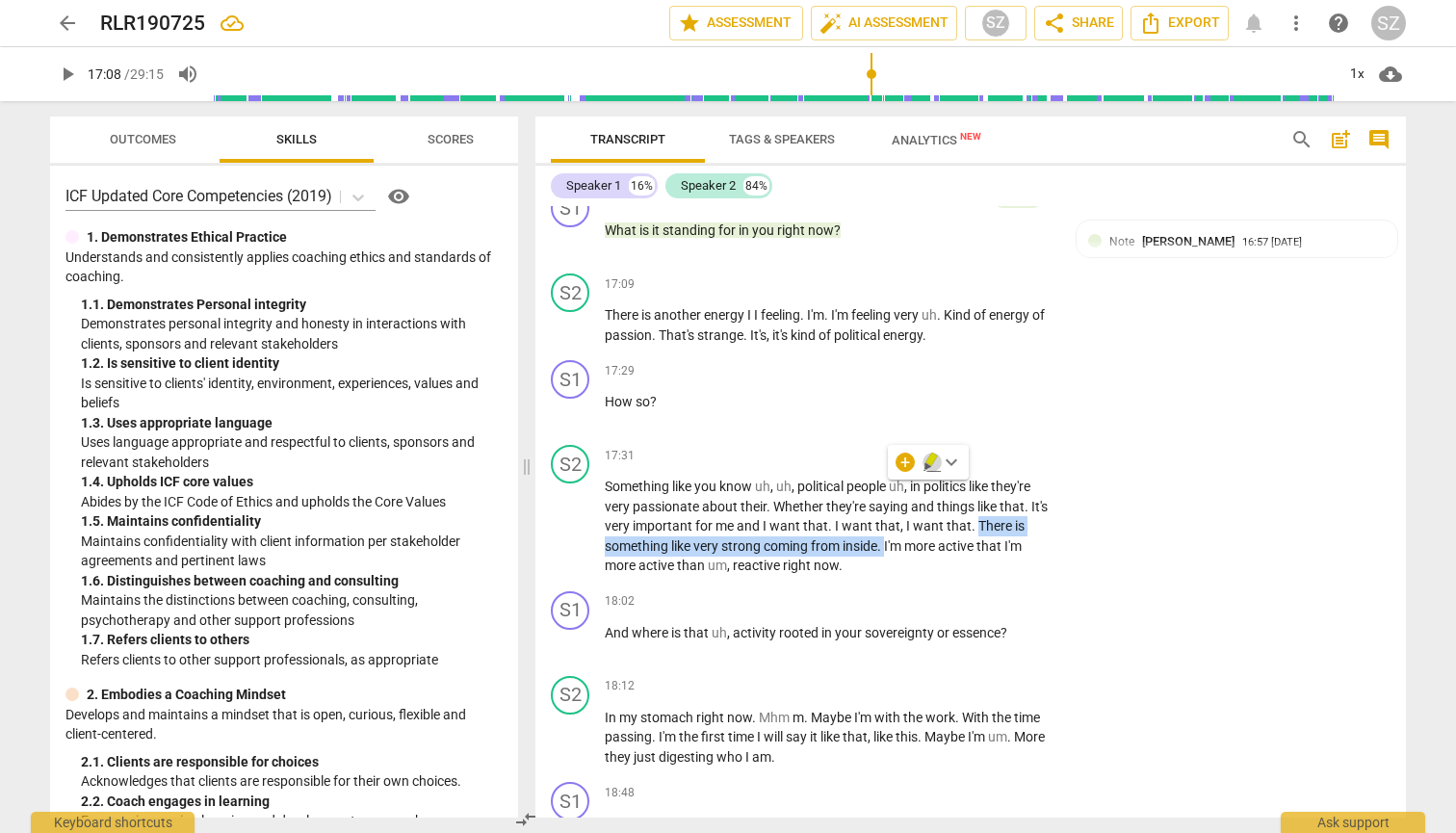 click 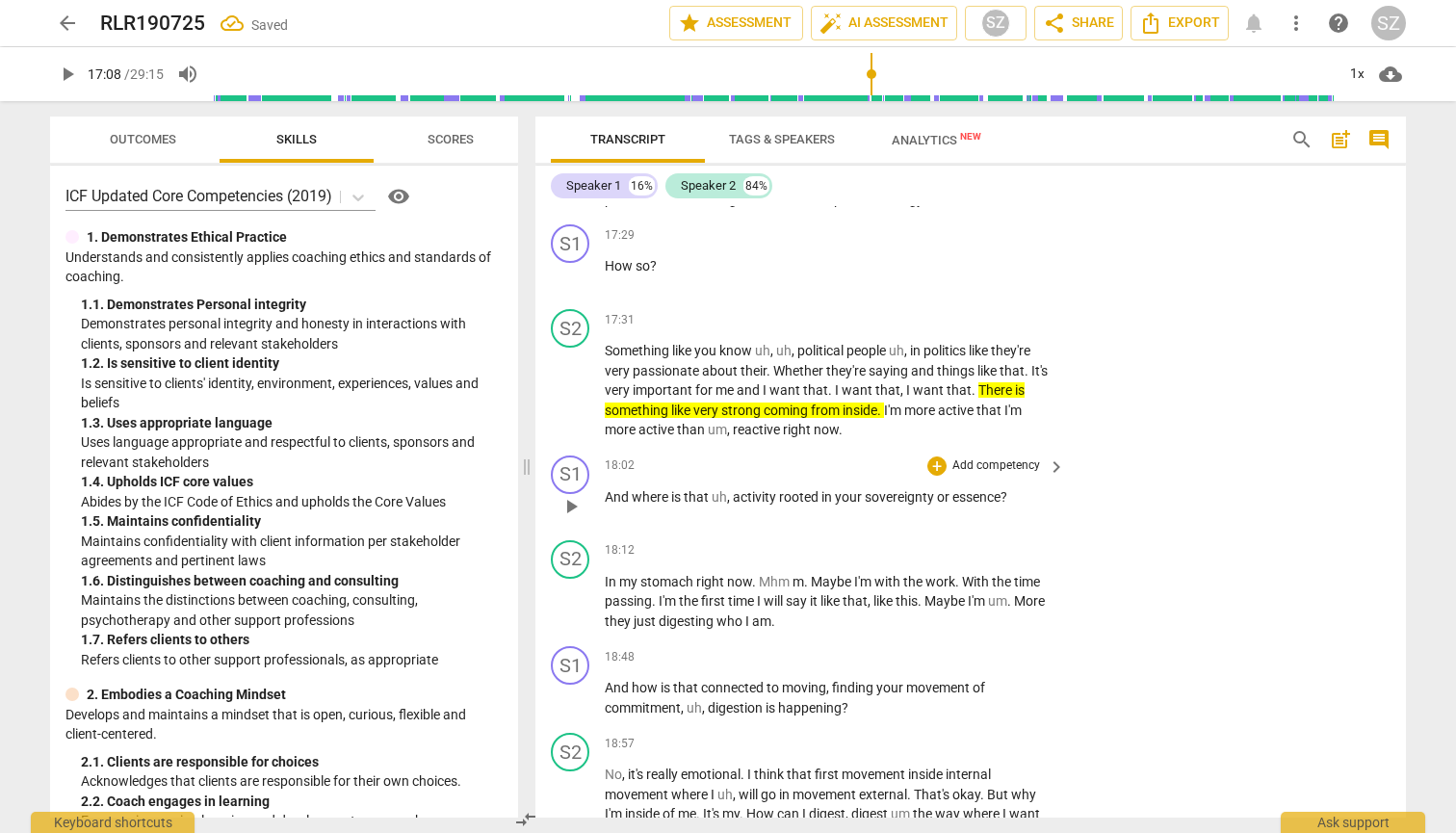 scroll, scrollTop: 4419, scrollLeft: 0, axis: vertical 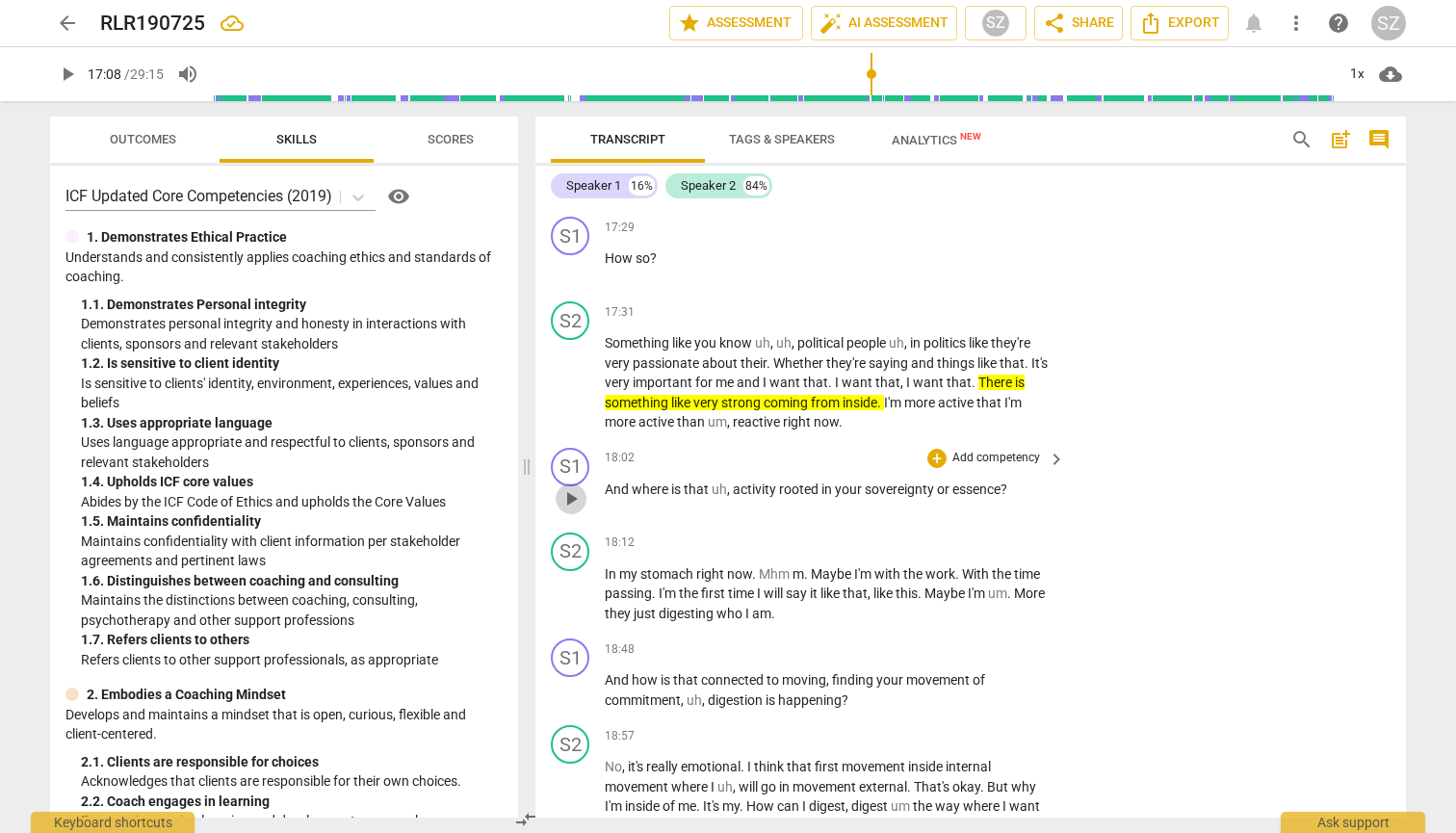 click on "play_arrow" at bounding box center (571, 499) 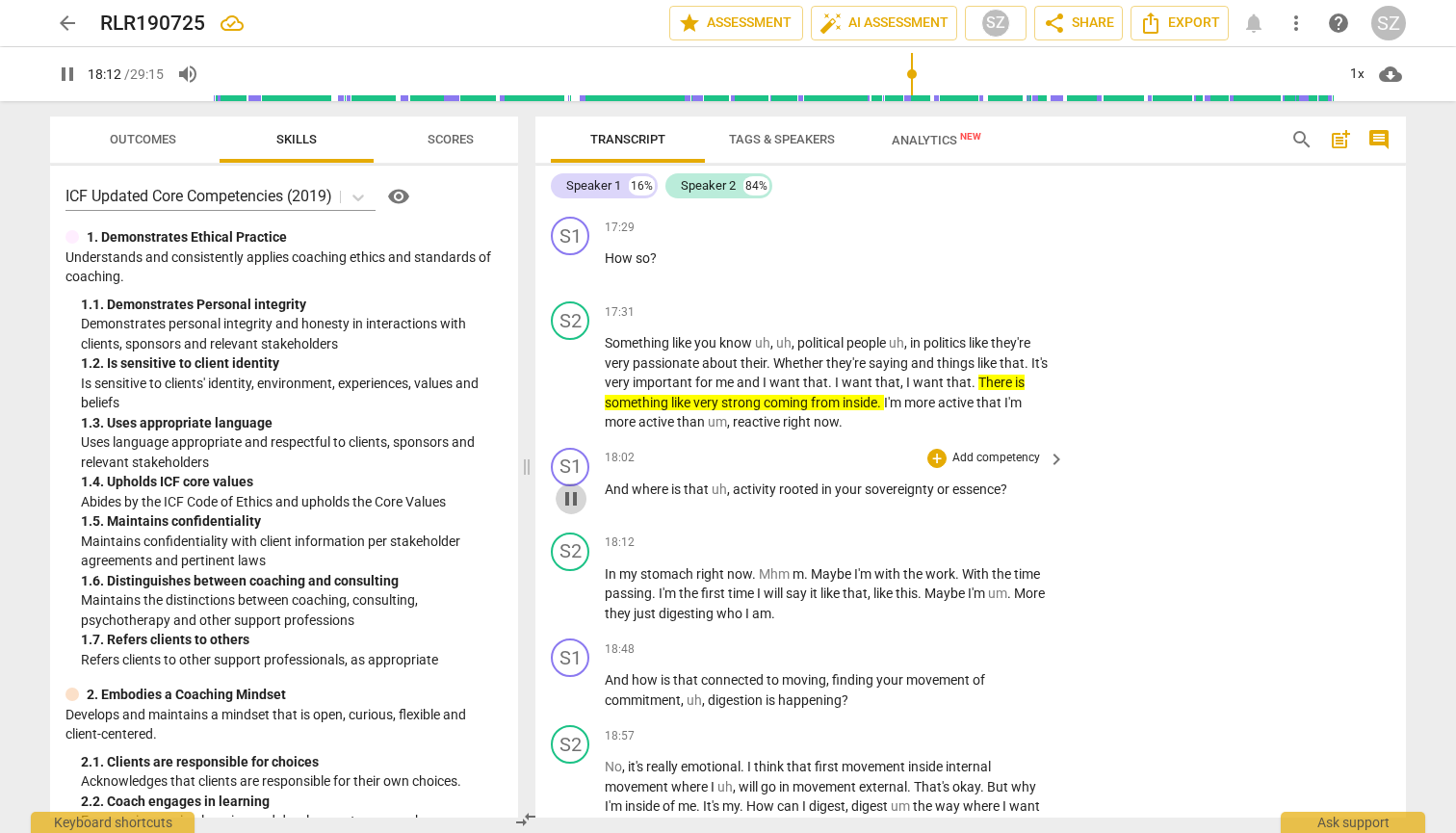 click on "pause" at bounding box center (571, 499) 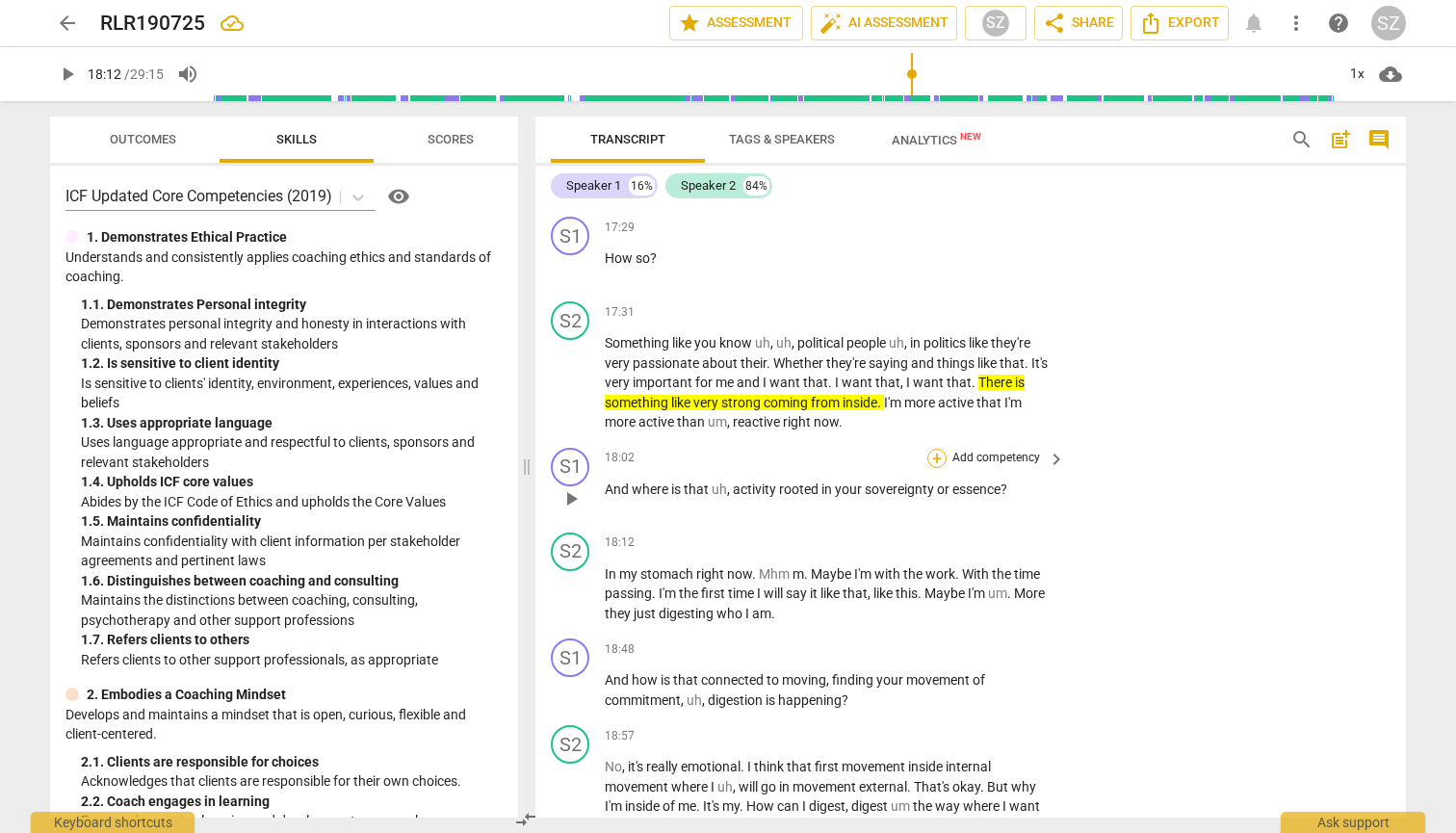 click on "+" at bounding box center (937, 458) 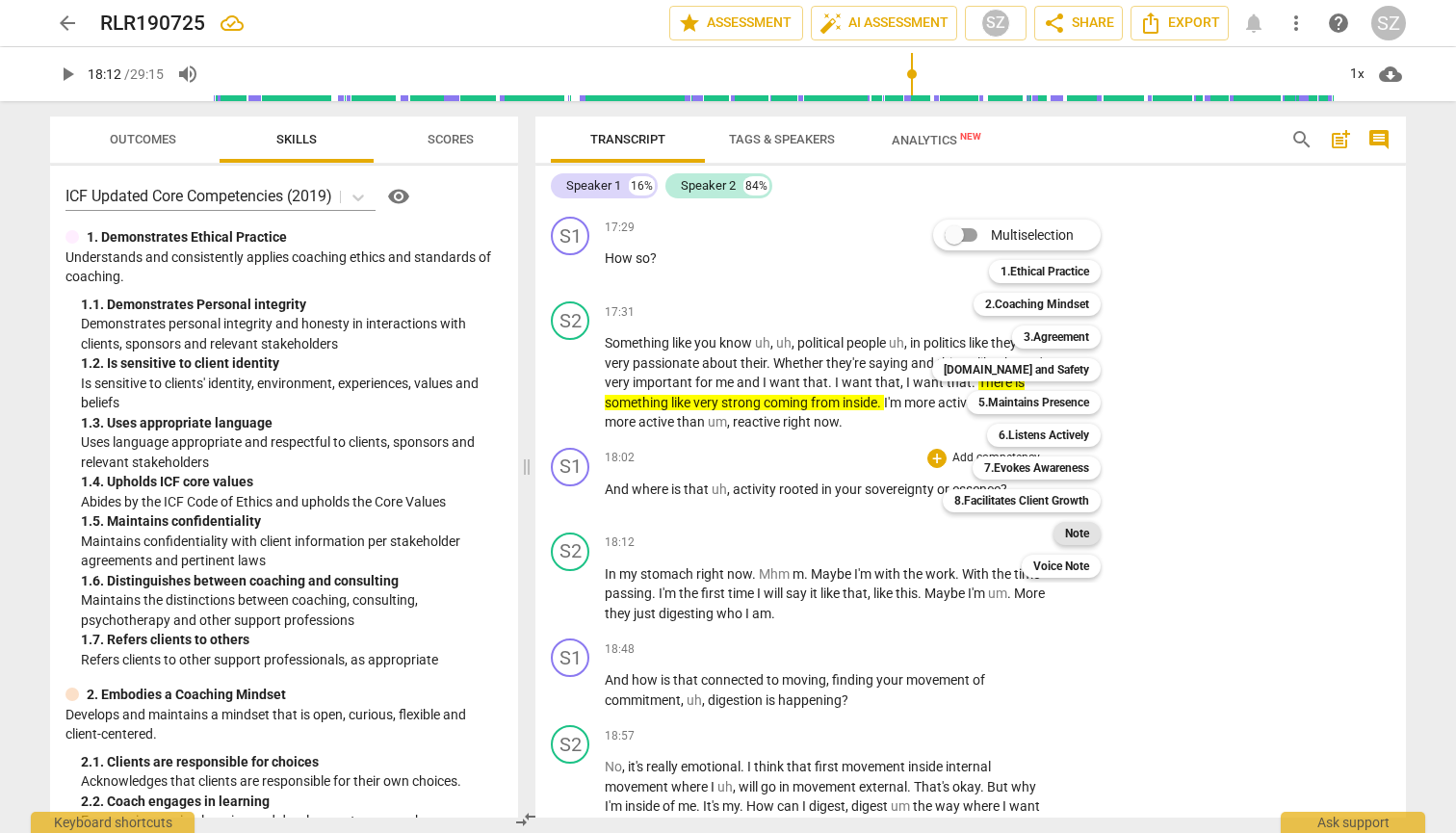 click on "Note" at bounding box center (1077, 534) 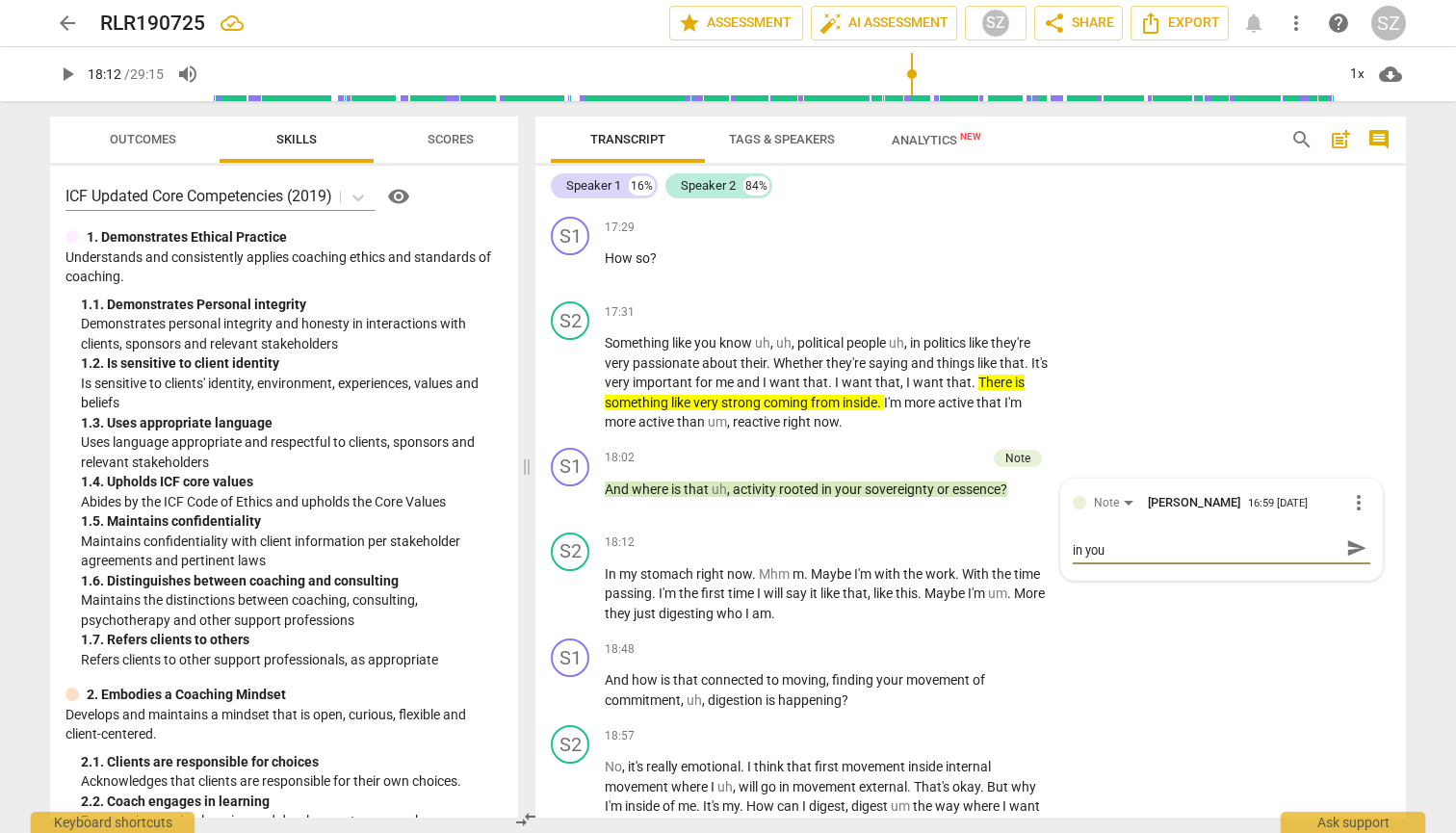 scroll, scrollTop: 0, scrollLeft: 0, axis: both 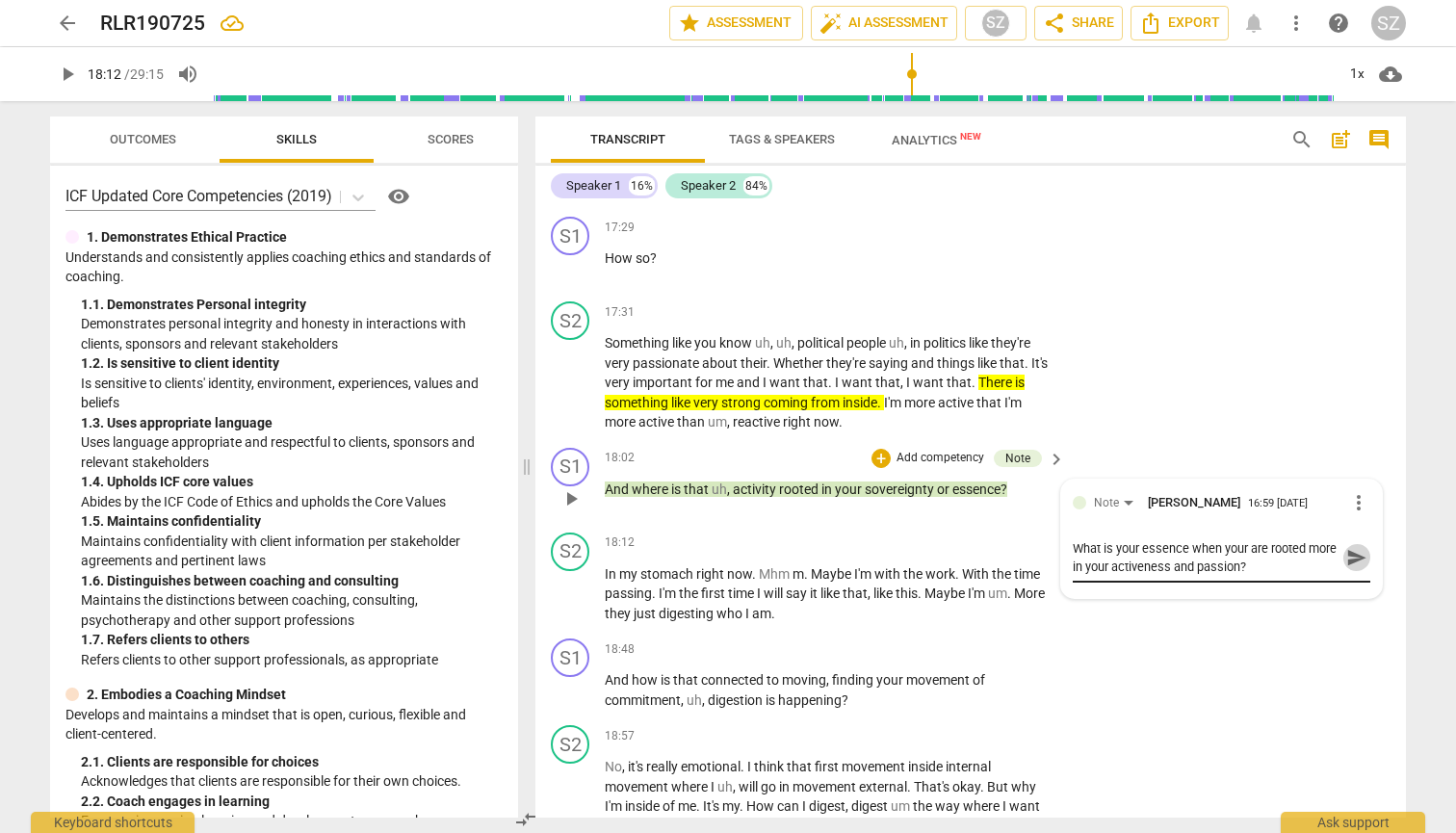 click on "send" at bounding box center (1357, 558) 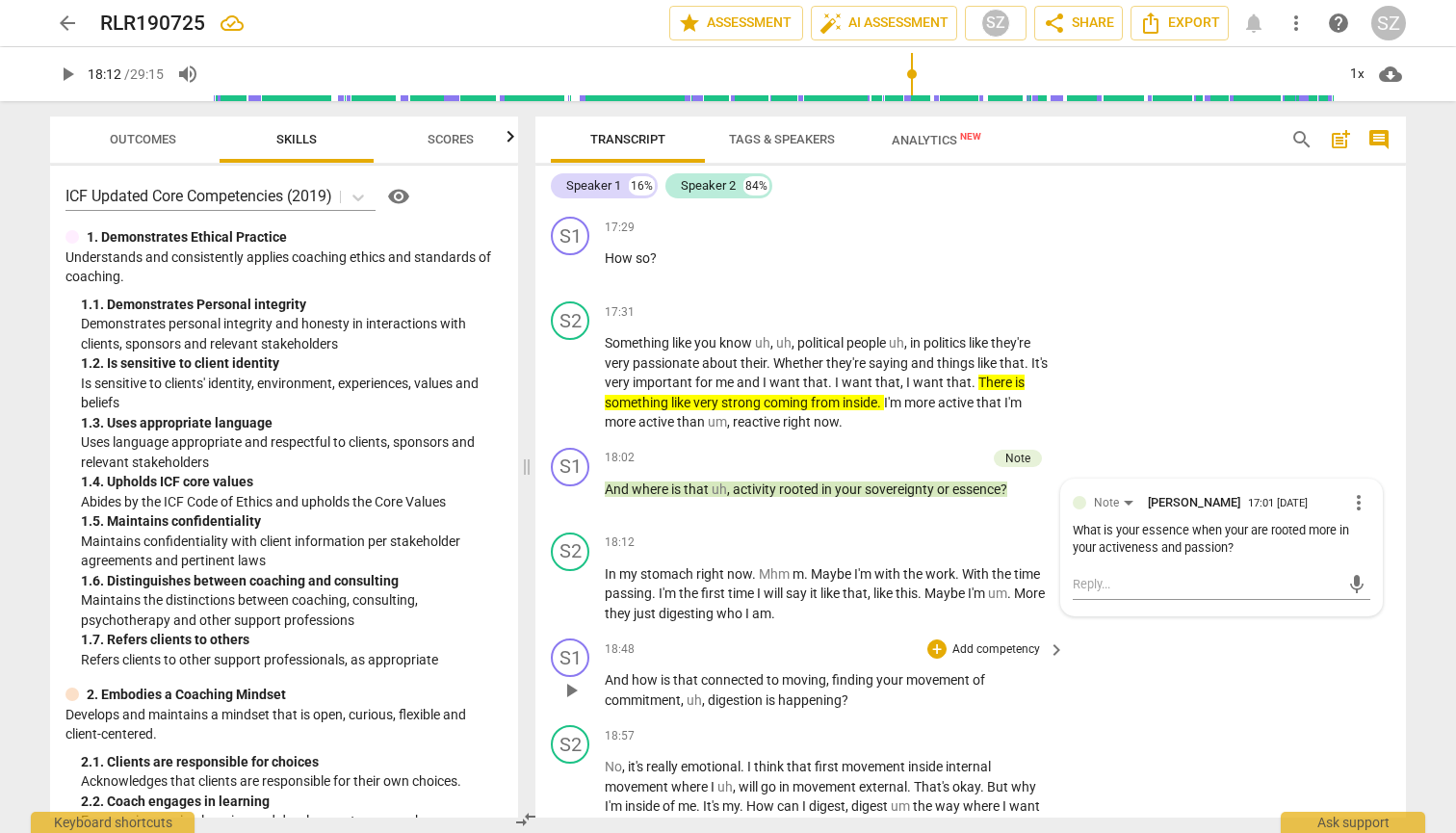 scroll, scrollTop: 4452, scrollLeft: 0, axis: vertical 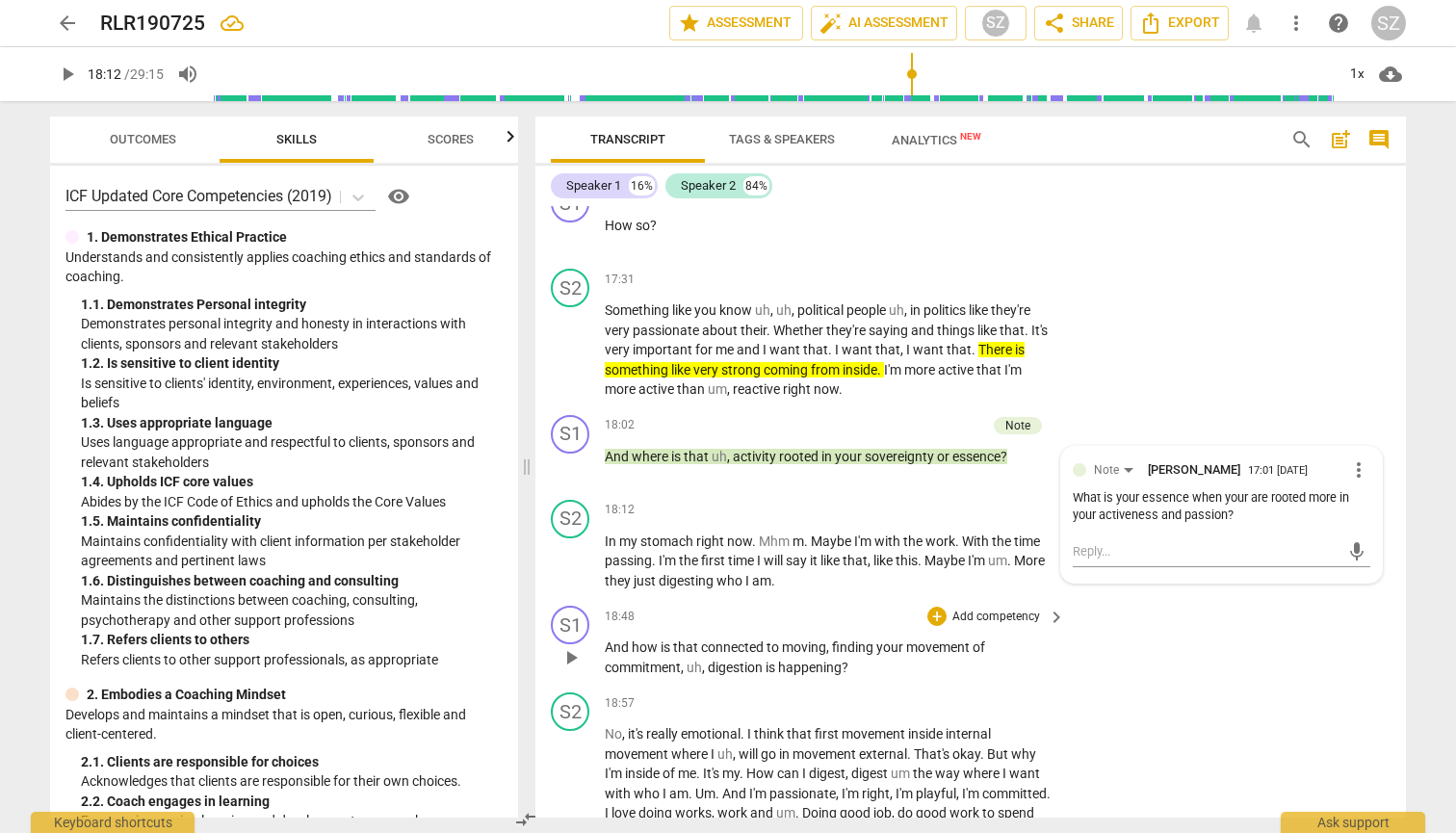 click on "play_arrow" at bounding box center (571, 658) 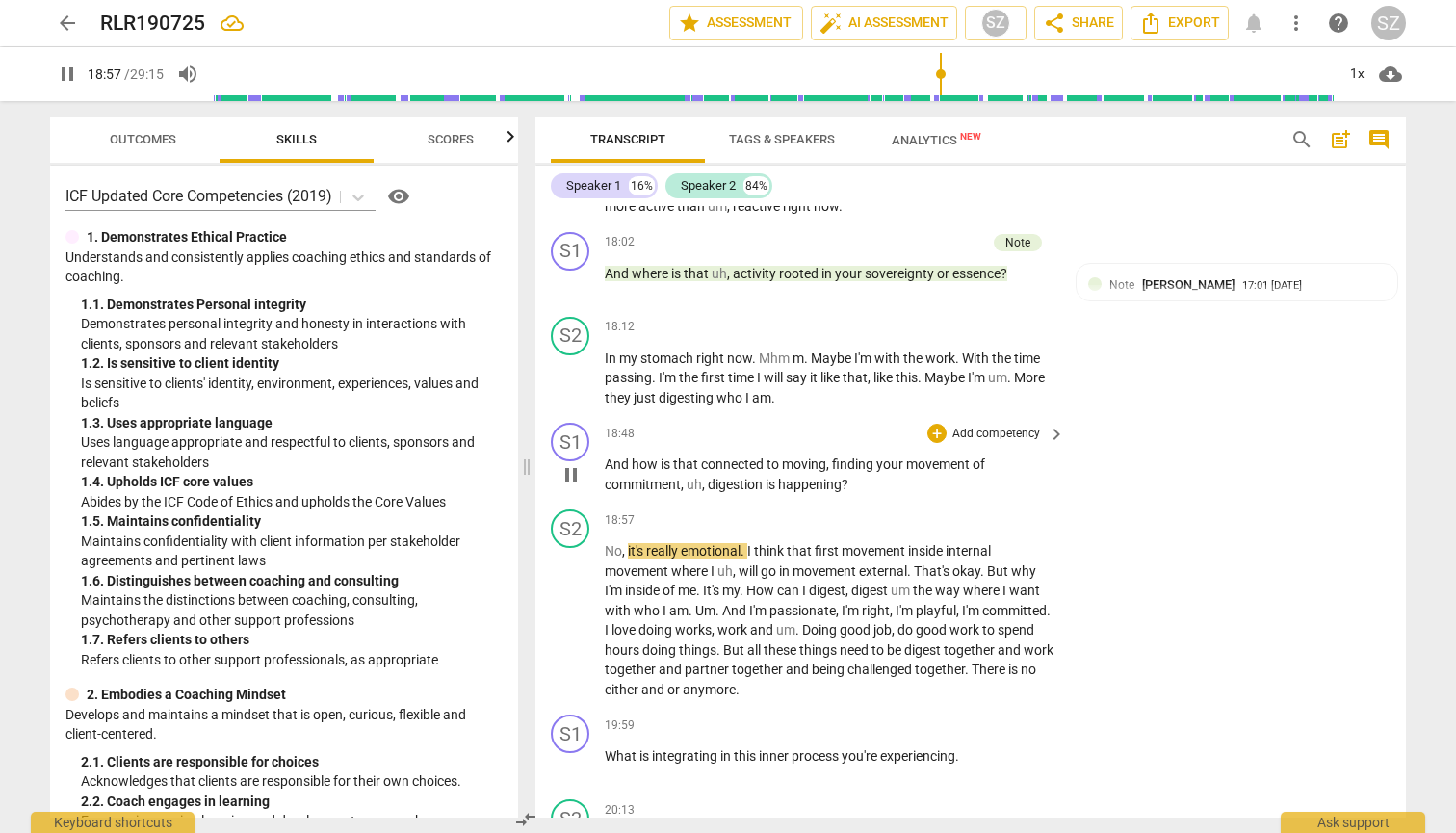 scroll, scrollTop: 4661, scrollLeft: 0, axis: vertical 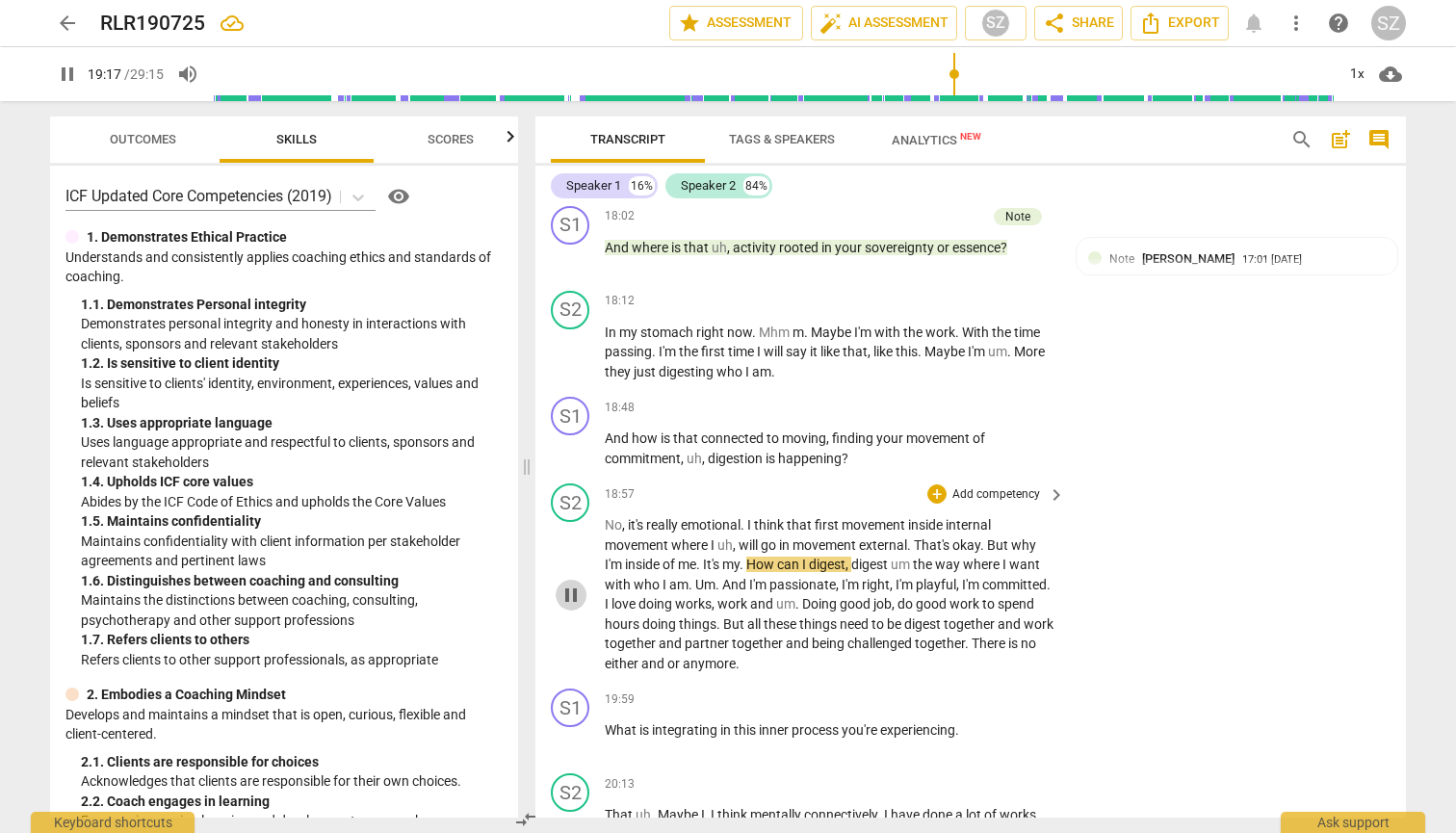 click on "pause" at bounding box center (571, 595) 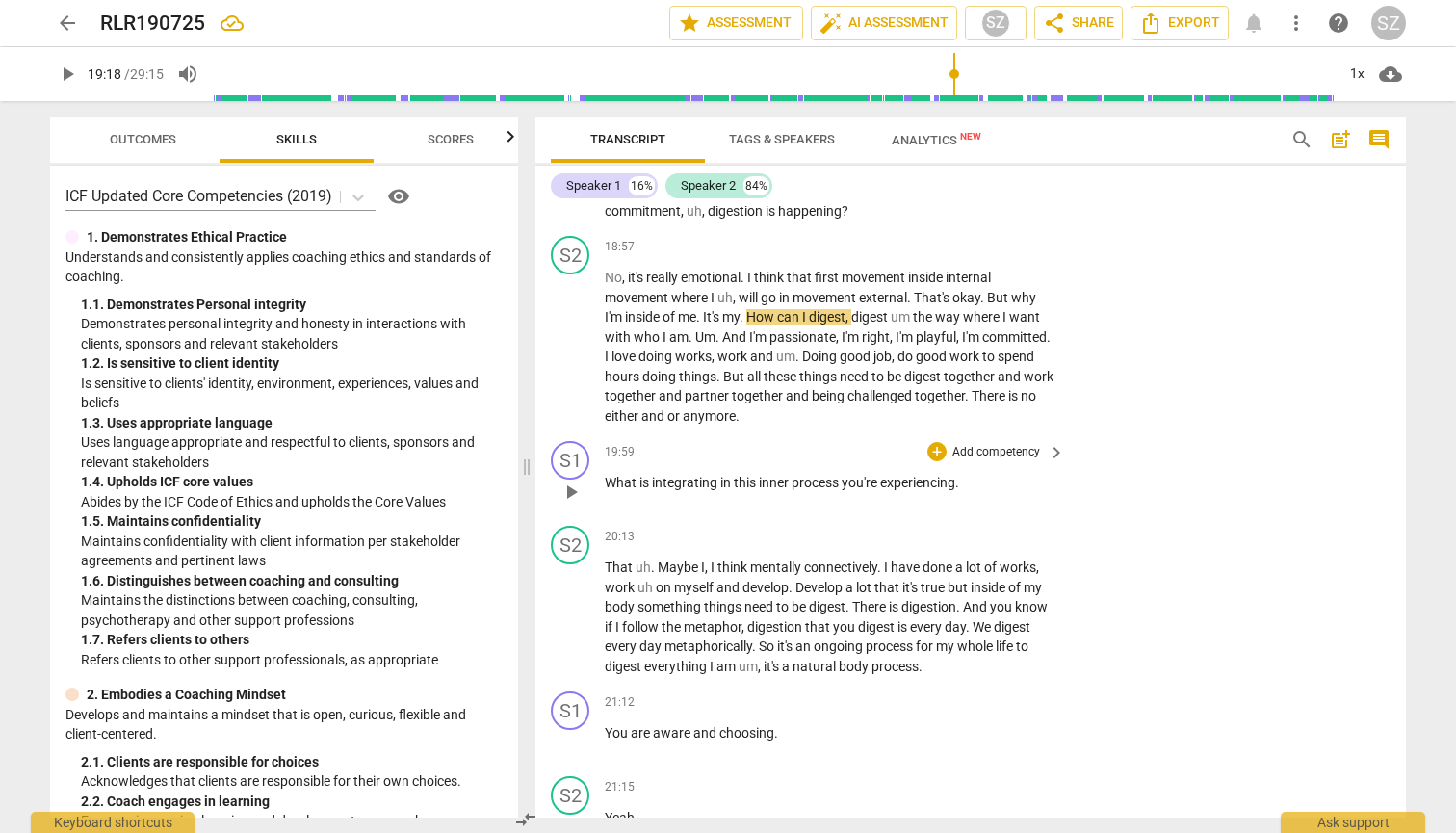 scroll, scrollTop: 4924, scrollLeft: 0, axis: vertical 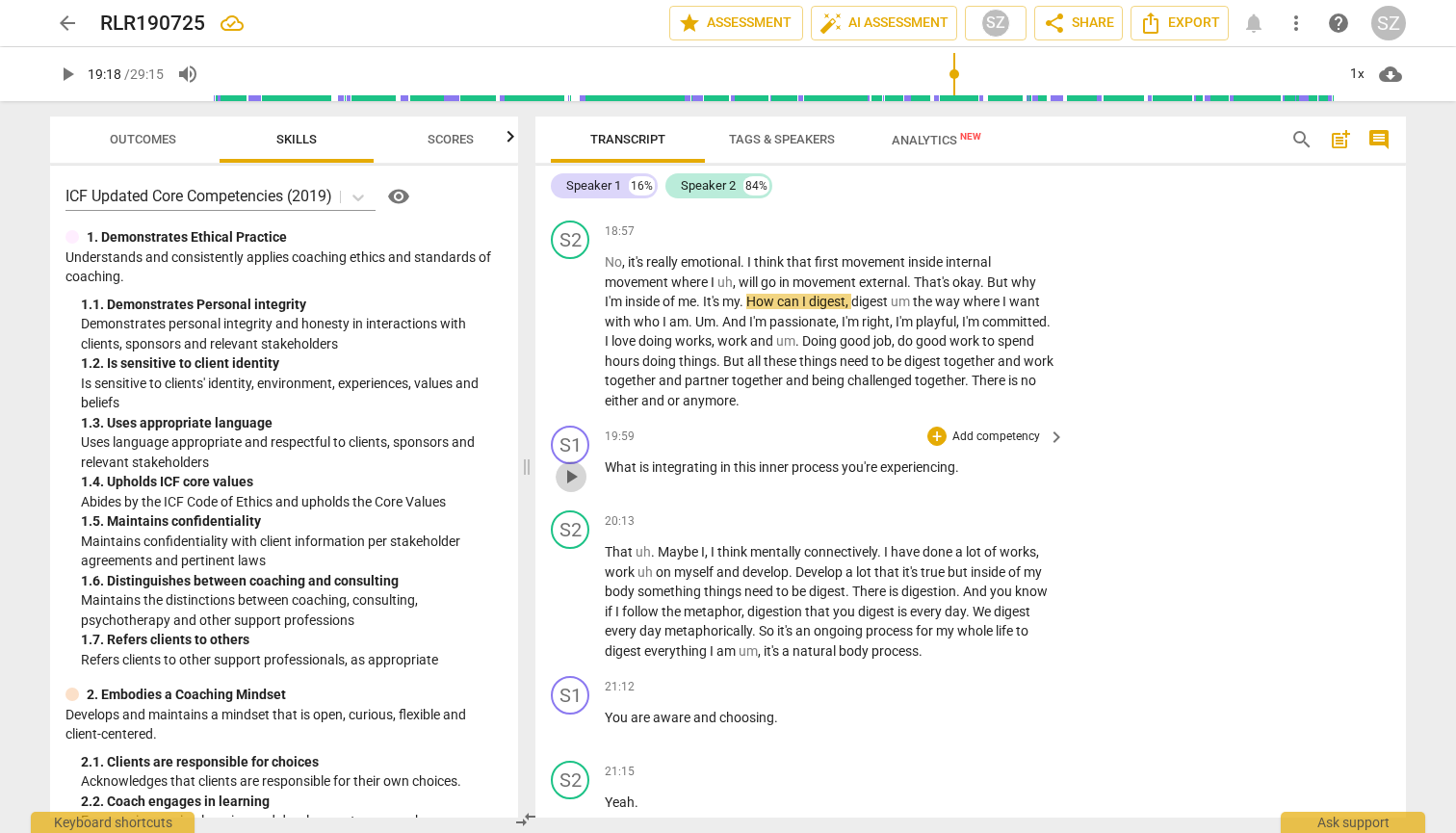 click on "play_arrow" at bounding box center [571, 477] 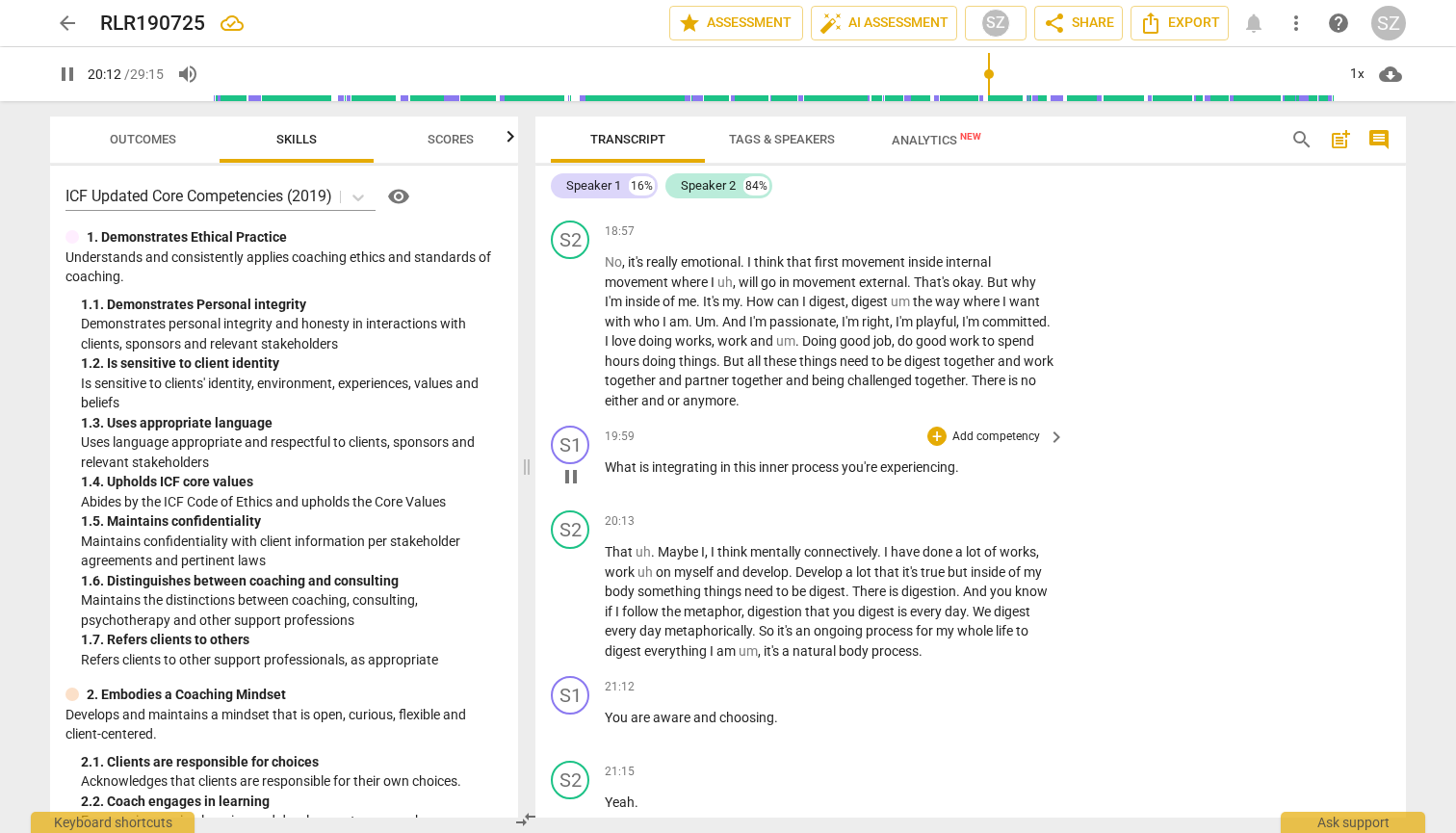 click on "pause" at bounding box center (571, 477) 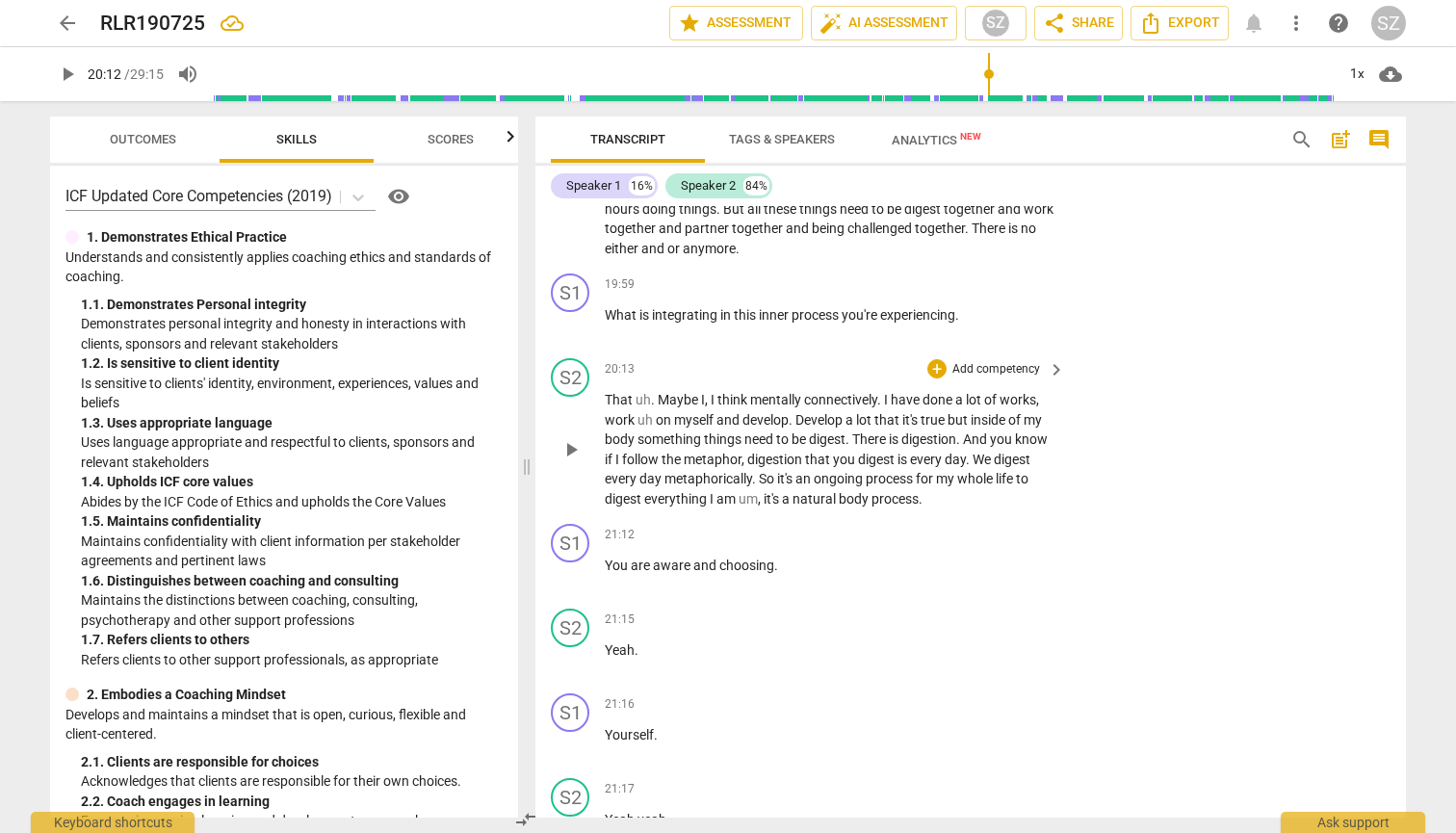 scroll, scrollTop: 5078, scrollLeft: 0, axis: vertical 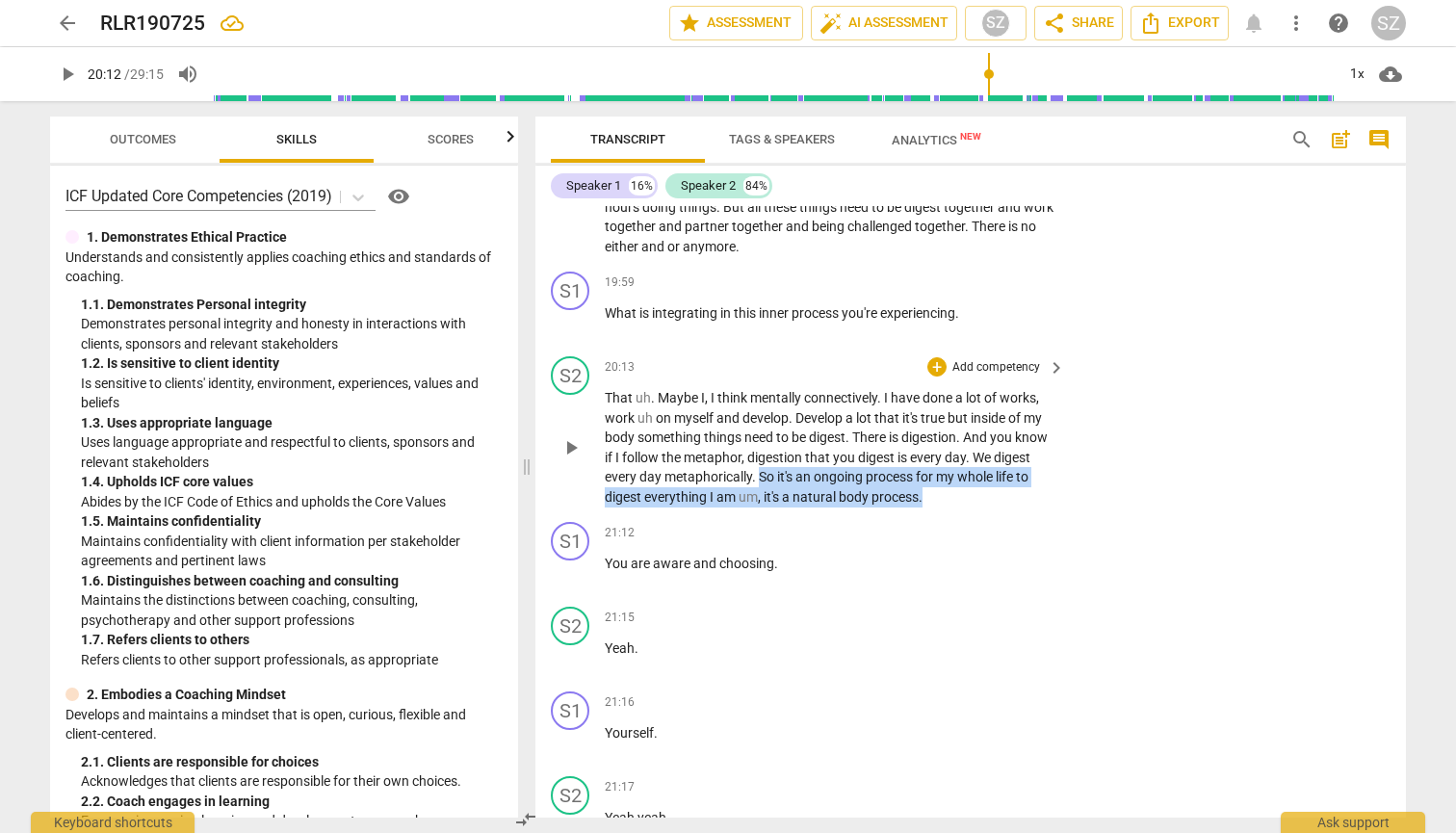 drag, startPoint x: 799, startPoint y: 406, endPoint x: 1008, endPoint y: 439, distance: 211.58922 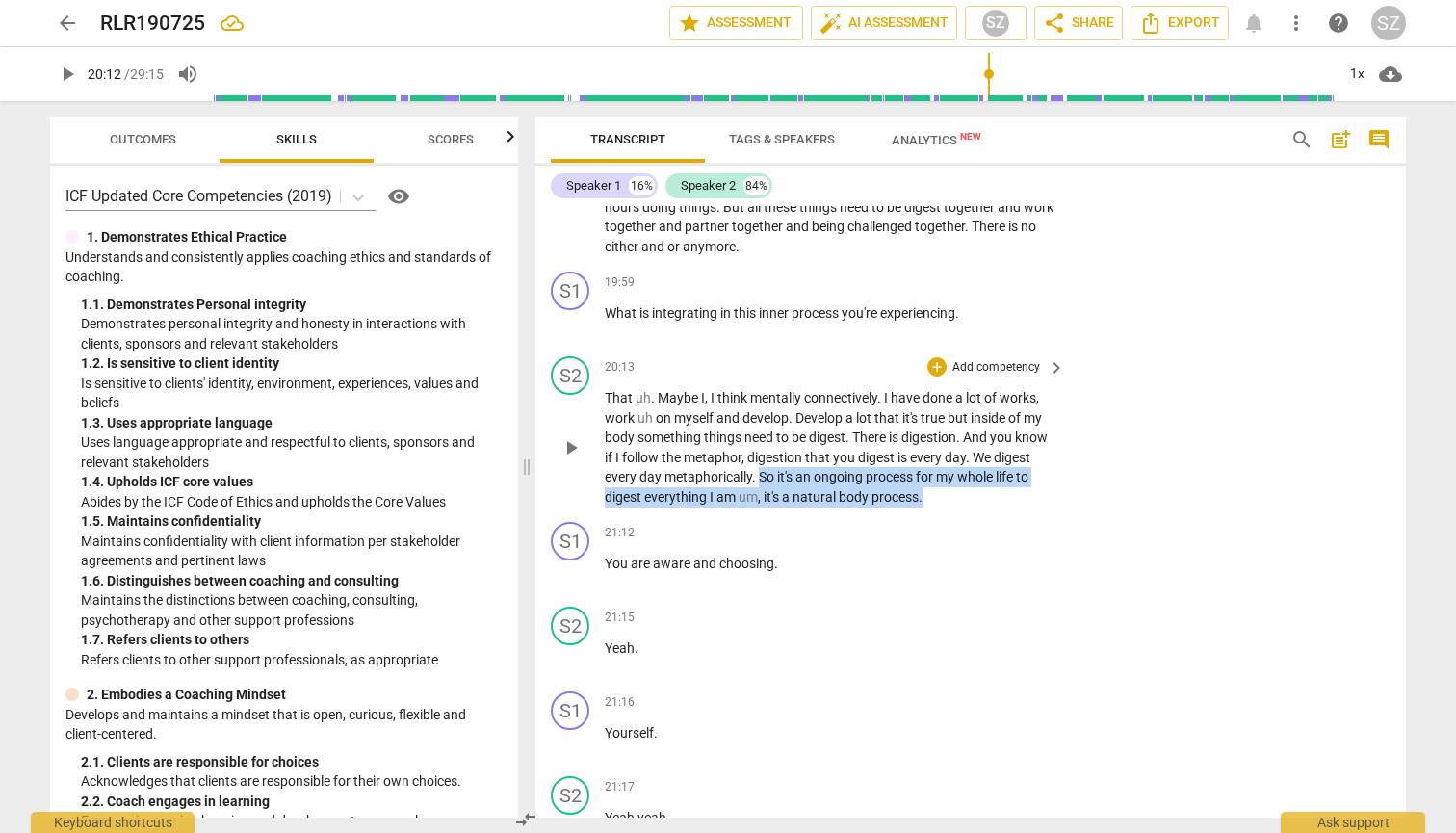 click on "S2 play_arrow pause 20:13 + Add competency keyboard_arrow_right That   uh .   Maybe   I ,   I   think   mentally   connectively .   I   have   done   a   lot   of   works ,   work   uh   on   myself   and   develop .   Develop   a   lot   that   it's   true   but   inside   of   my   body   something   things   need   to   be   digest .   There   is   digestion .   And   you   know   if   I   follow   the   metaphor ,   digestion   that   you   digest   is   every   day .   We   digest   every   day   metaphorically .   So   it's   an   ongoing   process   for   my   whole   life   to   digest   everything   I   am   um ,   it's   a   natural   body   process ." at bounding box center (971, 431) 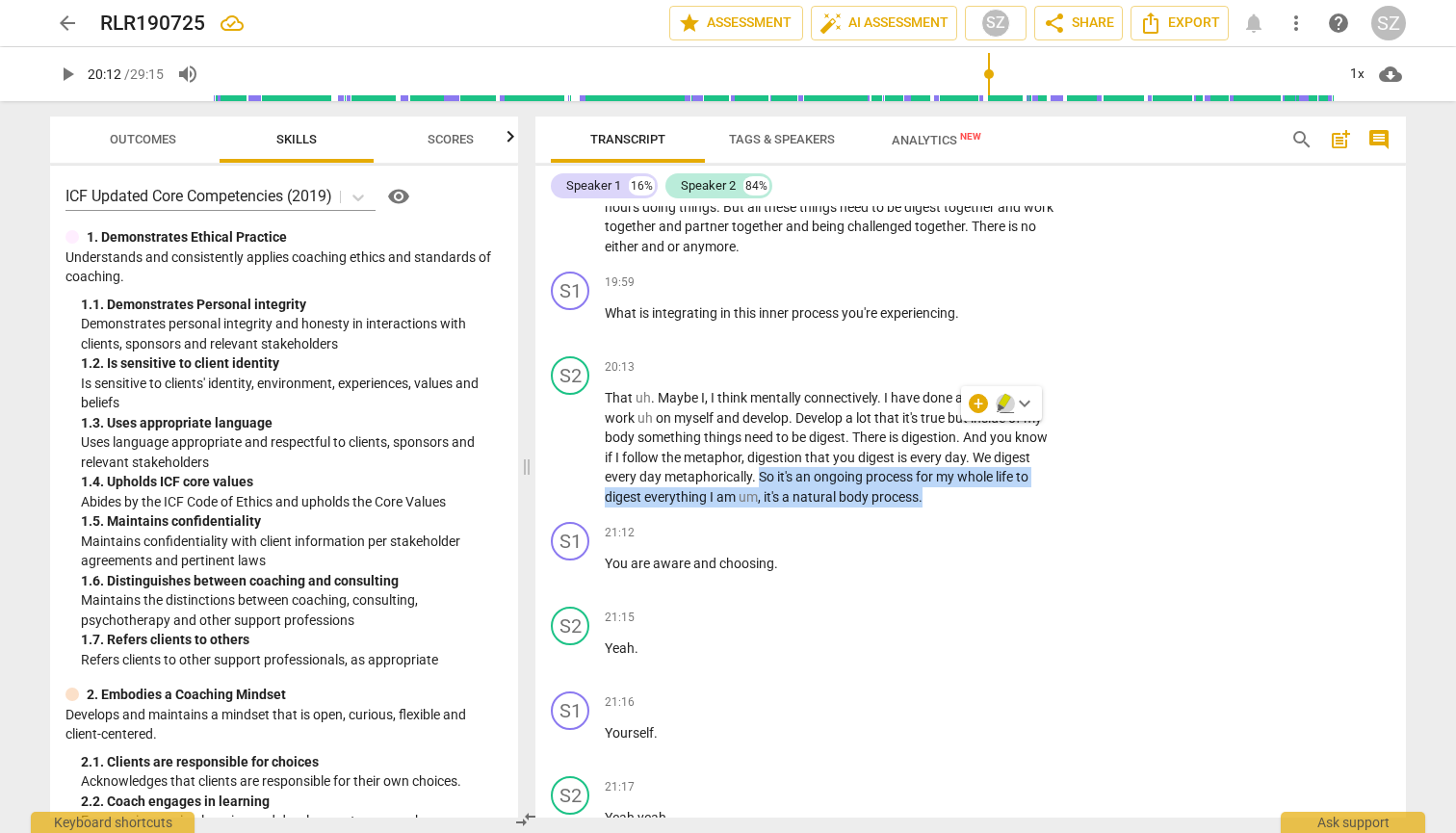 click 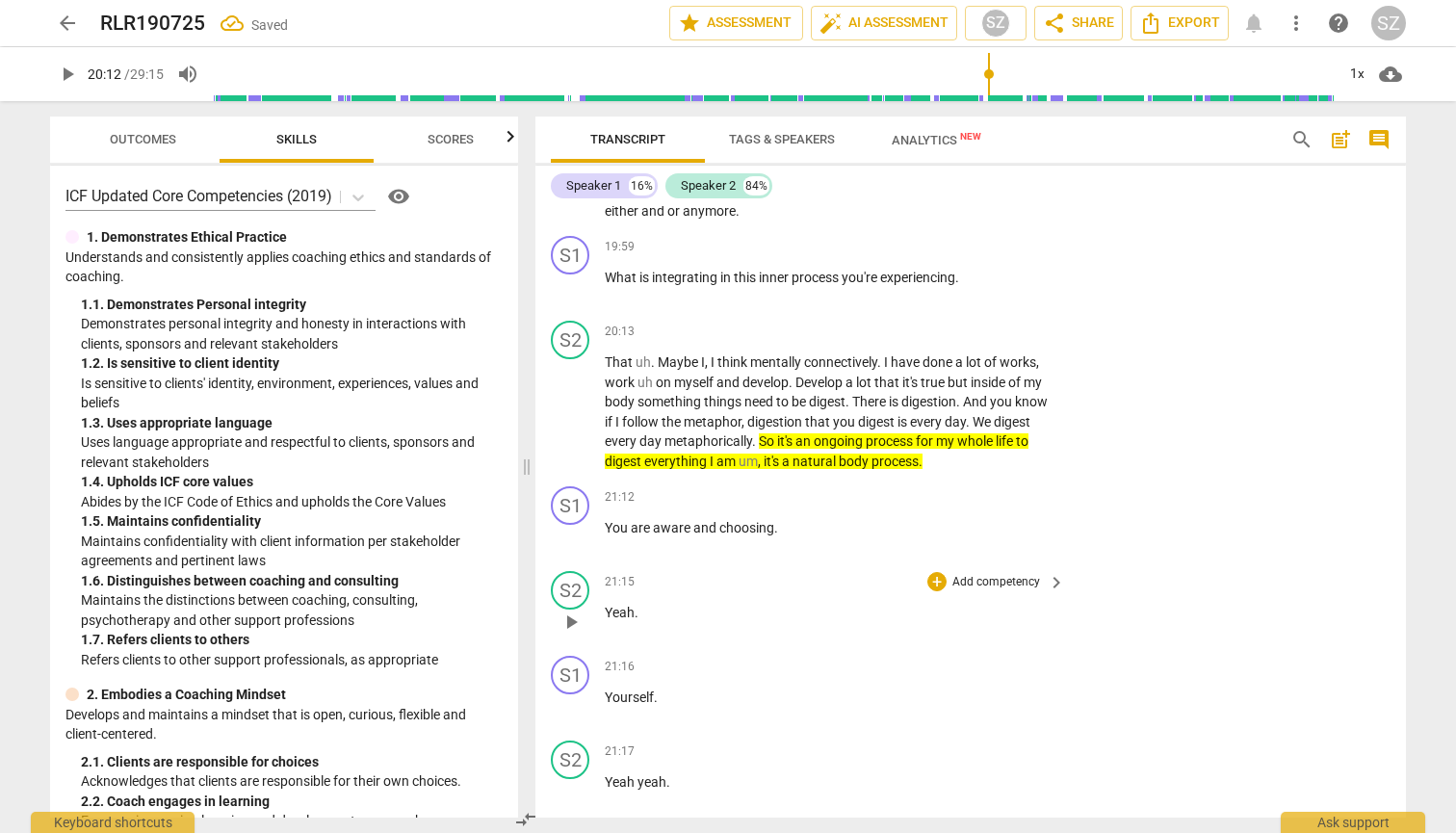 scroll, scrollTop: 5117, scrollLeft: 0, axis: vertical 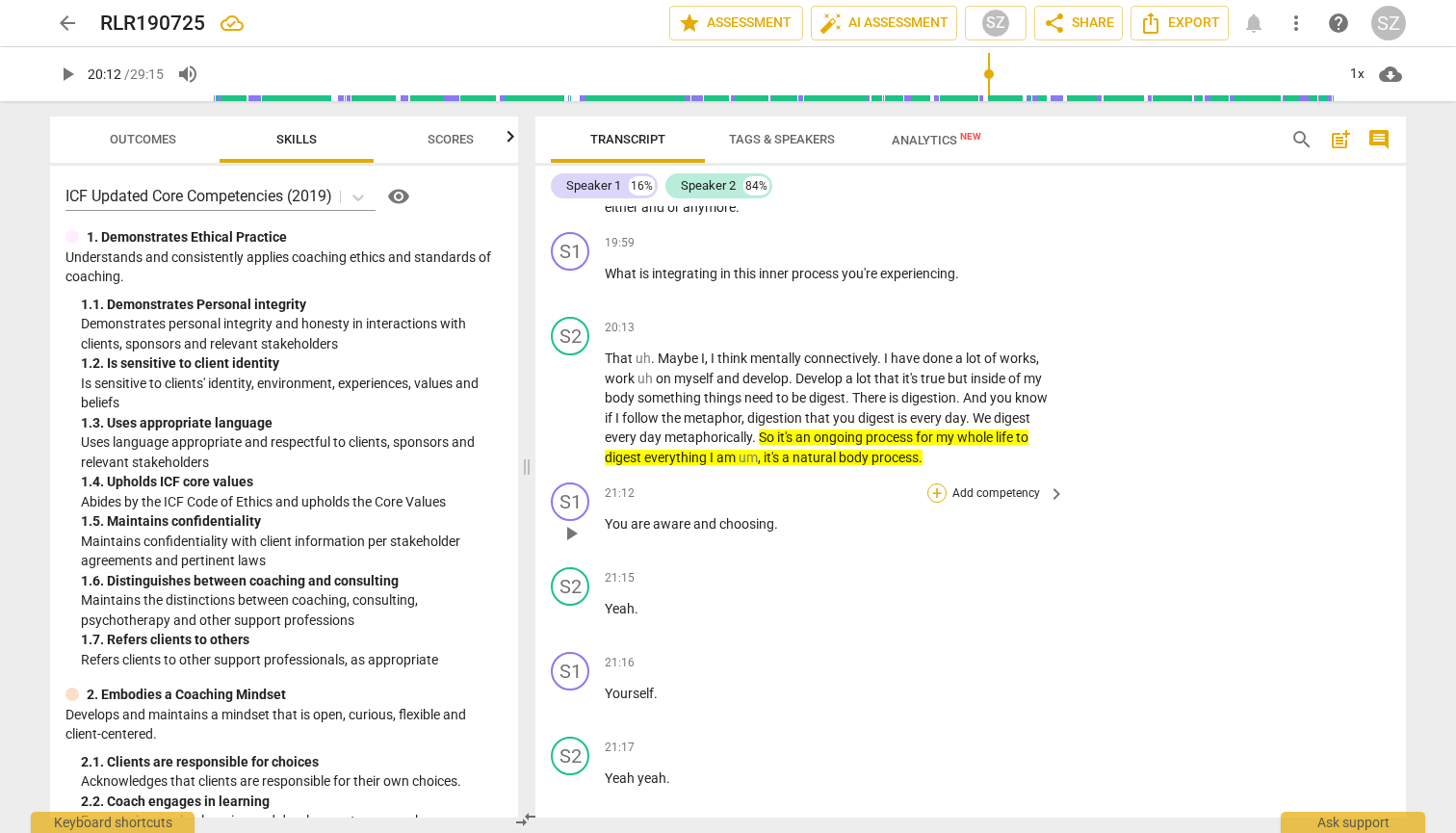 click on "+" at bounding box center (937, 493) 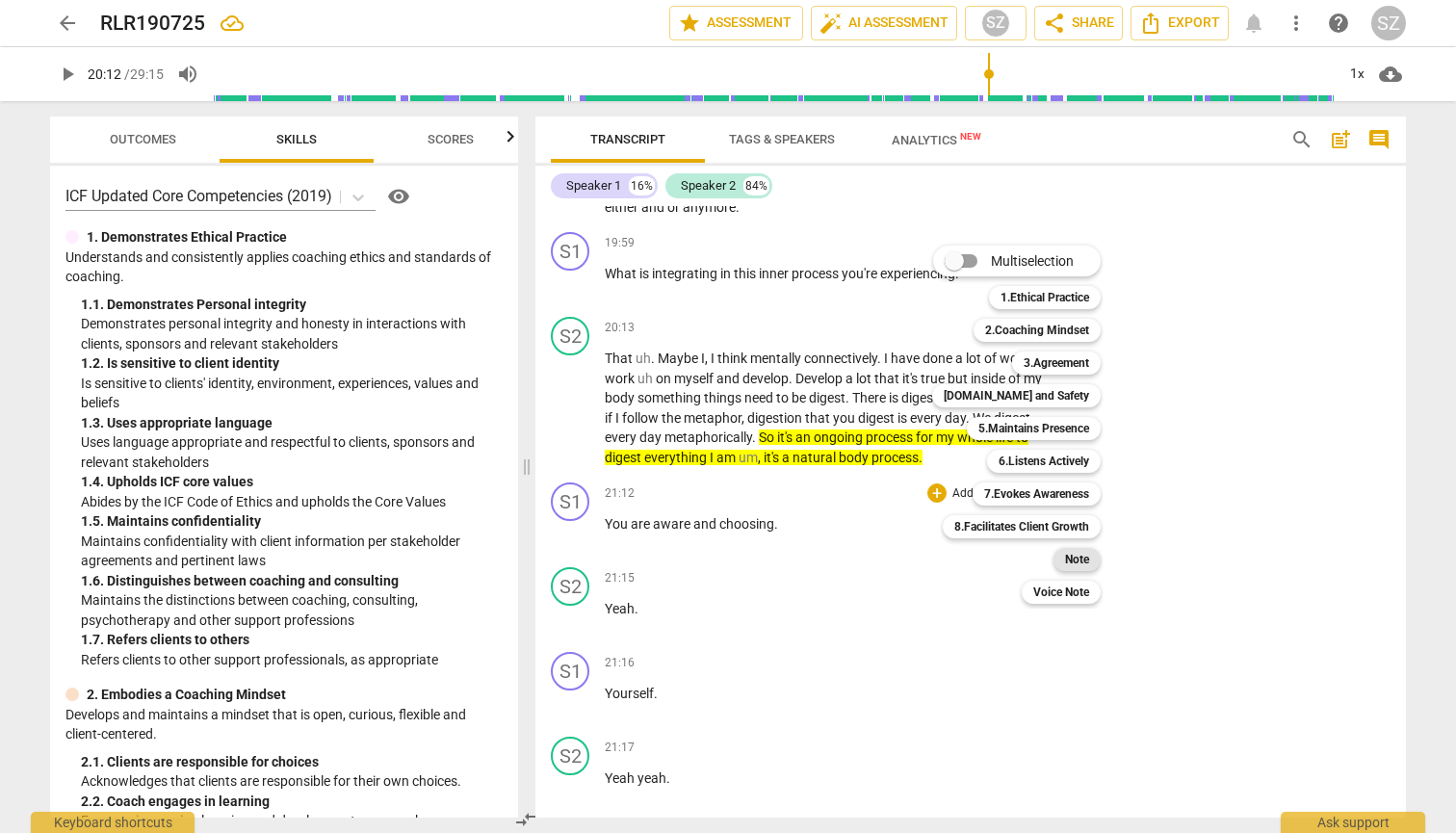 click on "Note" at bounding box center (1077, 560) 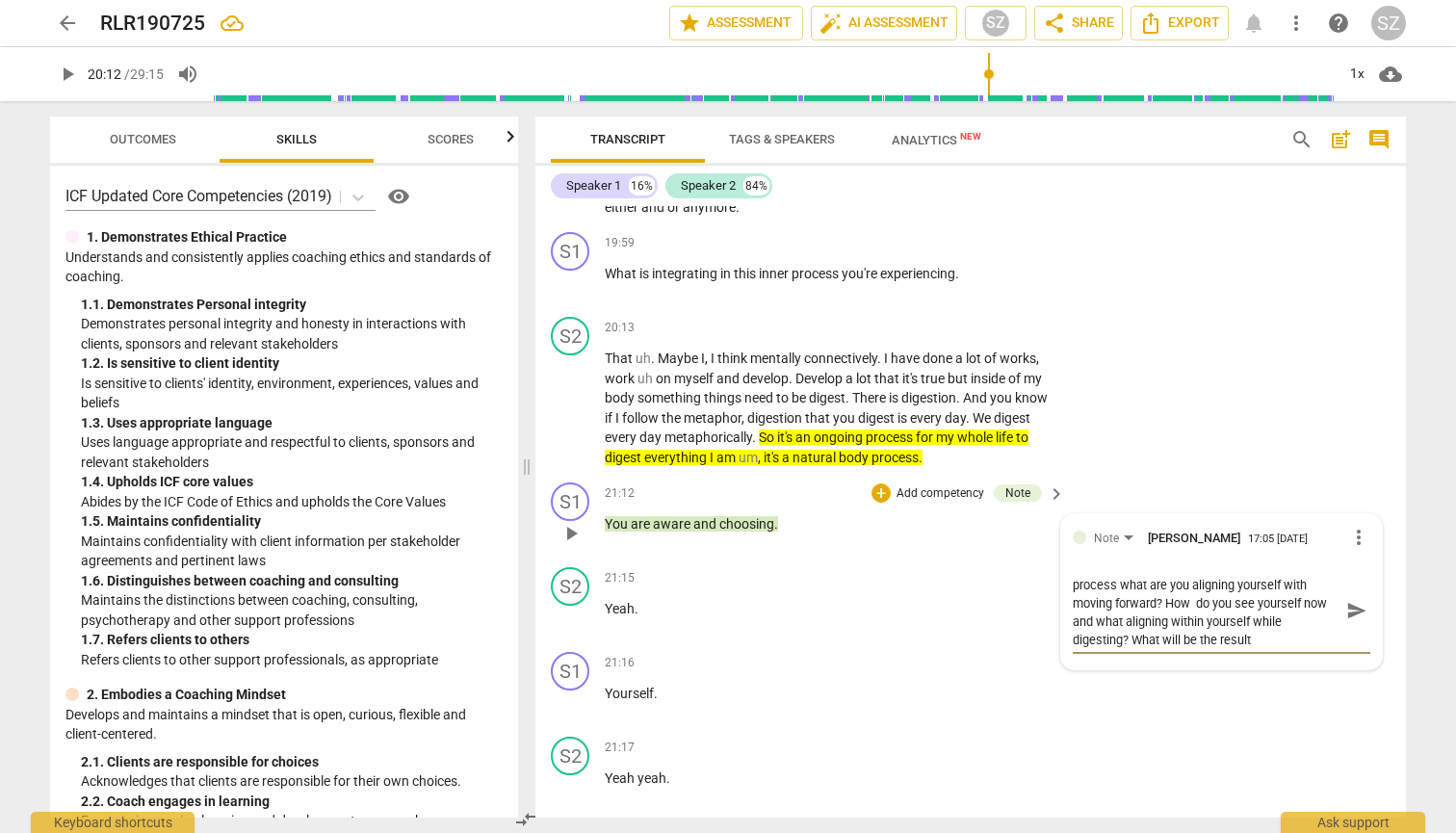 scroll, scrollTop: 0, scrollLeft: 0, axis: both 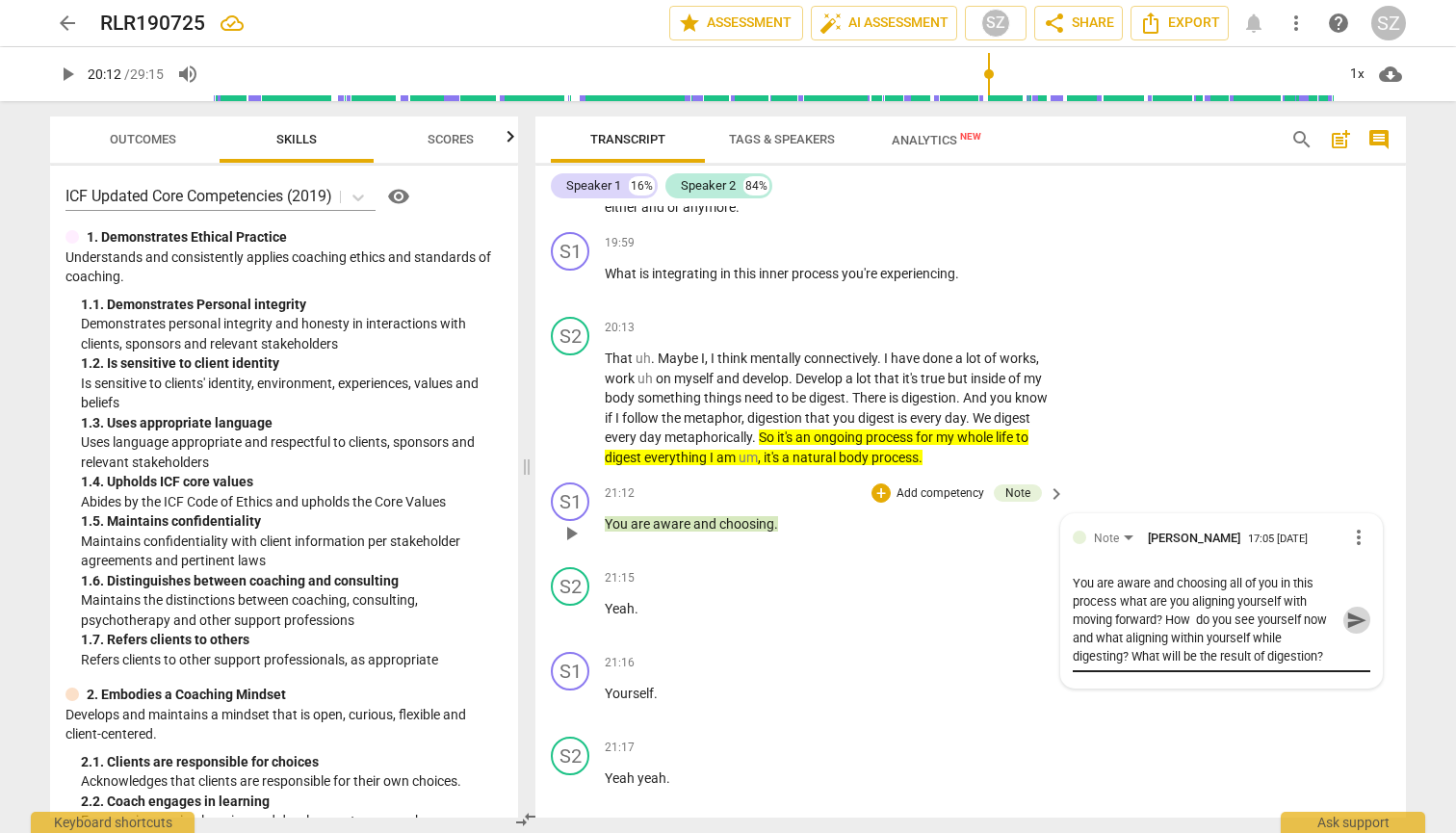 click on "send" at bounding box center (1357, 620) 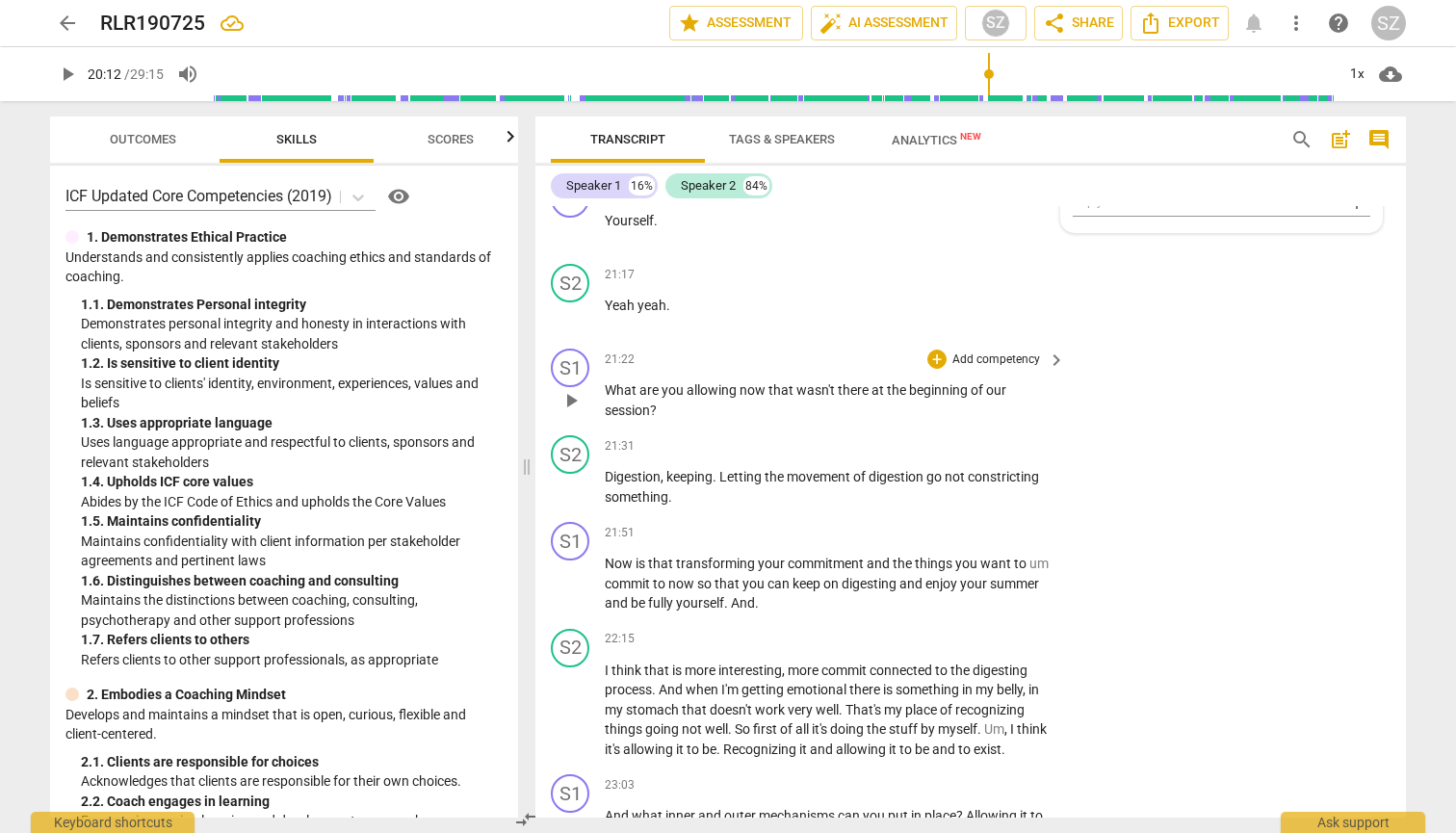 scroll, scrollTop: 5596, scrollLeft: 0, axis: vertical 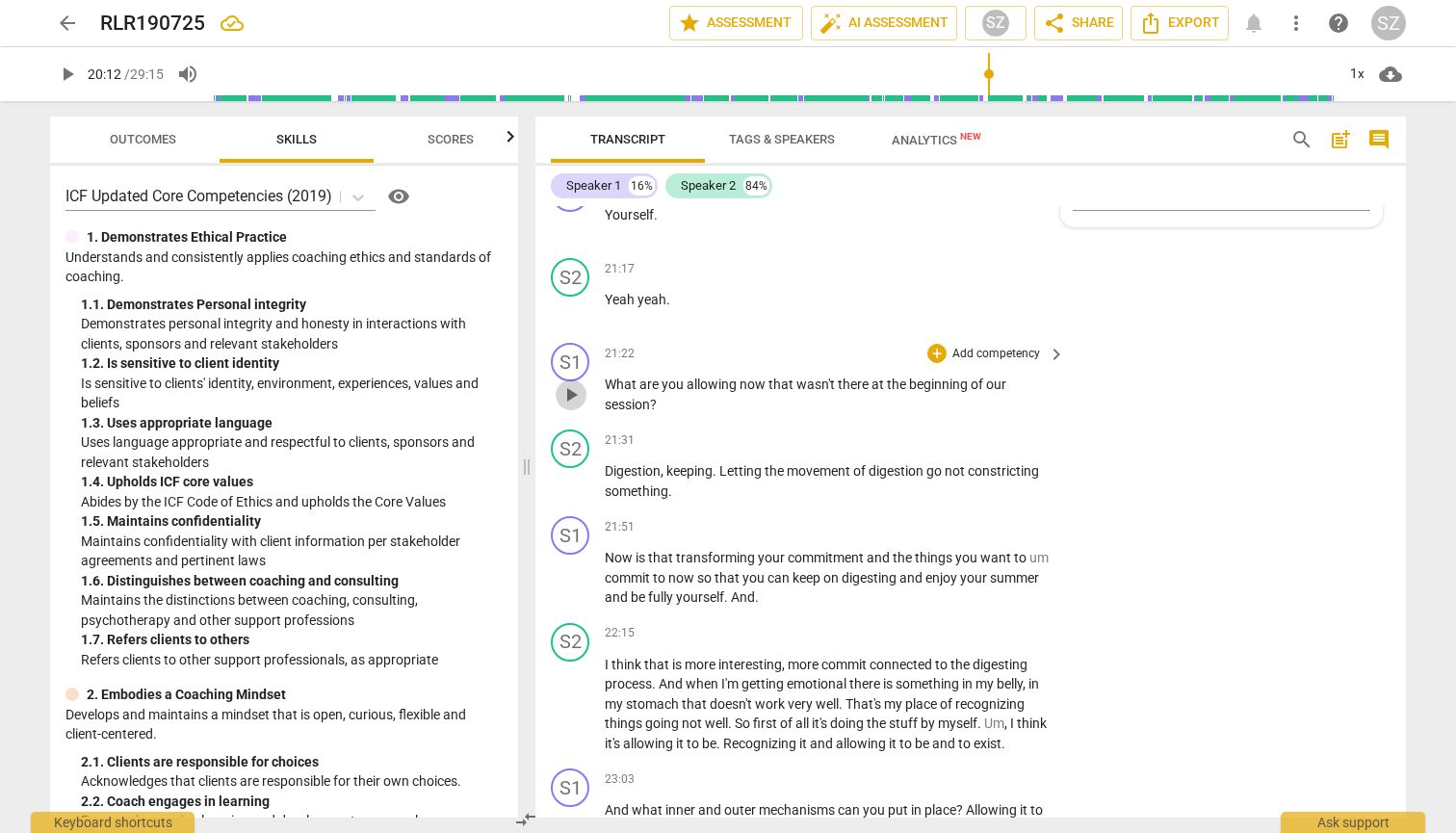 click on "play_arrow" at bounding box center [571, 395] 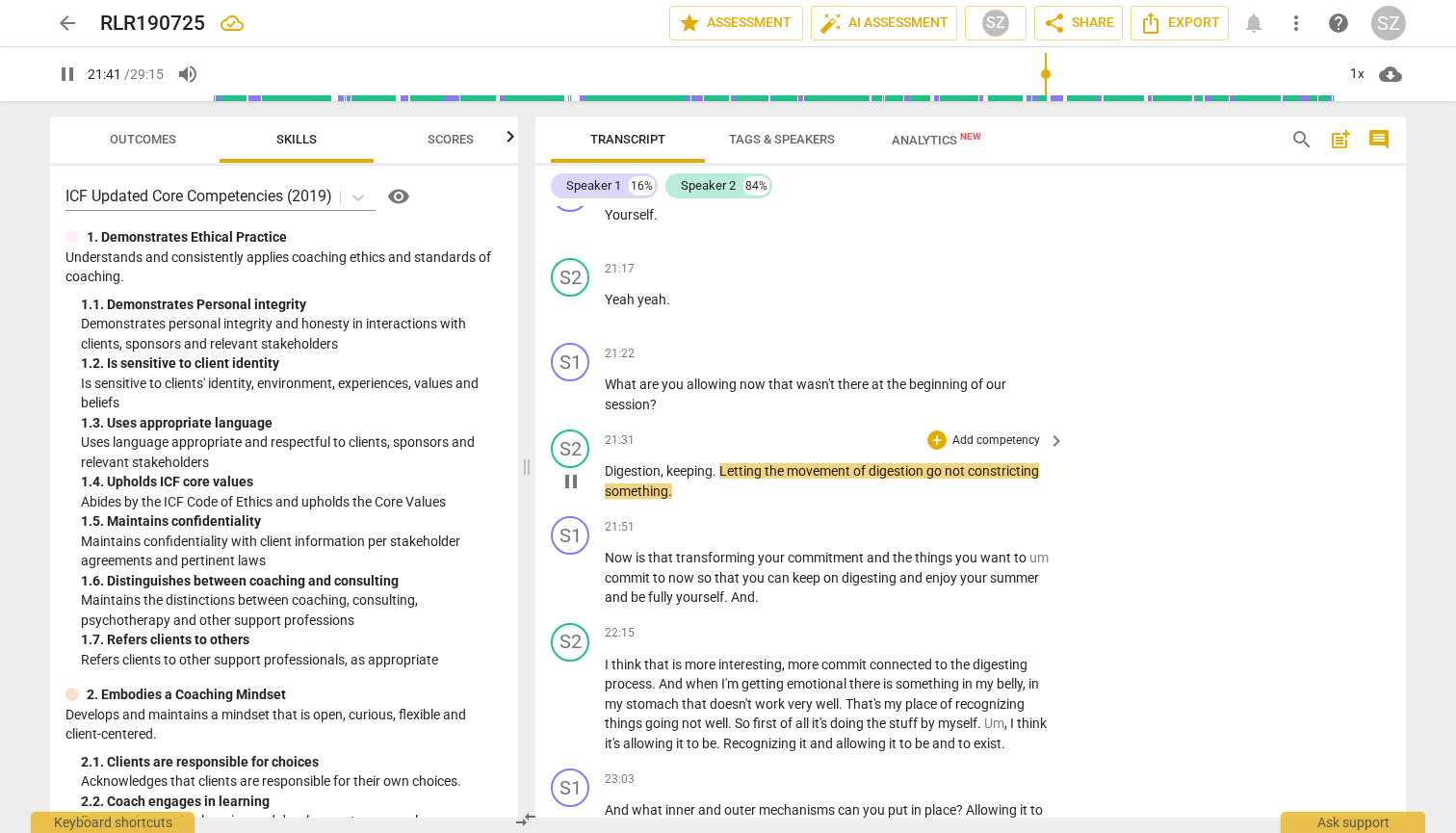 click on "pause" at bounding box center (571, 482) 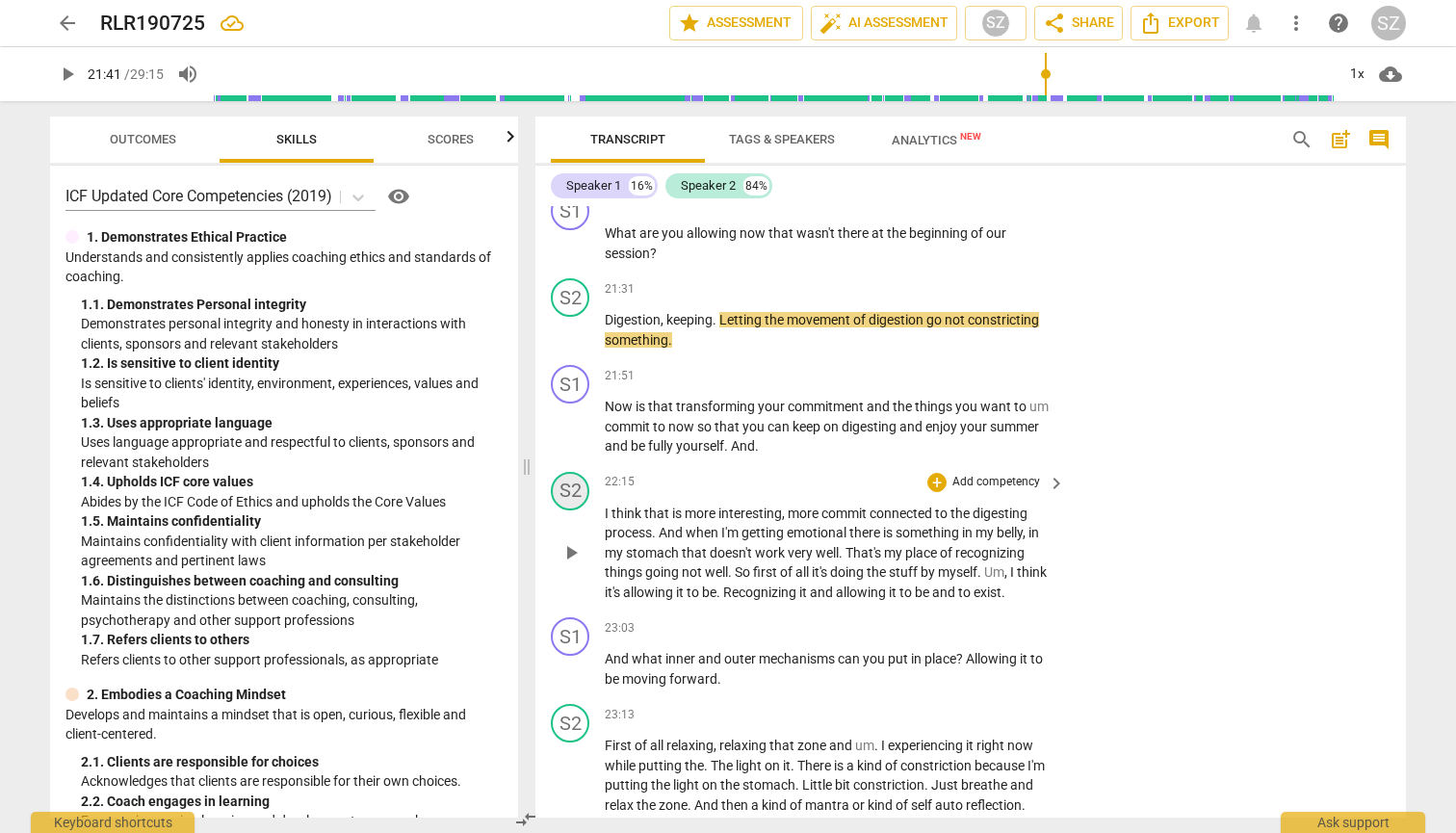 scroll, scrollTop: 5745, scrollLeft: 0, axis: vertical 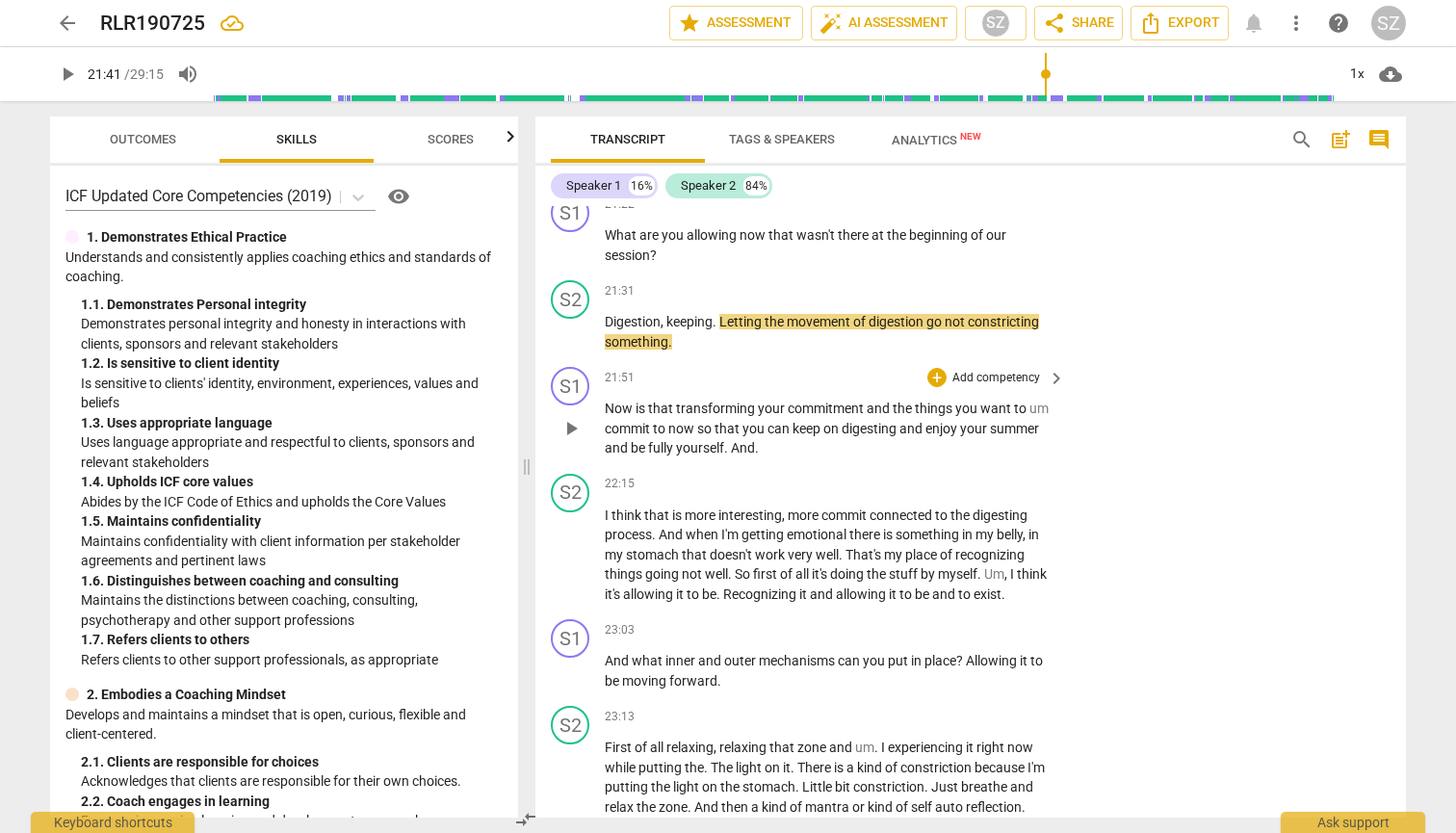 click on "play_arrow" at bounding box center (571, 429) 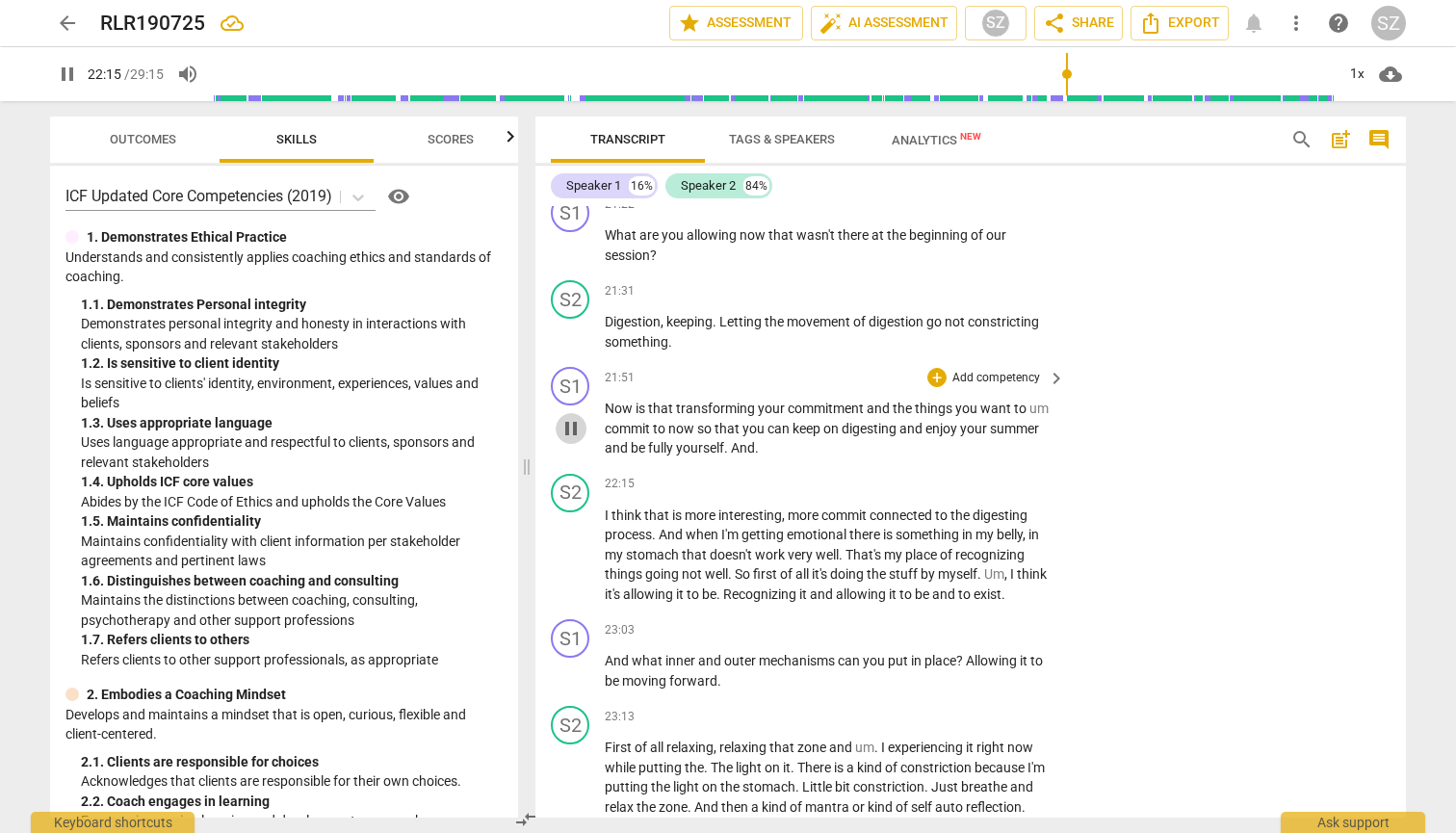 click on "pause" at bounding box center (571, 429) 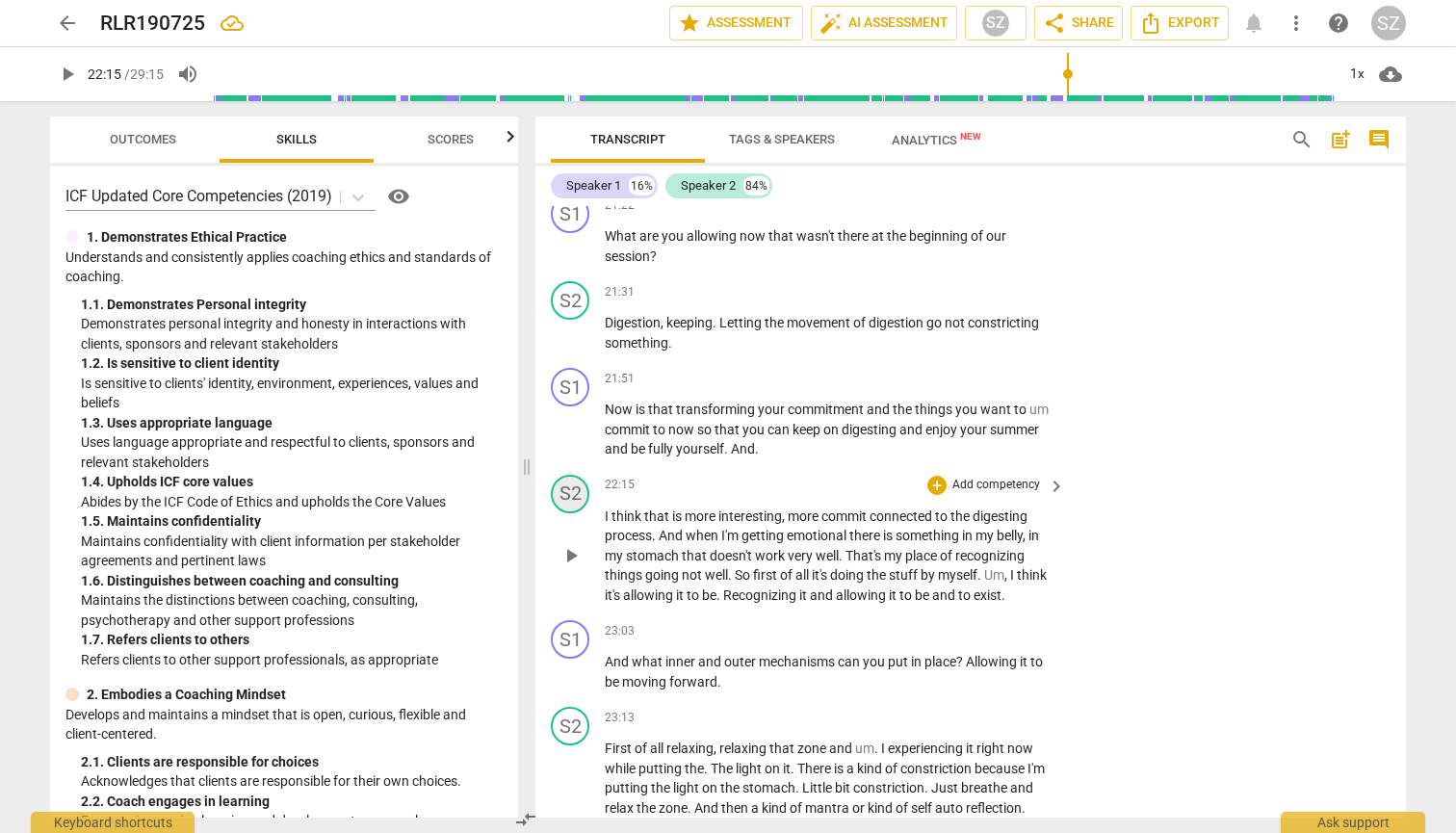 scroll, scrollTop: 5741, scrollLeft: 0, axis: vertical 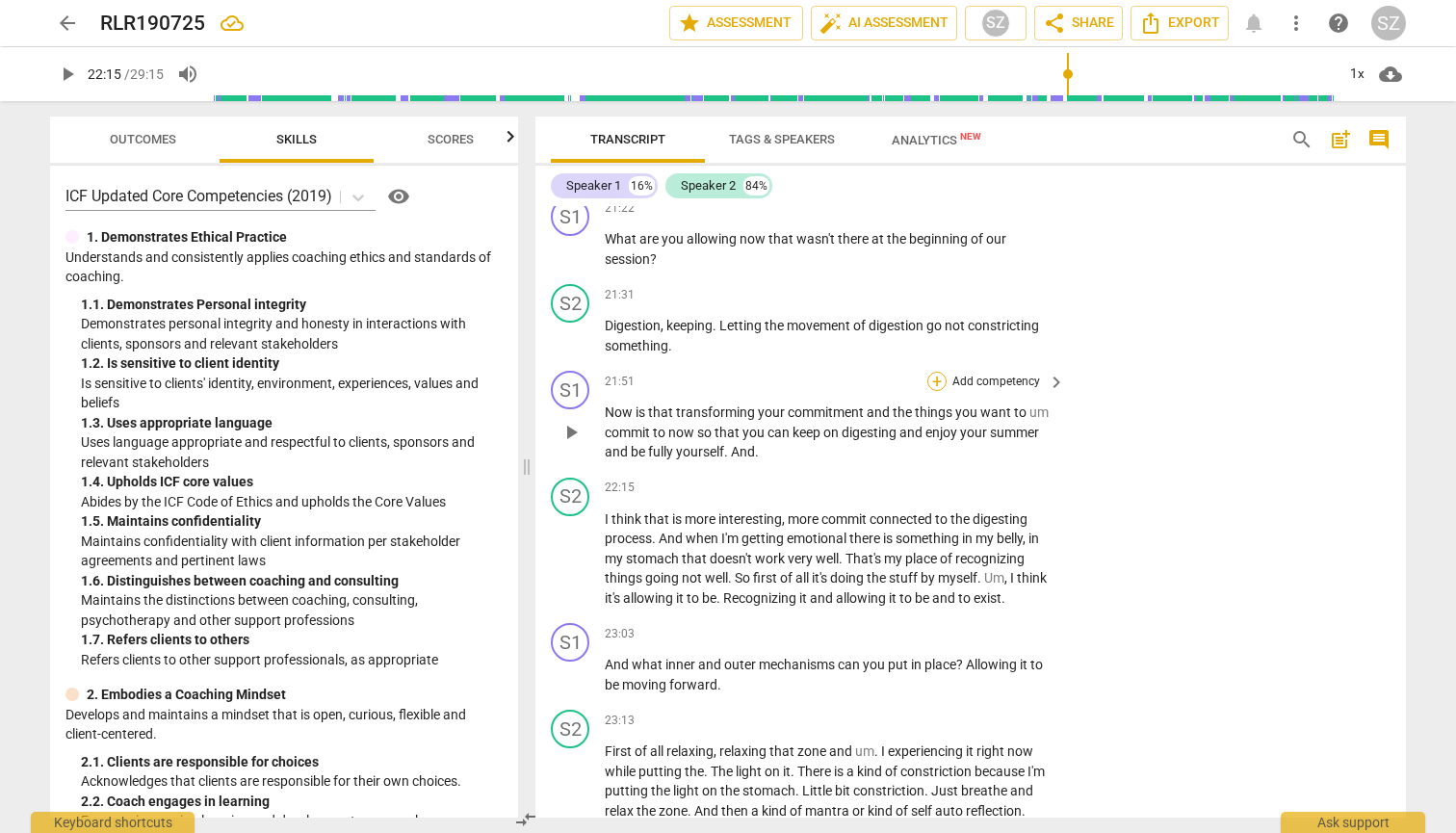 click on "+" at bounding box center [937, 381] 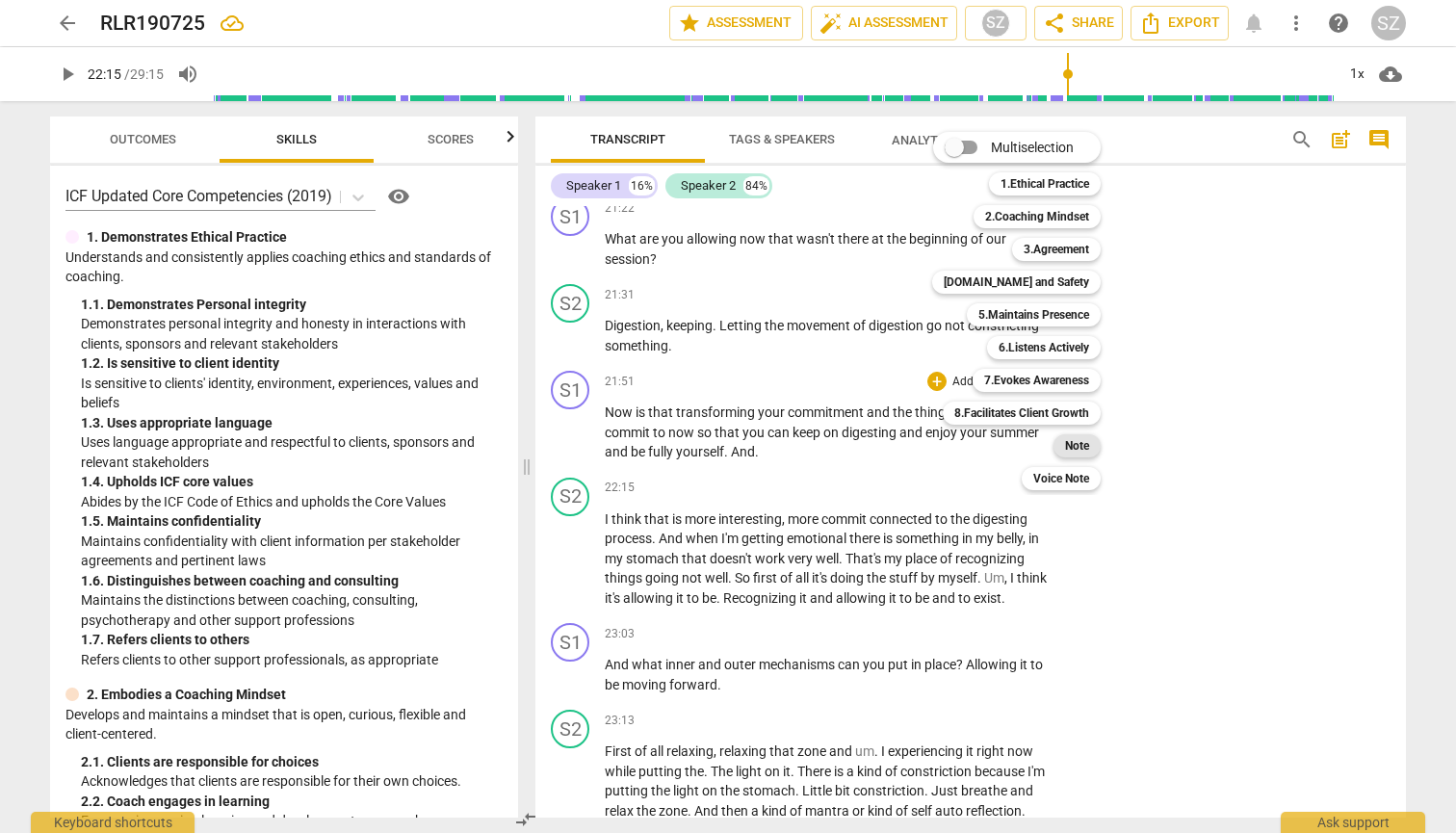 click on "Note" at bounding box center [1077, 446] 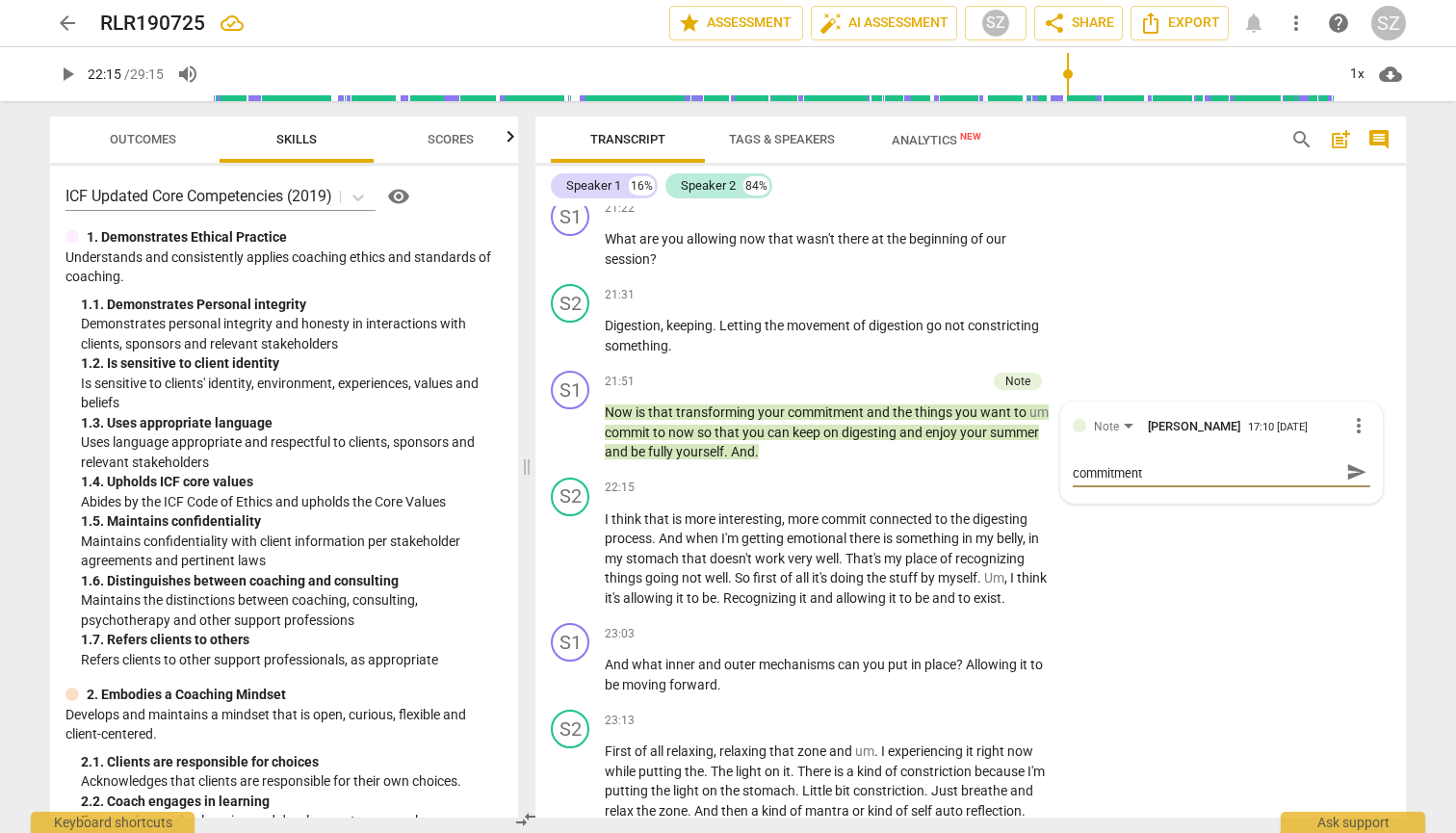 scroll, scrollTop: 0, scrollLeft: 0, axis: both 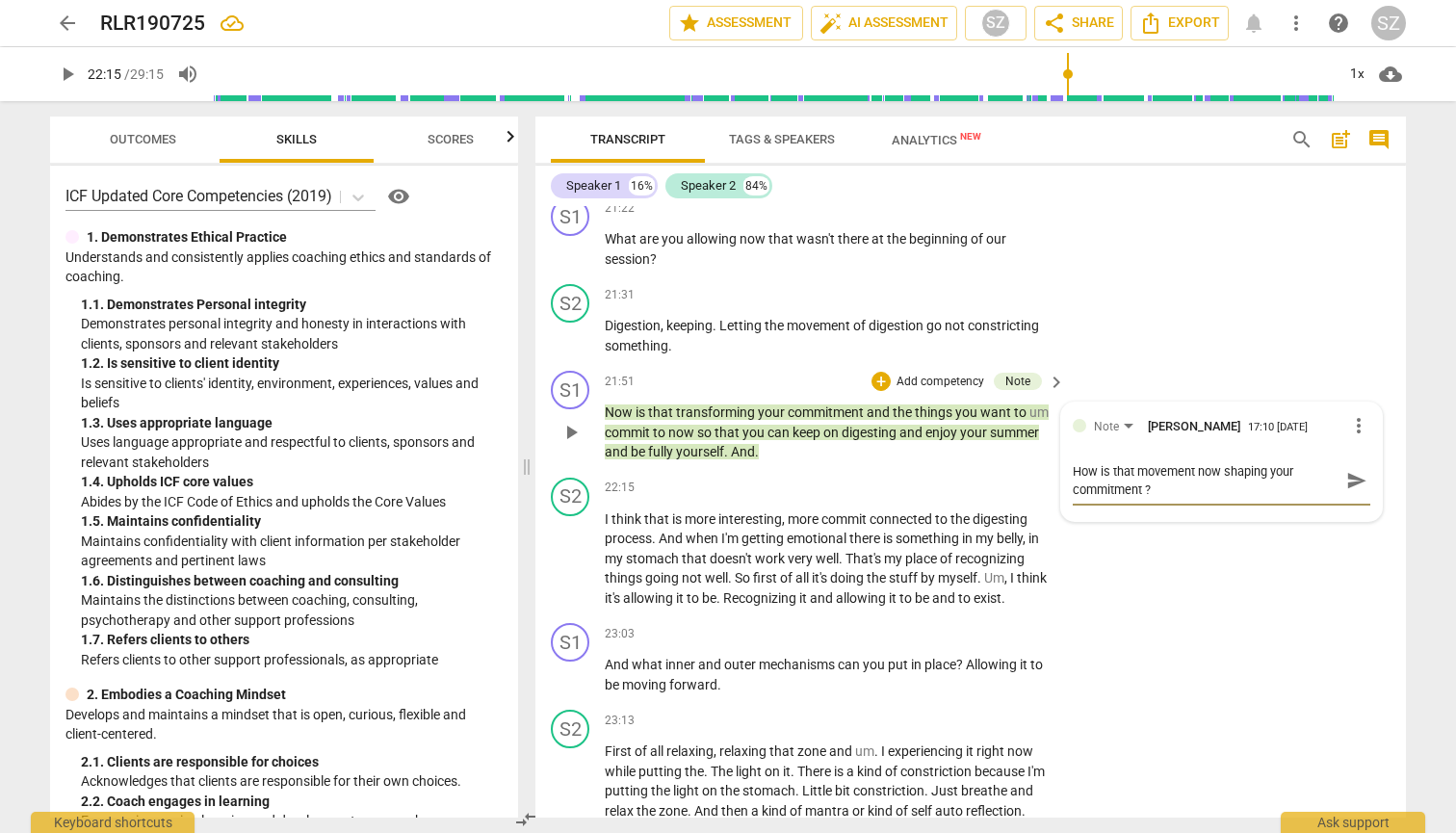 click on "send" at bounding box center (1357, 481) 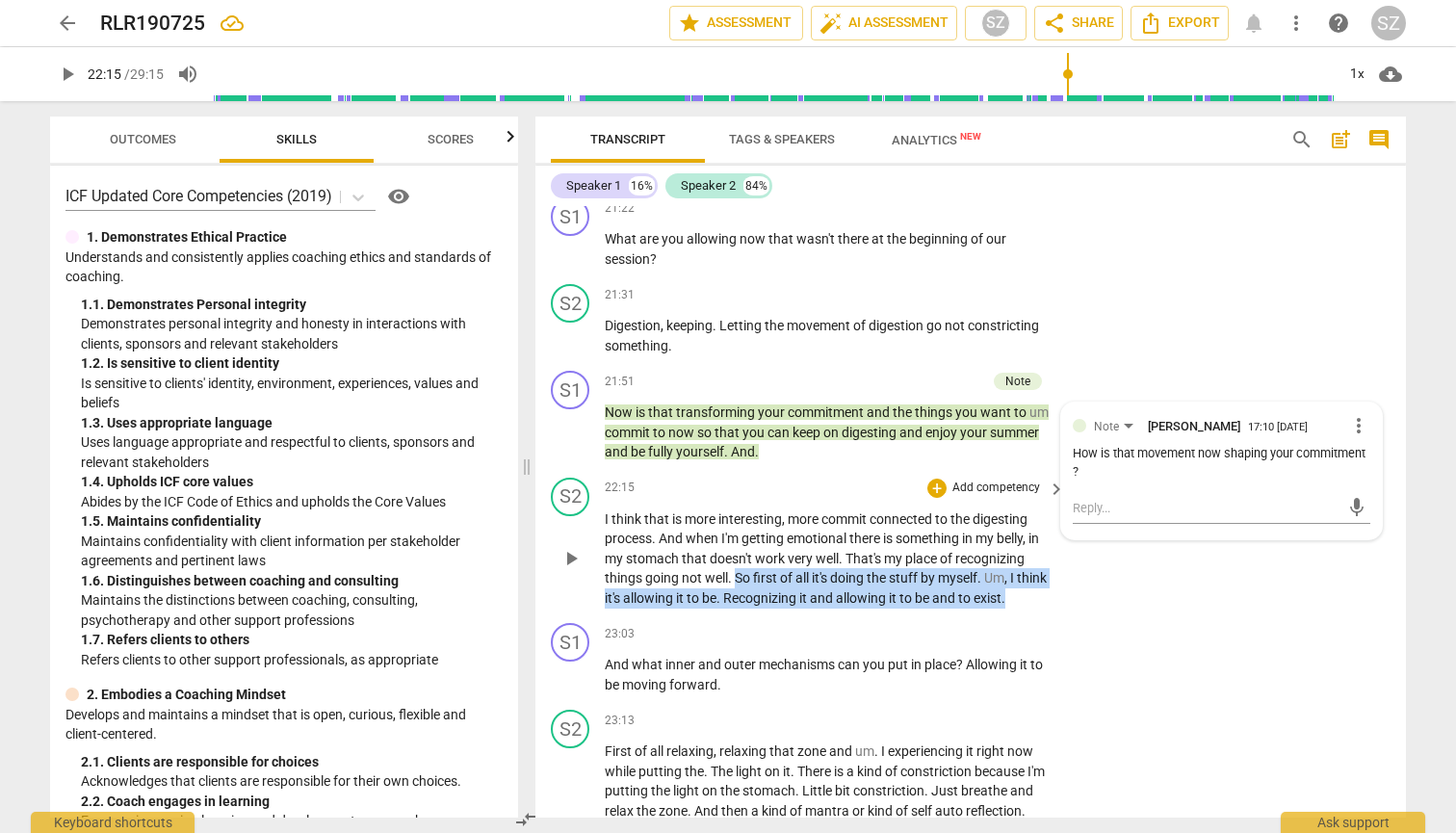 drag, startPoint x: 738, startPoint y: 510, endPoint x: 1056, endPoint y: 522, distance: 318.22633 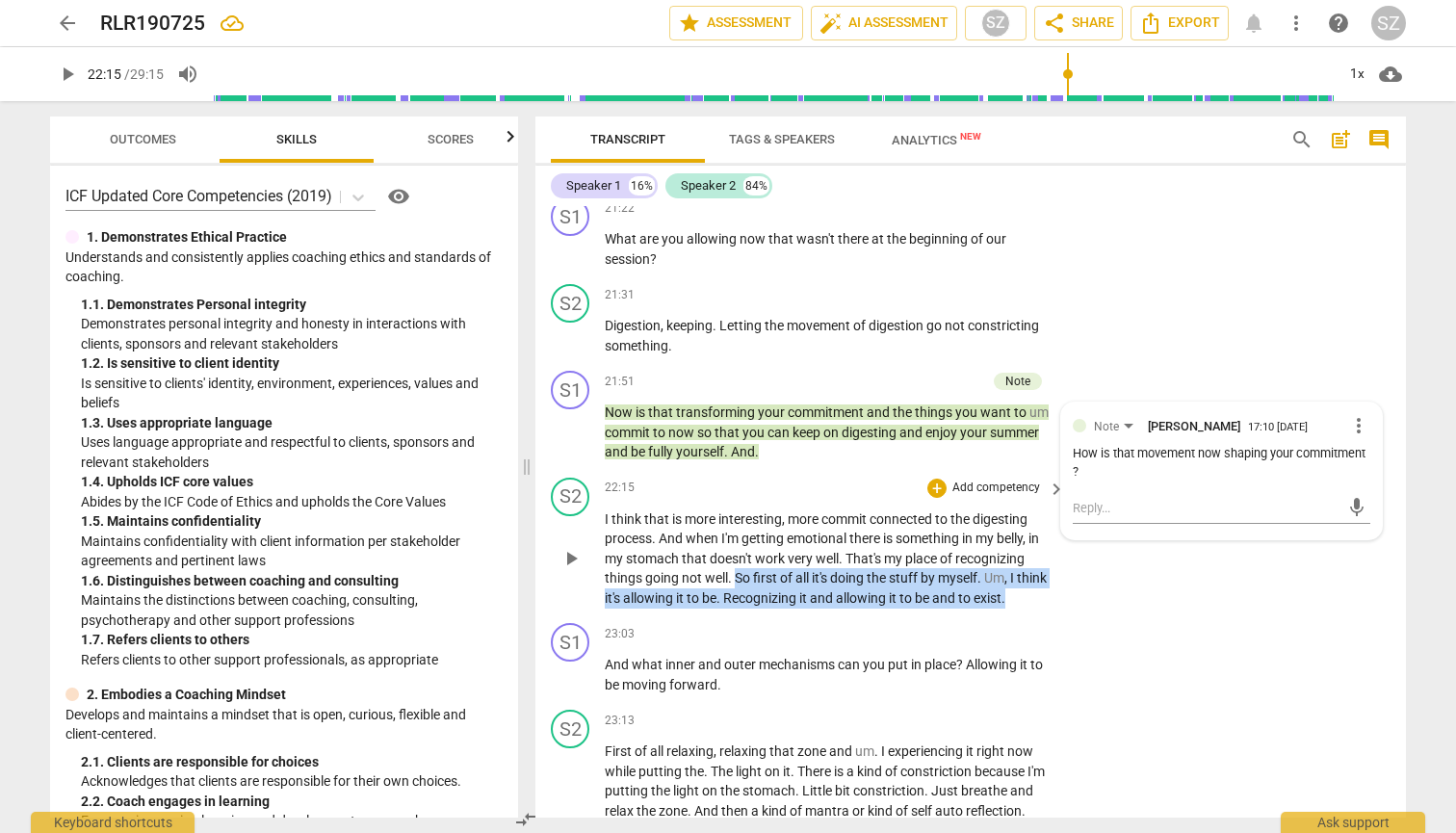click on "I   think   that   is   more   interesting ,   more   commit   connected   to   the   digesting   process .   And   when   I'm   getting   emotional   there   is   something   in   my   belly ,   in   my   stomach   that   doesn't   work   very   well .   That's   my   place   of   recognizing   things   going   not   well .   So   first   of   all   it's   doing   the   stuff   by   myself .   Um ,   I   think   it's   allowing   it   to   be .   Recognizing   it   and   allowing   it   to   be   and   to   exist ." at bounding box center [836, 559] 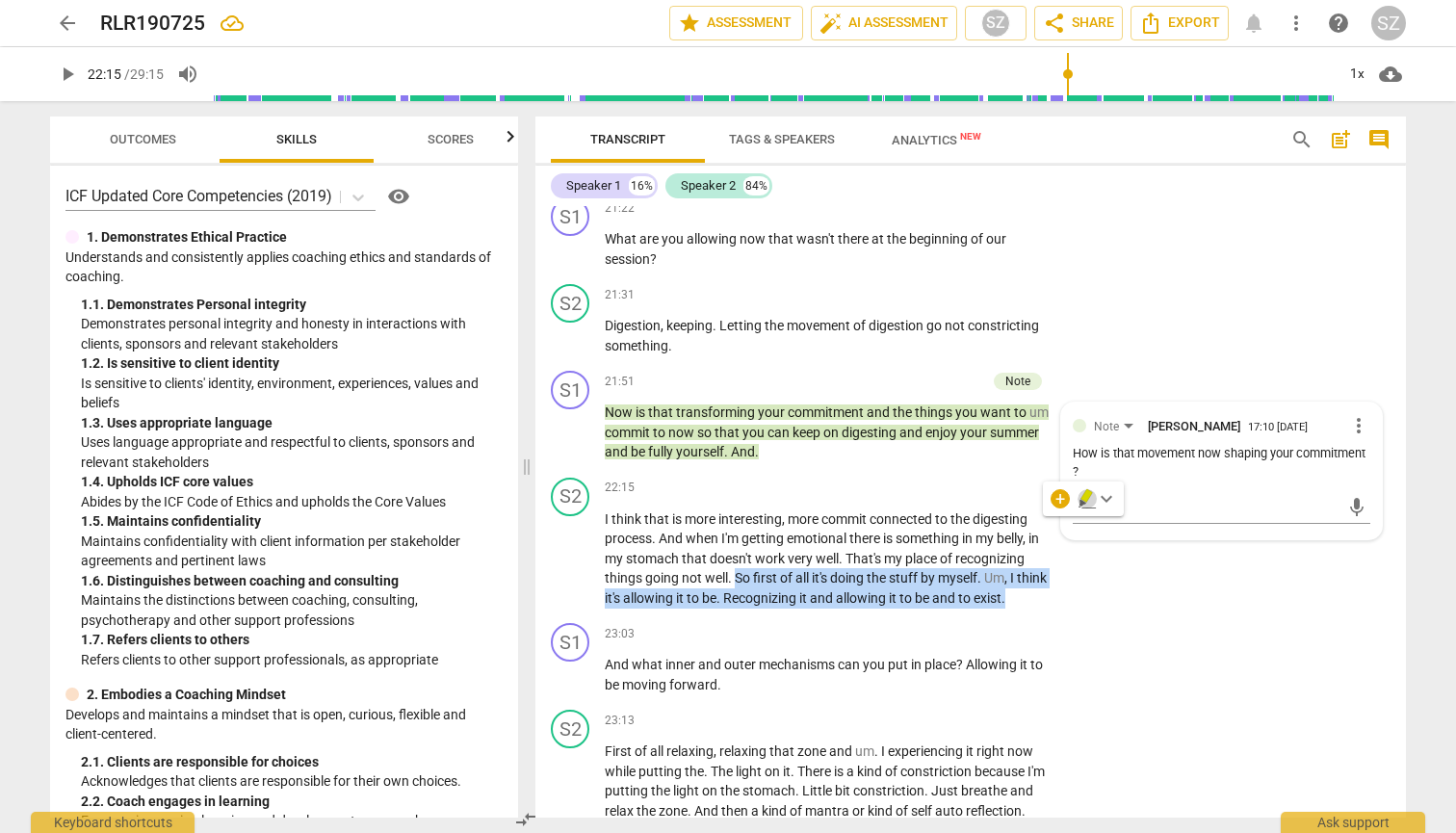 click 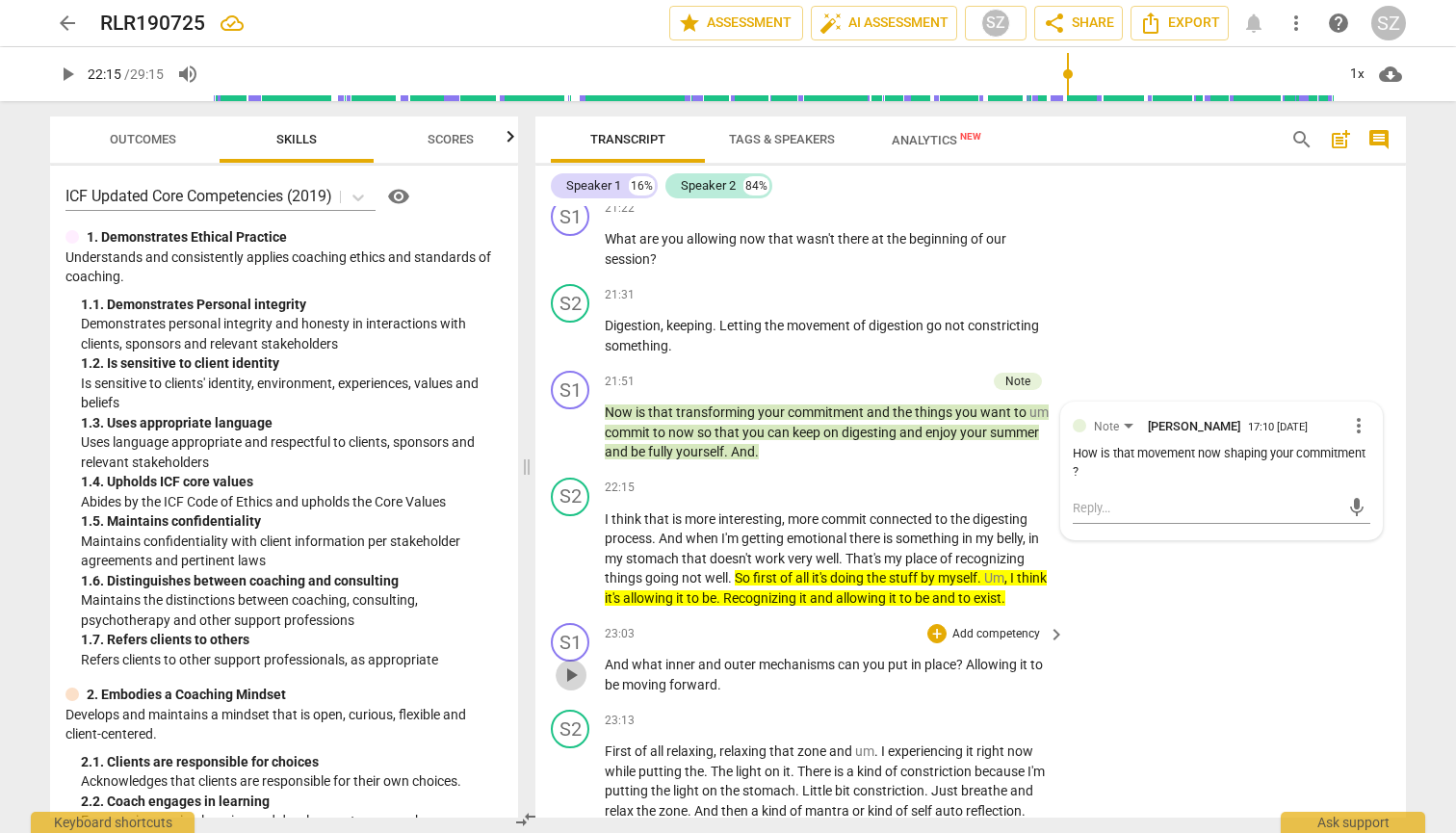 click on "play_arrow" at bounding box center [571, 675] 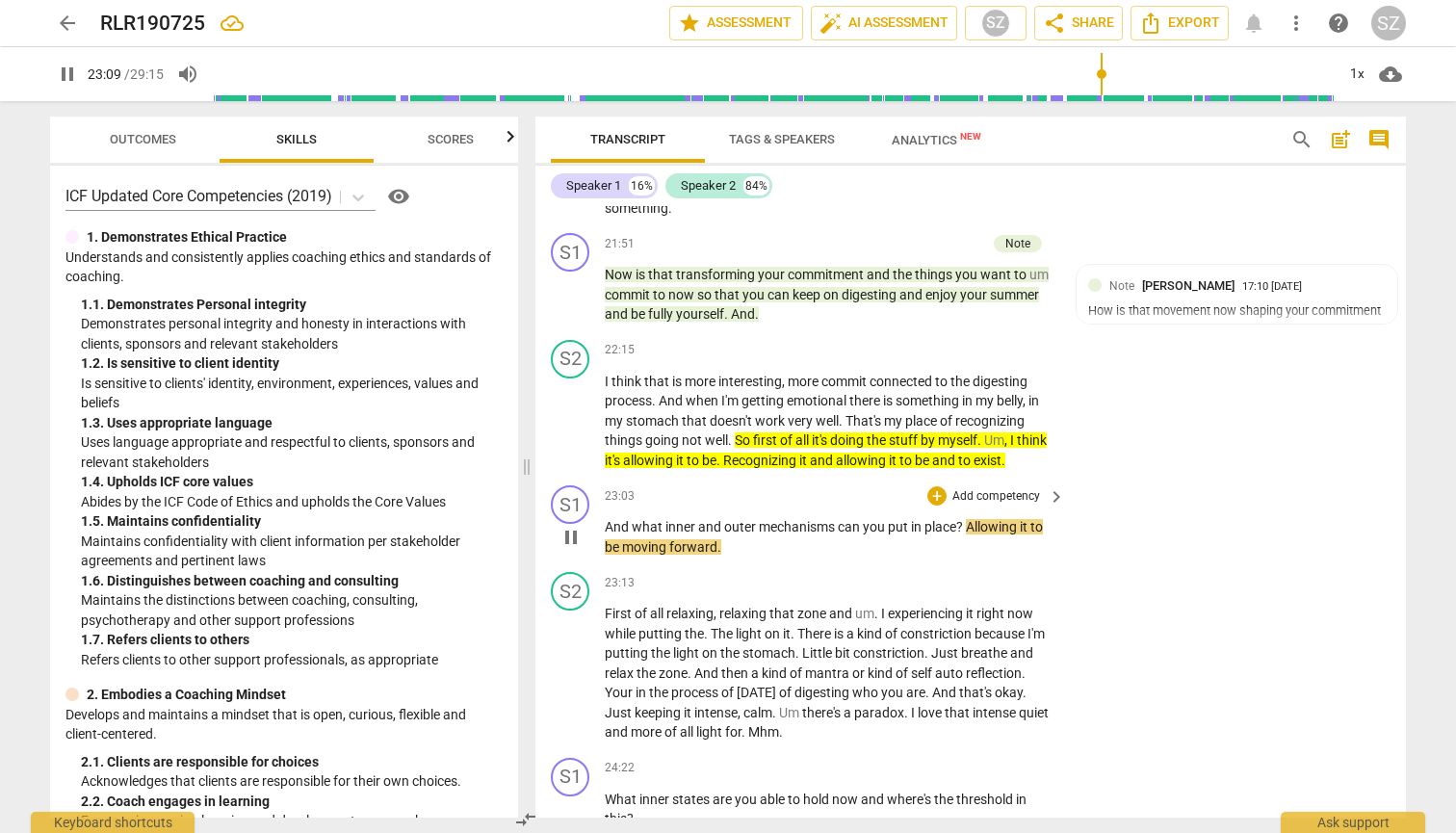 scroll, scrollTop: 5881, scrollLeft: 0, axis: vertical 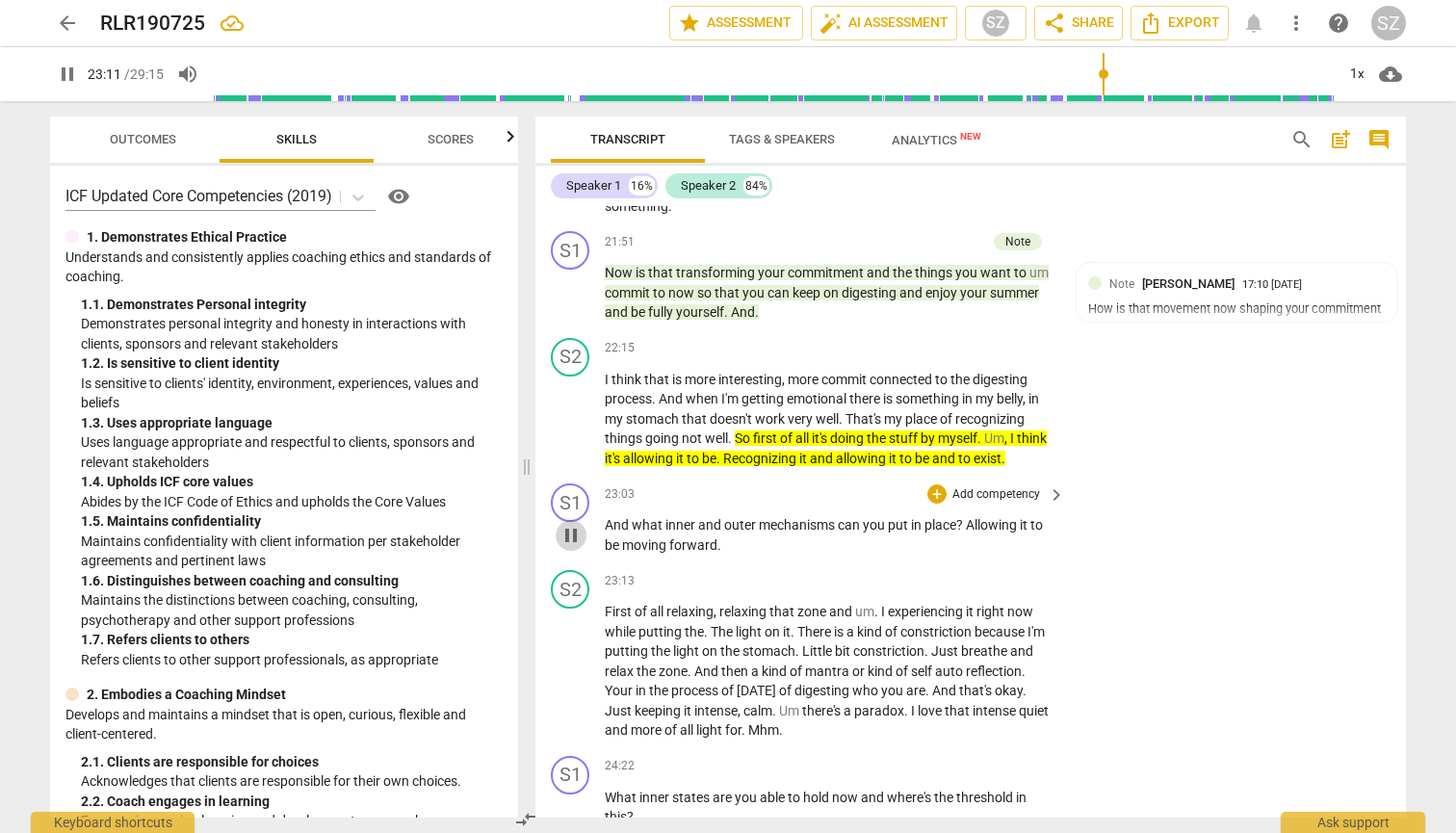 click on "pause" at bounding box center [571, 535] 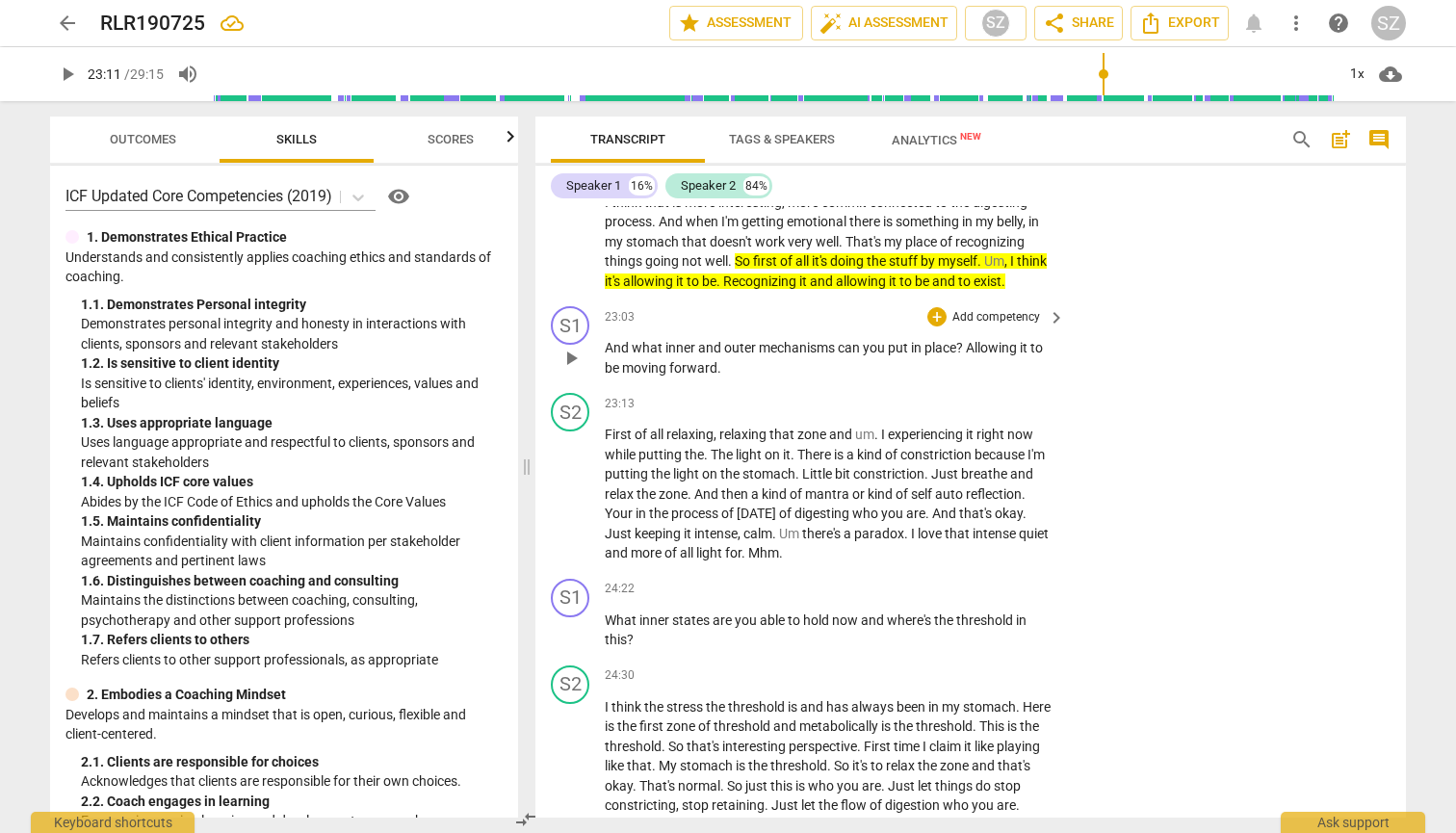 scroll, scrollTop: 6076, scrollLeft: 0, axis: vertical 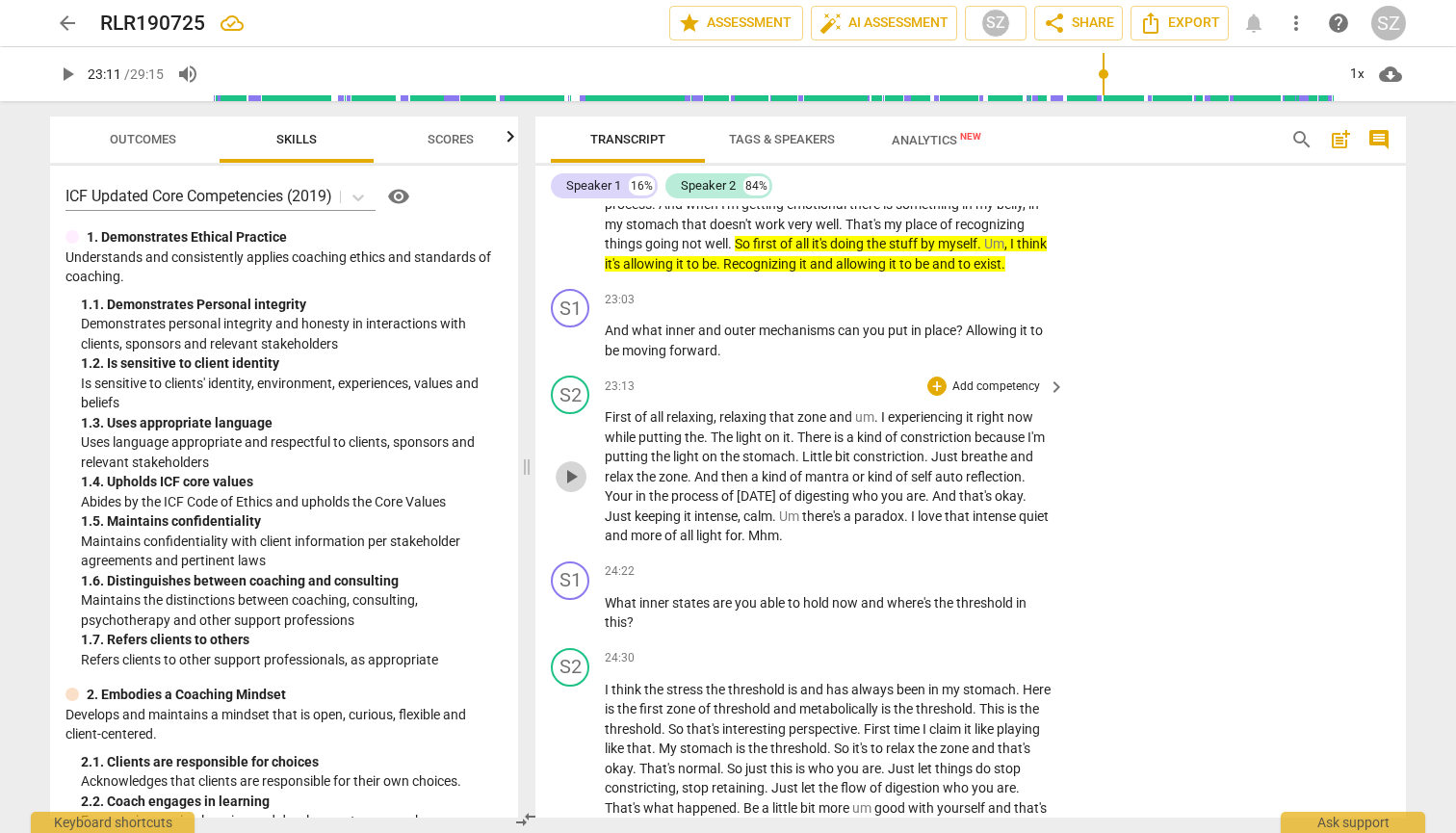 click on "play_arrow" at bounding box center (571, 477) 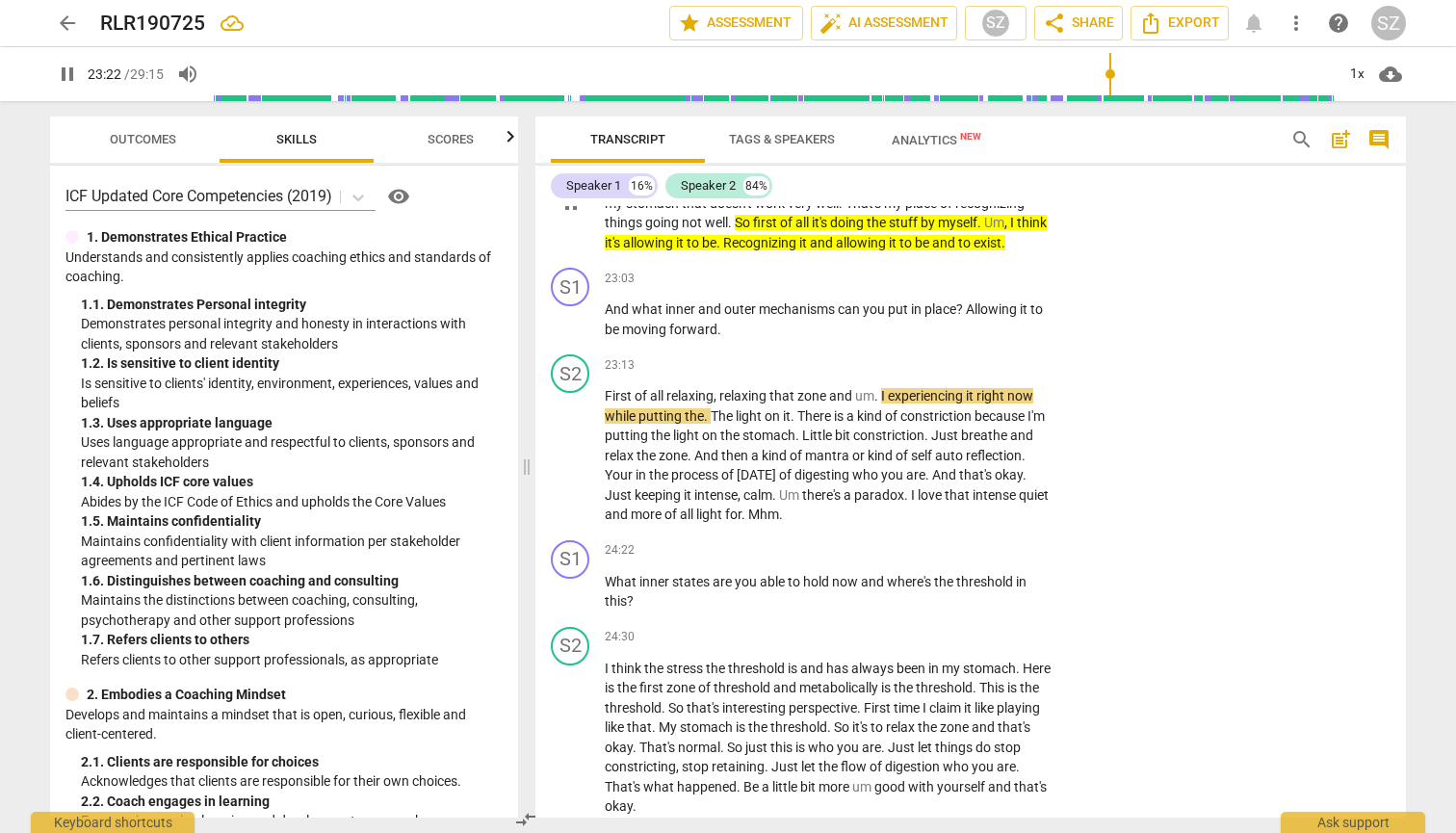 scroll, scrollTop: 6099, scrollLeft: 0, axis: vertical 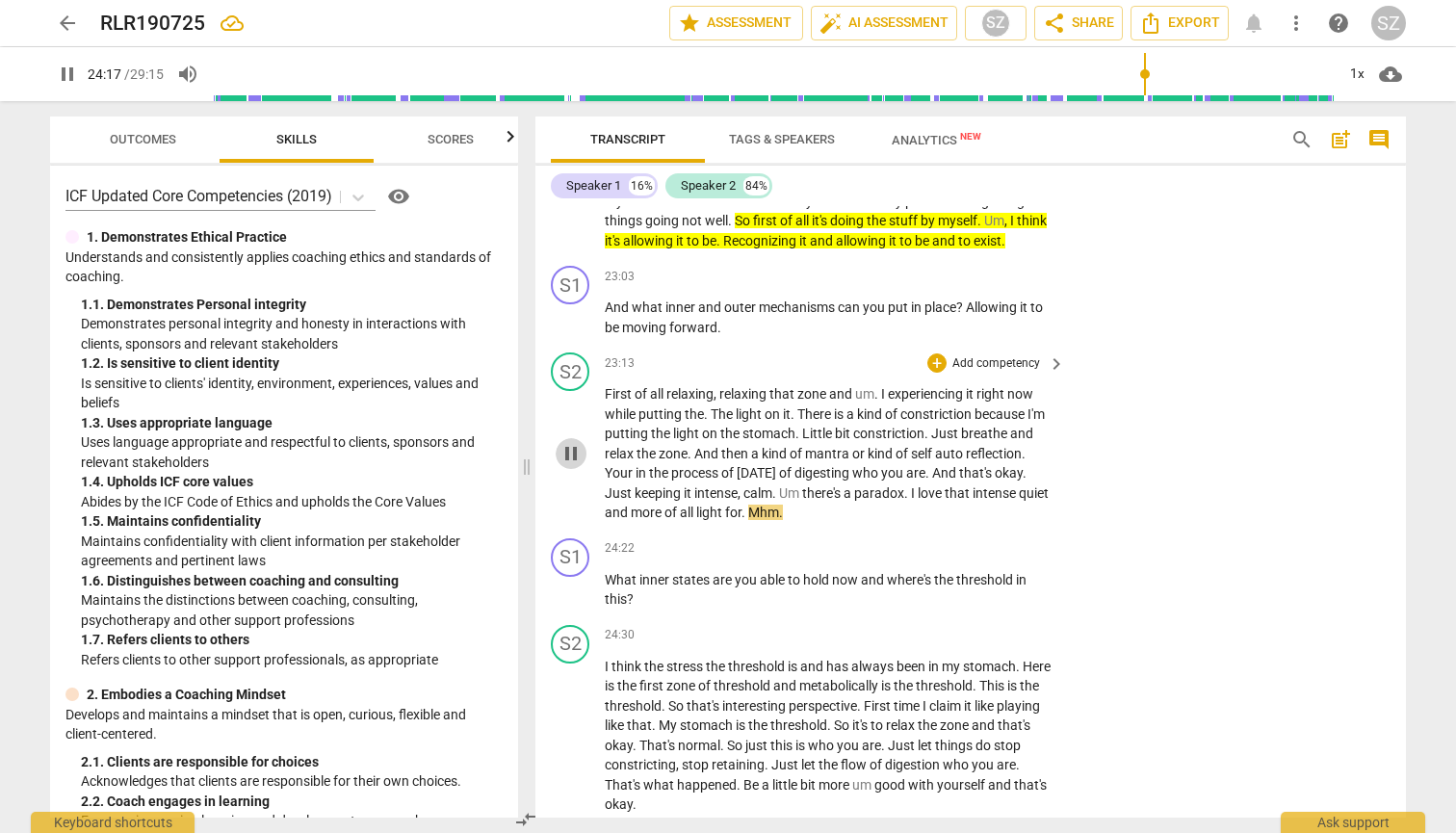 click on "pause" at bounding box center (571, 454) 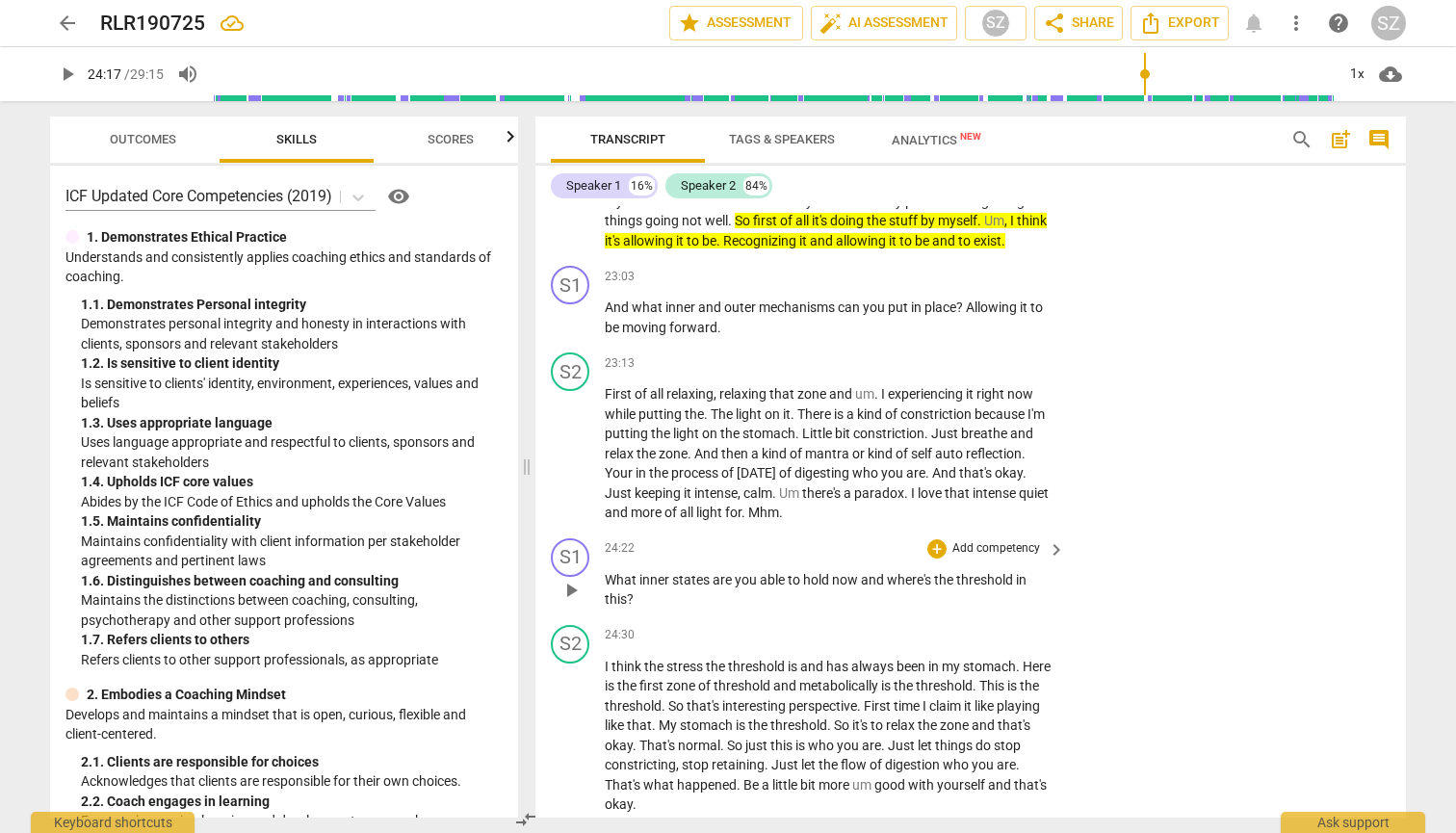 click on "What" at bounding box center [622, 580] 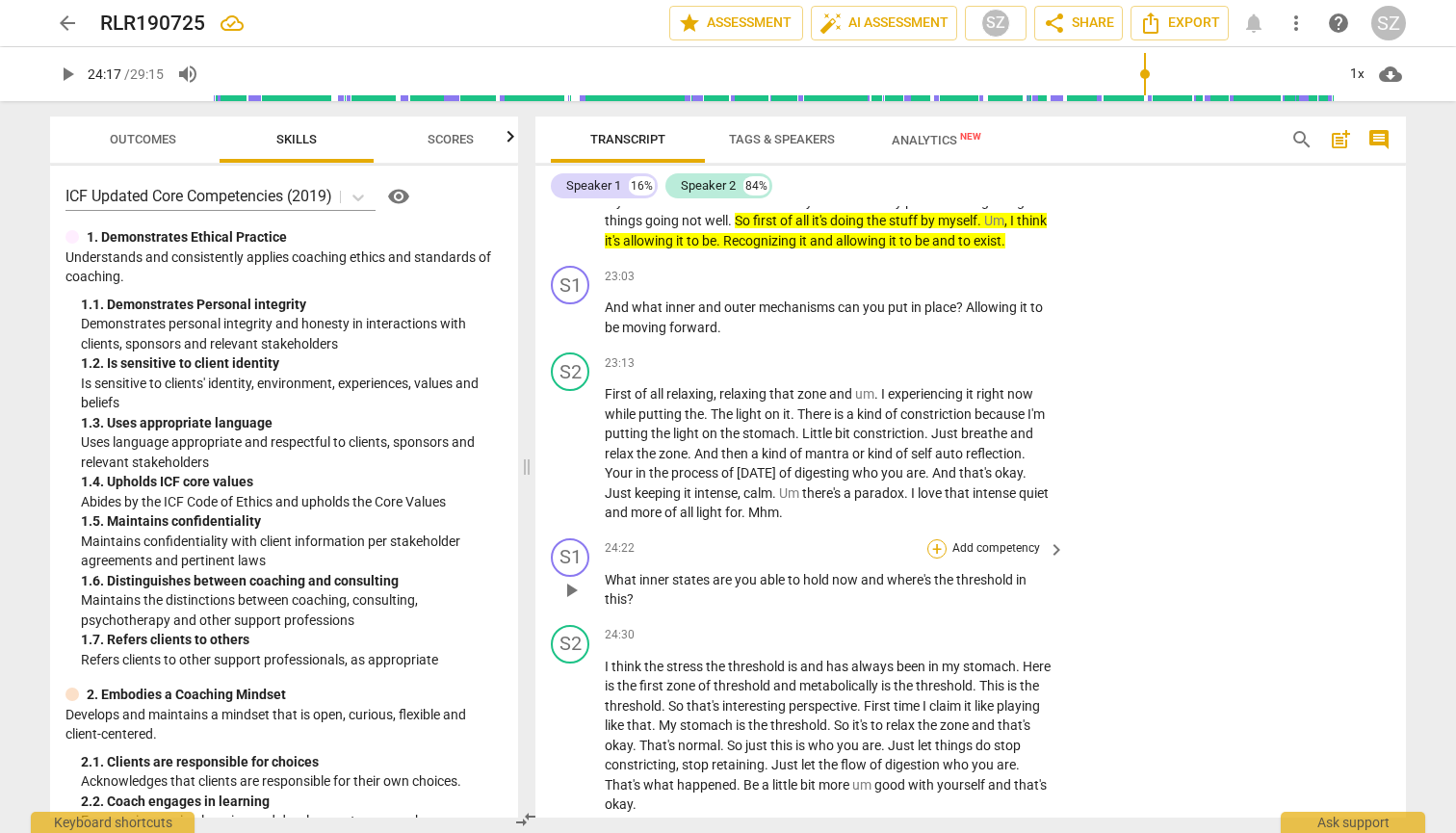 click on "+" at bounding box center [937, 549] 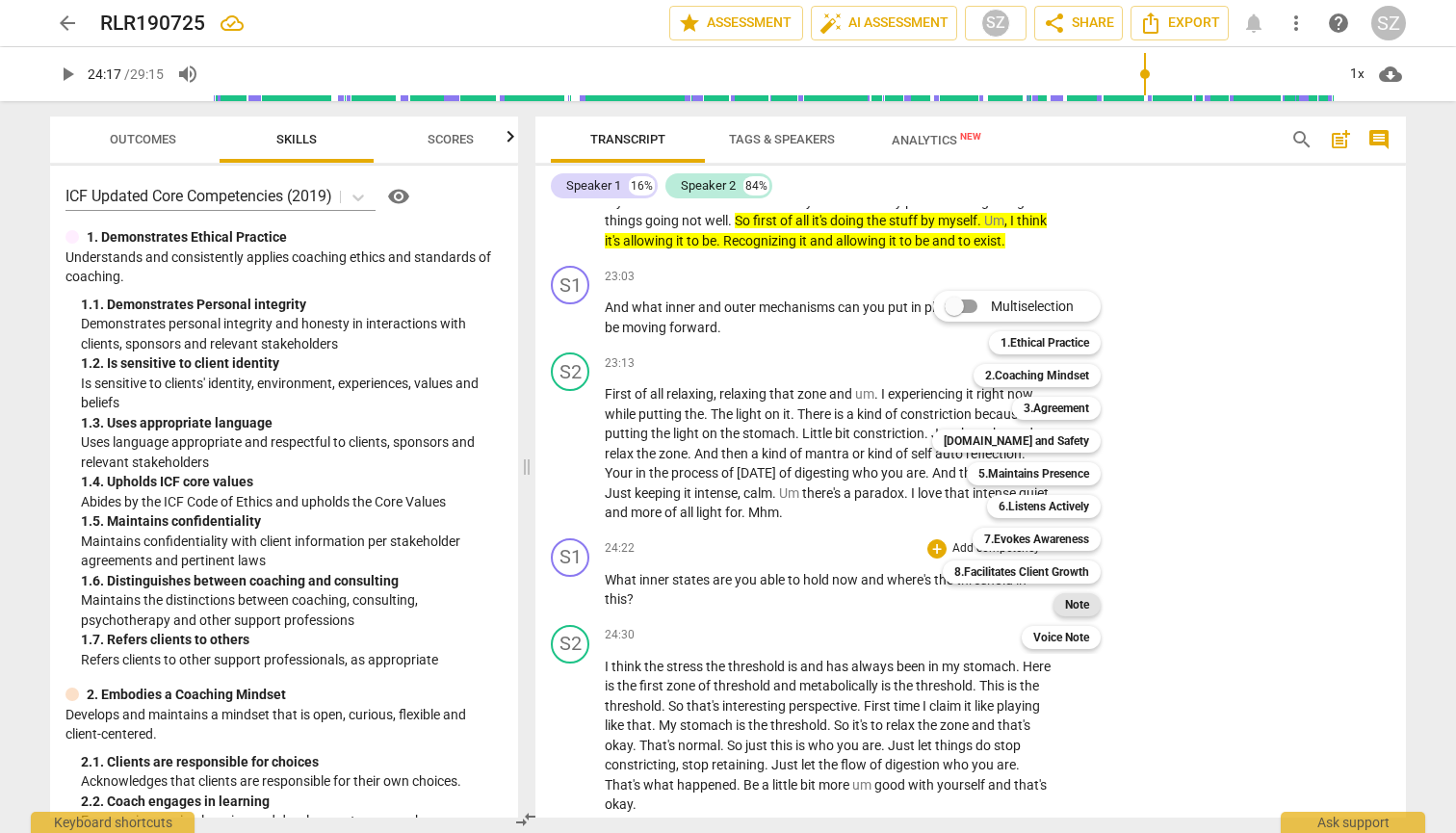 click on "Note" at bounding box center (1077, 605) 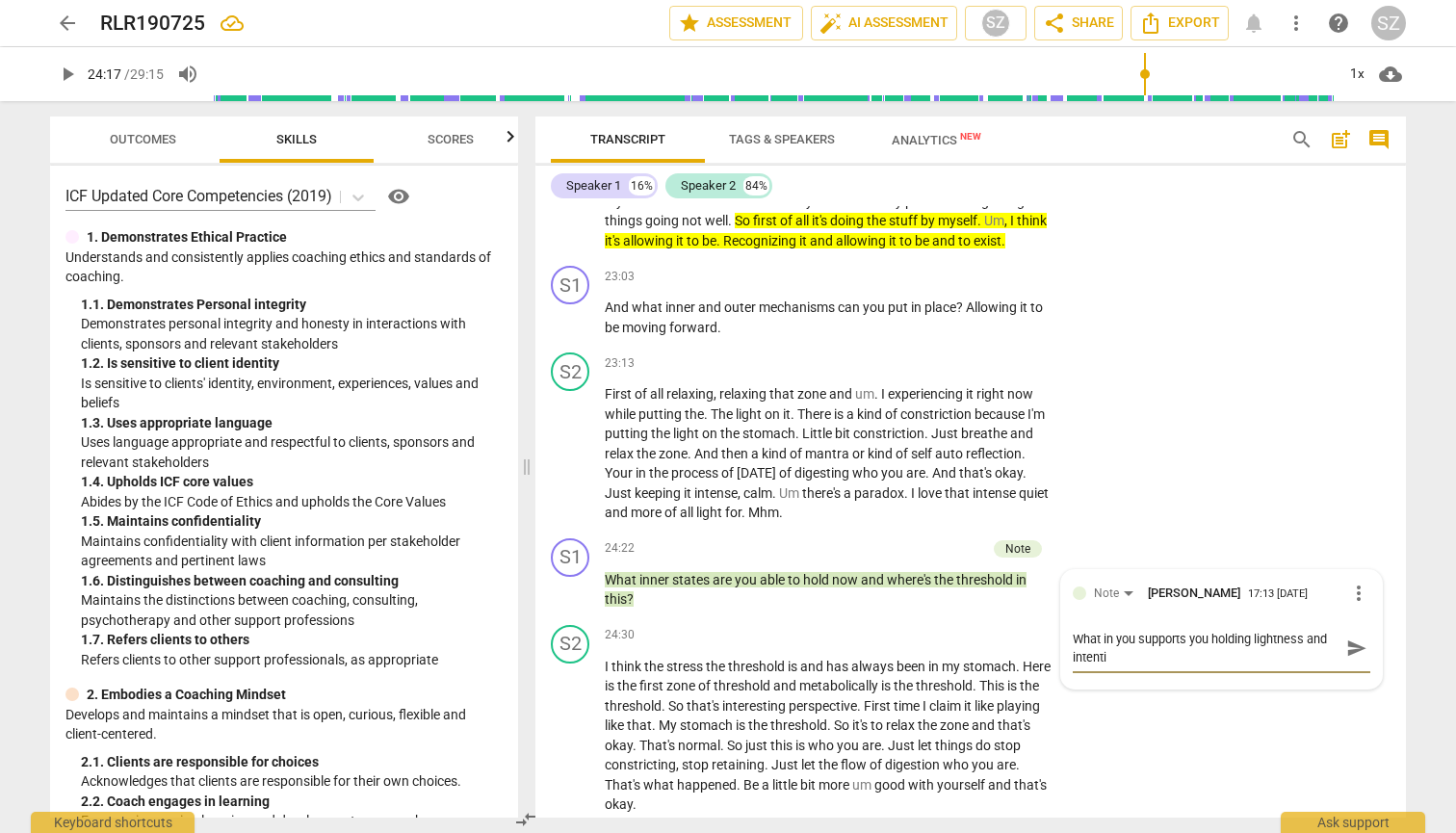 scroll, scrollTop: 0, scrollLeft: 0, axis: both 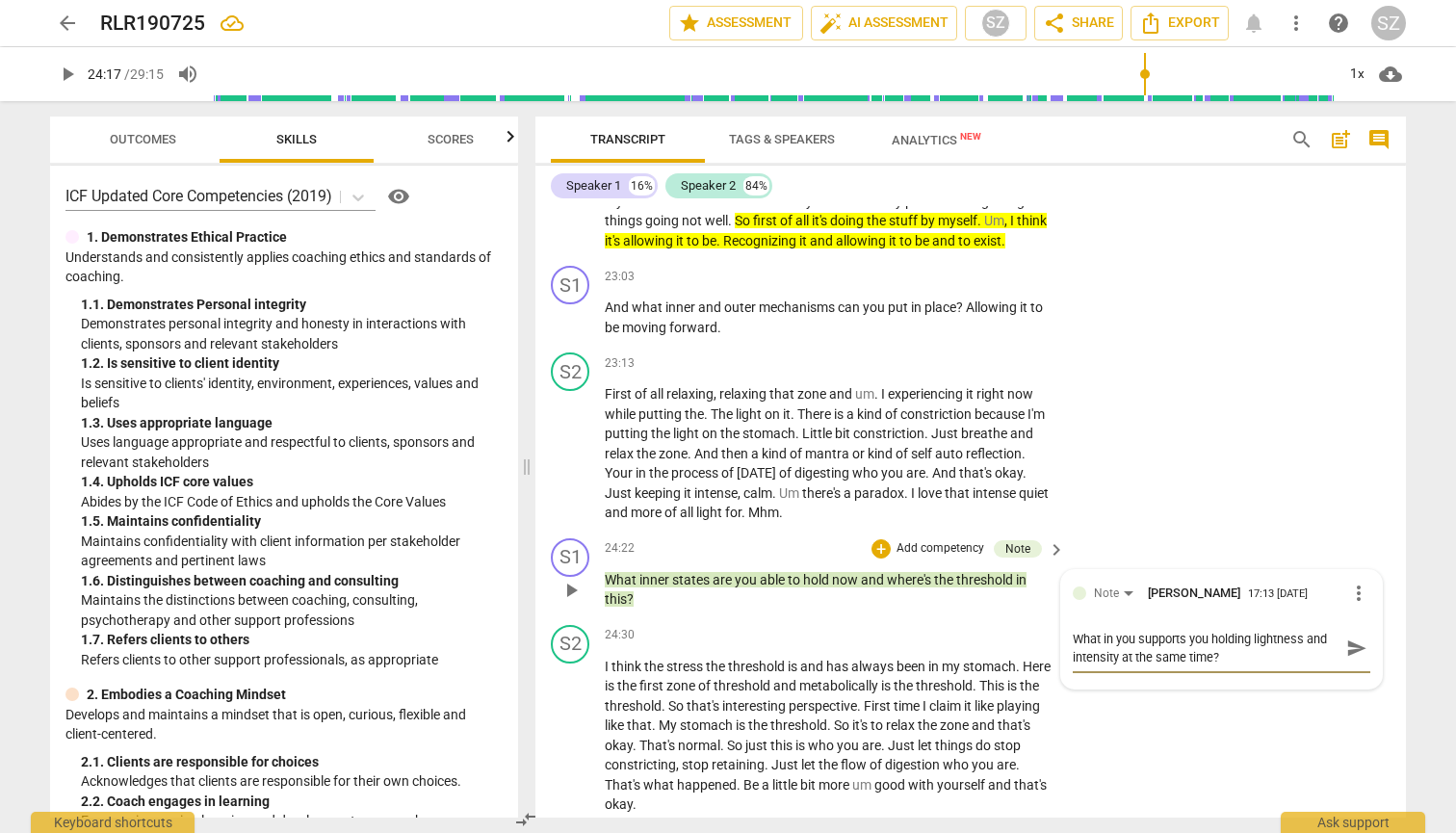click on "send" at bounding box center [1357, 648] 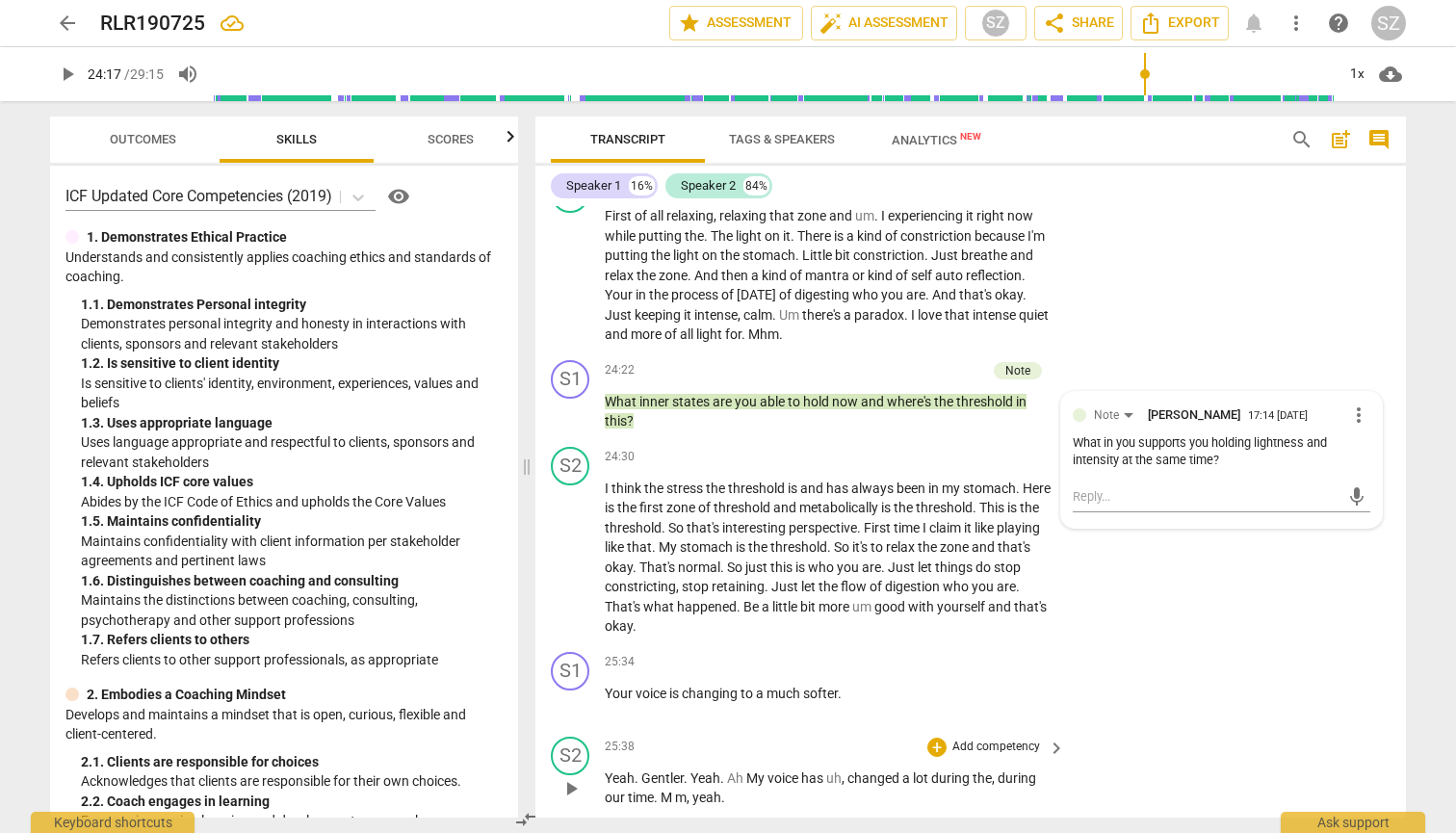 scroll, scrollTop: 6281, scrollLeft: 0, axis: vertical 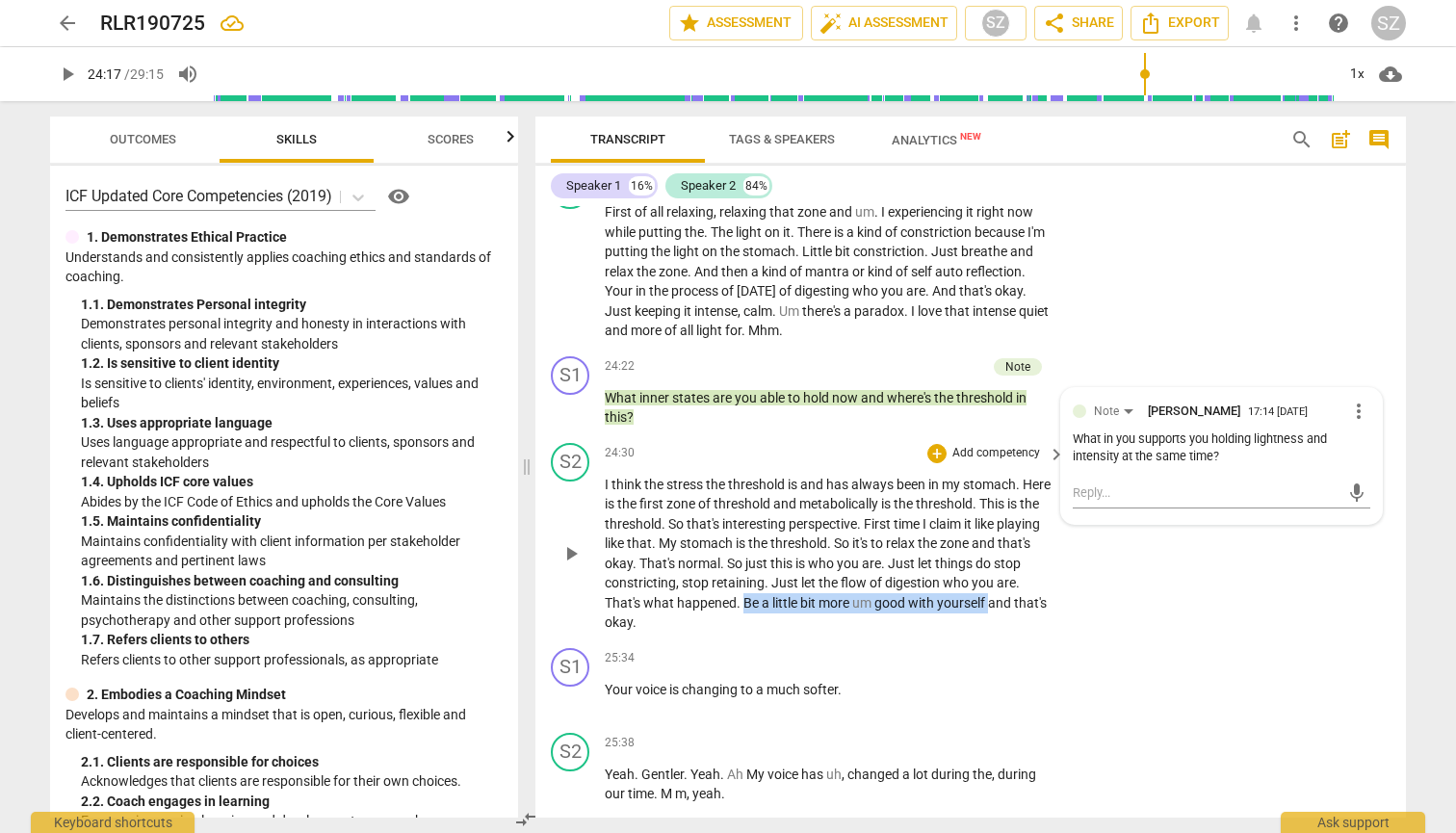 drag, startPoint x: 745, startPoint y: 517, endPoint x: 991, endPoint y: 524, distance: 246.09957 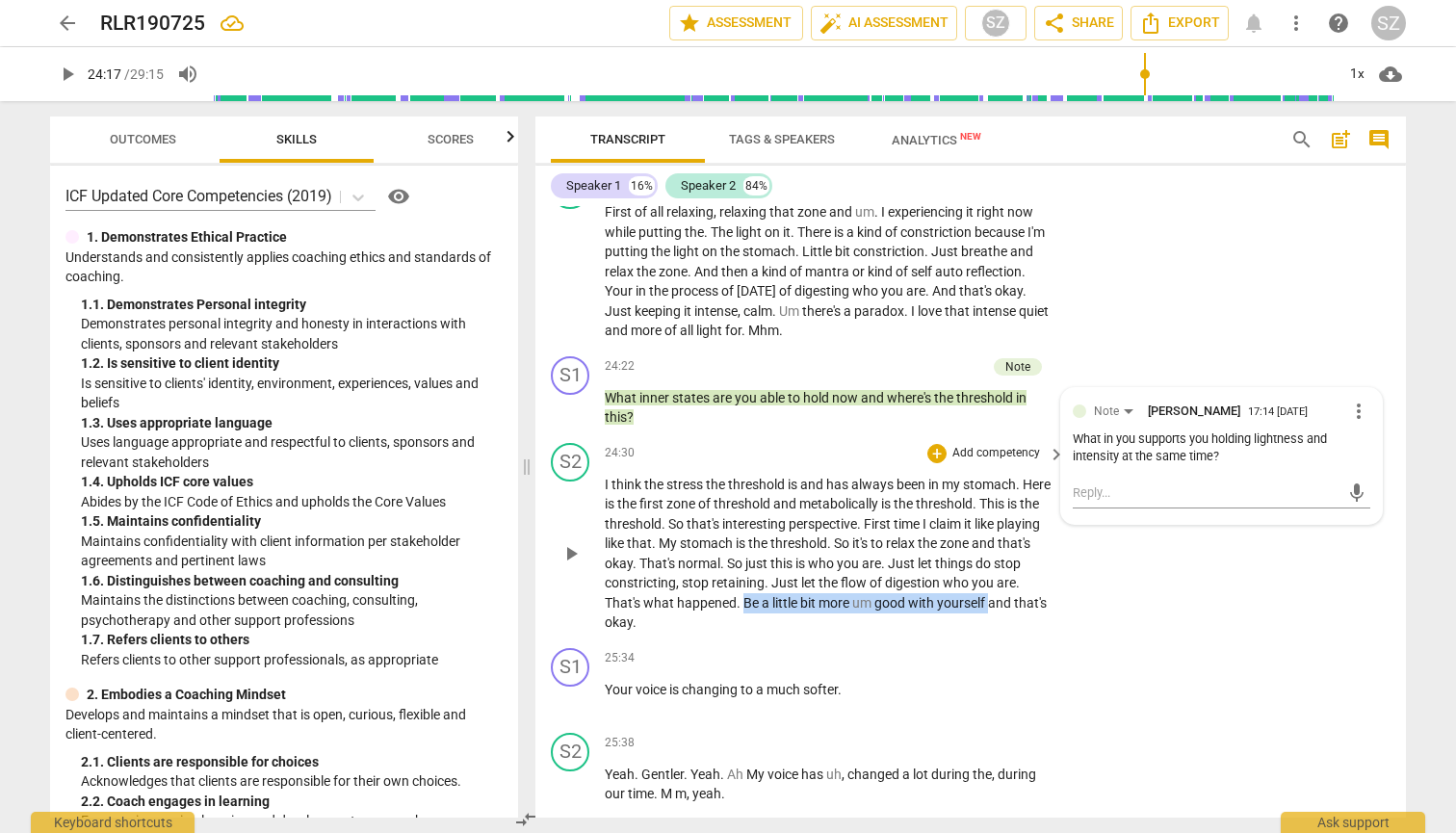 click on "I   think   the   stress   the   threshold   is   and   has   always   been   in   my   stomach .   Here   is   the   first   zone   of   threshold   and   metabolically   is   the   threshold .   This   is   the   threshold .   So   that's   interesting   perspective .   First   time   I   claim   it   like   playing   like   that .   My   stomach   is   the   threshold .   So   it's   to   relax   the   zone   and   that's   okay .   That's   normal .   So   just   this   is   who   you   are .   Just   let   things   do   stop   constricting ,   stop   retaining .   Just   let   the   flow   of   digestion   who   you   are .   That's   what   happened .   Be   a   little   bit   more   um   good   with   yourself   and   that's   okay ." at bounding box center (830, 554) 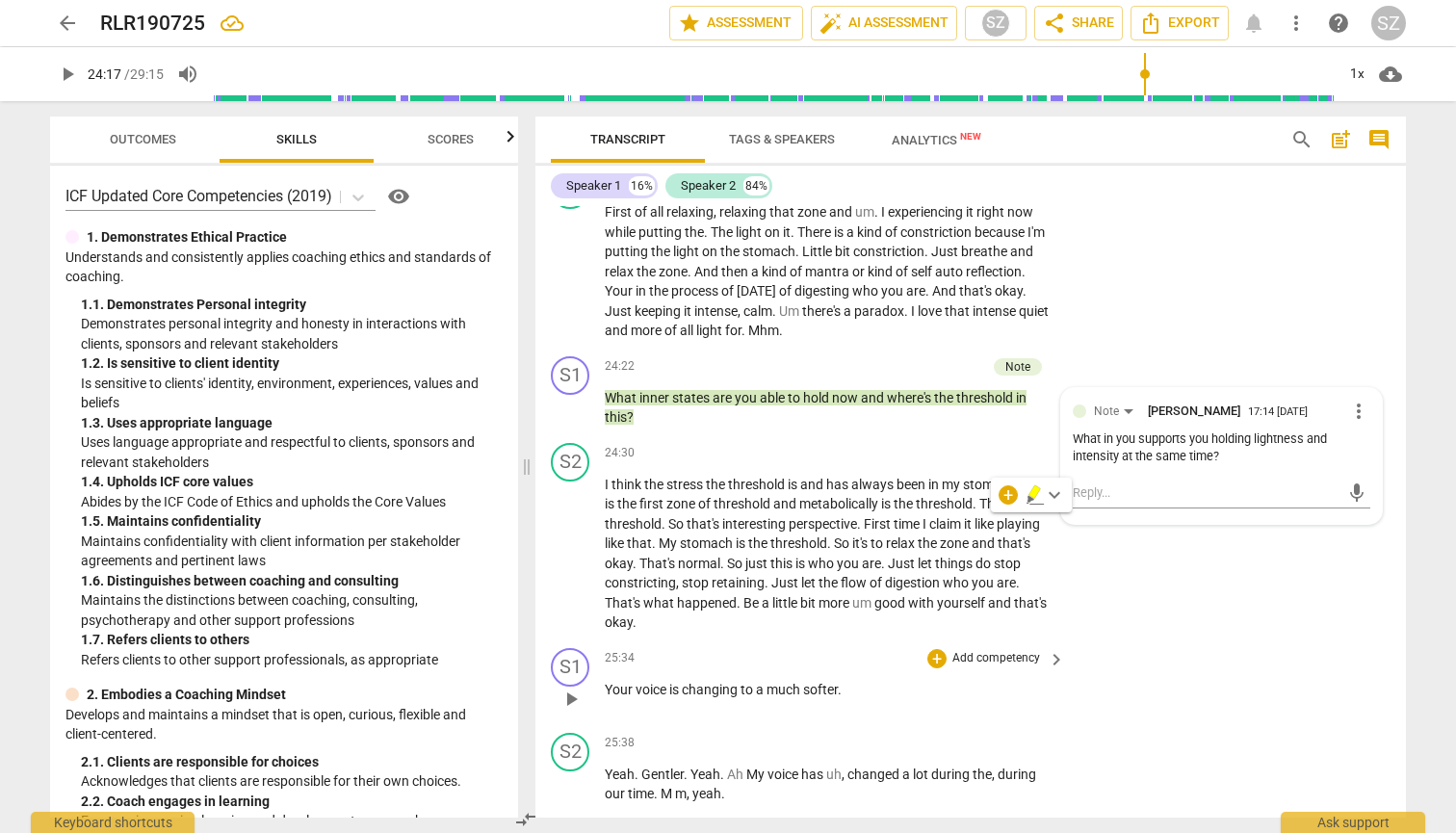 click on "S1 play_arrow pause 25:34 + Add competency keyboard_arrow_right Your   voice   is   changing   to   a   much   softer ." at bounding box center (971, 683) 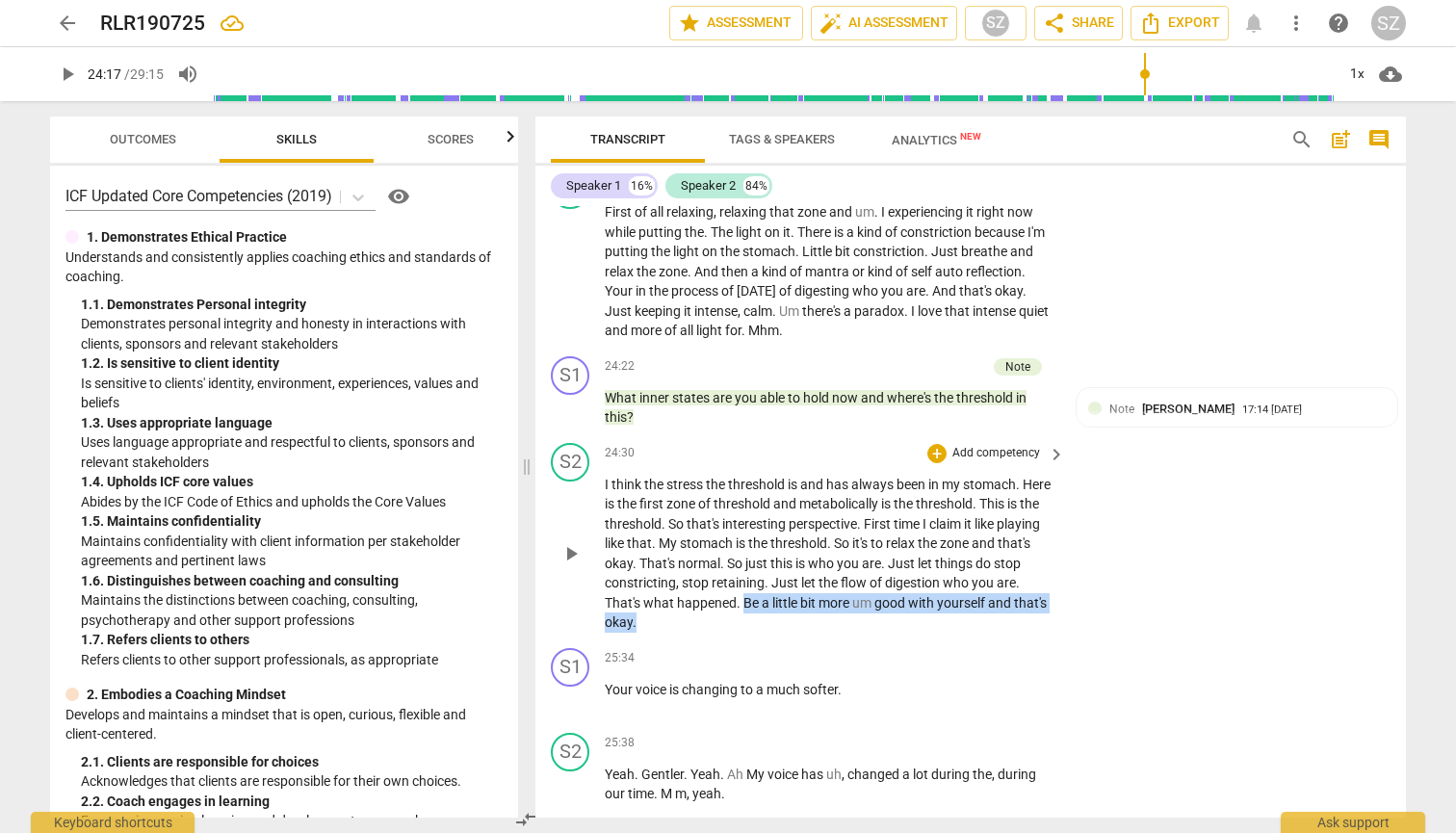 drag, startPoint x: 743, startPoint y: 515, endPoint x: 968, endPoint y: 535, distance: 225.88714 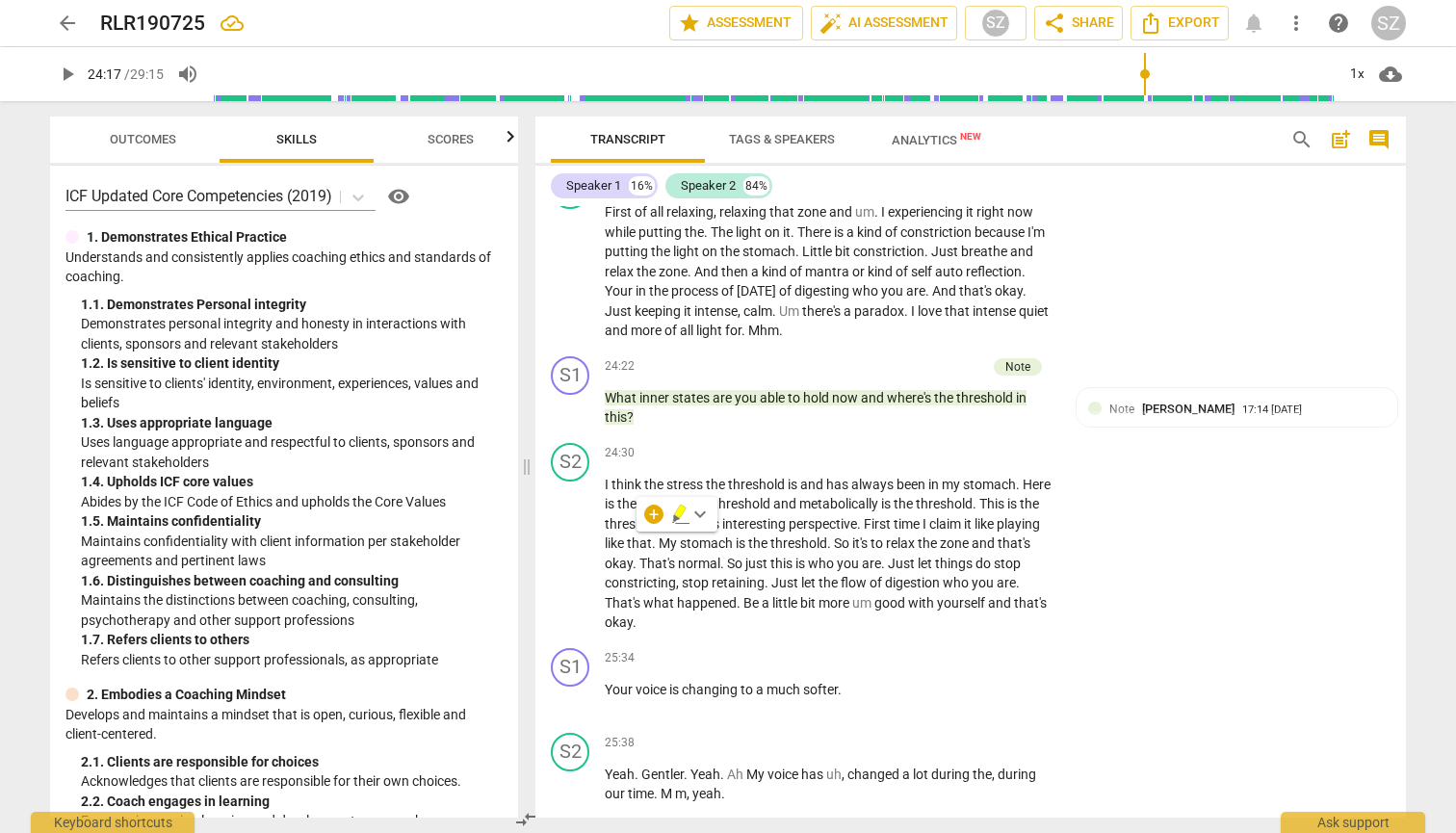 click on "+ keyboard_arrow_down" at bounding box center (677, 514) 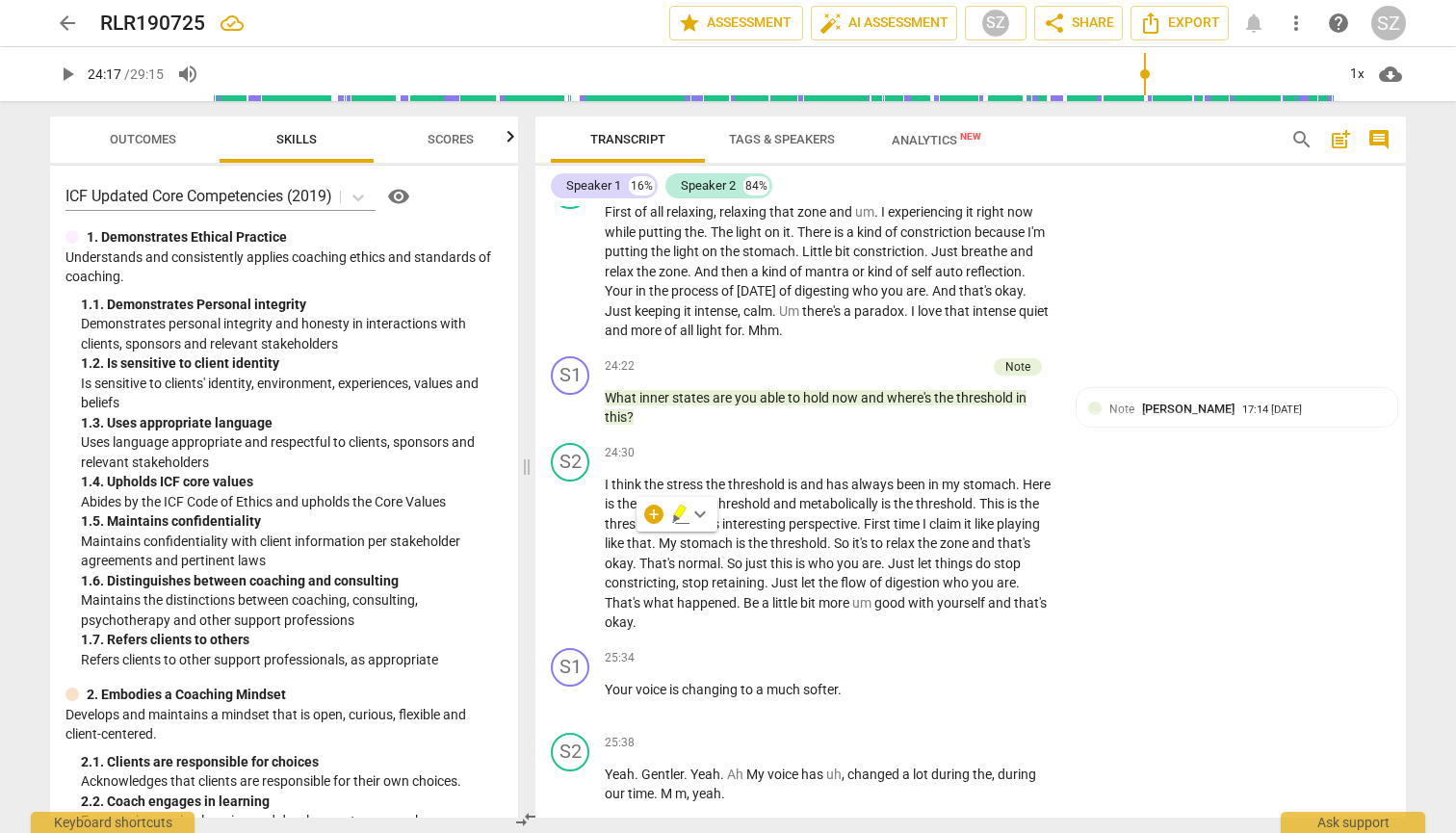 click 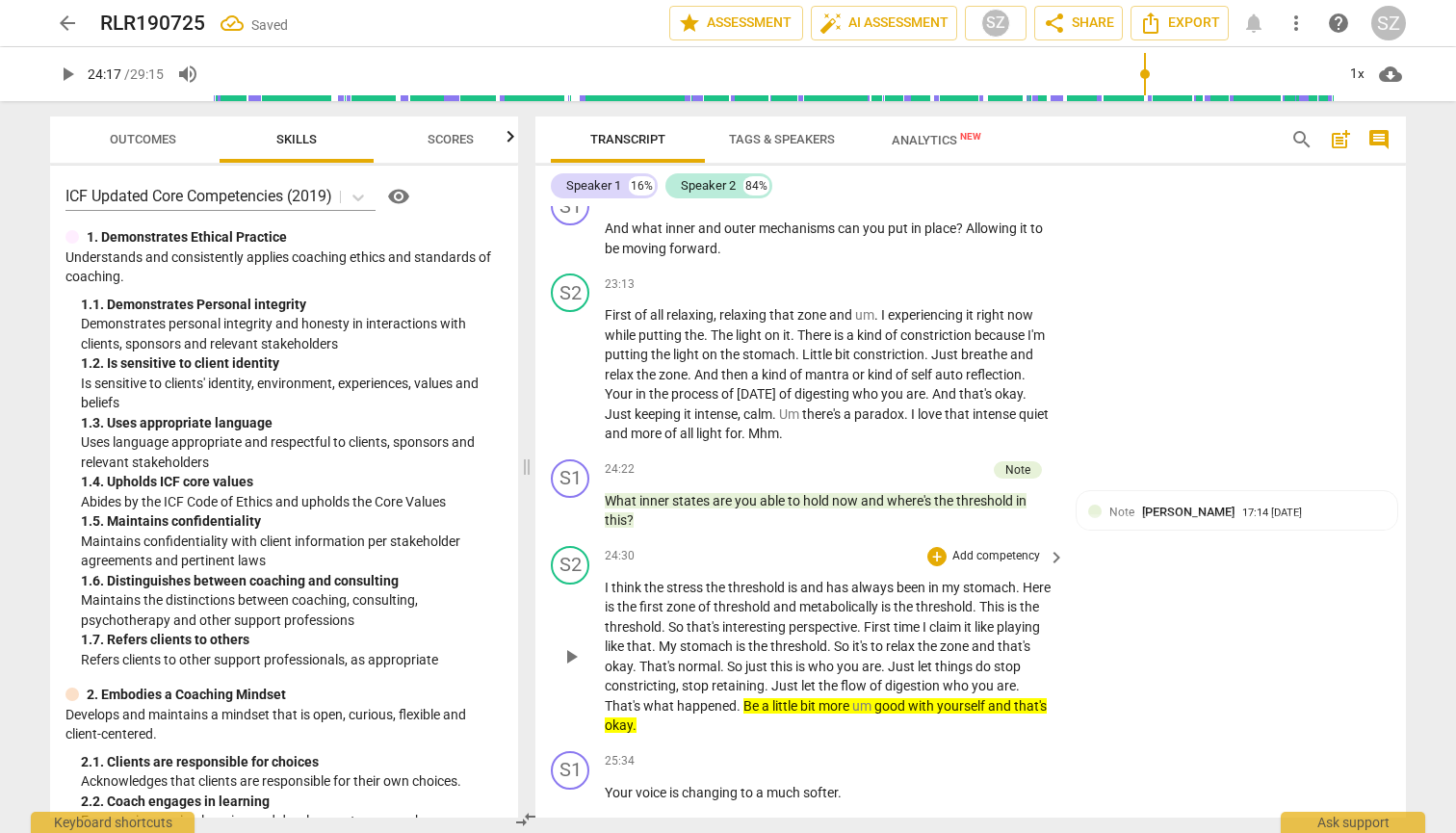 scroll, scrollTop: 6142, scrollLeft: 0, axis: vertical 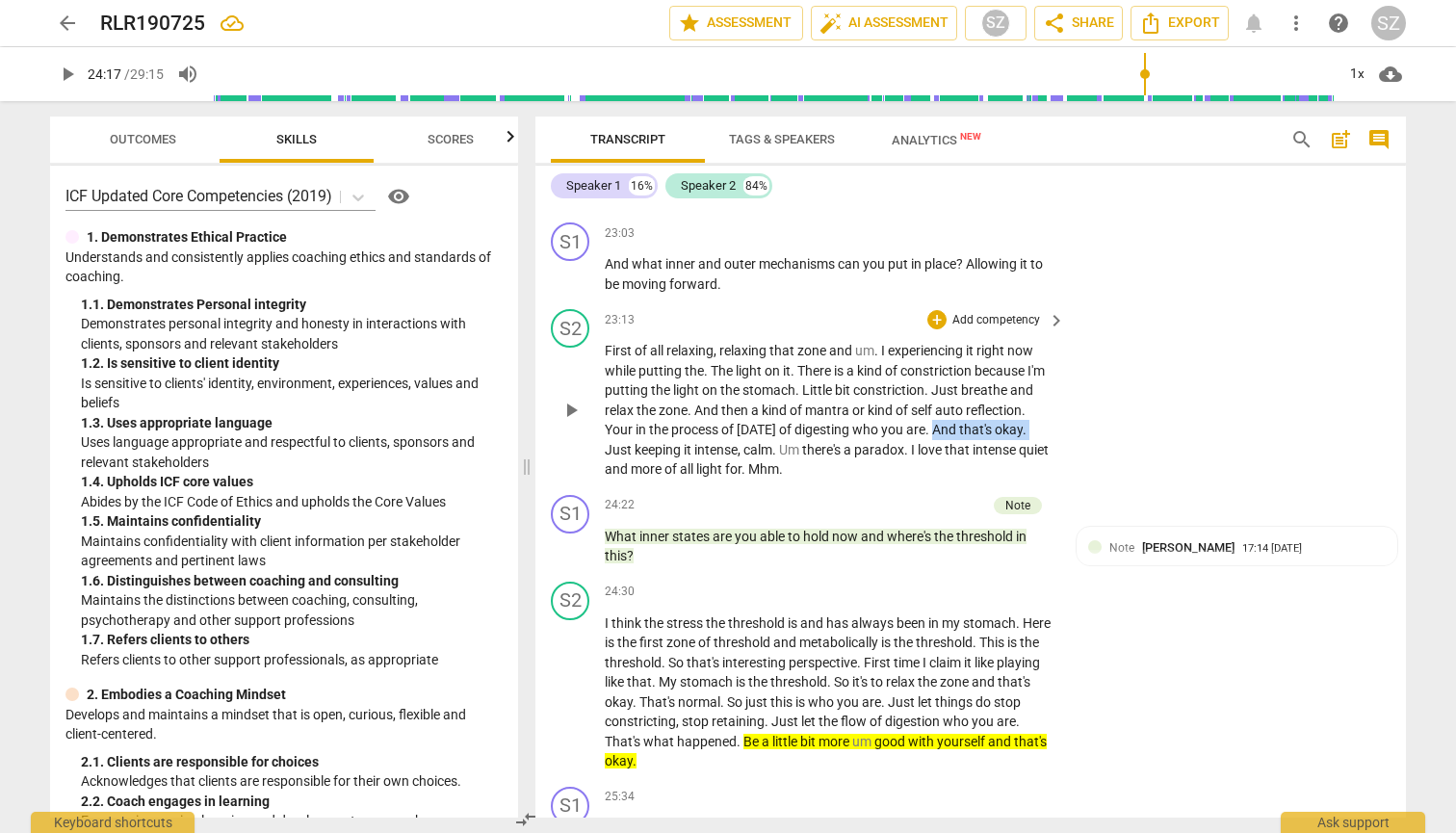 drag, startPoint x: 994, startPoint y: 351, endPoint x: 679, endPoint y: 373, distance: 315.76732 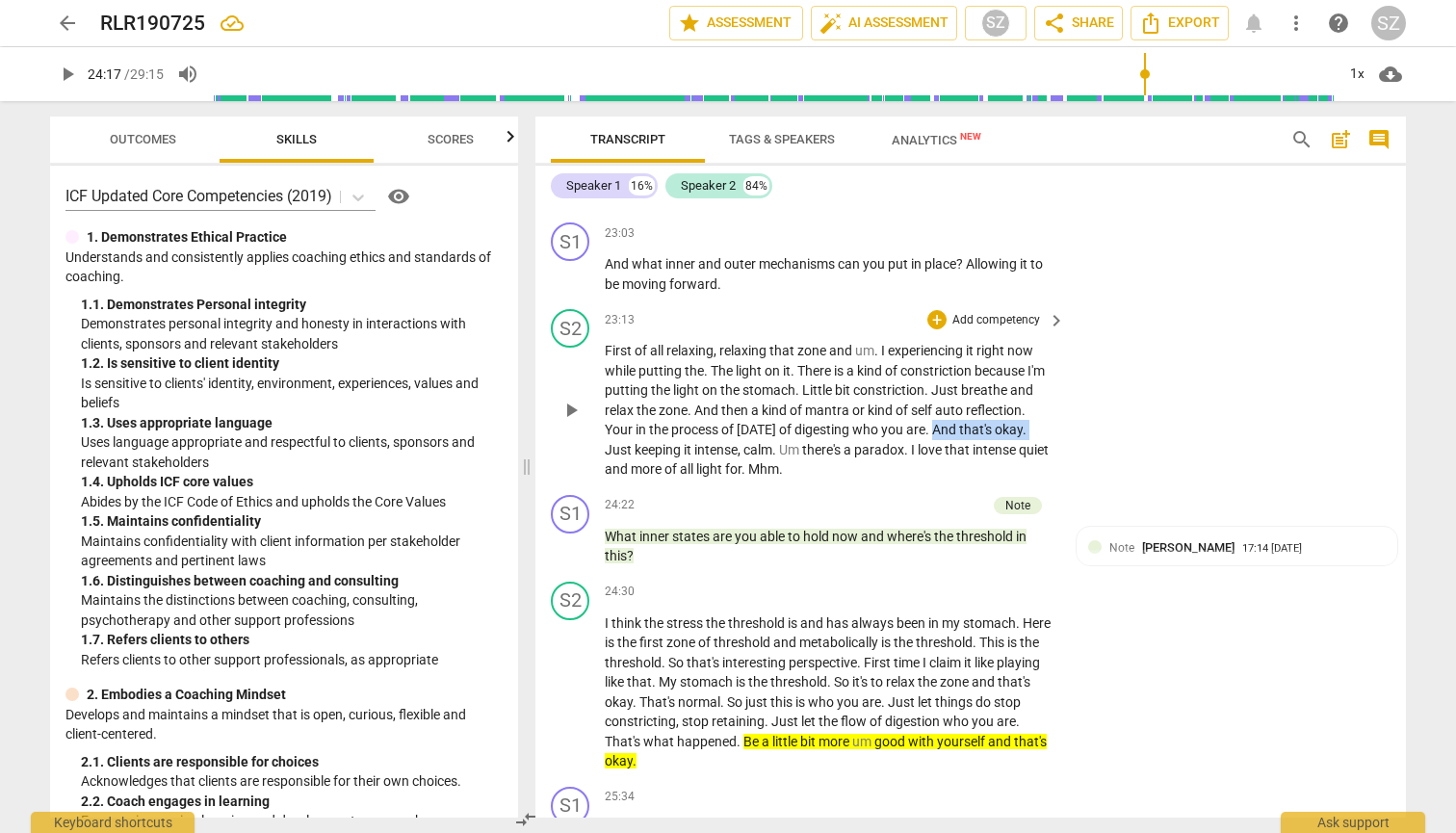 click on "First   of   all   relaxing ,   relaxing   that   zone   and   um .   I   experiencing   it   right   now   while   putting   the .   The   light   on   it .   There   is   a   kind   of   constriction   because   I'm   putting   the   light   on   the   stomach .   Little   bit   constriction .   Just   breathe   and   relax   the   zone .   And   then   a   kind   of   mantra   or   kind   of   self   auto   reflection .   Your   in   the   process   of   [DATE]   of   digesting   who   you   are .   And   that's   okay .   Just   keeping   it   intense ,   calm .   Um   there's   a   paradox .   I   love   that   intense   quiet   and   more   of   all   light   for .   Mhm ." at bounding box center [830, 410] 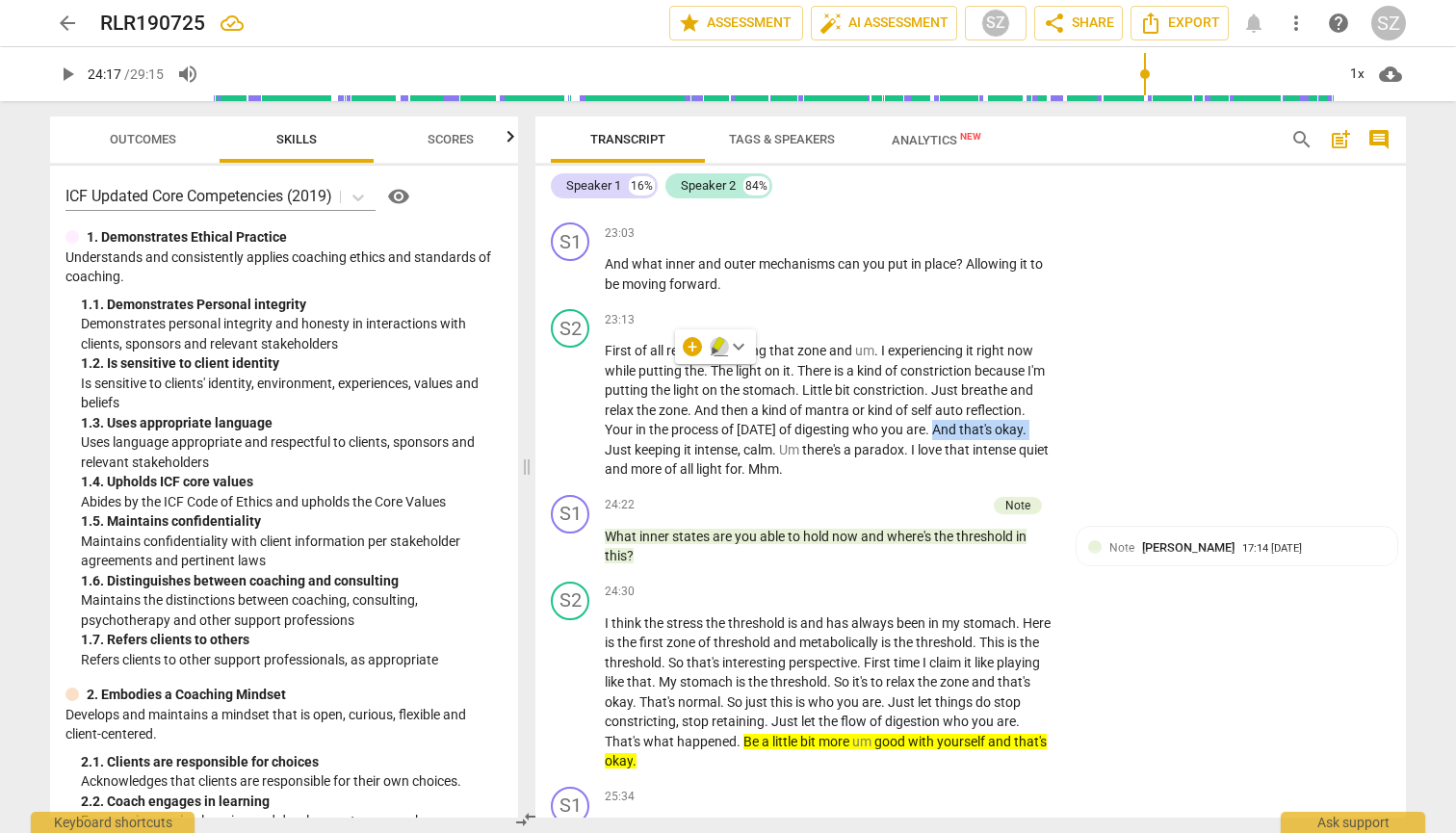 click 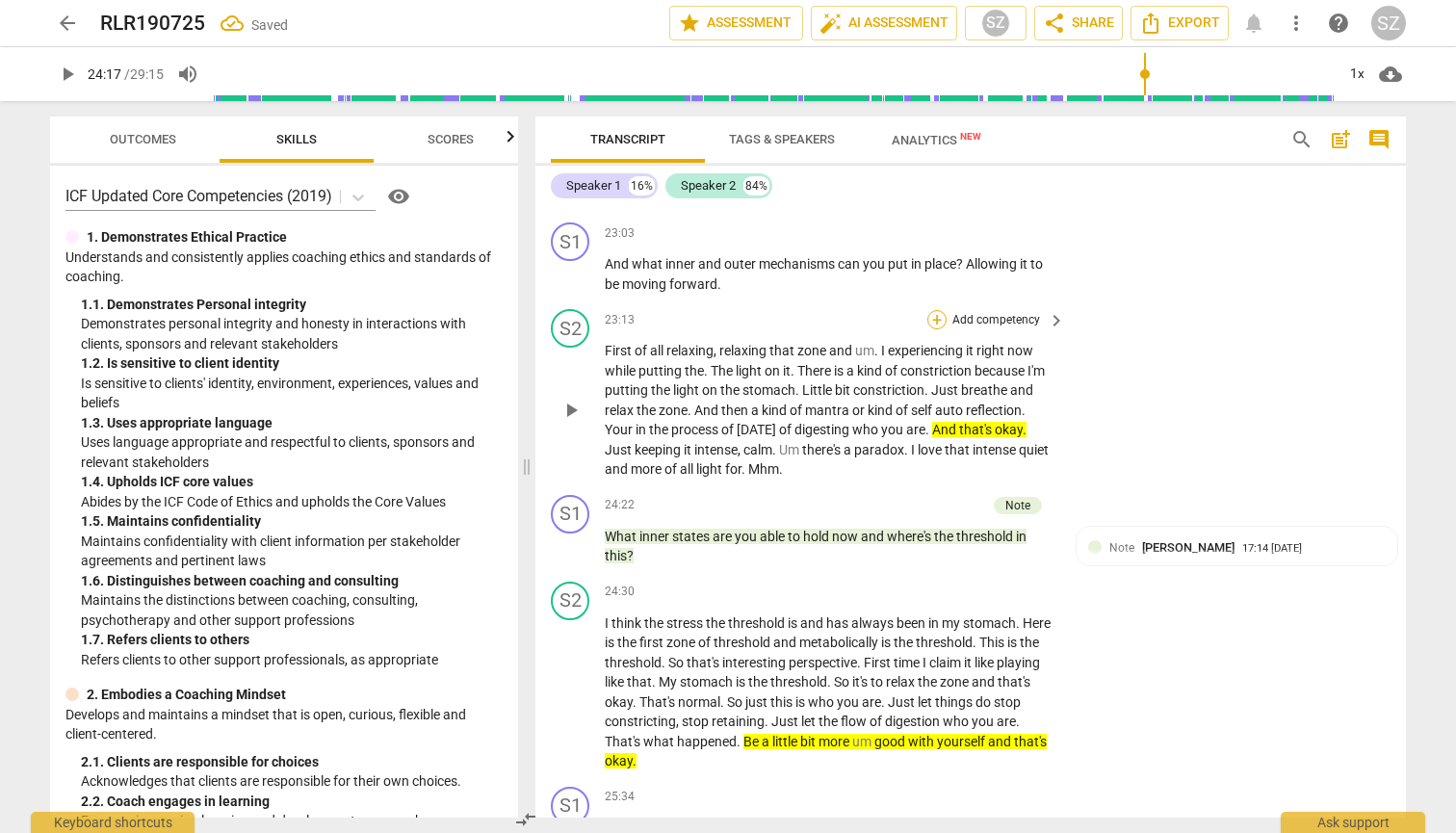 click on "+" at bounding box center (937, 320) 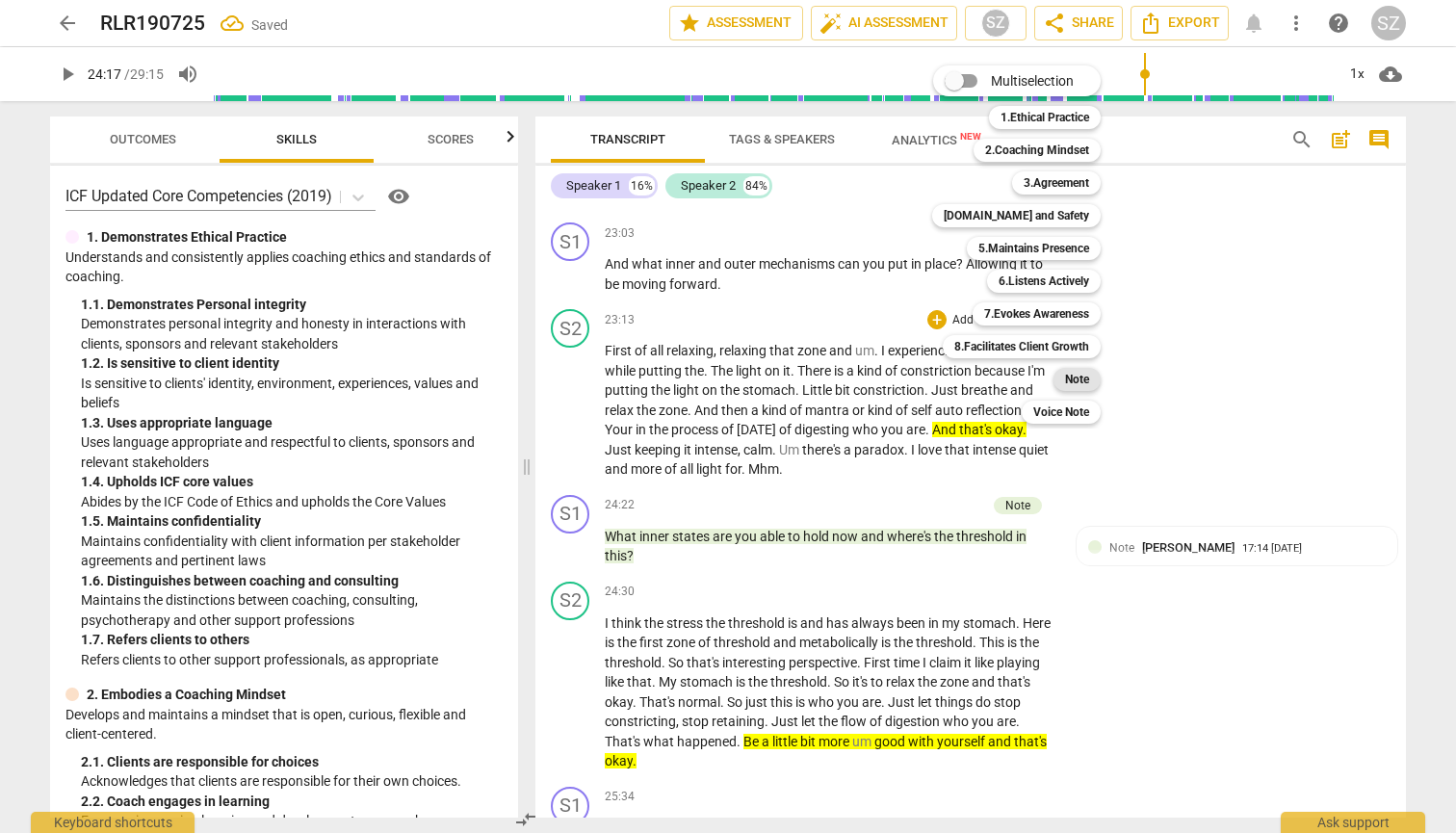 click on "Note" at bounding box center (1077, 379) 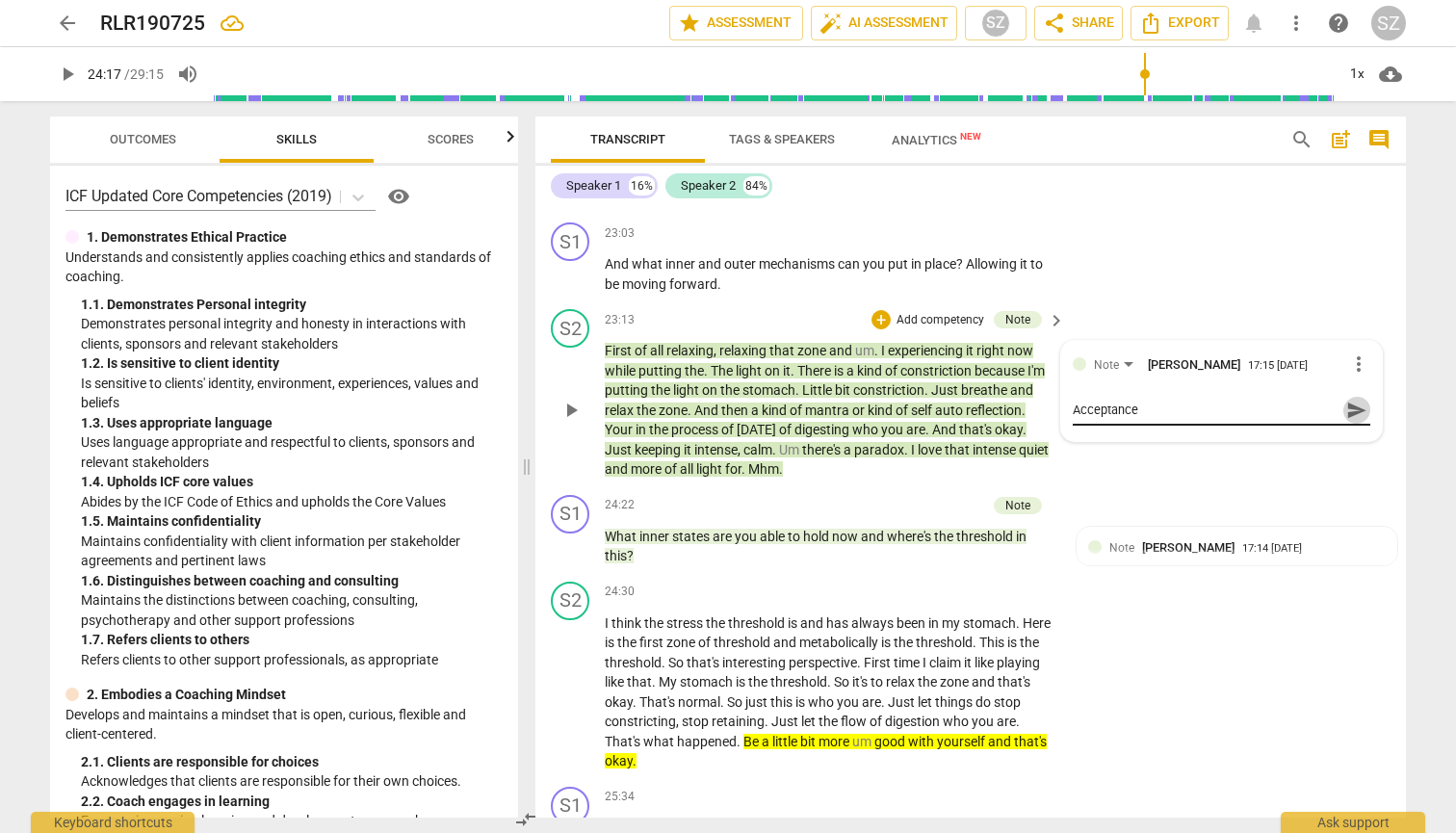 click on "send" at bounding box center (1357, 410) 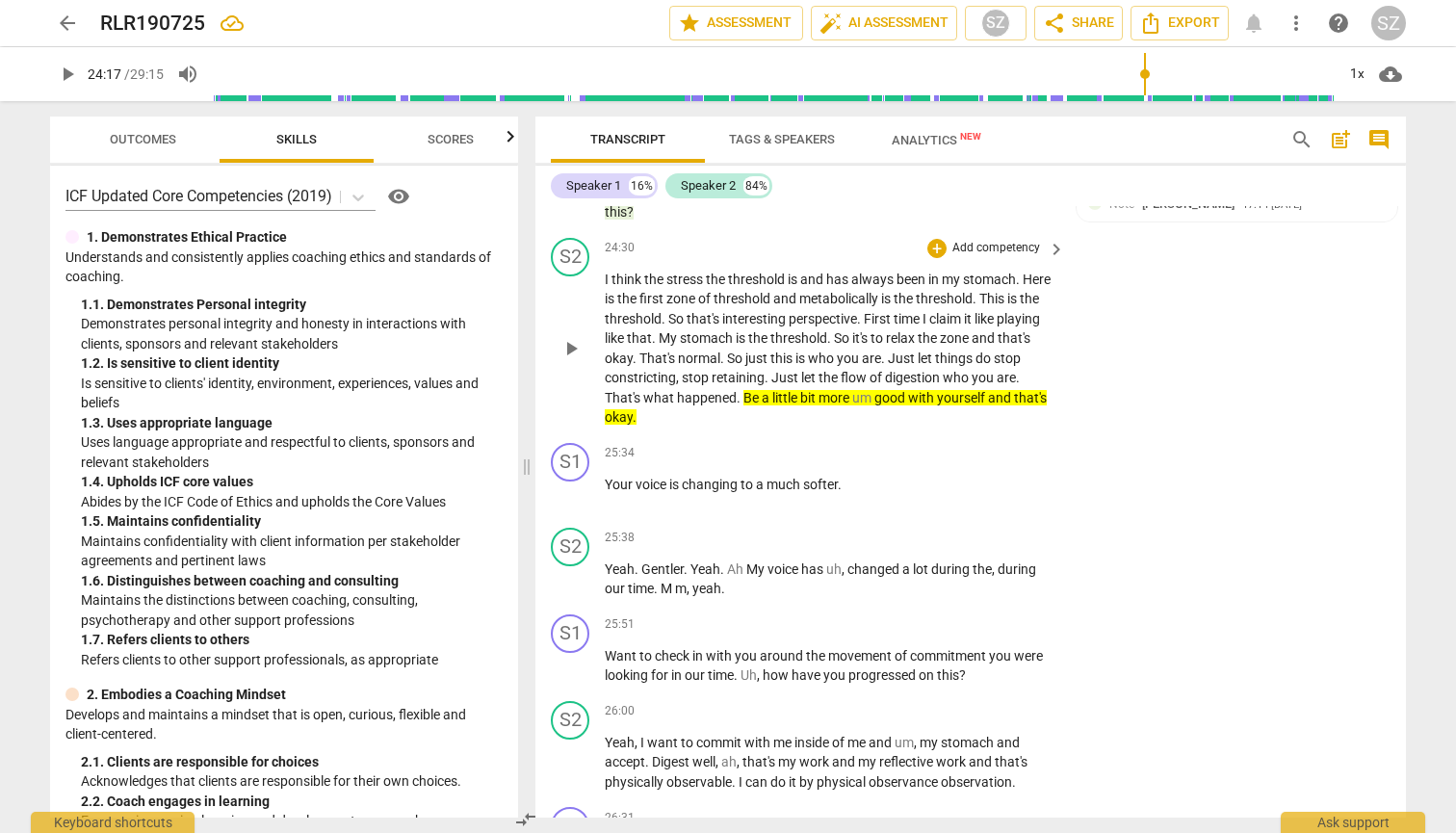 scroll, scrollTop: 6482, scrollLeft: 0, axis: vertical 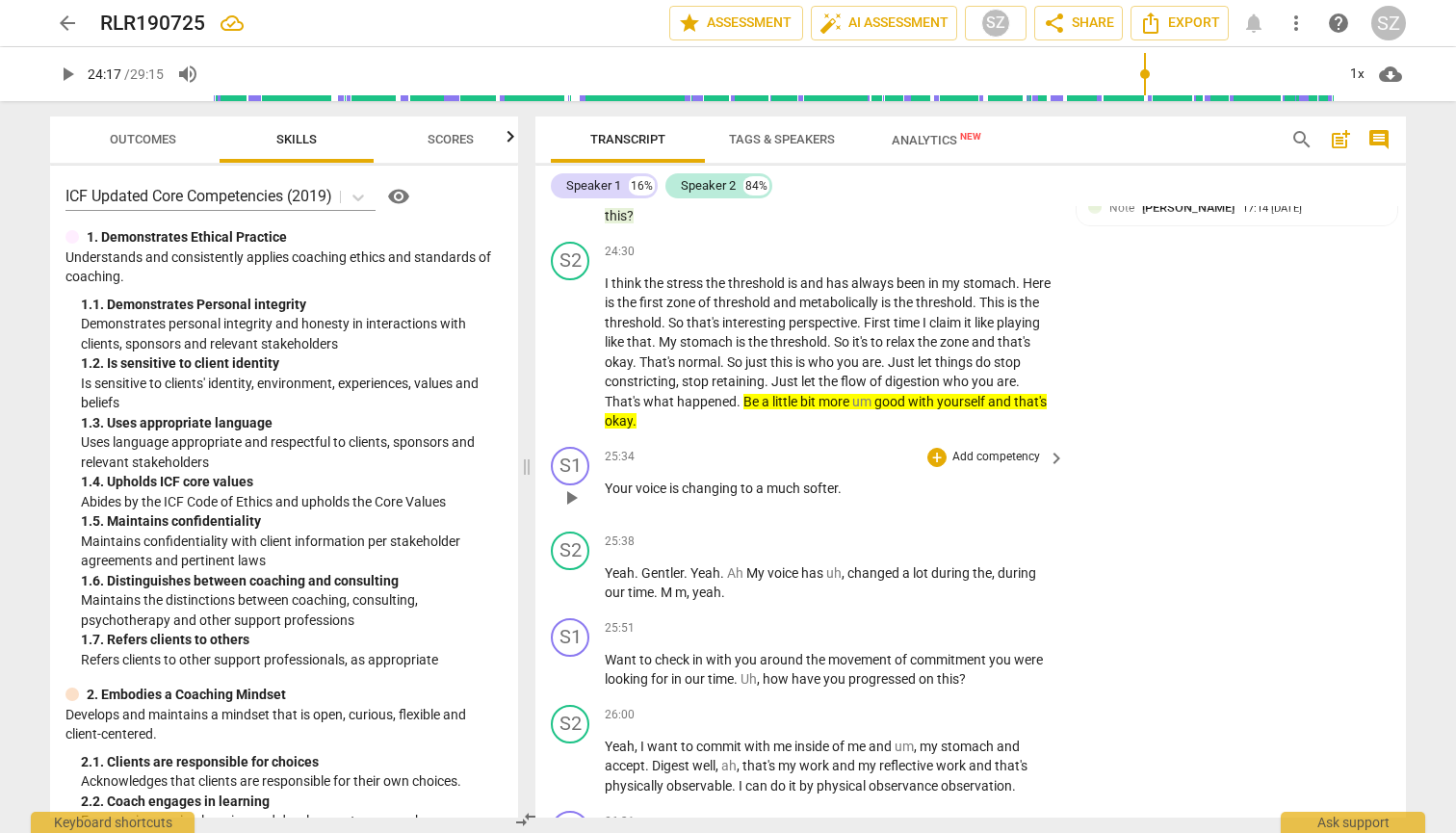 click on "play_arrow" at bounding box center (571, 498) 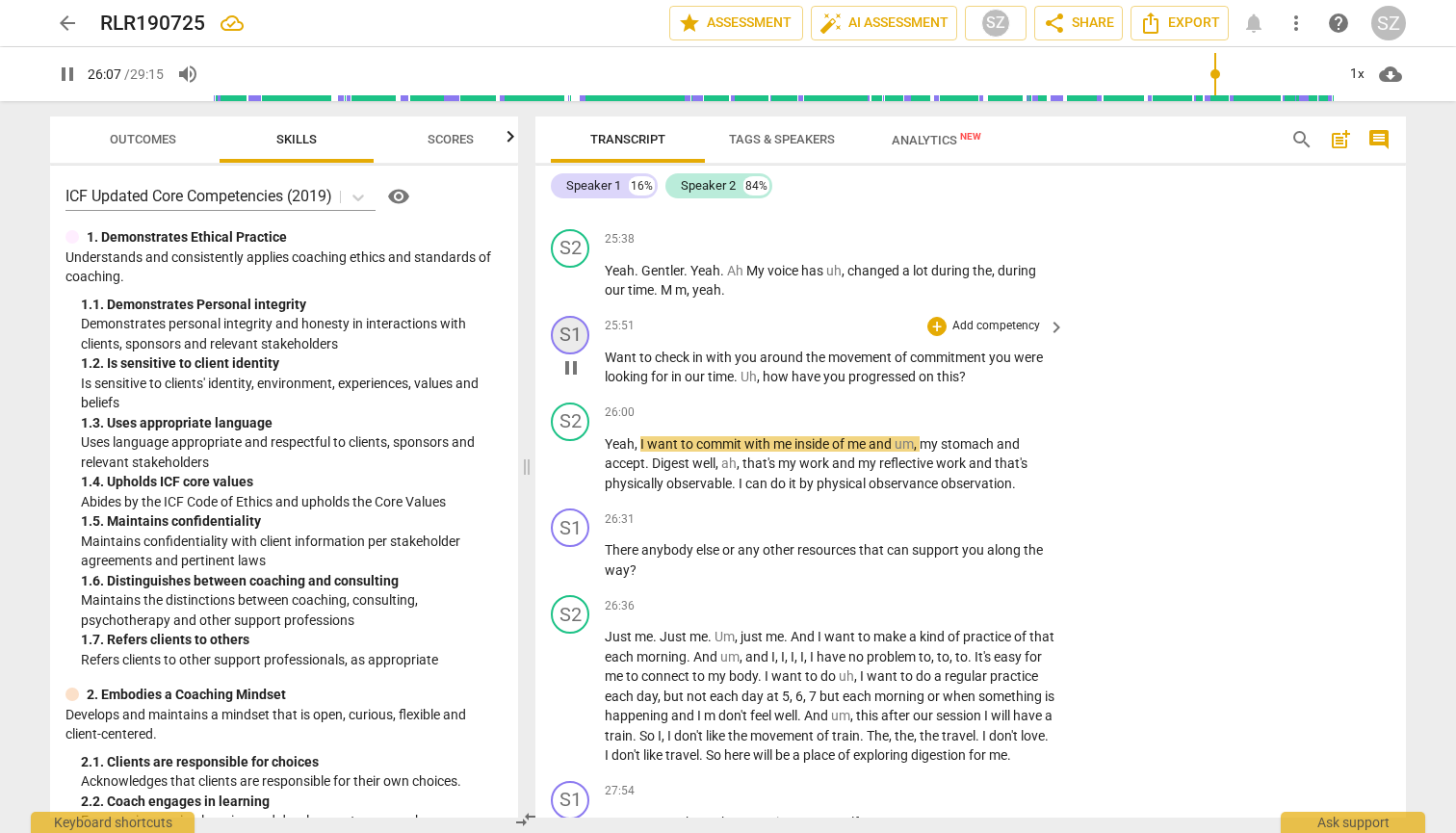 scroll, scrollTop: 6815, scrollLeft: 0, axis: vertical 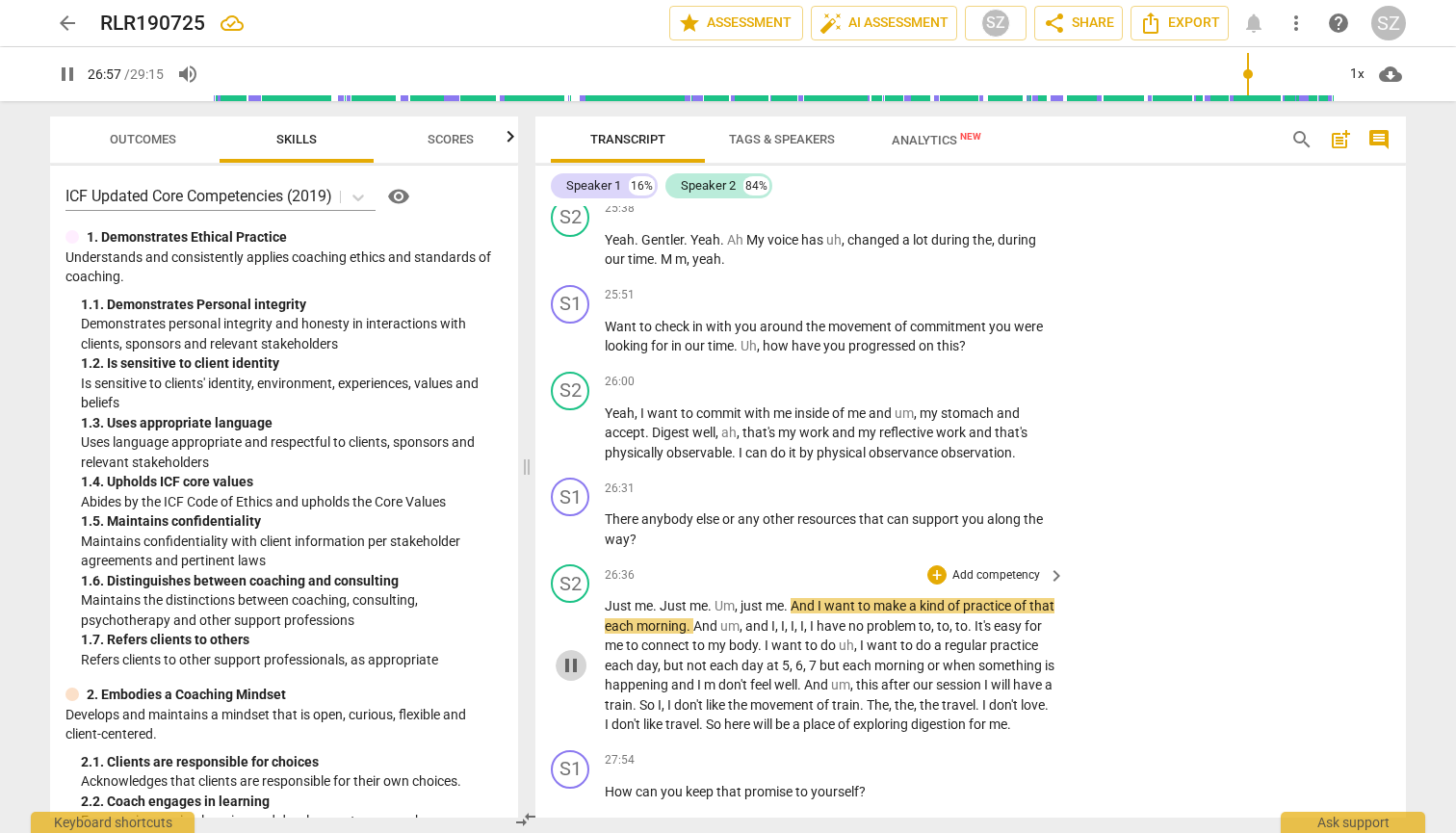 click on "pause" at bounding box center (571, 665) 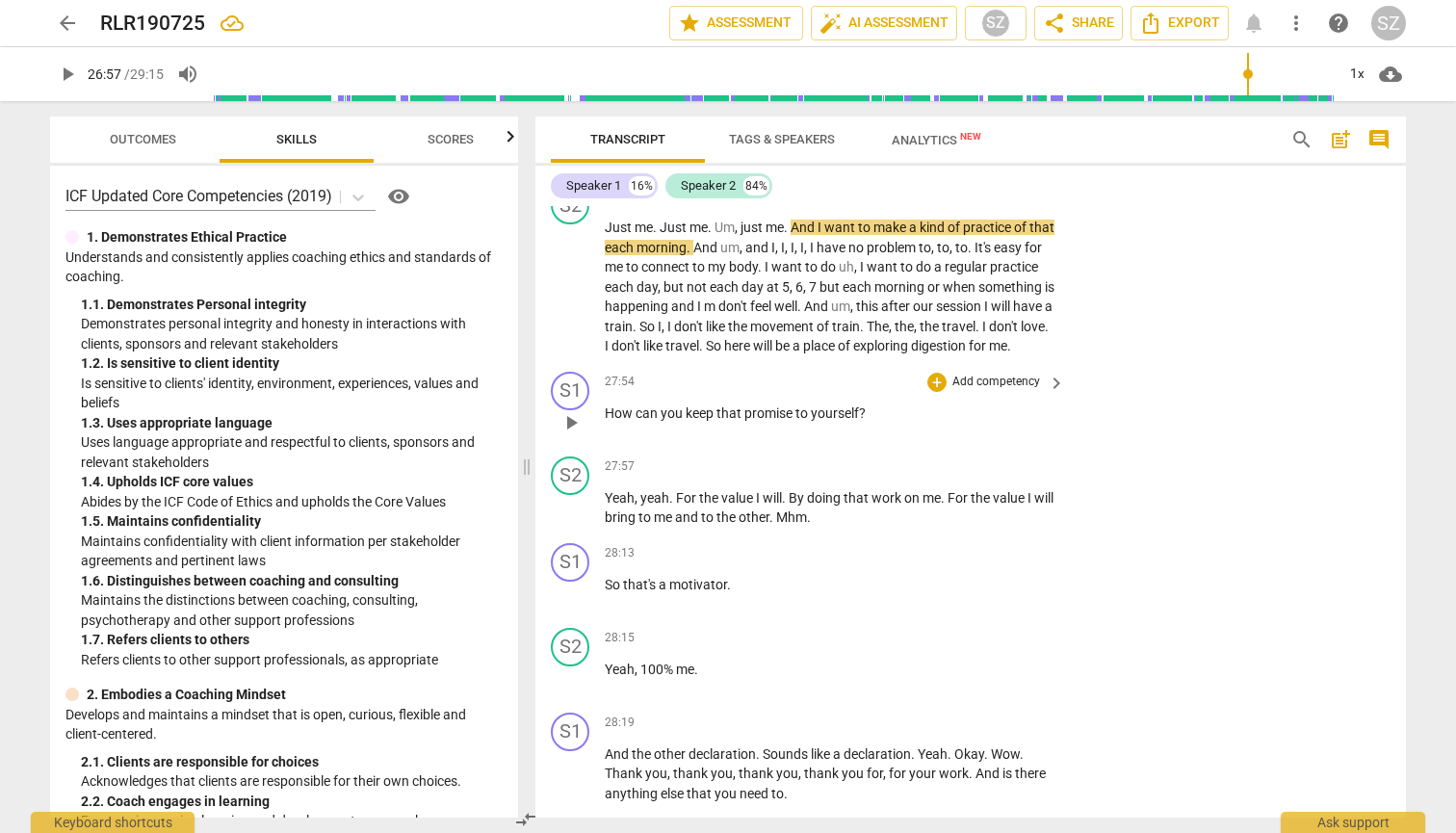 scroll, scrollTop: 7196, scrollLeft: 0, axis: vertical 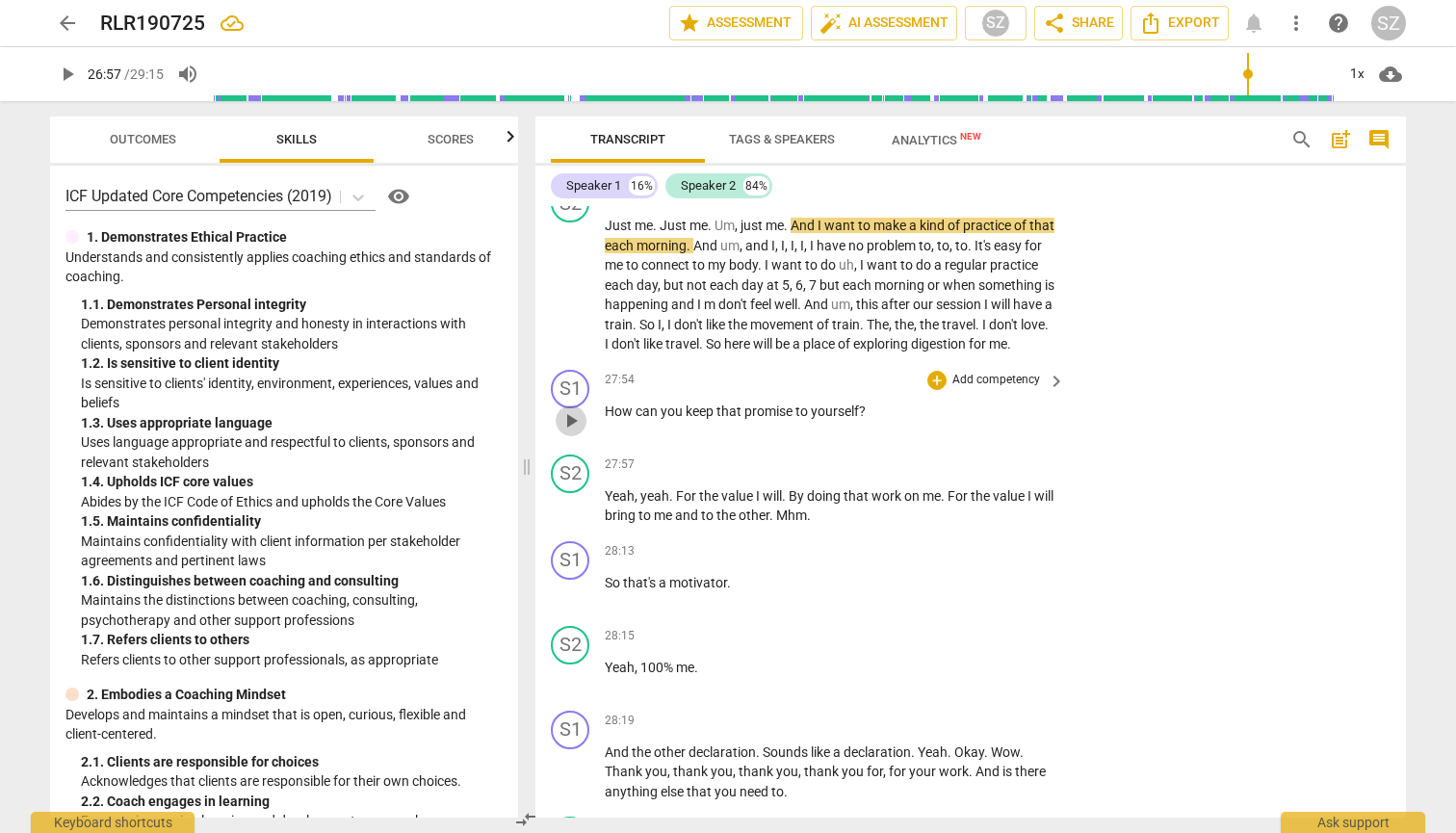 click on "play_arrow" at bounding box center [571, 421] 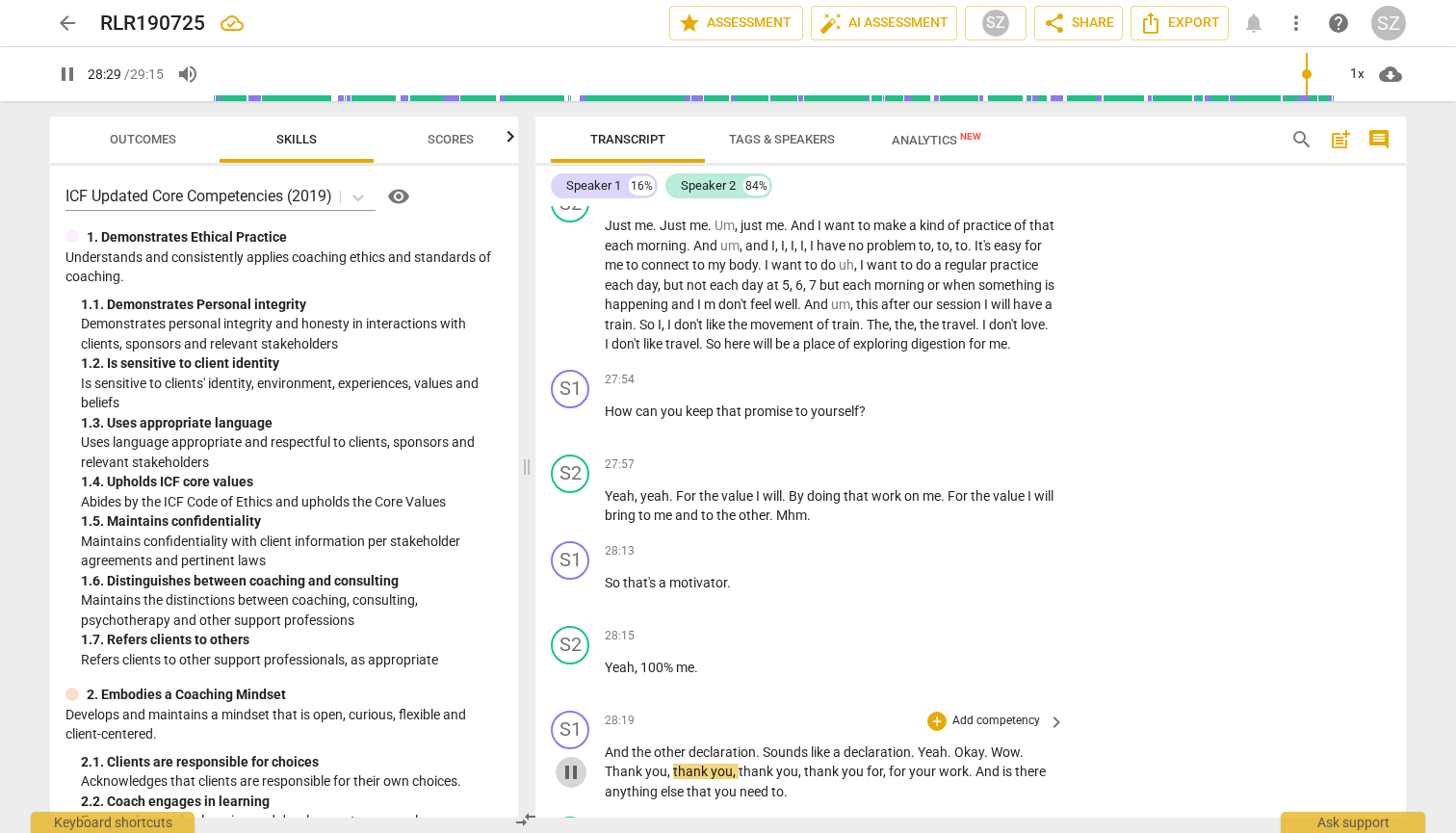 click on "pause" at bounding box center [571, 772] 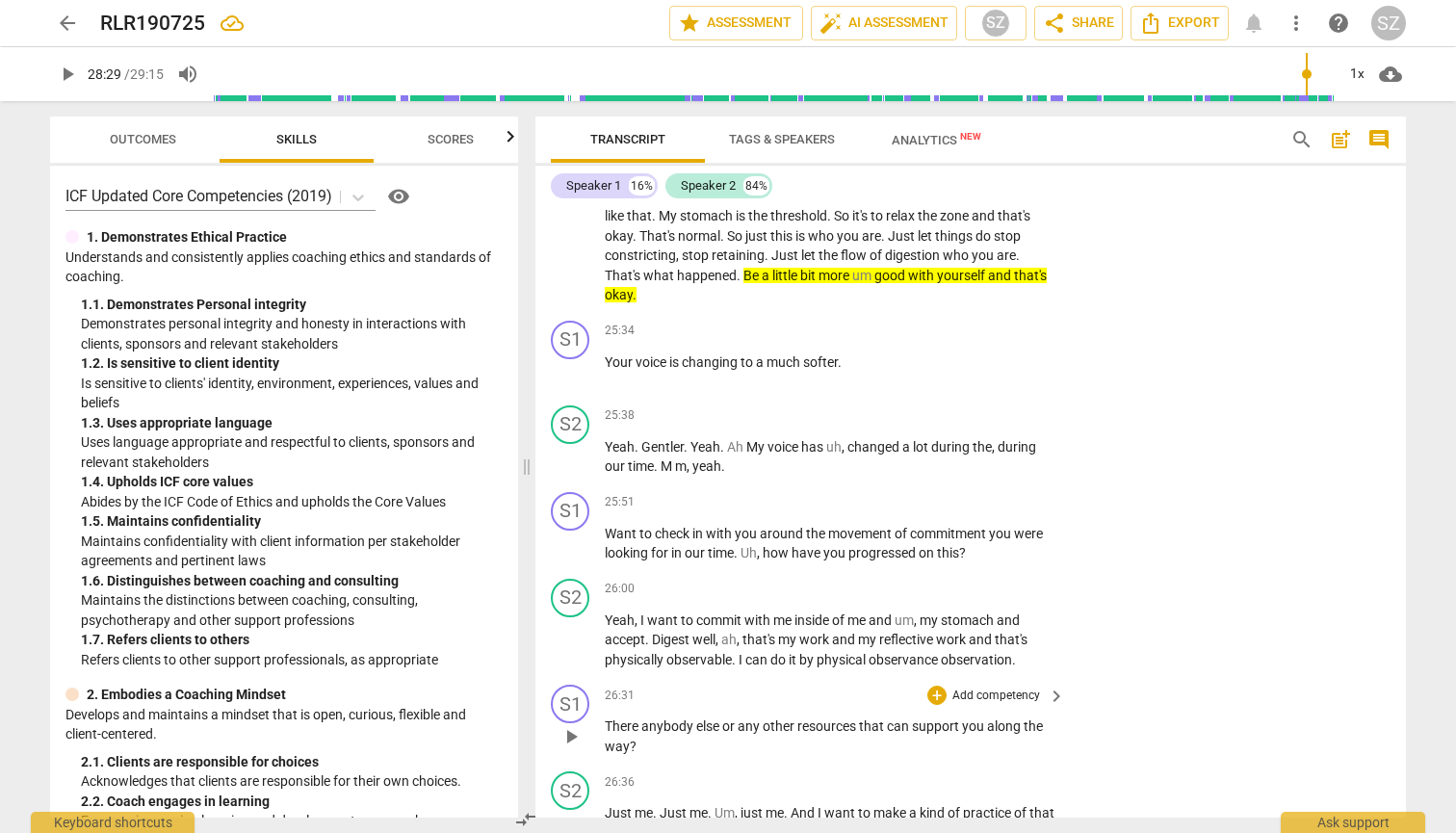 scroll, scrollTop: 6605, scrollLeft: 0, axis: vertical 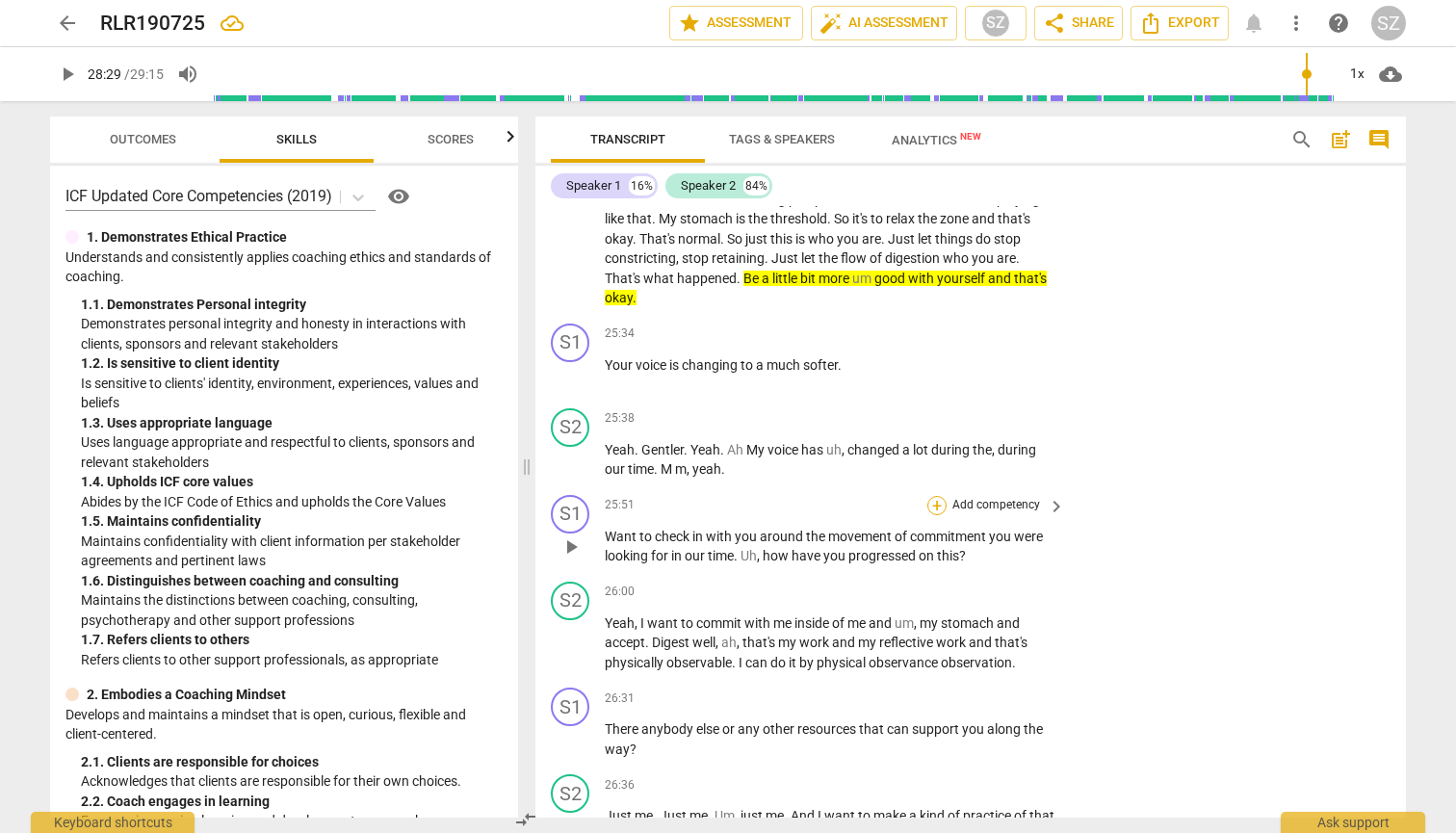 click on "+" at bounding box center (937, 506) 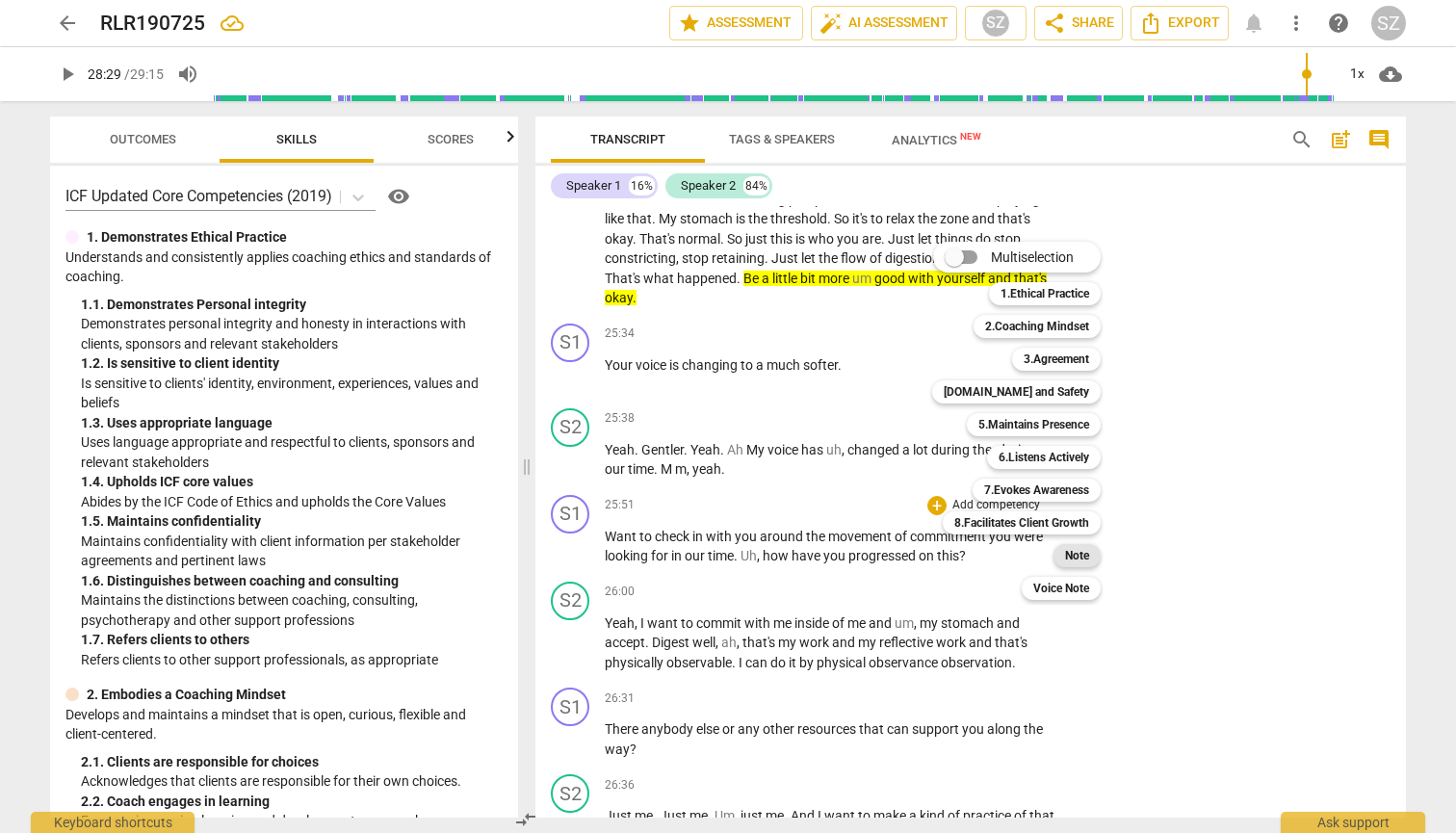 click on "Note" at bounding box center (1077, 556) 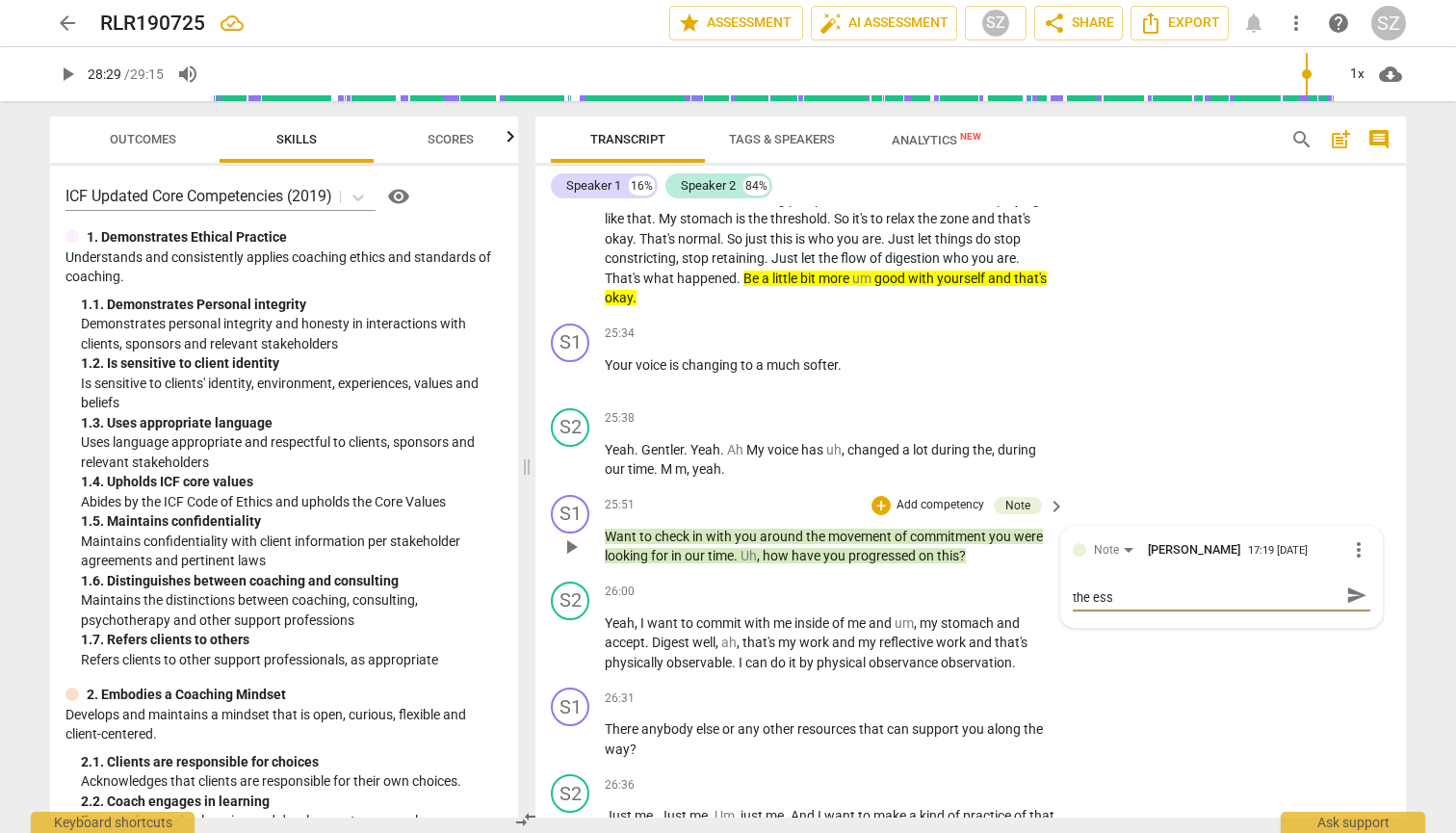 scroll, scrollTop: 0, scrollLeft: 0, axis: both 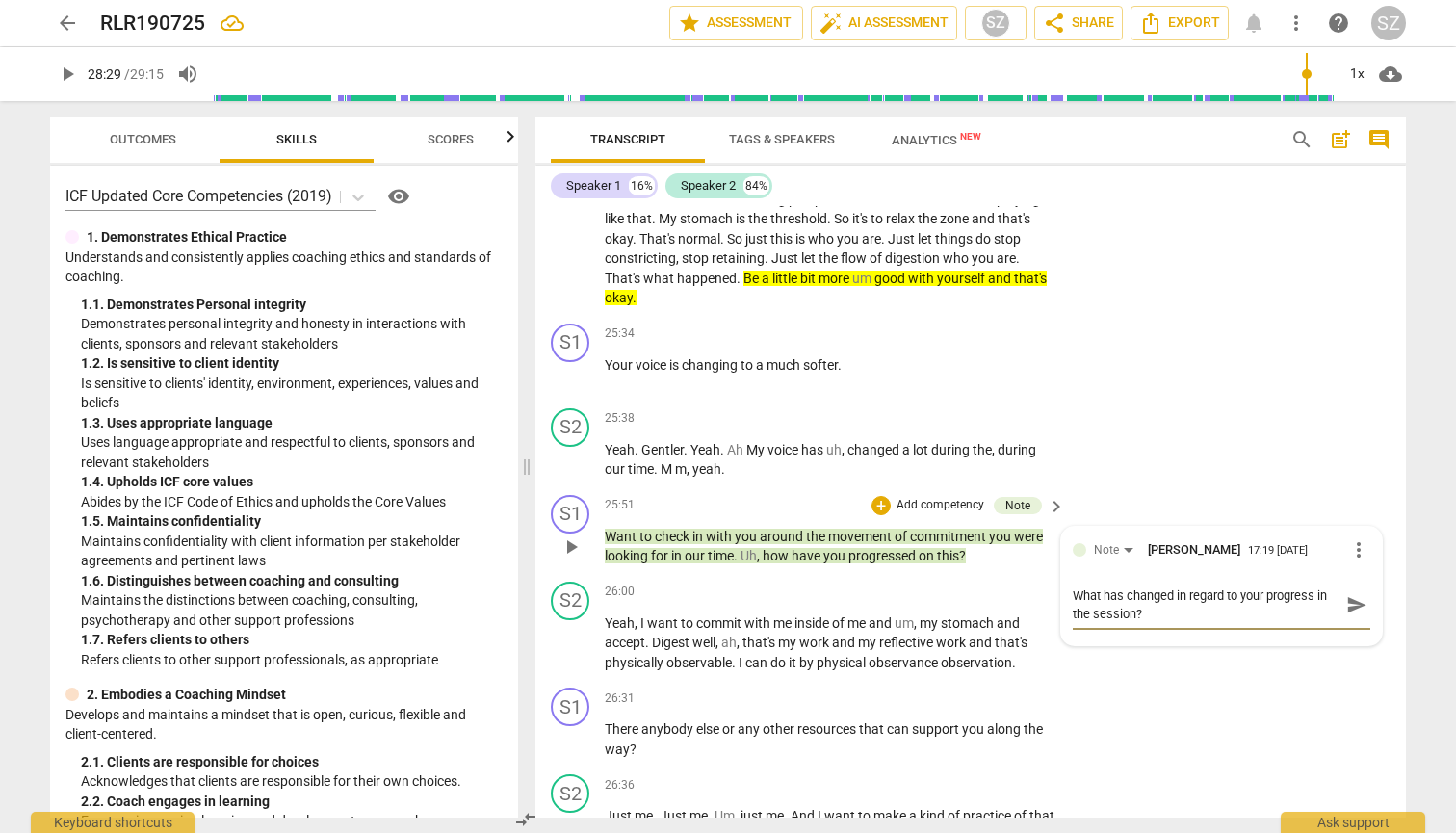 click on "send" at bounding box center (1357, 605) 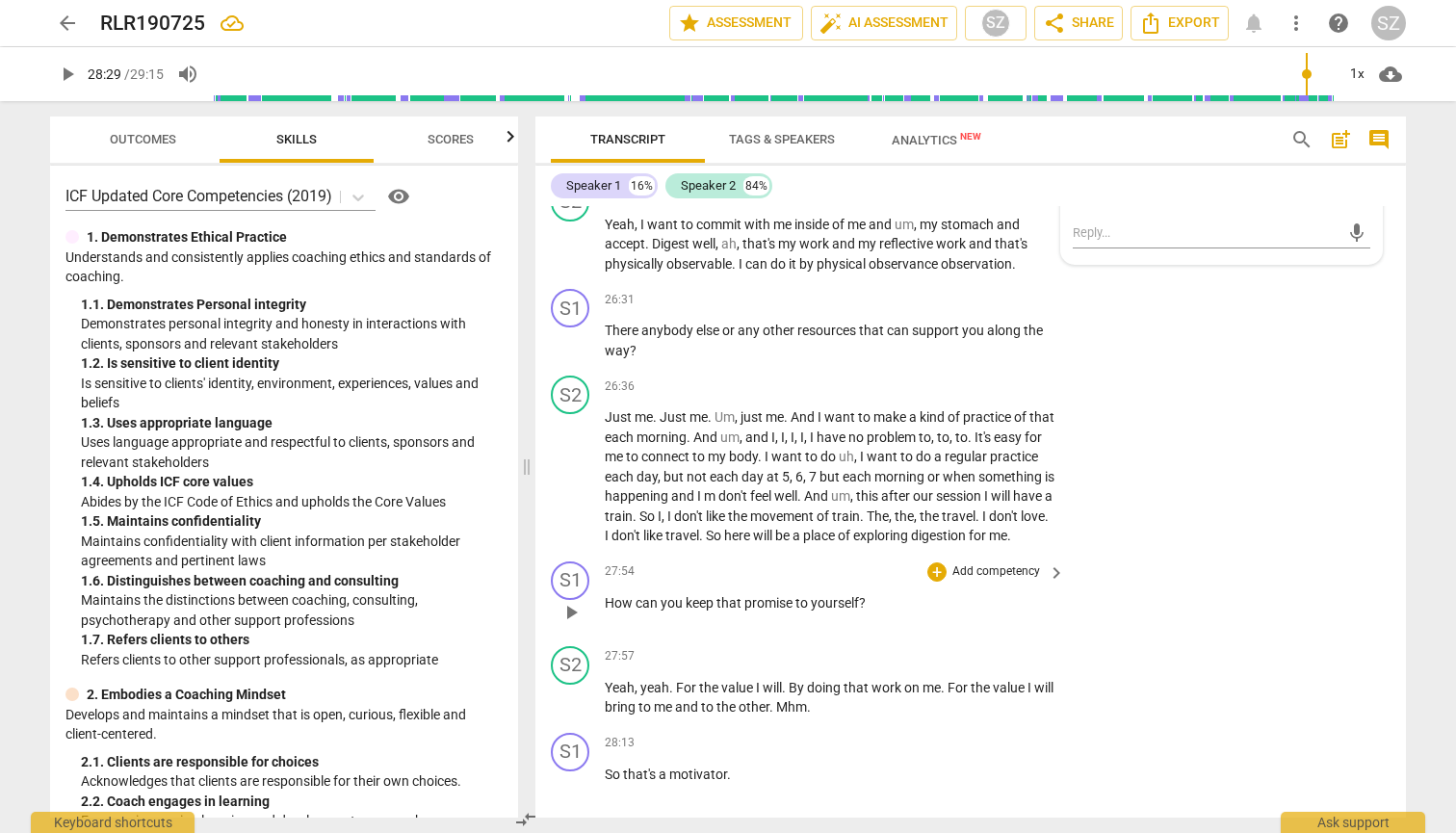 scroll, scrollTop: 7002, scrollLeft: 0, axis: vertical 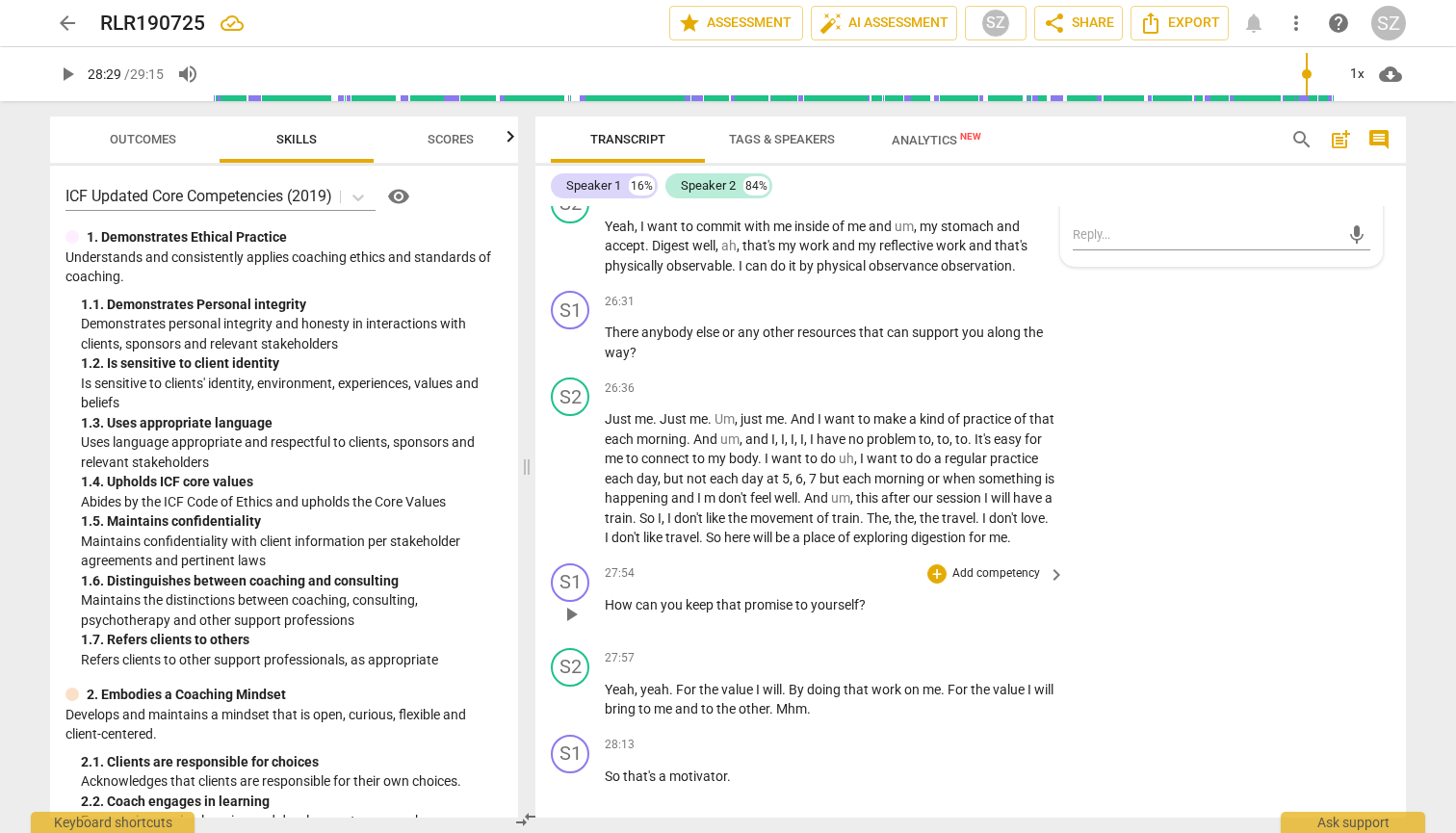 click on "?" at bounding box center (862, 605) 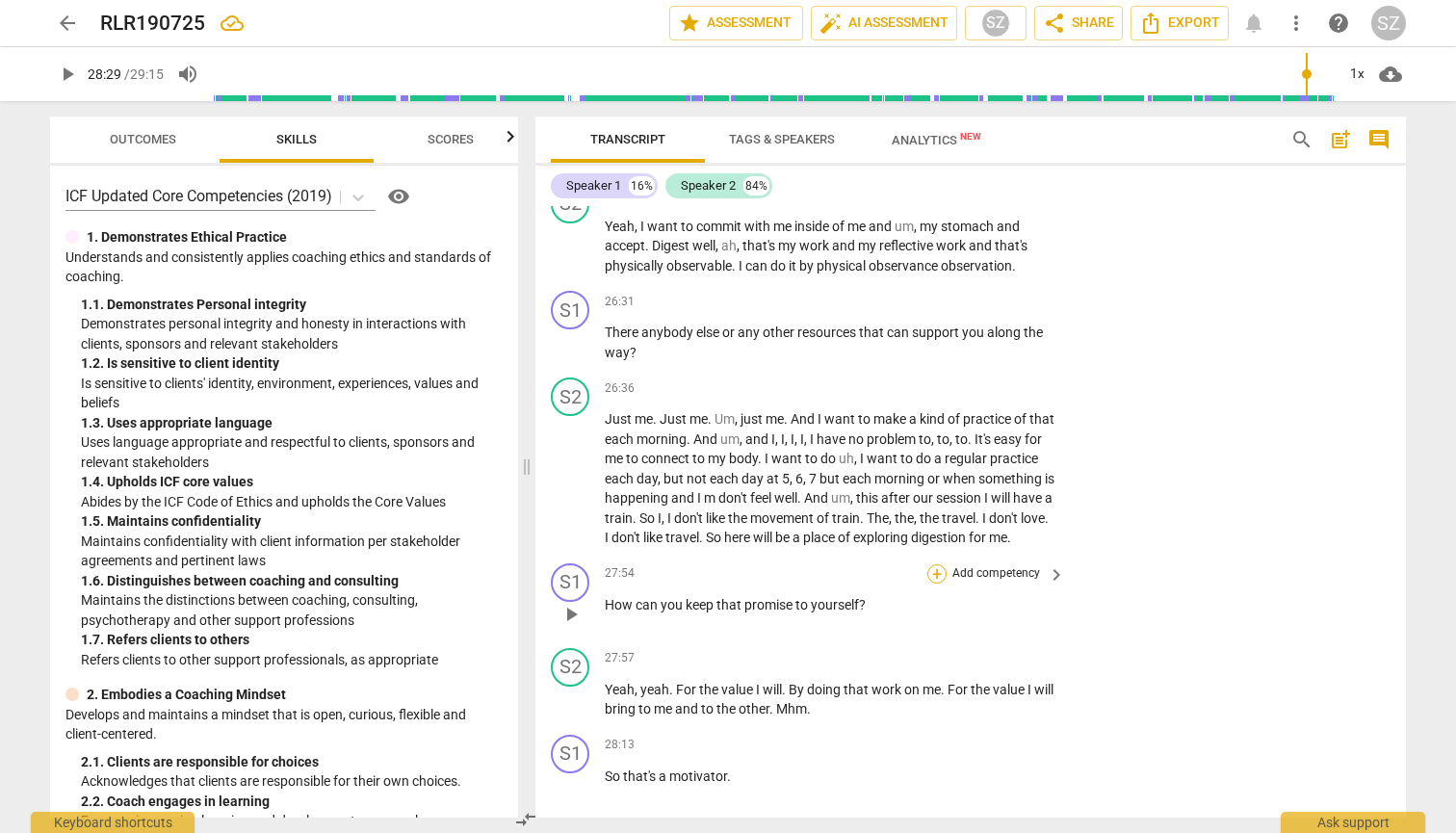 click on "+" at bounding box center (937, 574) 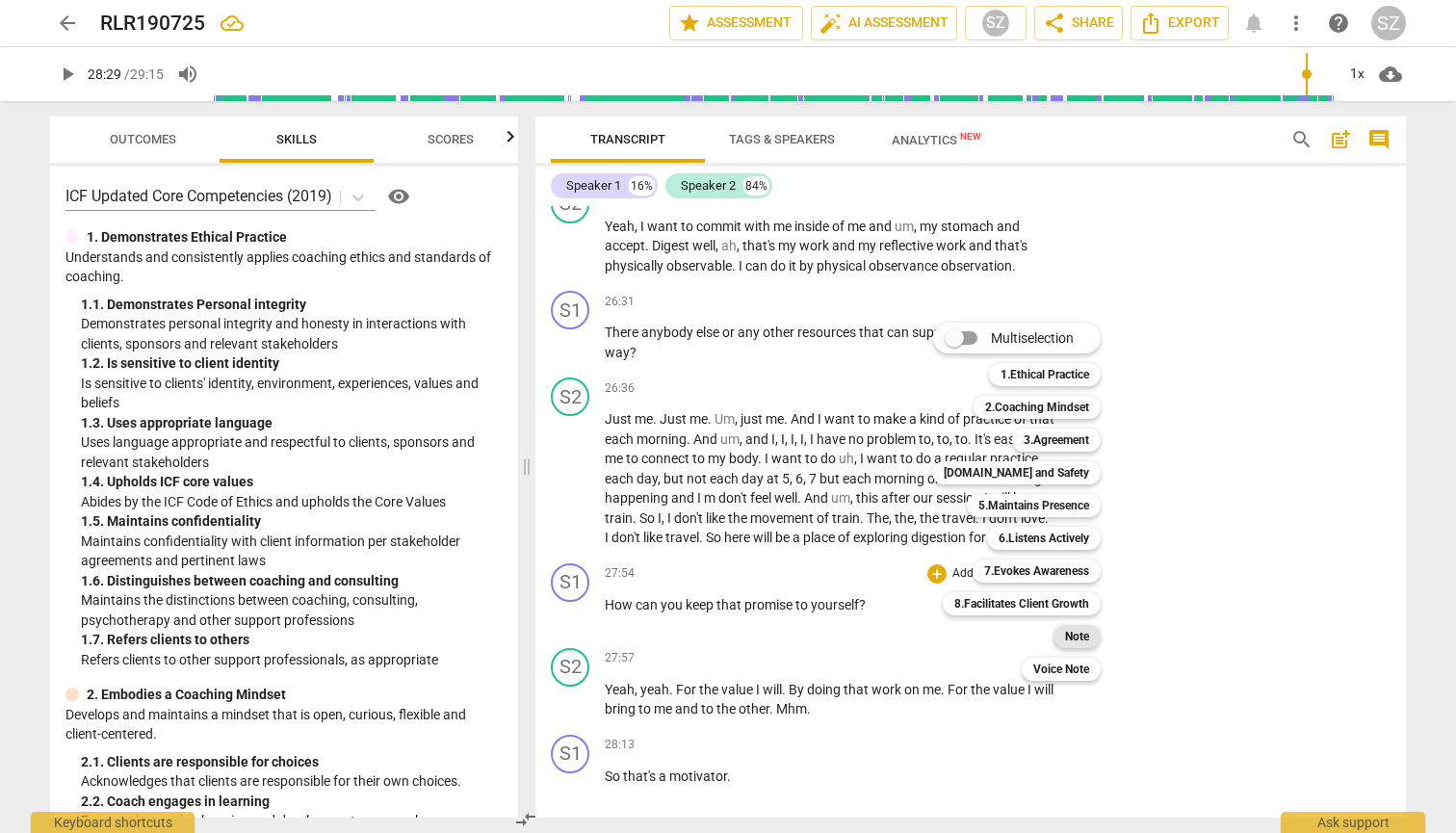 click on "Note" at bounding box center (1077, 637) 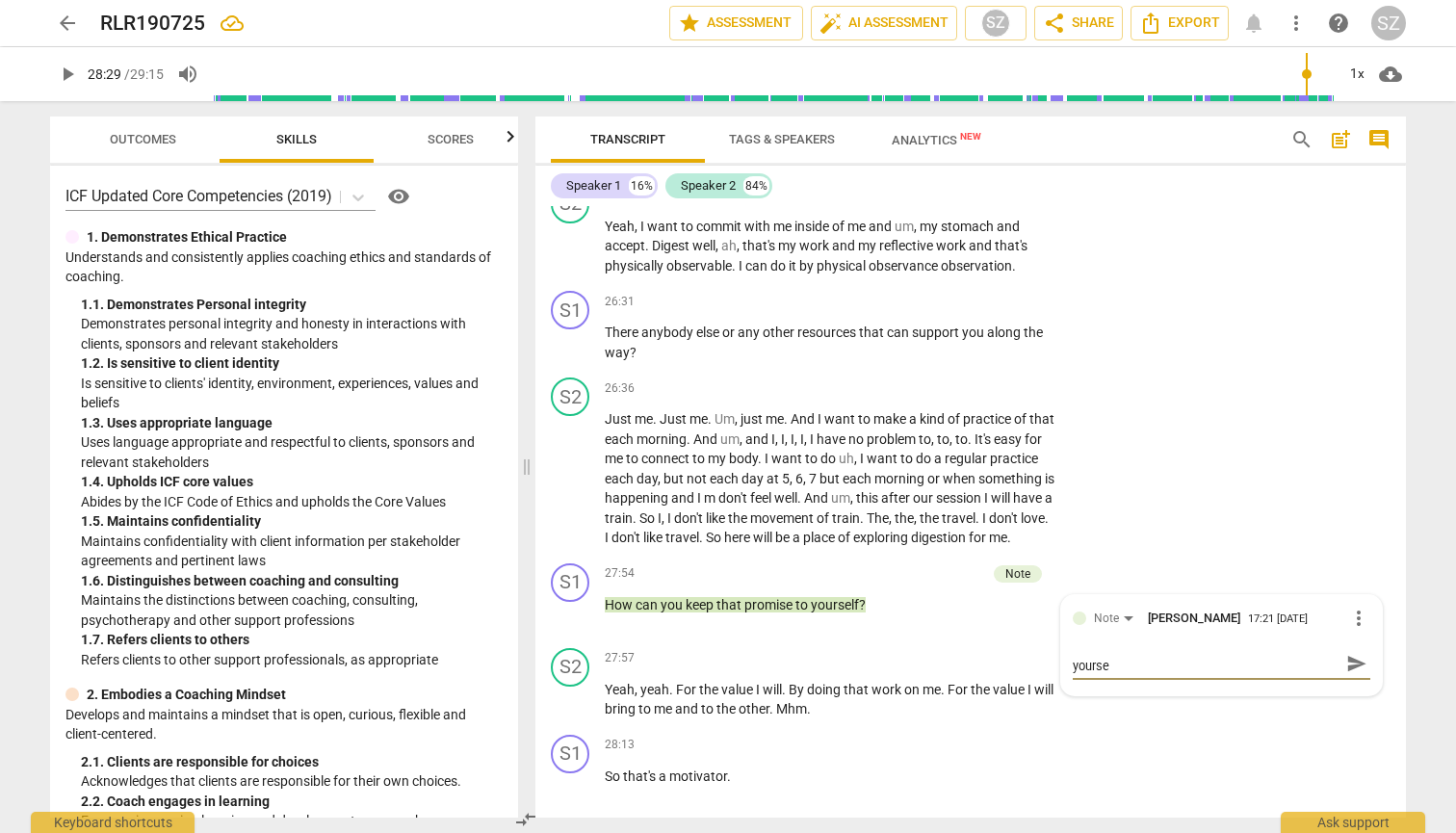 scroll, scrollTop: 0, scrollLeft: 0, axis: both 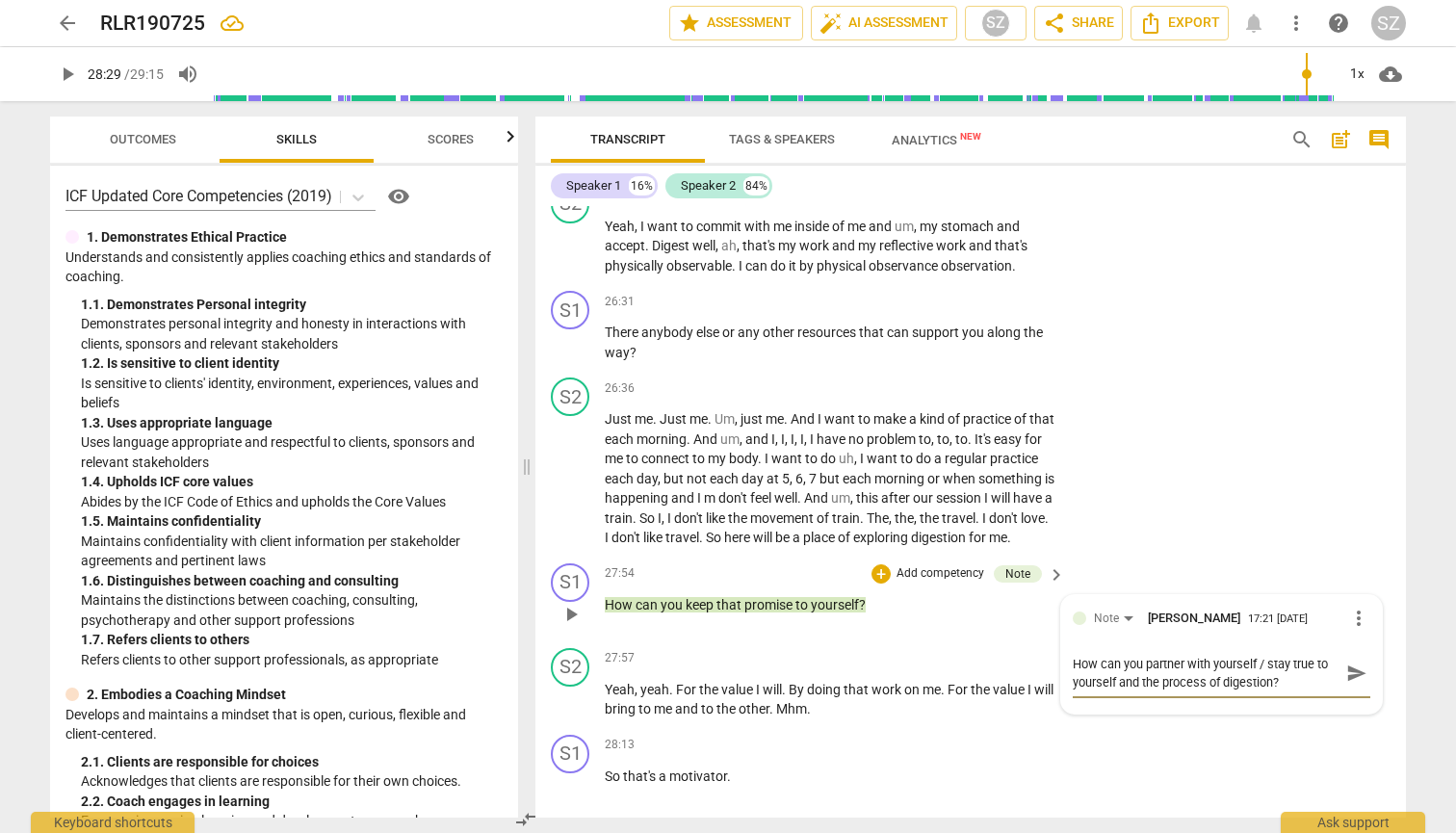 click on "send" at bounding box center [1357, 673] 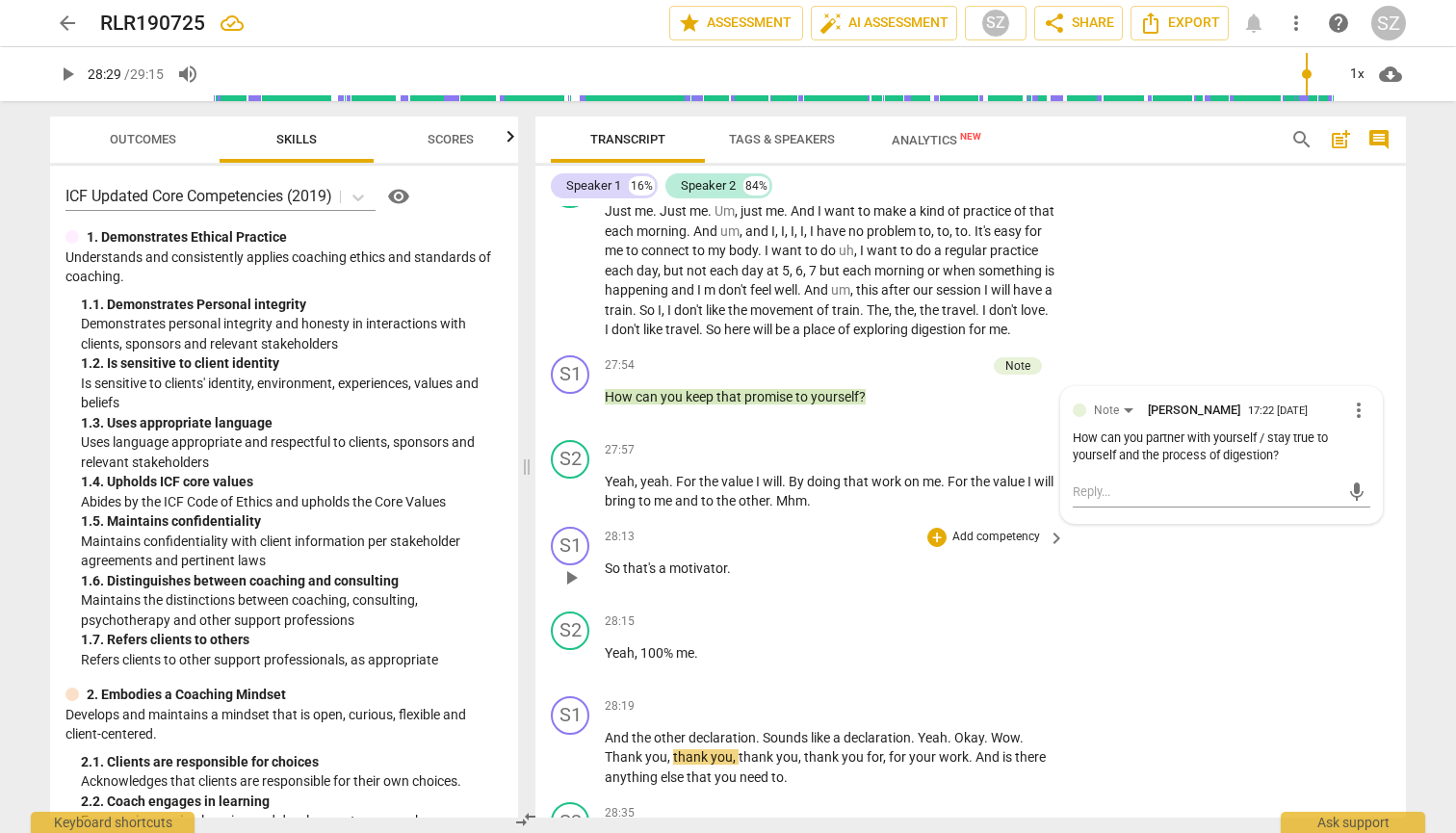 scroll, scrollTop: 7268, scrollLeft: 0, axis: vertical 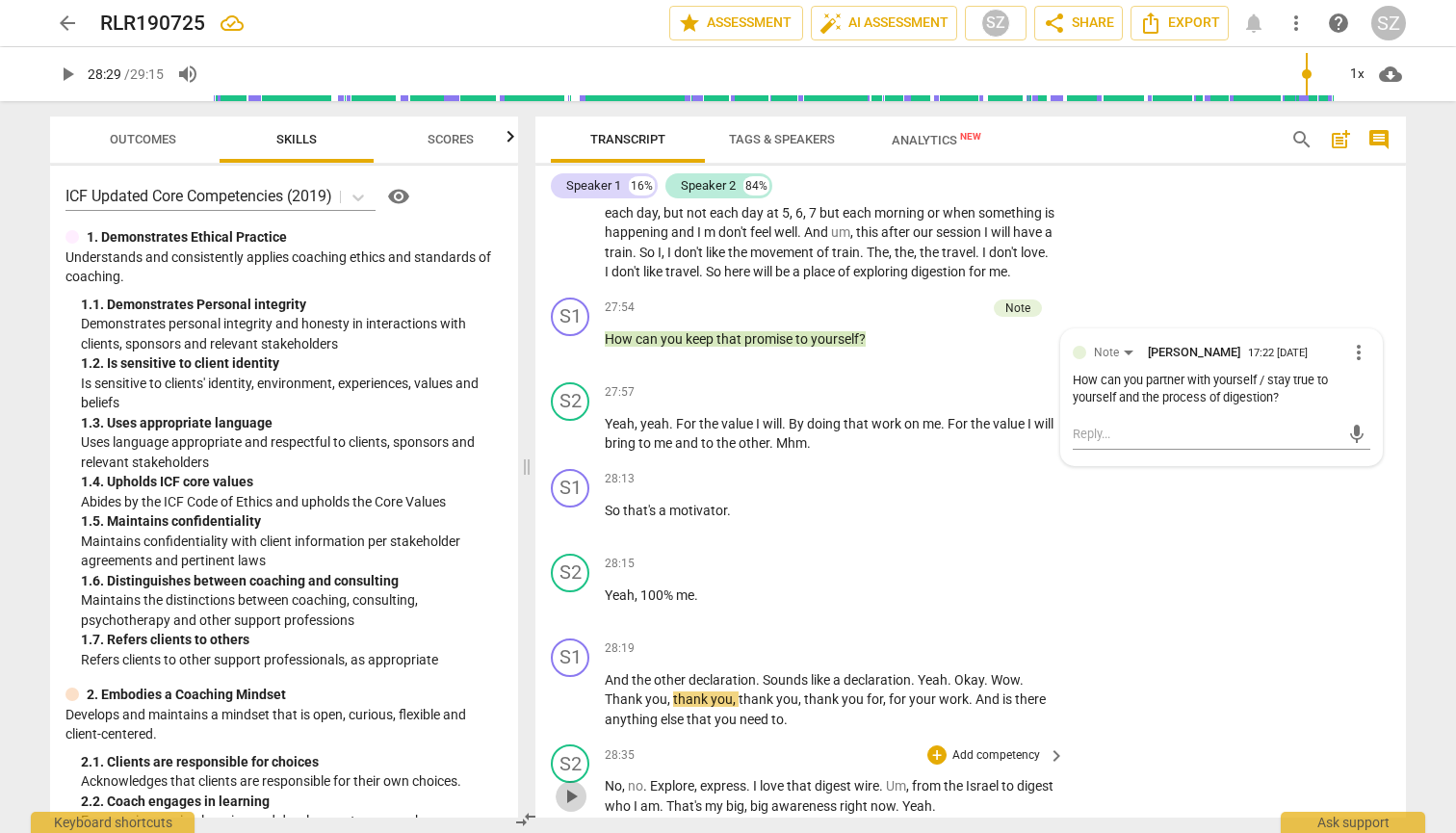 click on "play_arrow" at bounding box center (571, 796) 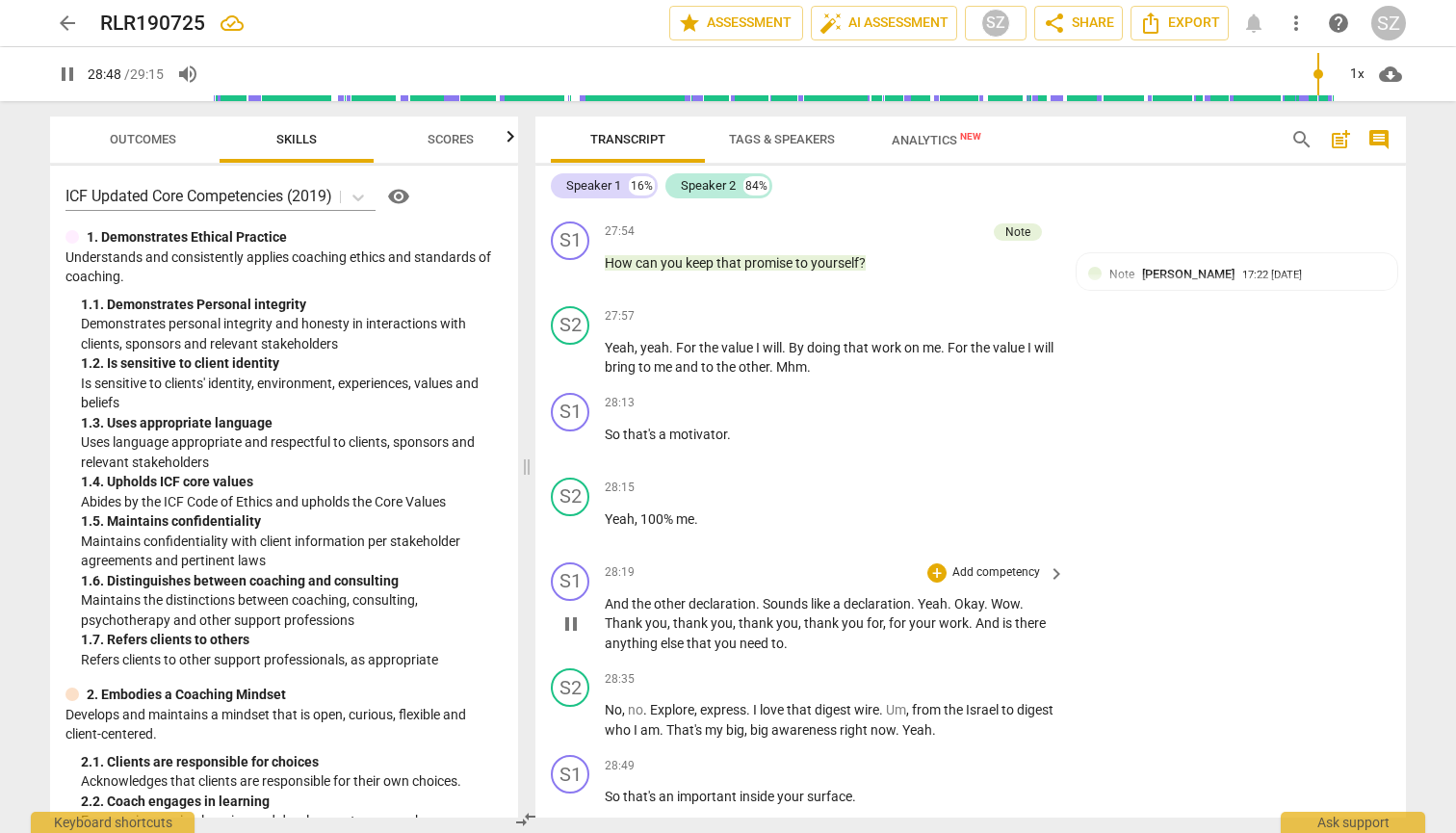 scroll, scrollTop: 7389, scrollLeft: 0, axis: vertical 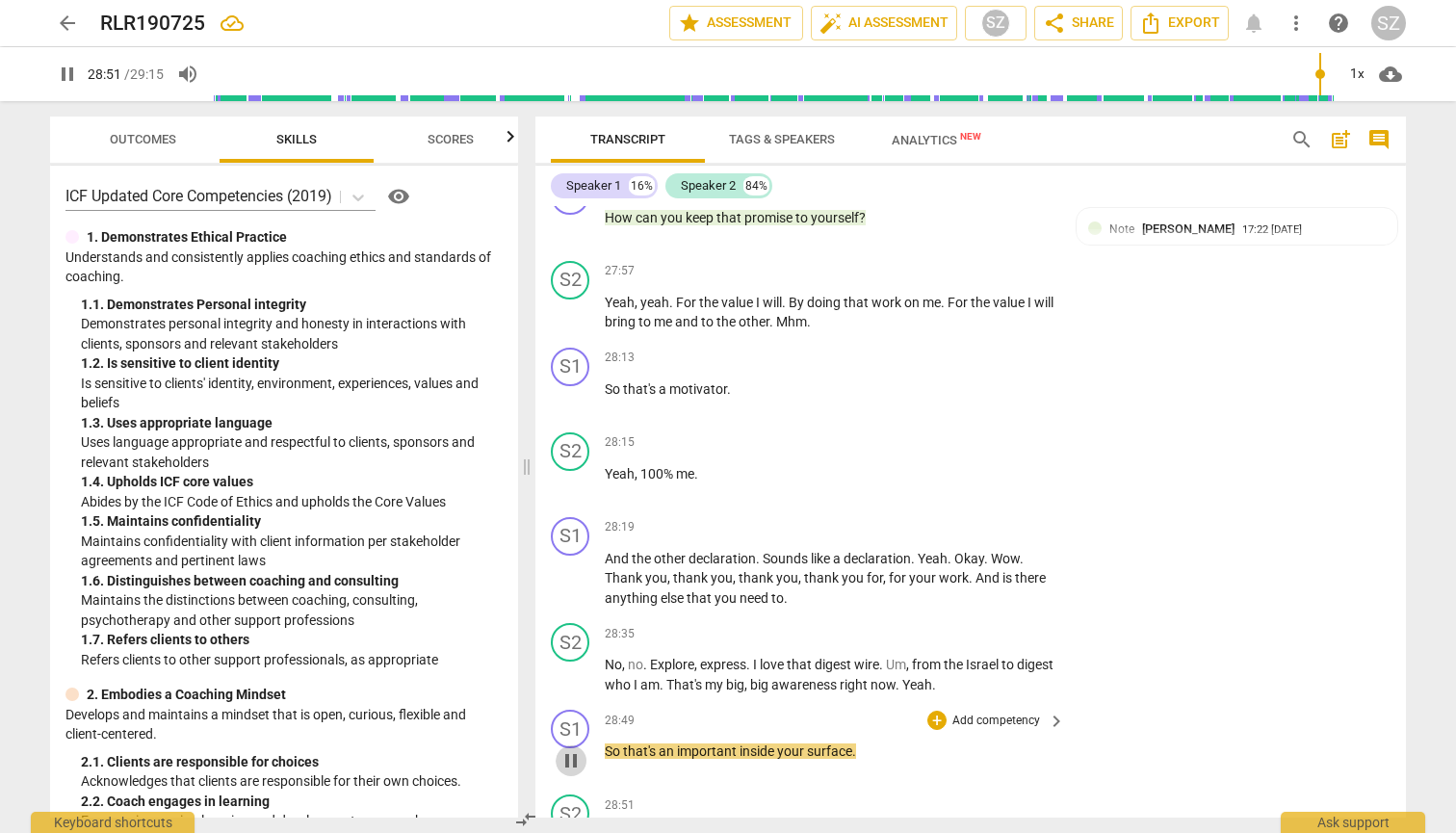 click on "pause" at bounding box center [571, 761] 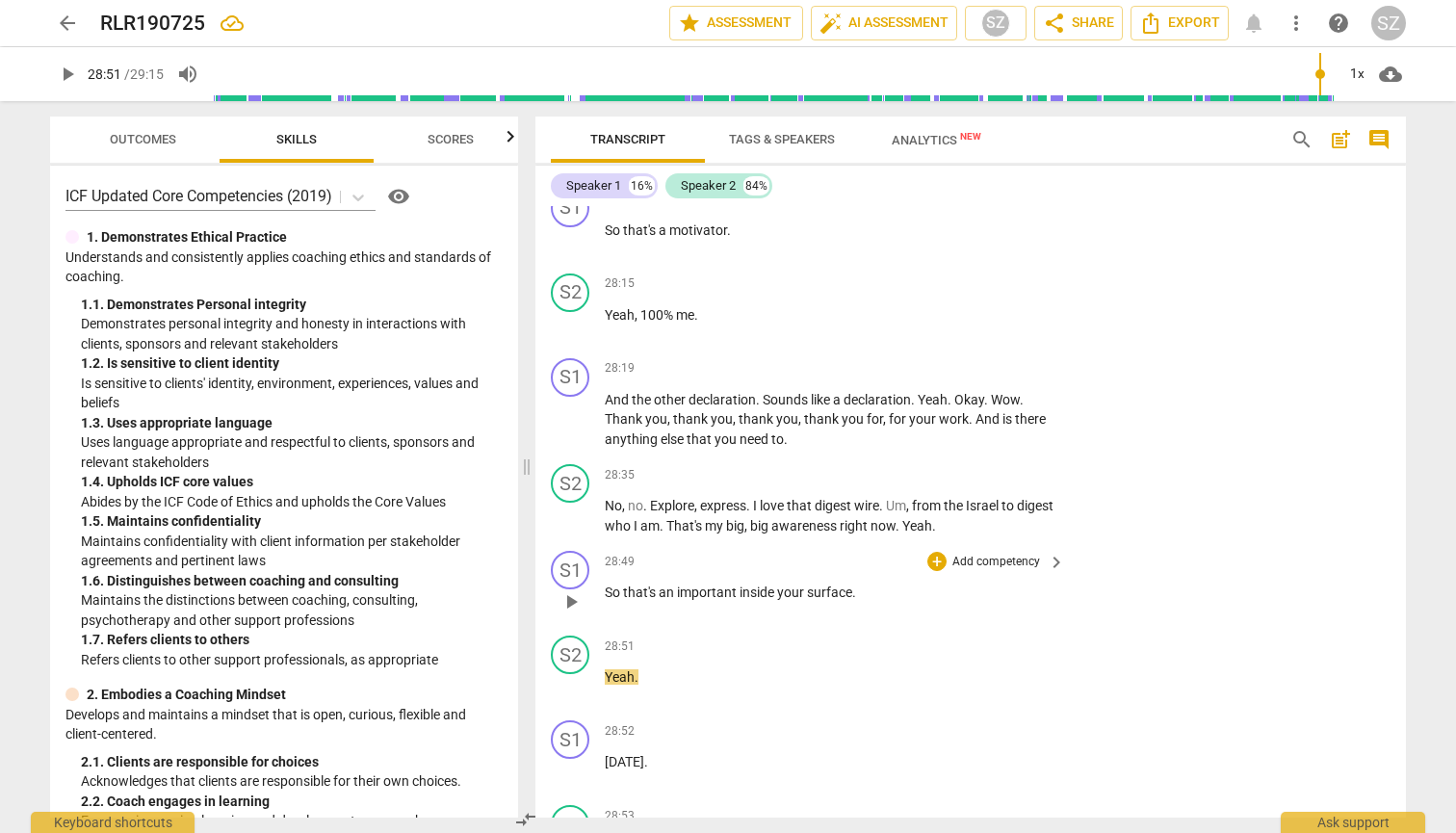 scroll, scrollTop: 7555, scrollLeft: 0, axis: vertical 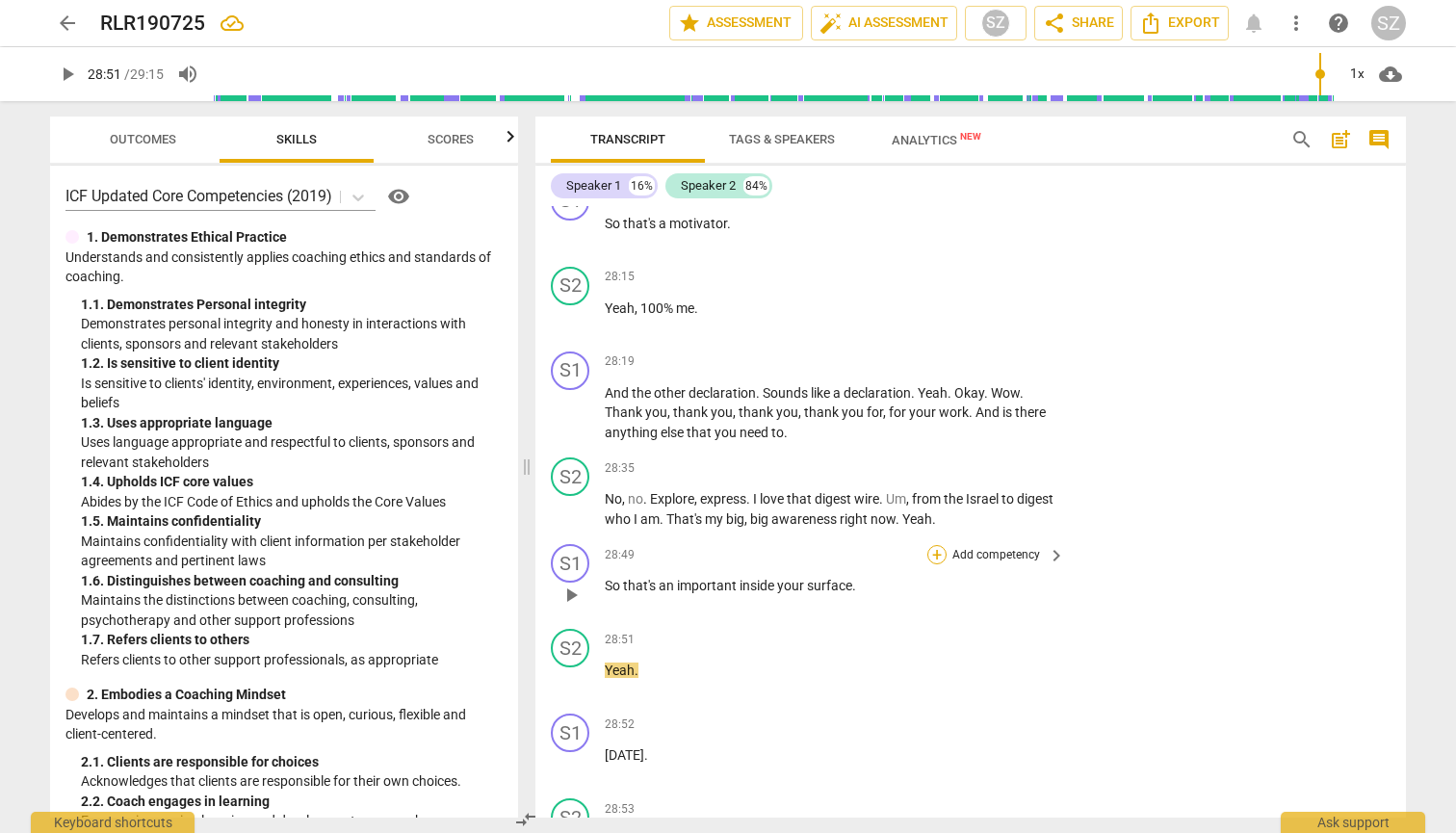 click on "+" at bounding box center (937, 555) 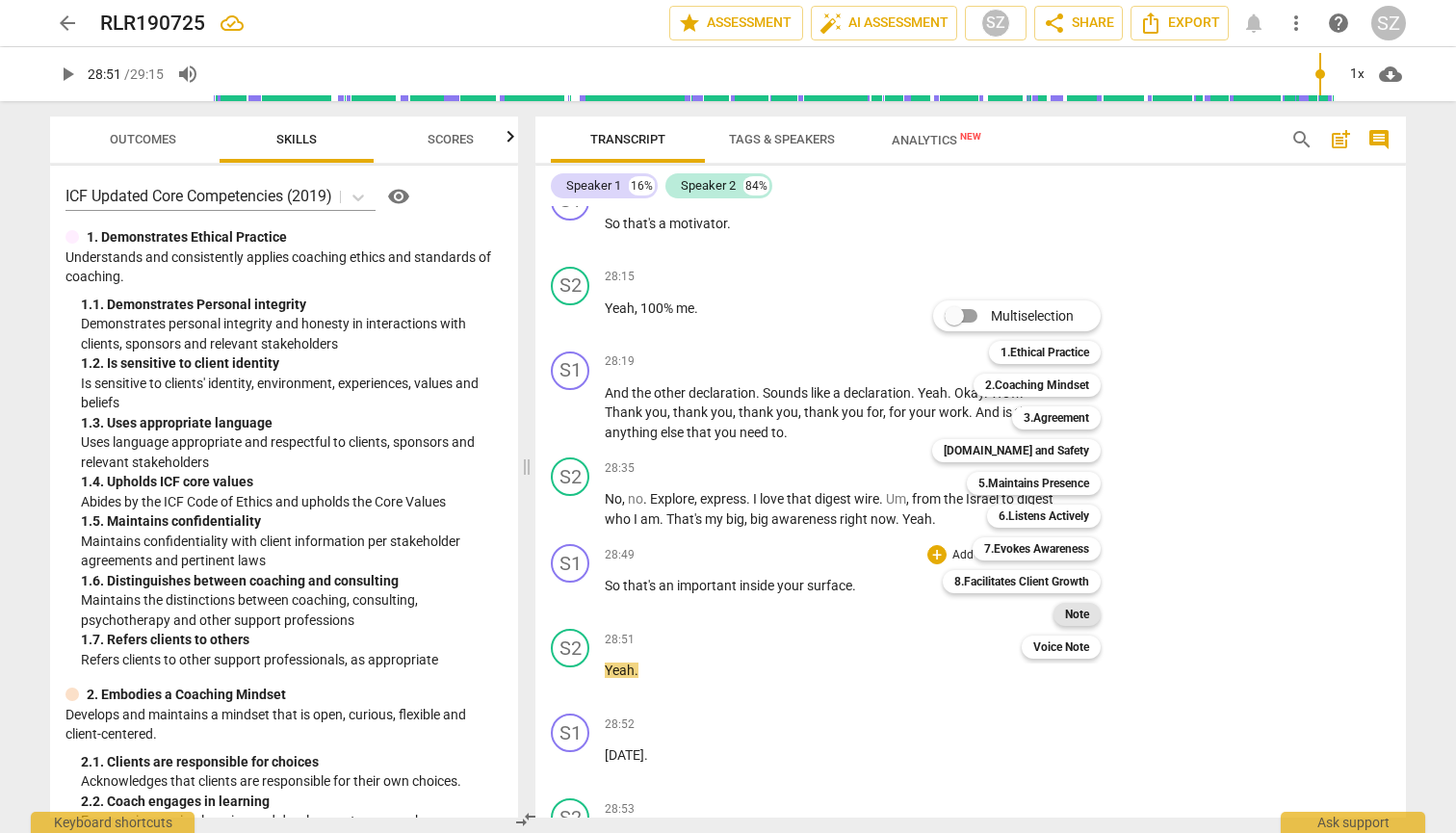 click on "Note" at bounding box center [1077, 614] 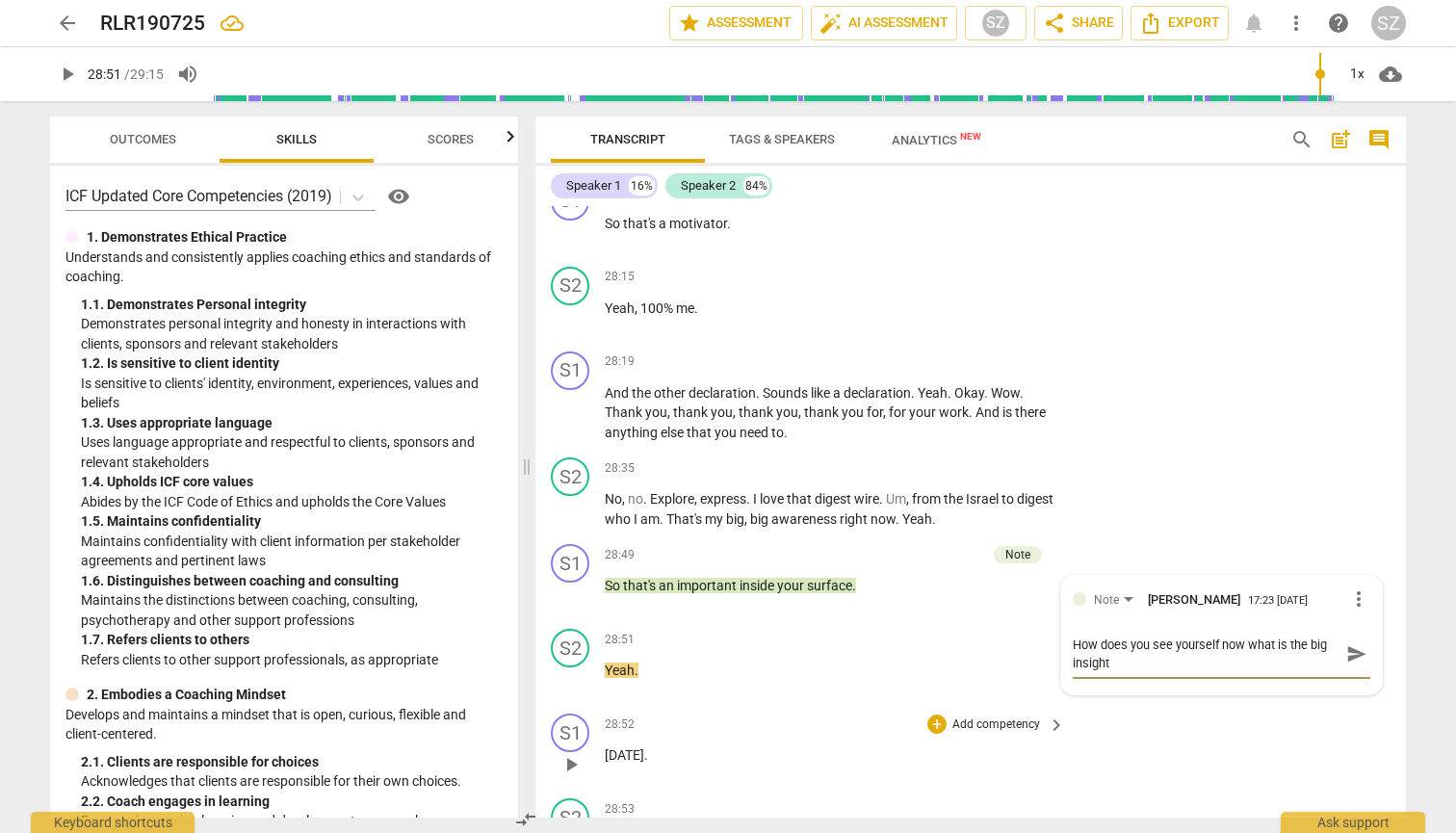 scroll, scrollTop: 0, scrollLeft: 0, axis: both 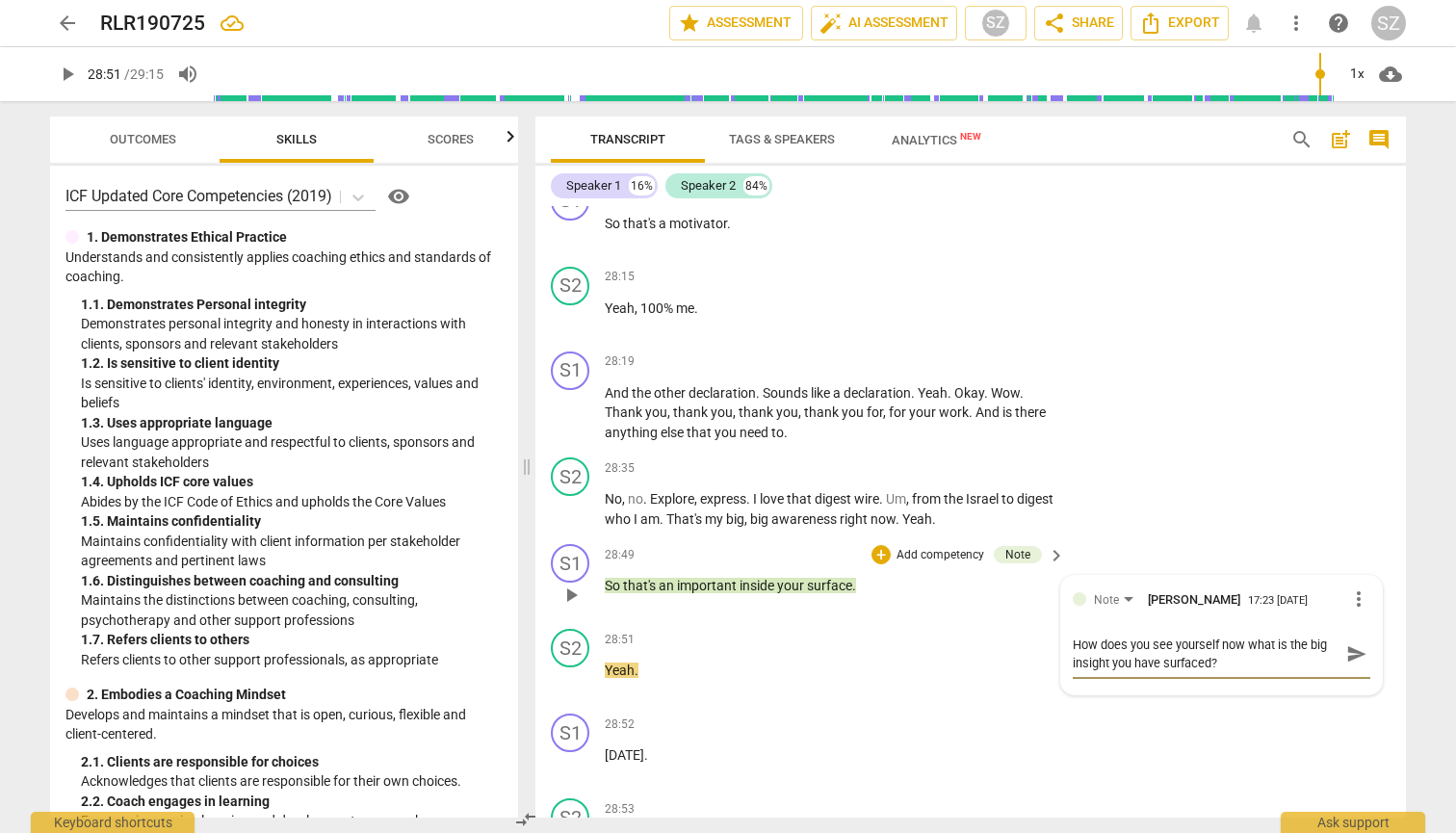 click on "send" at bounding box center (1357, 654) 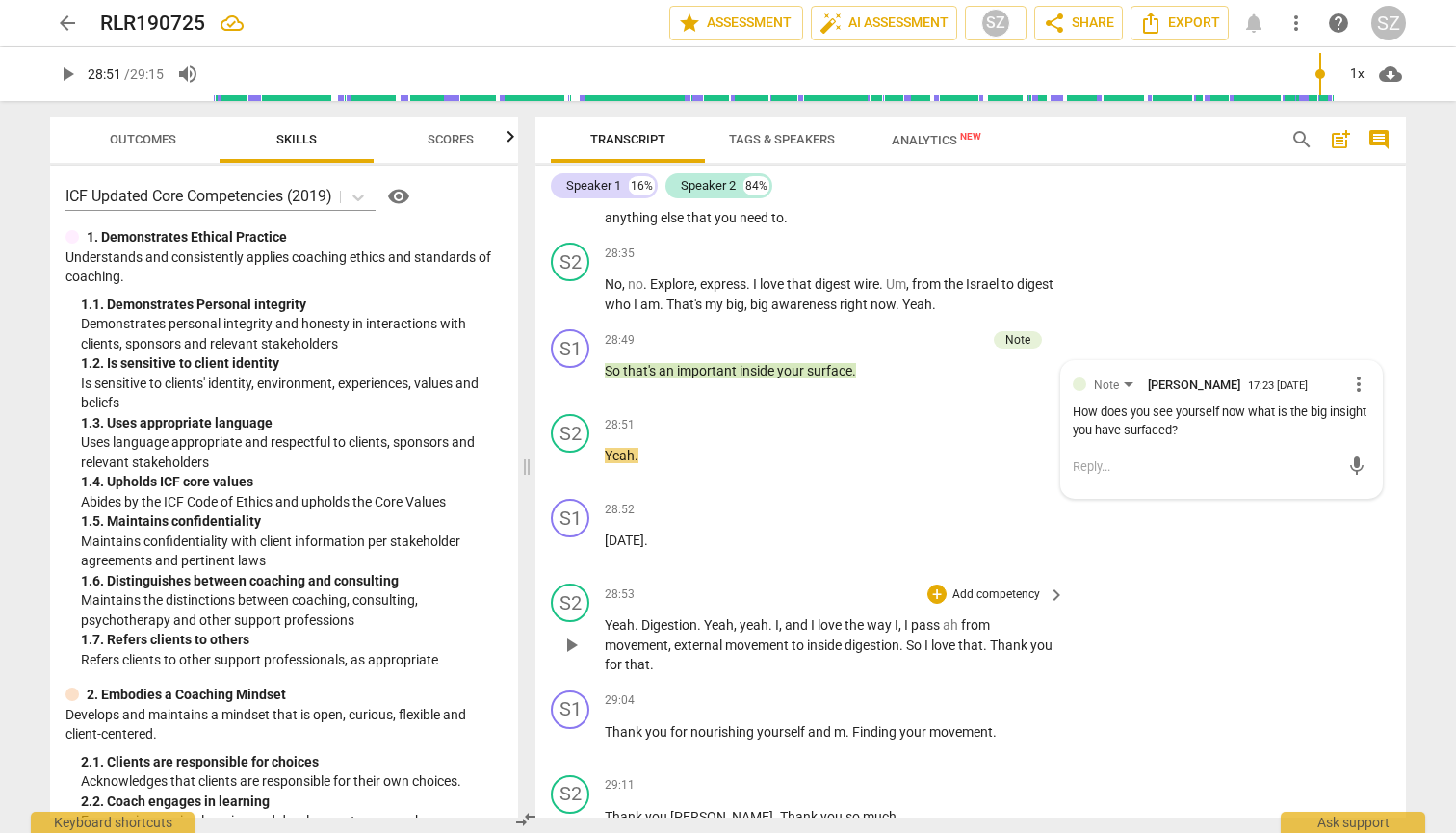 scroll, scrollTop: 7774, scrollLeft: 0, axis: vertical 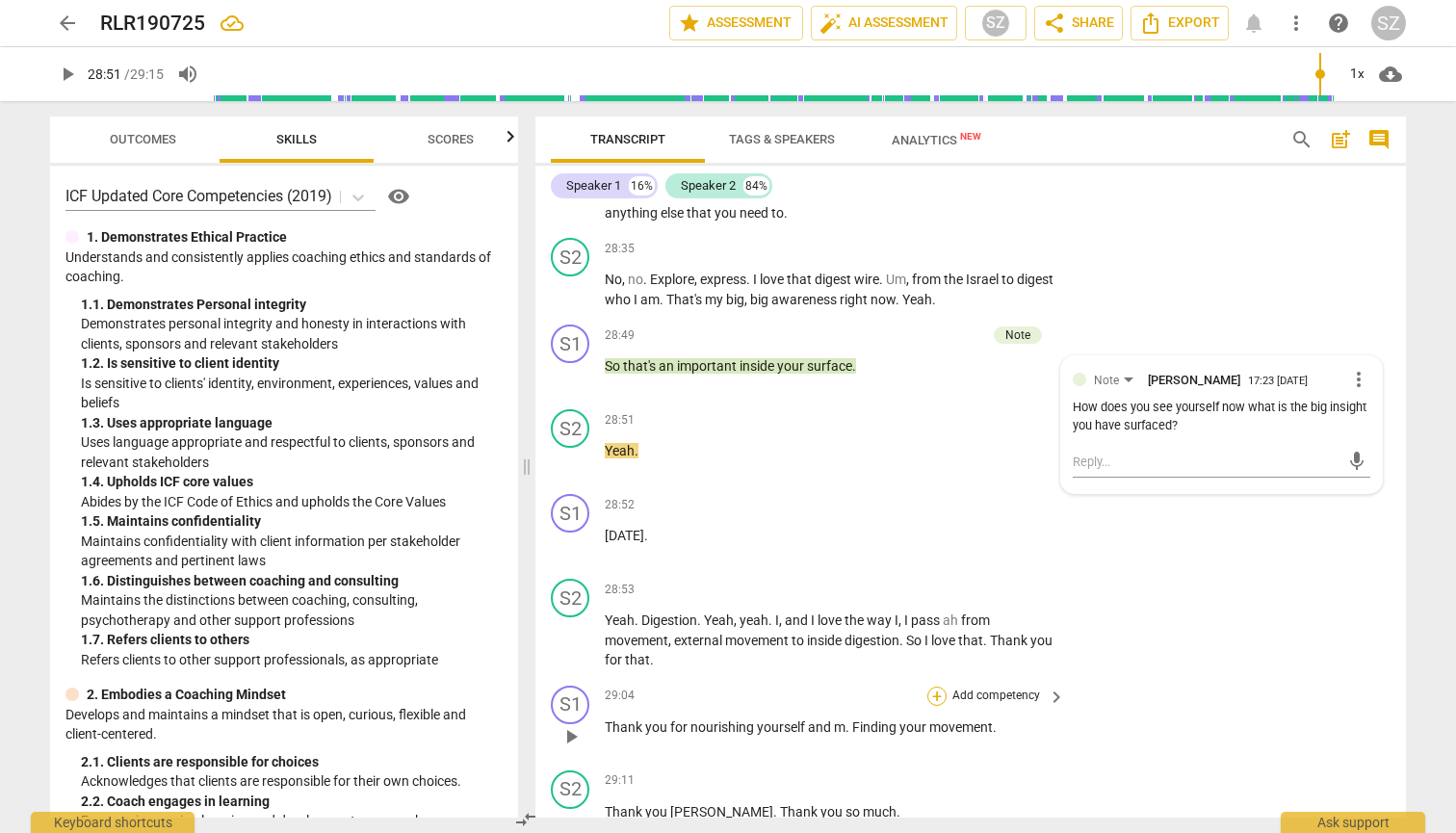 click on "+" at bounding box center [937, 696] 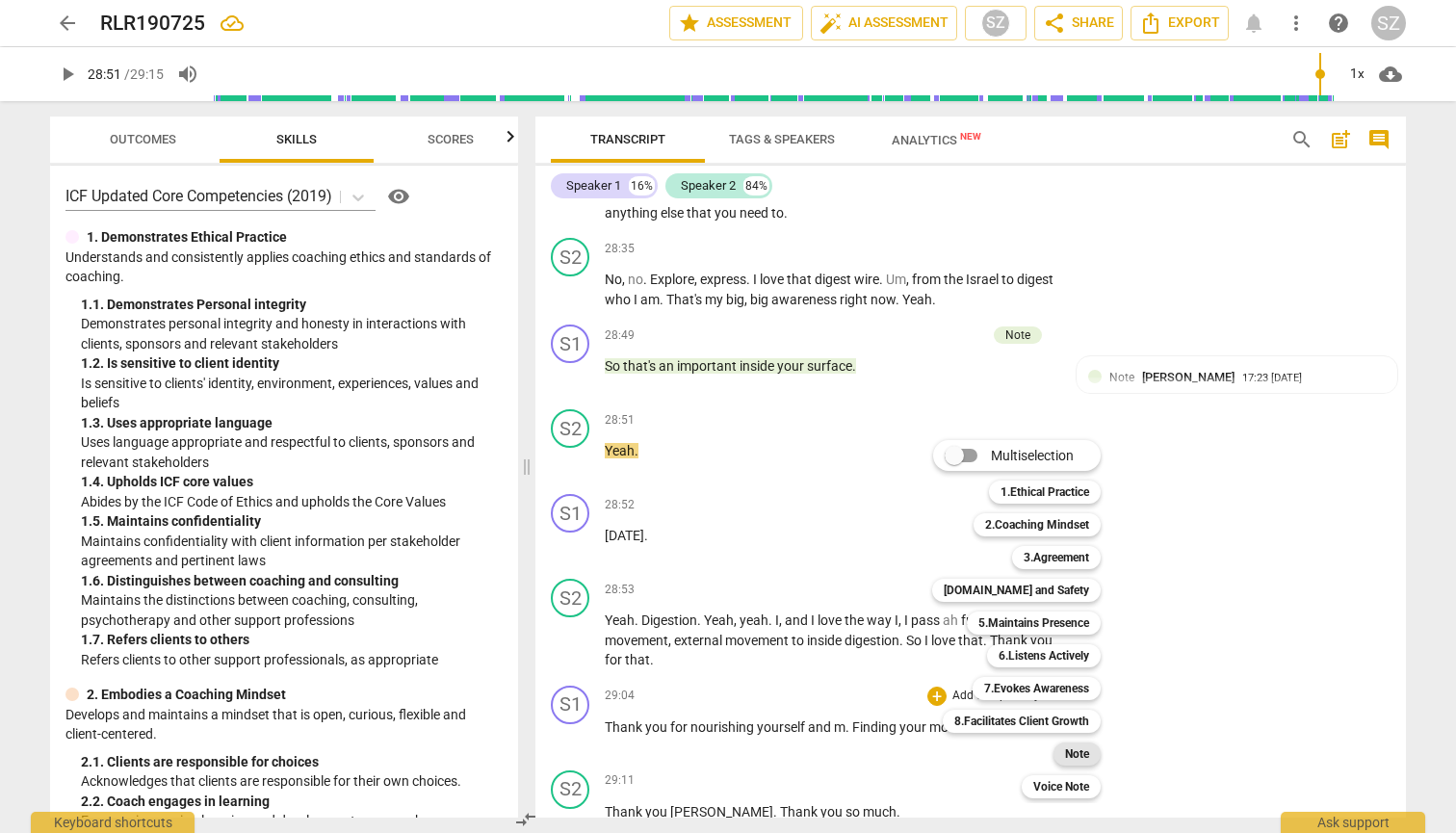 click on "Note" at bounding box center [1077, 754] 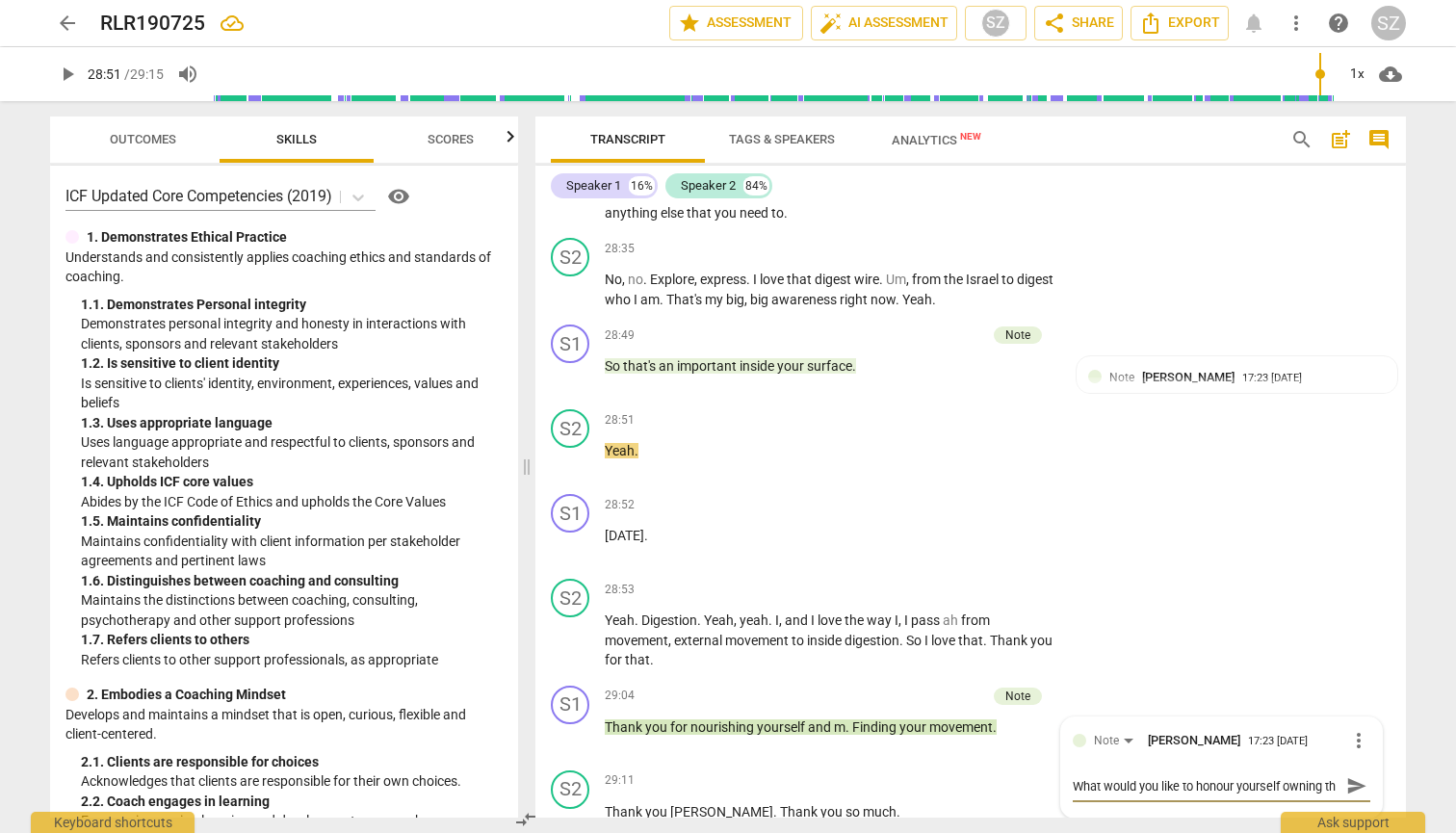 scroll, scrollTop: 16, scrollLeft: 0, axis: vertical 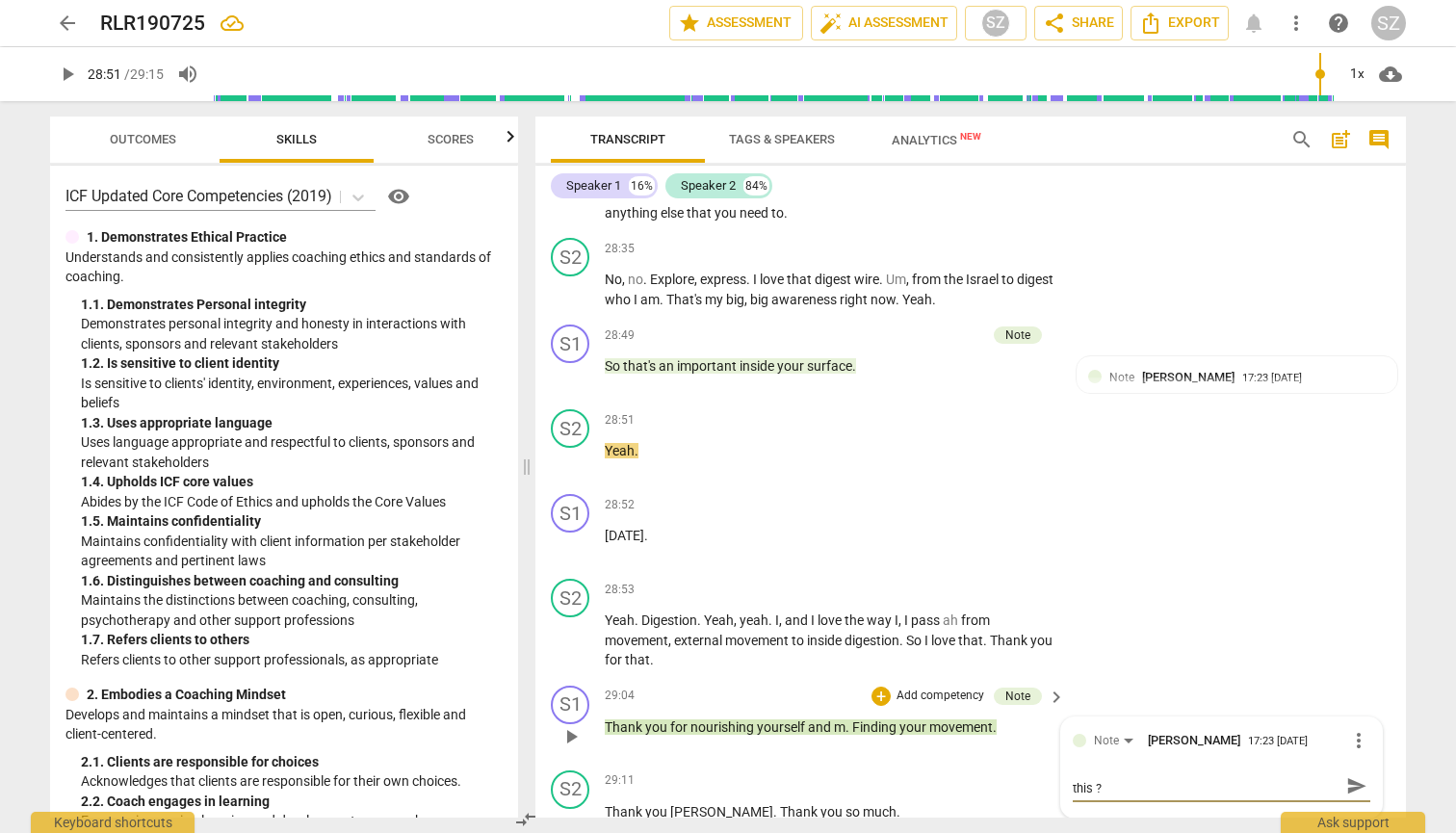 click on "send" at bounding box center [1357, 786] 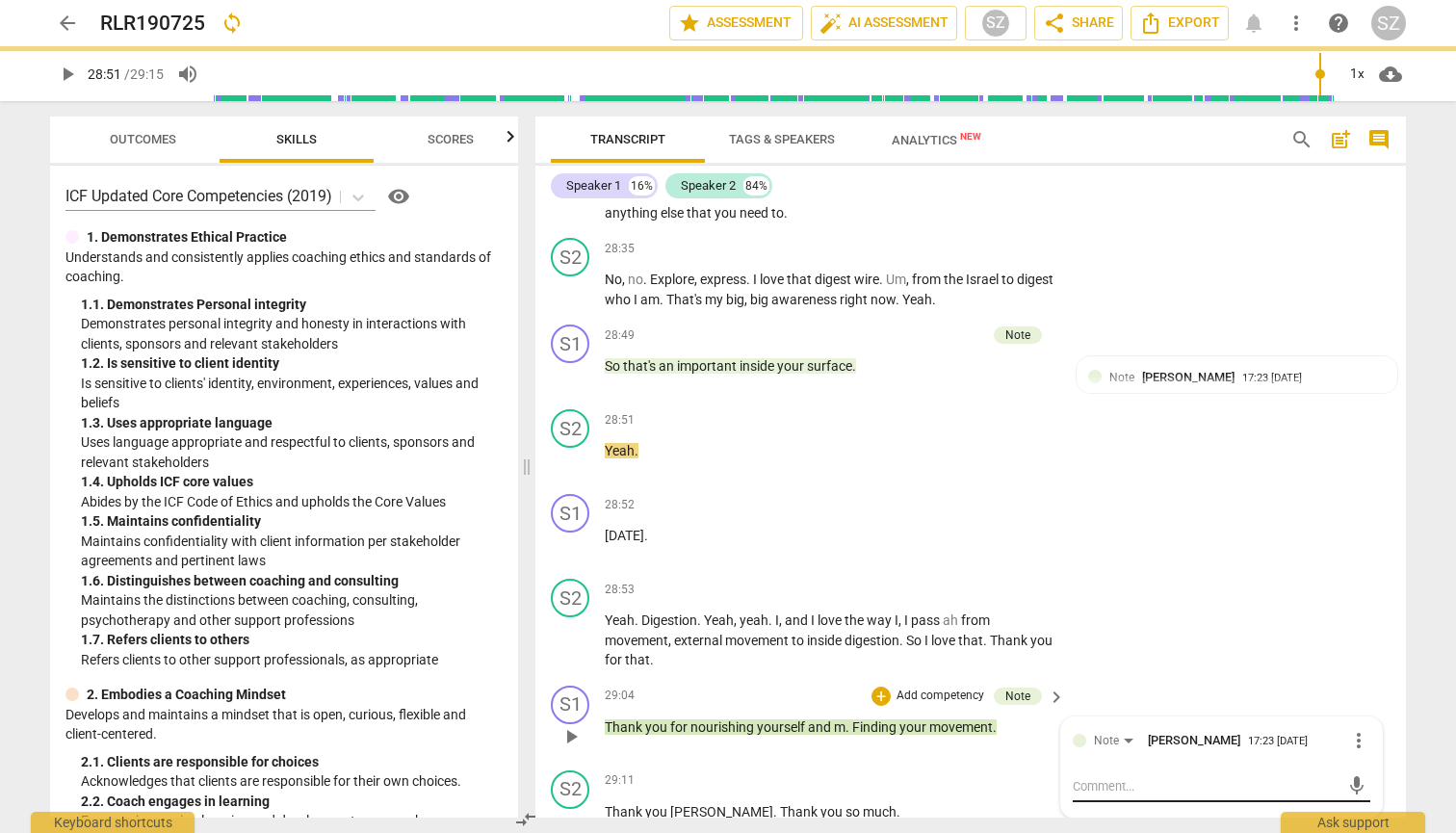 scroll, scrollTop: 0, scrollLeft: 0, axis: both 